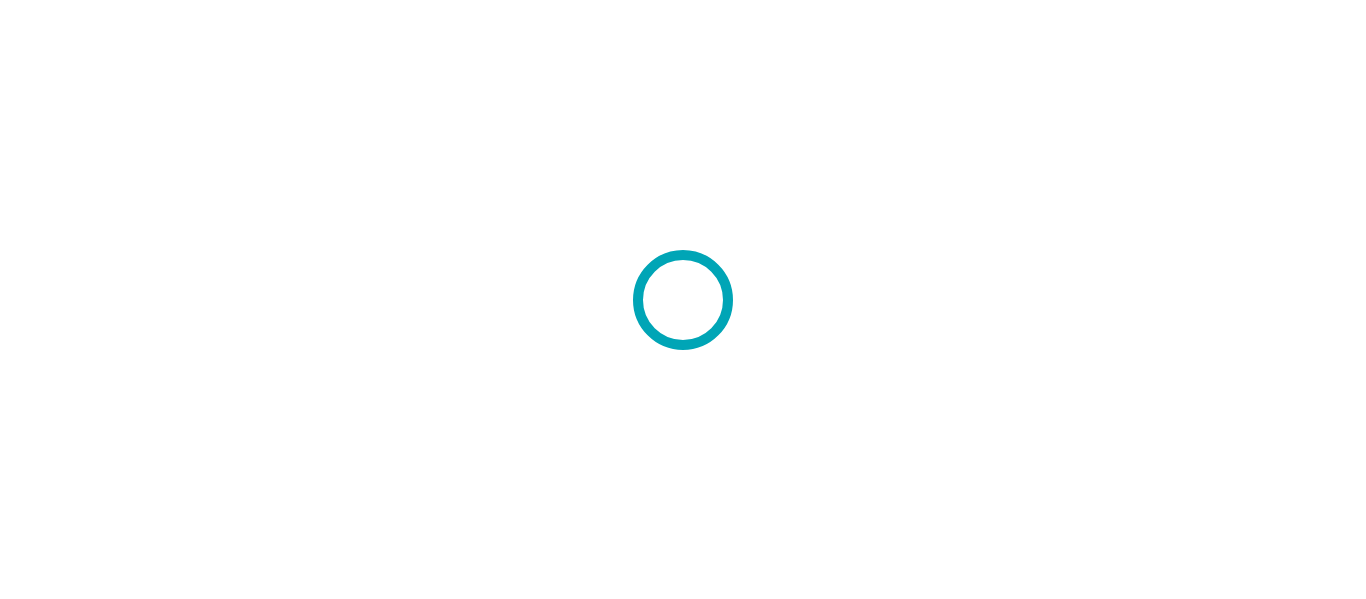 scroll, scrollTop: 0, scrollLeft: 0, axis: both 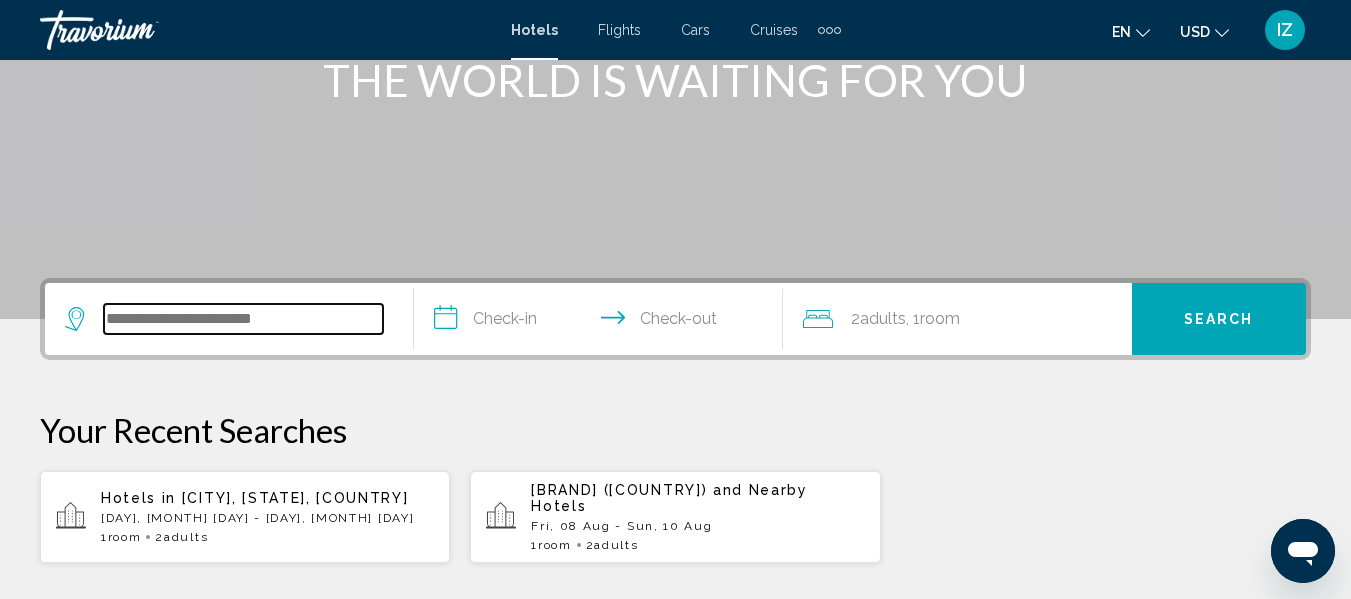 click at bounding box center [243, 319] 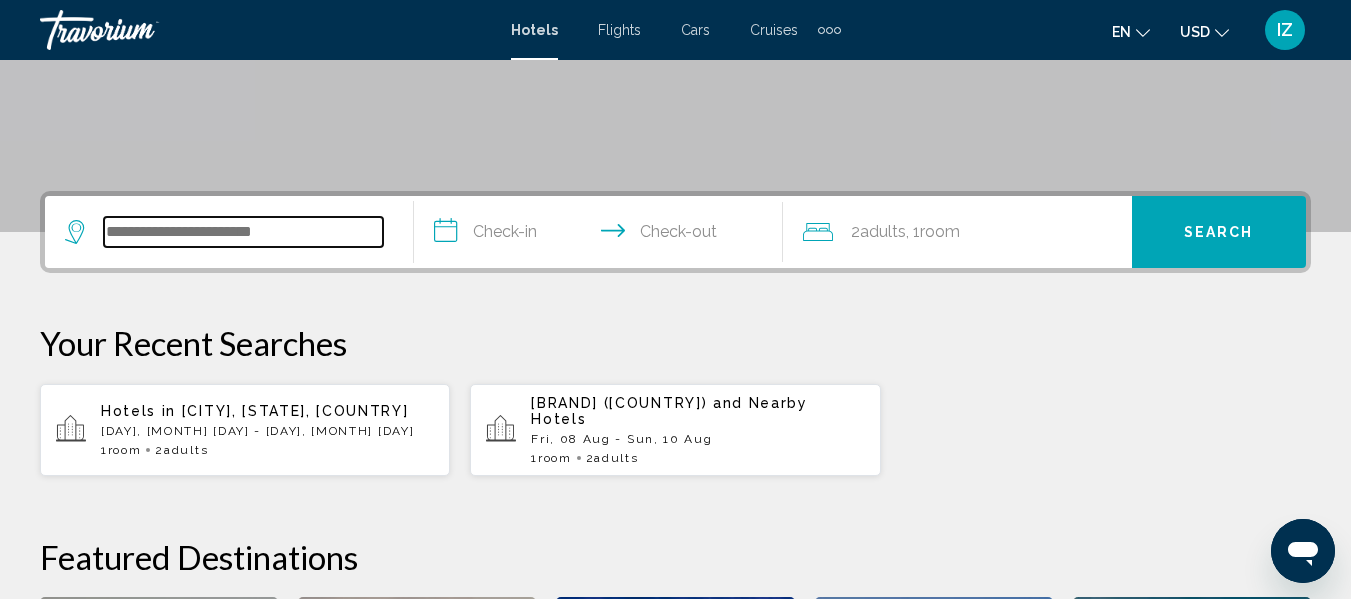 click on "**********" at bounding box center [675, 554] 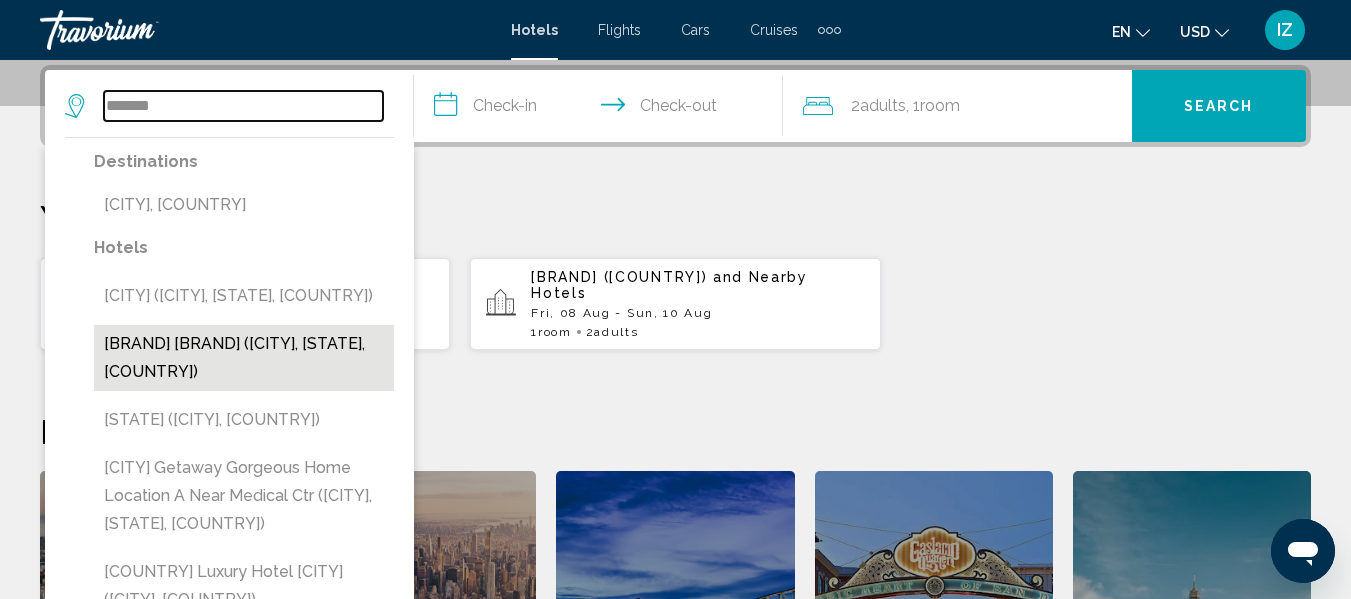 scroll, scrollTop: 394, scrollLeft: 0, axis: vertical 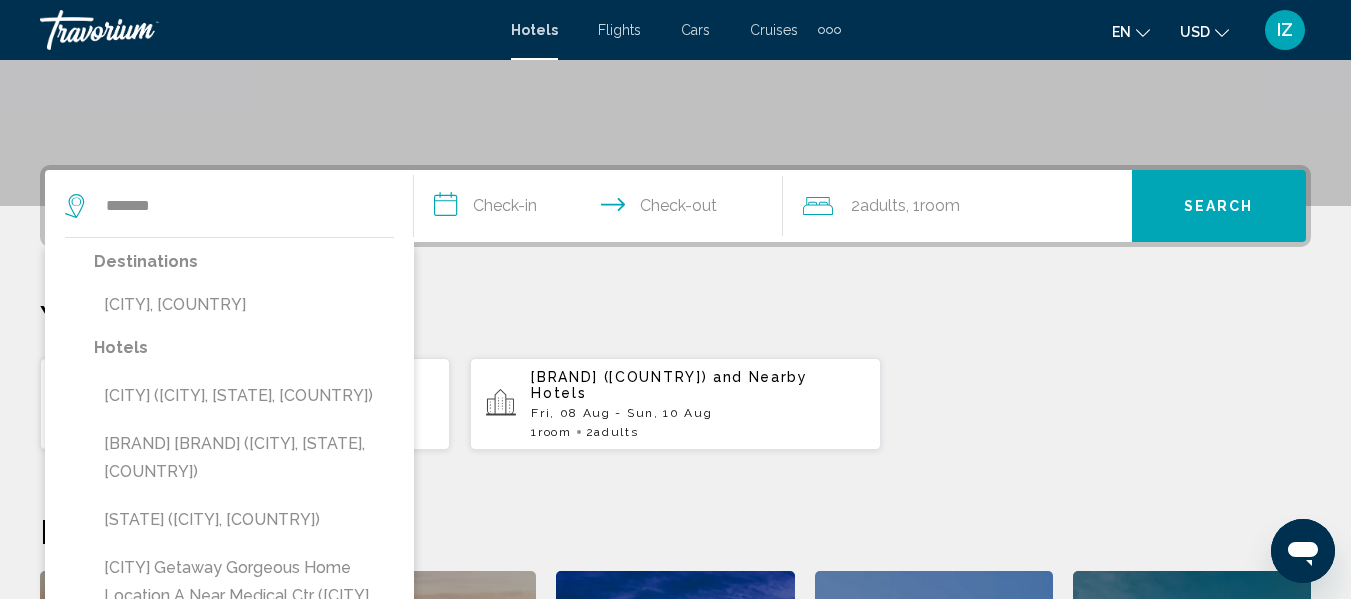 click on "[CITY] ([CITY], [STATE], [COUNTRY])" at bounding box center (244, 396) 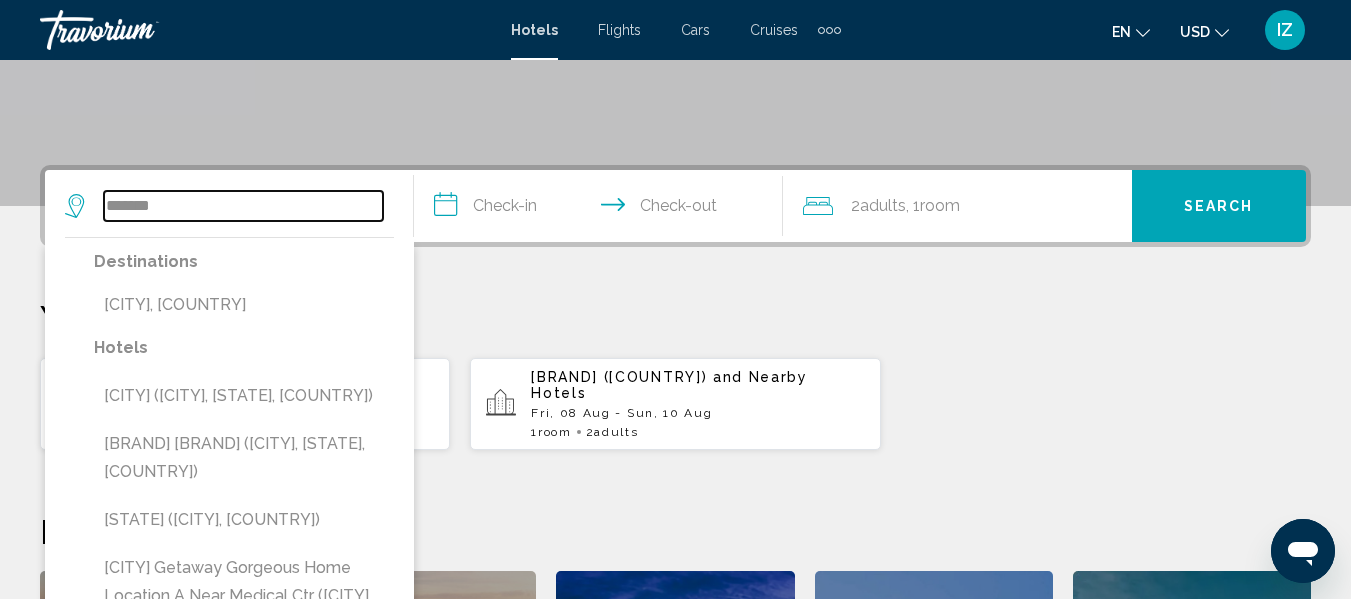 type on "**********" 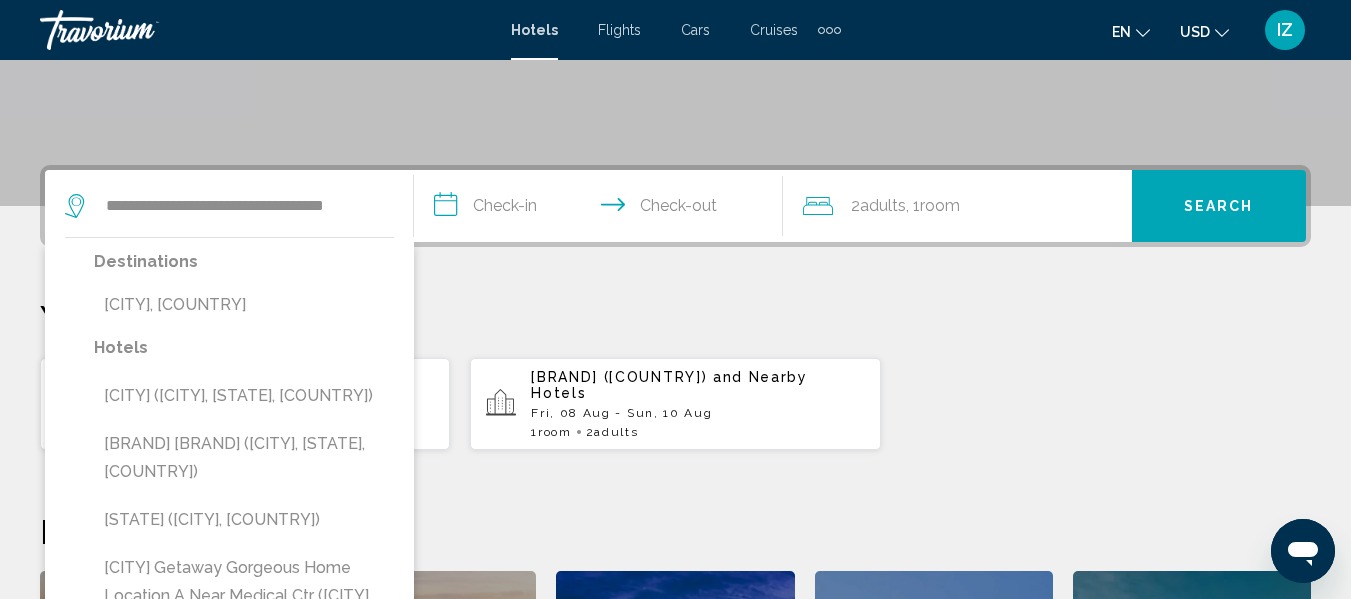 click on "Hotels in [CITY], [CITY], [STATE], [COUNTRY] [DATE] - [DATE] 1 Room rooms 2 Adult Adults" at bounding box center (245, 404) 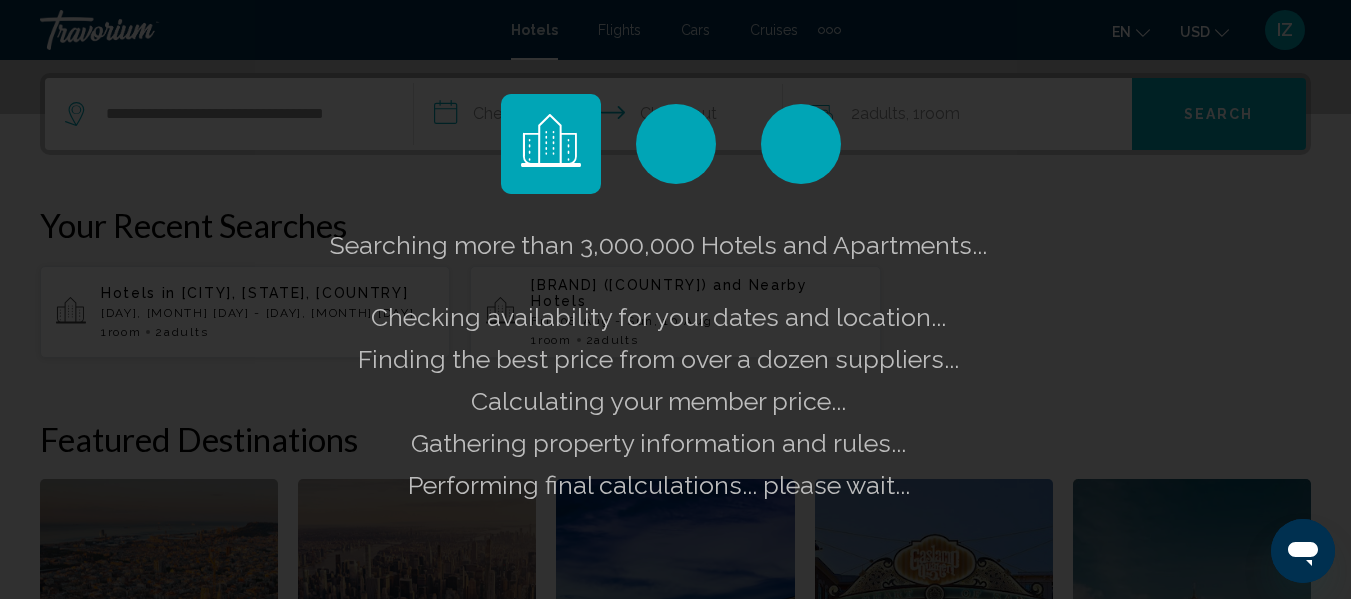 scroll, scrollTop: 494, scrollLeft: 0, axis: vertical 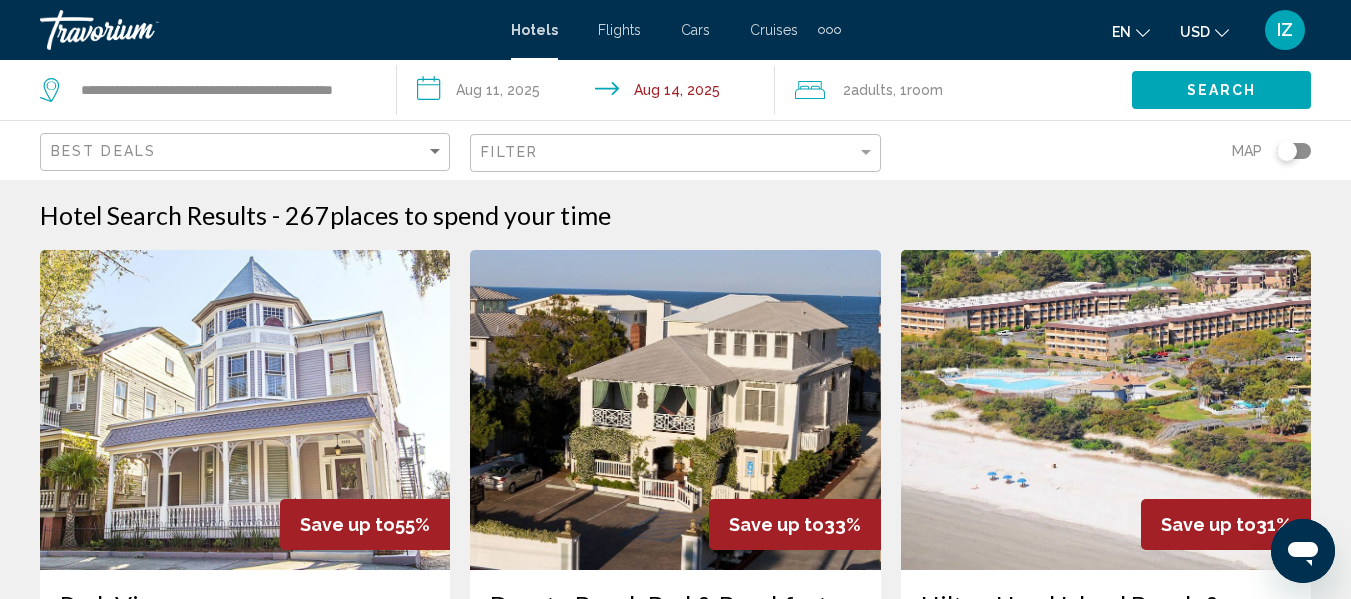 click on "**********" at bounding box center [589, 93] 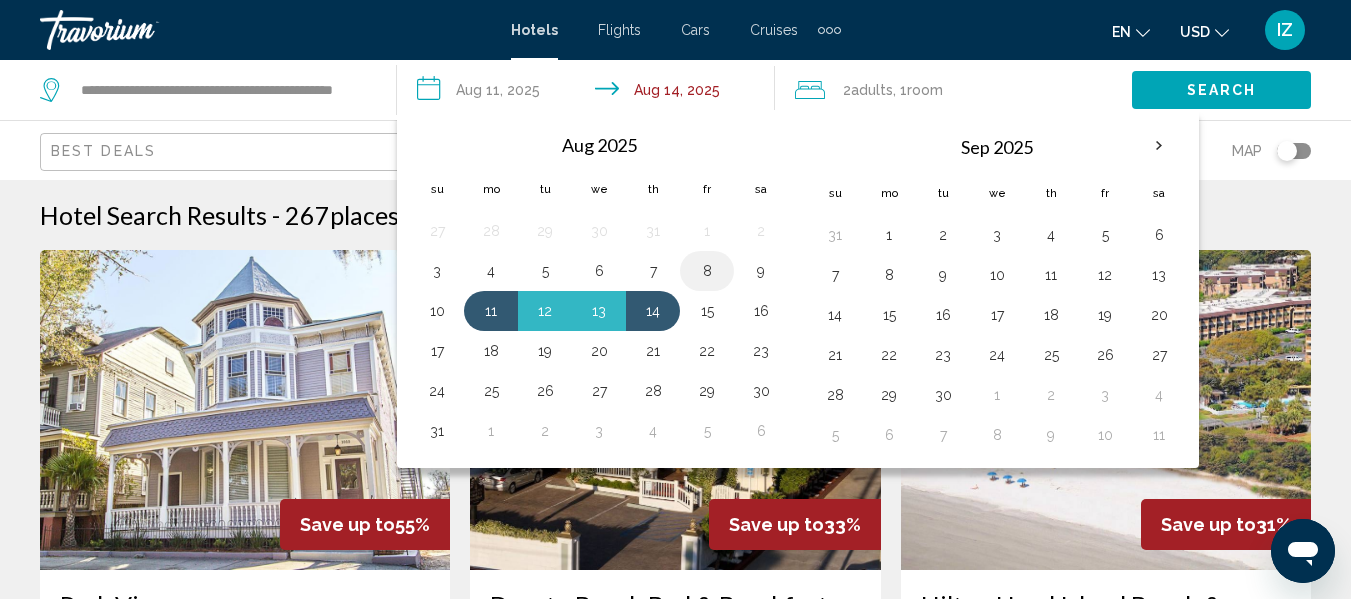 click on "8" at bounding box center [707, 271] 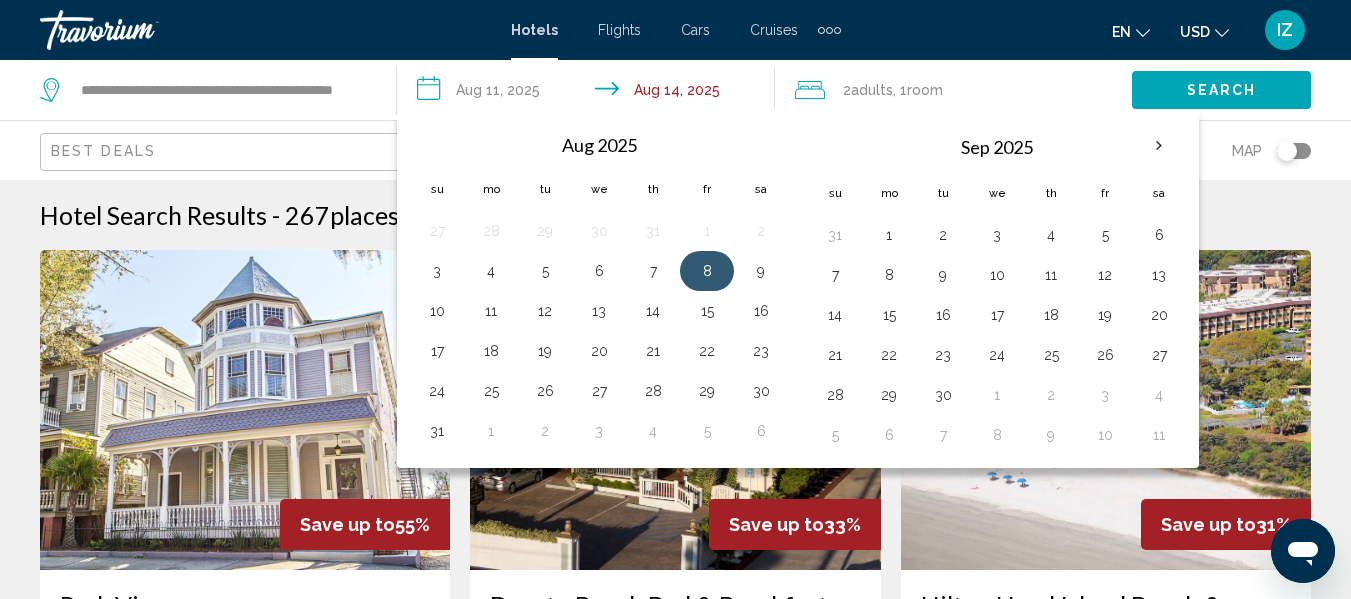 click on "8" at bounding box center (707, 271) 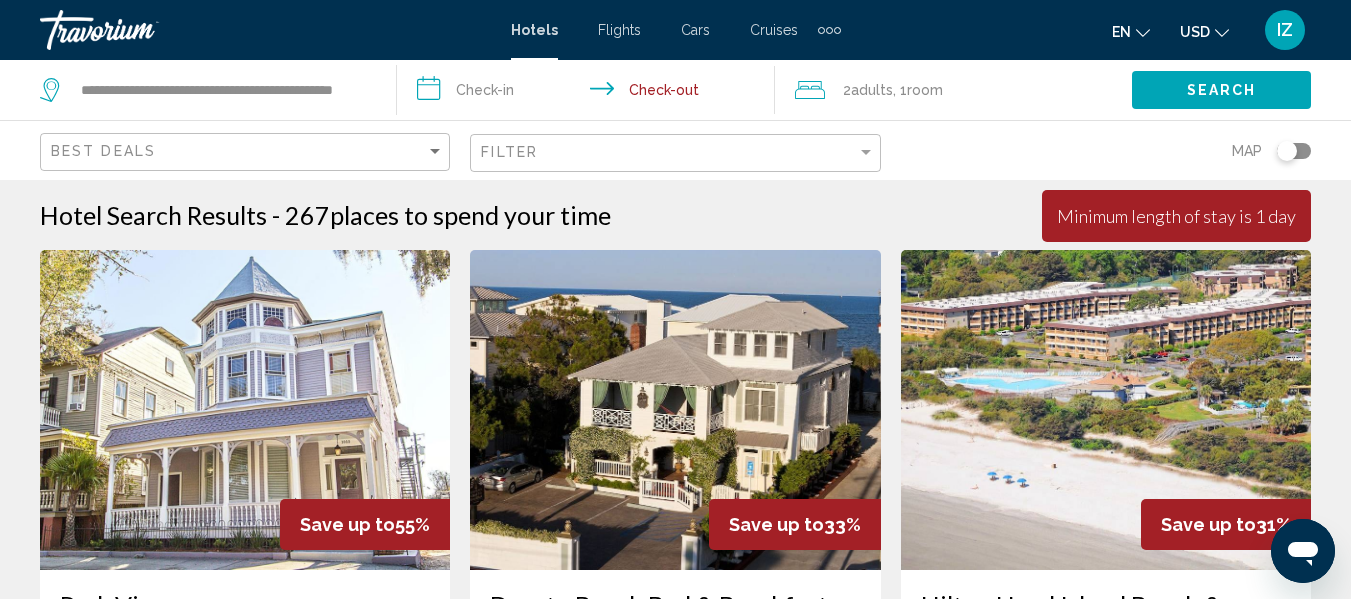 click on "**********" at bounding box center [589, 93] 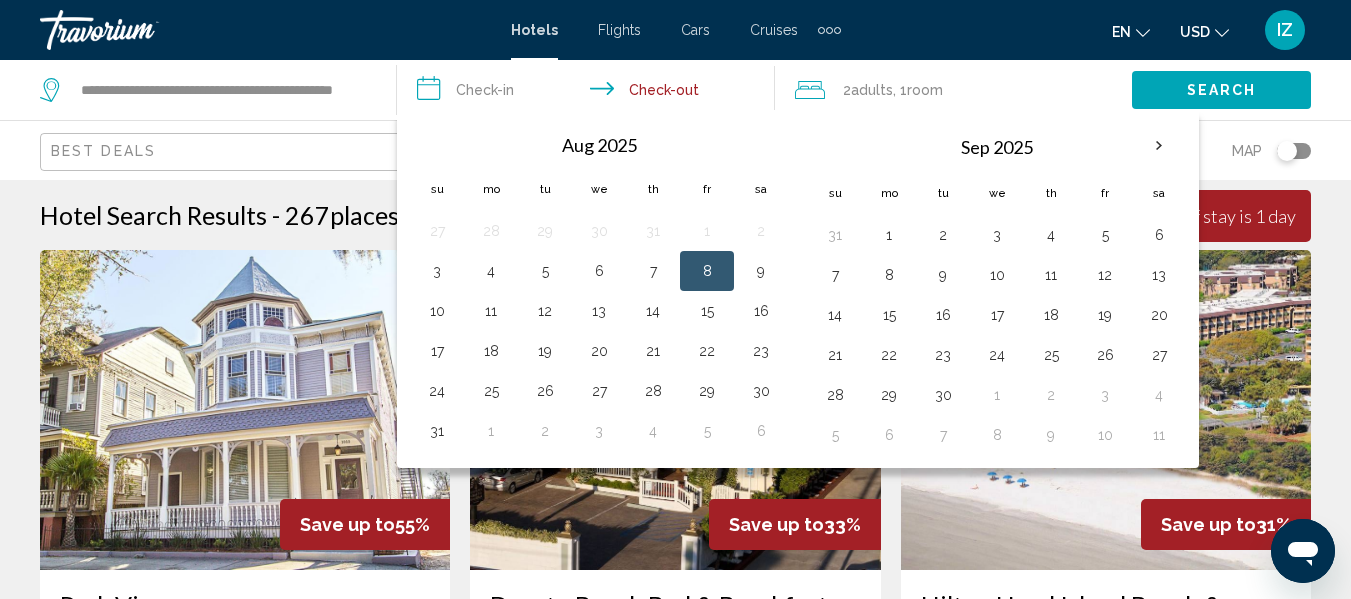 click on "**********" at bounding box center (589, 93) 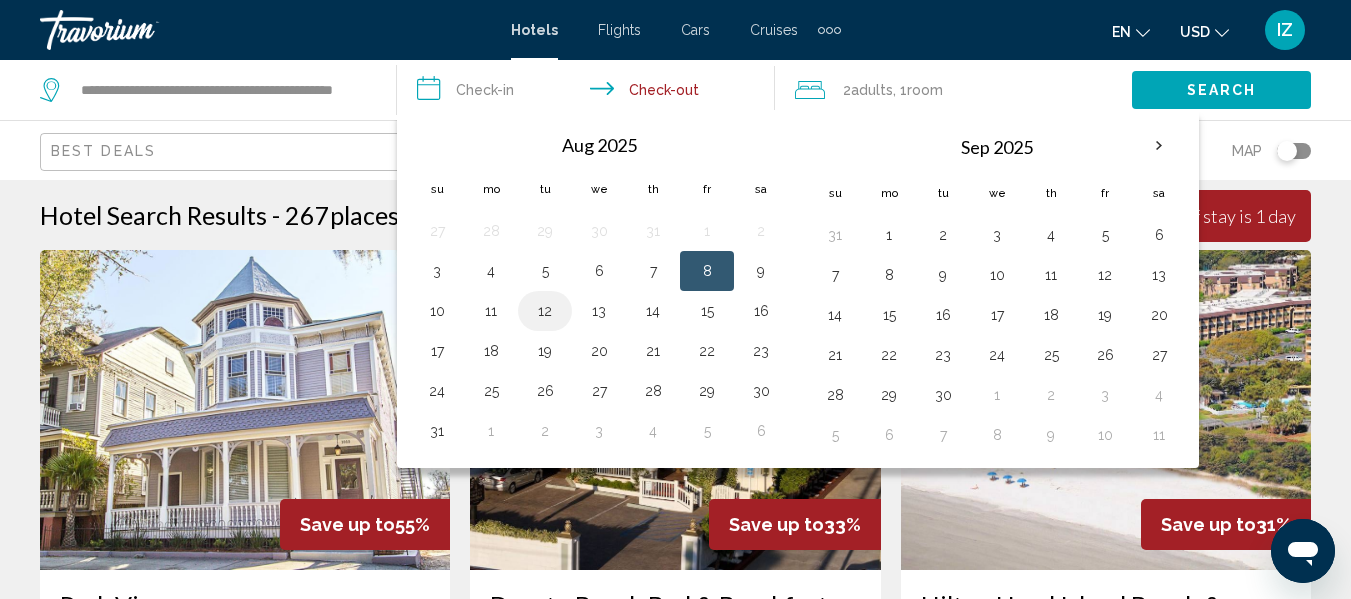 click on "12" at bounding box center (545, 311) 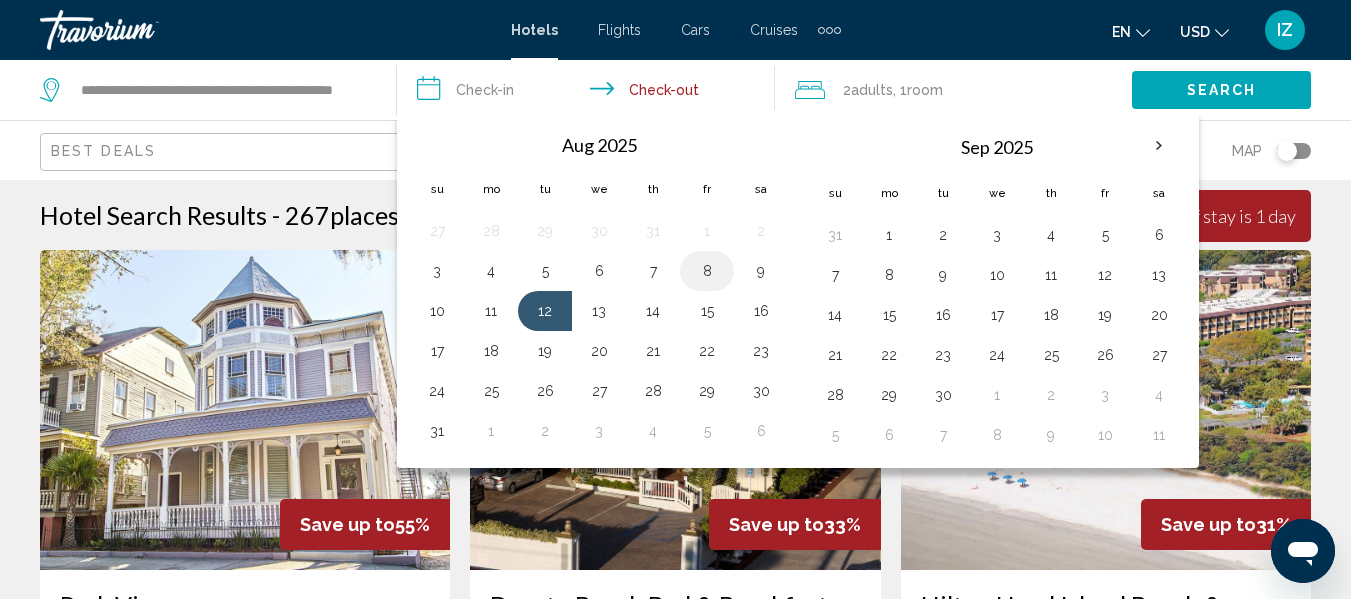 click on "8" at bounding box center [707, 271] 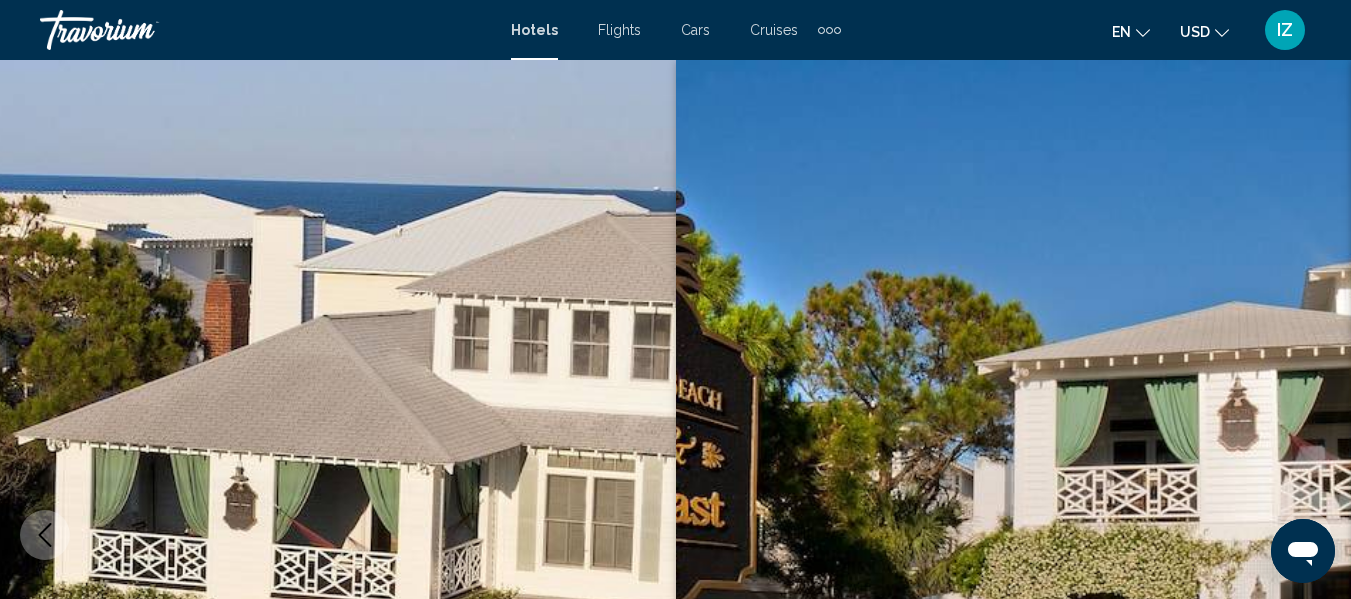 scroll, scrollTop: 236, scrollLeft: 0, axis: vertical 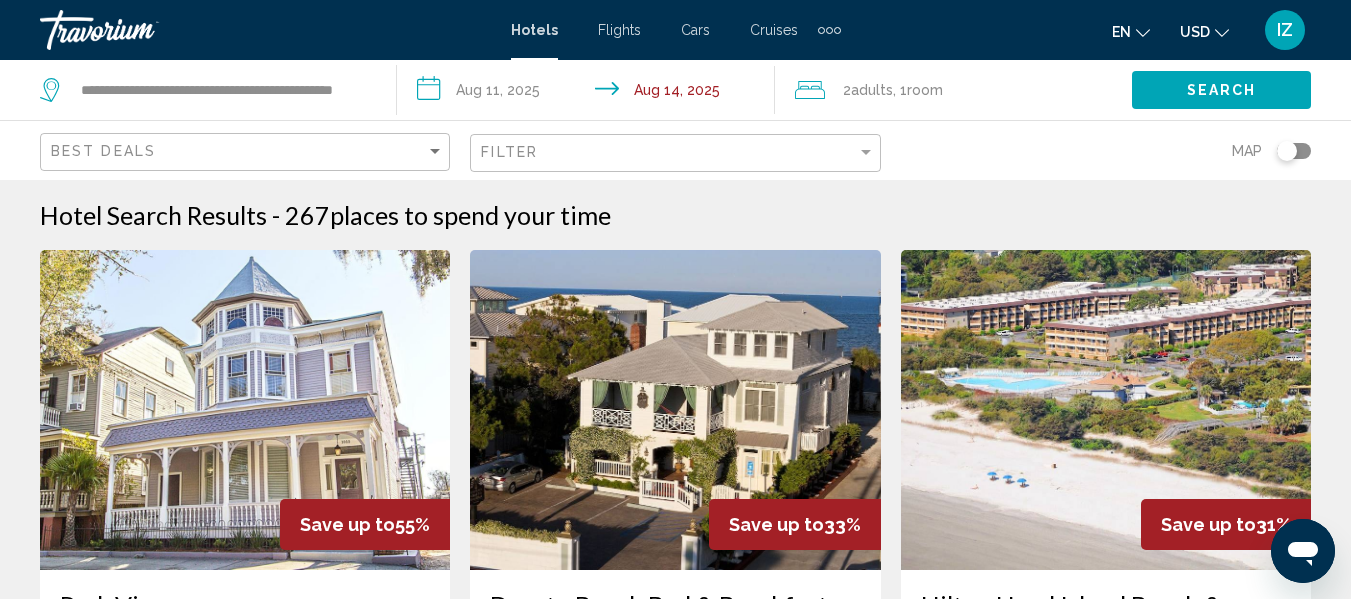 click on "**********" at bounding box center [589, 93] 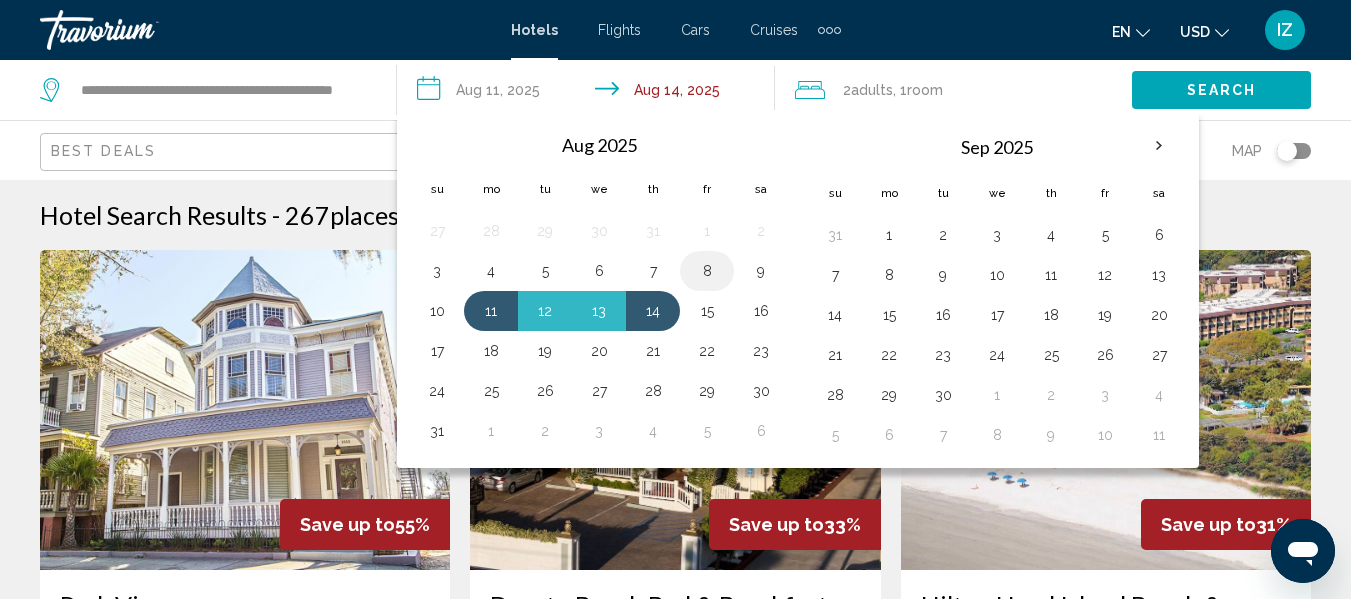 click on "8" at bounding box center (707, 271) 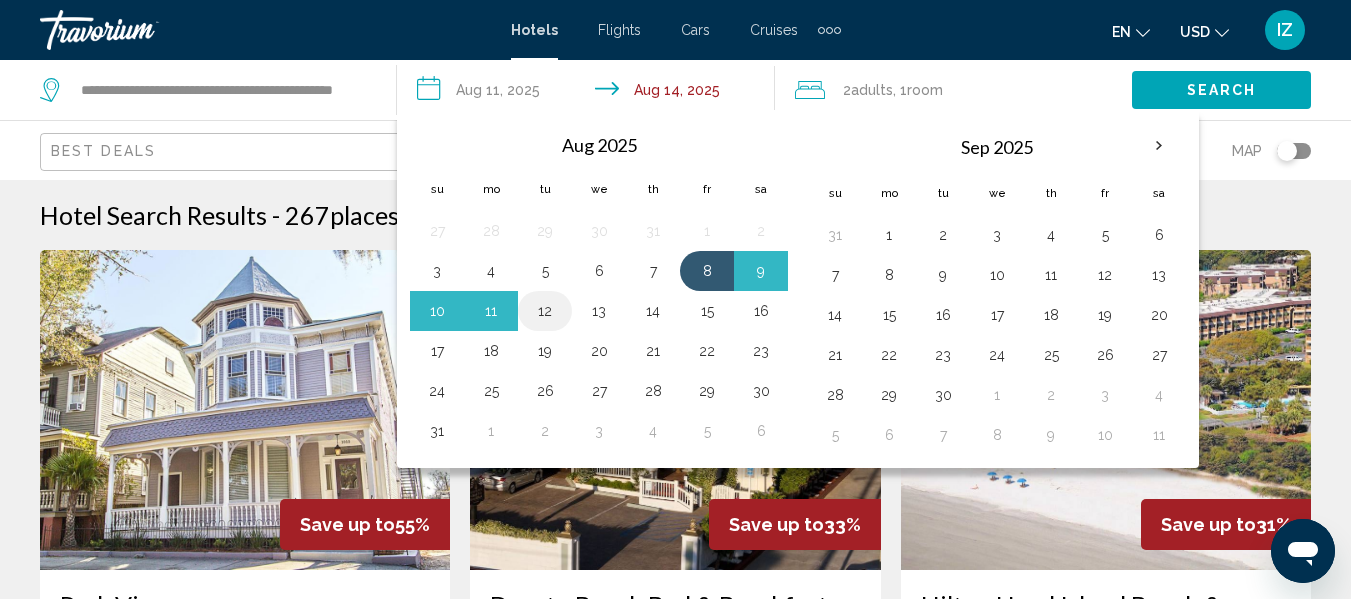 click on "12" at bounding box center (545, 311) 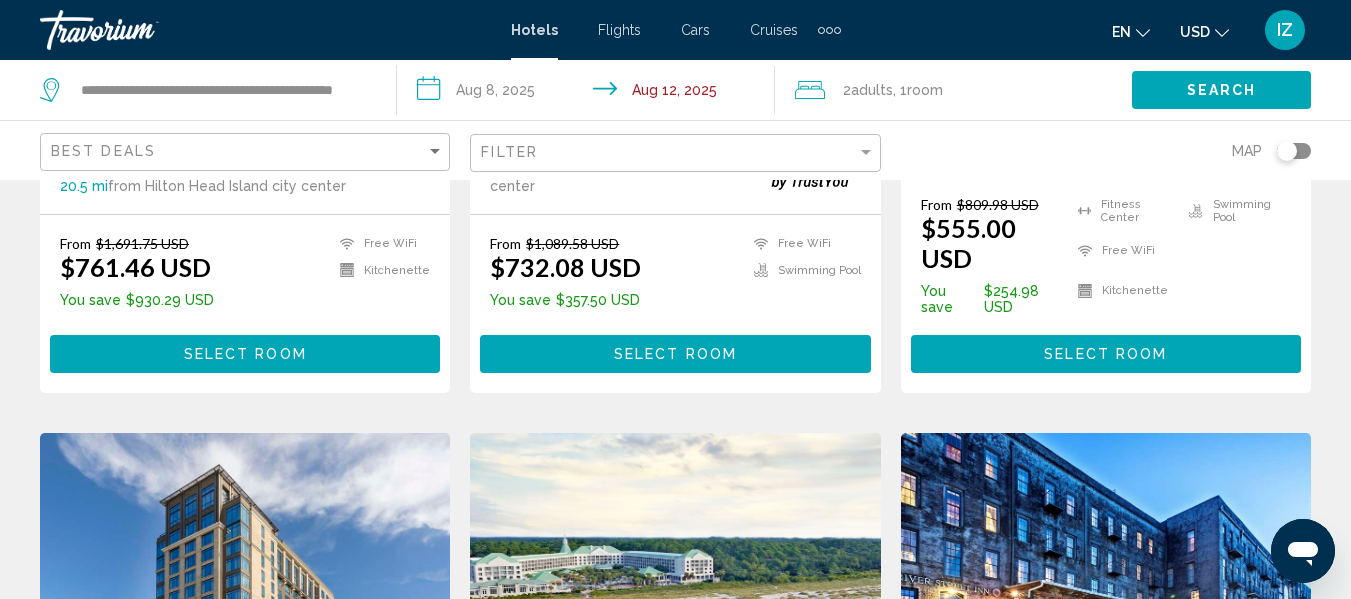 scroll, scrollTop: 0, scrollLeft: 0, axis: both 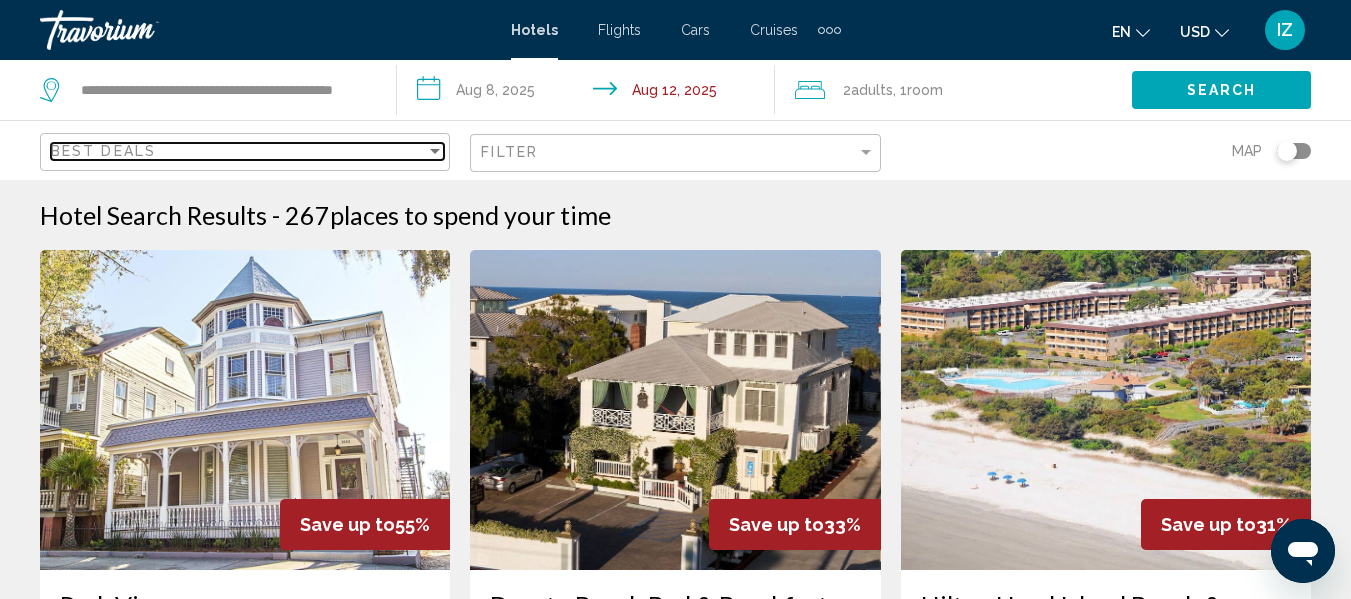 click at bounding box center [435, 151] 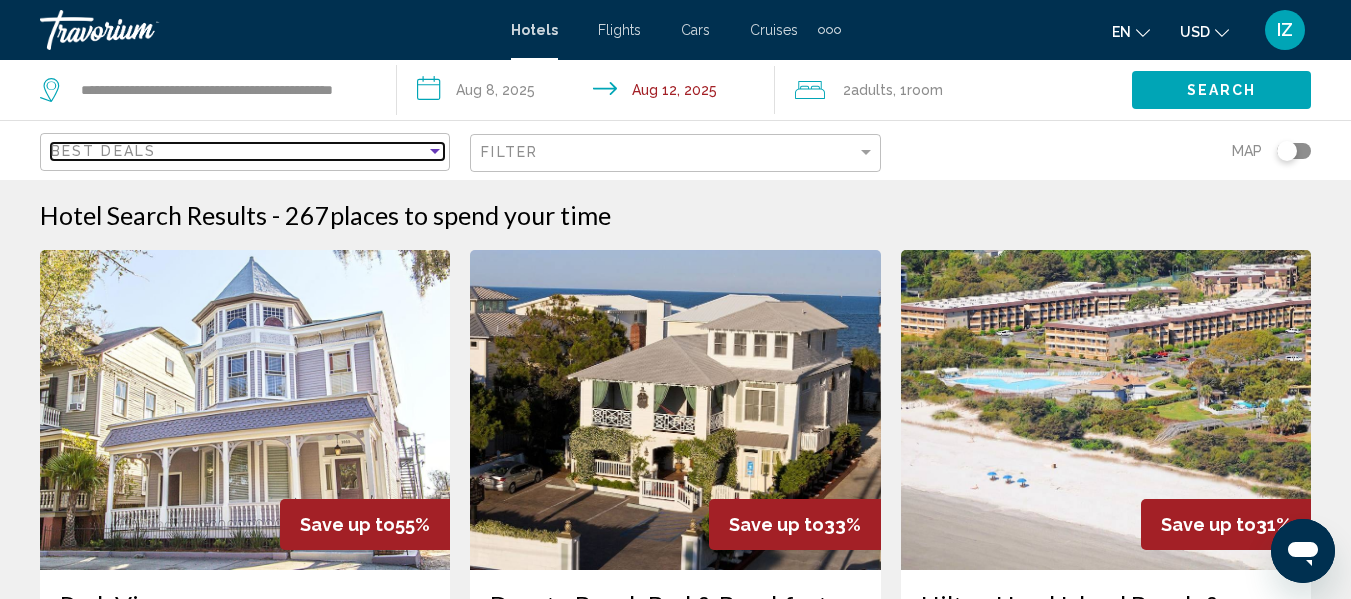 click at bounding box center [435, 151] 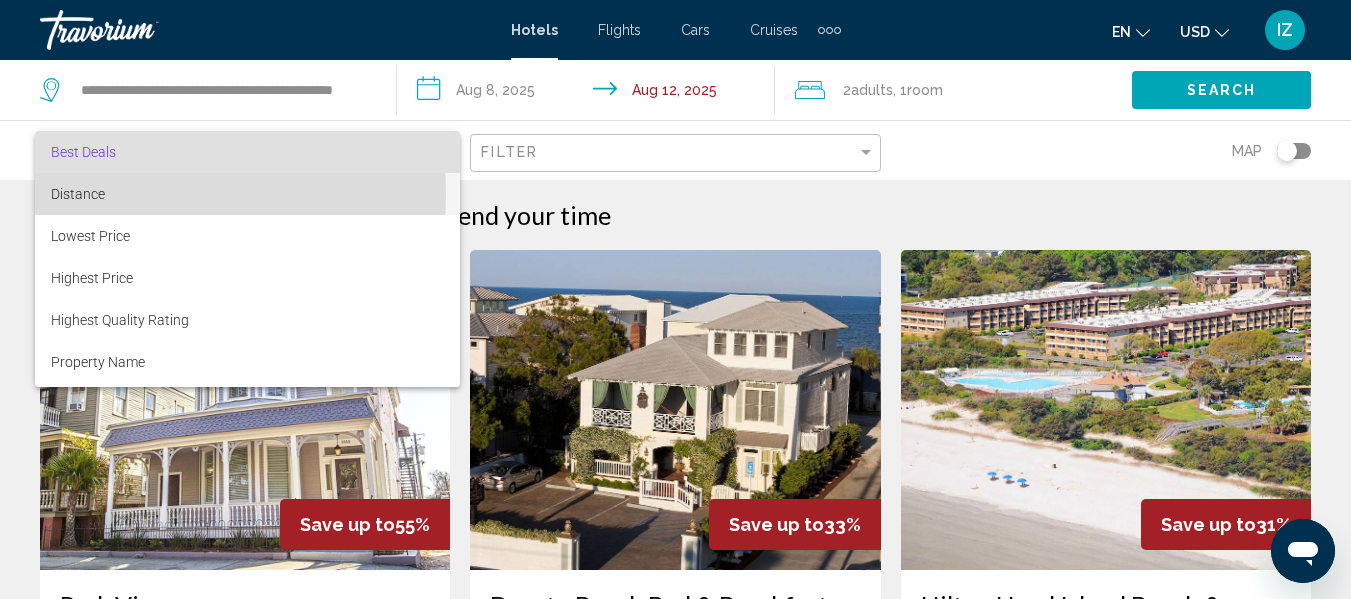 click on "Distance" at bounding box center [78, 194] 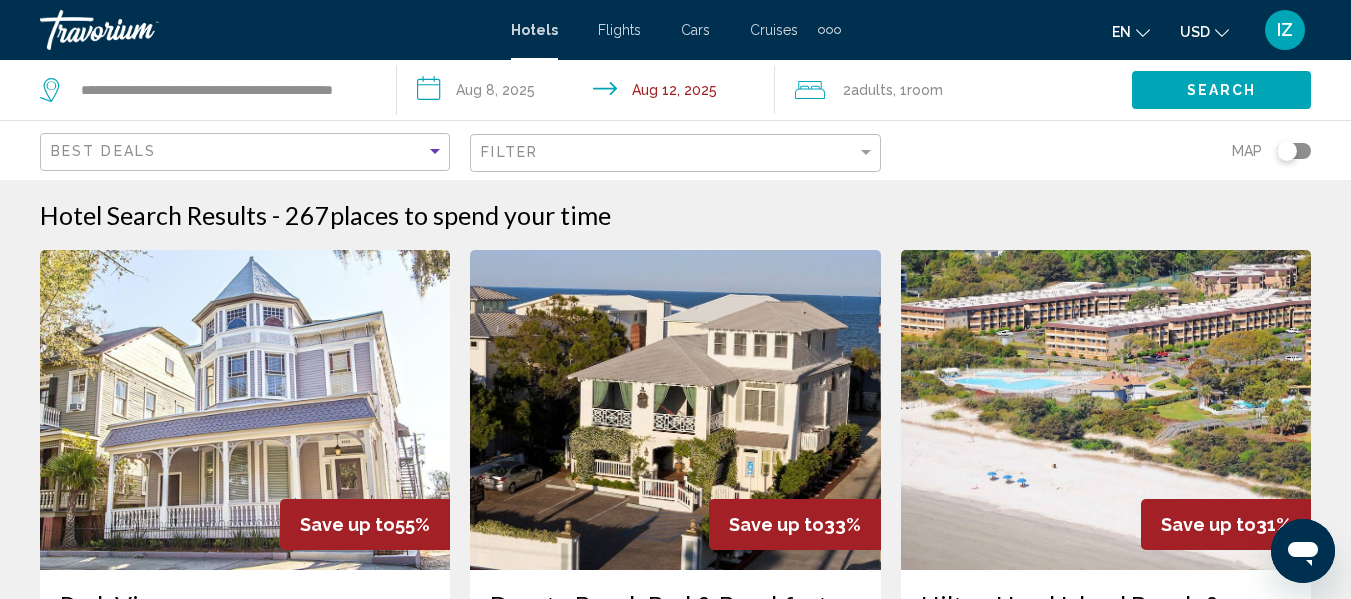 click on "2  Adult Adults , 1  Room rooms Map 4" at bounding box center [675, 1730] 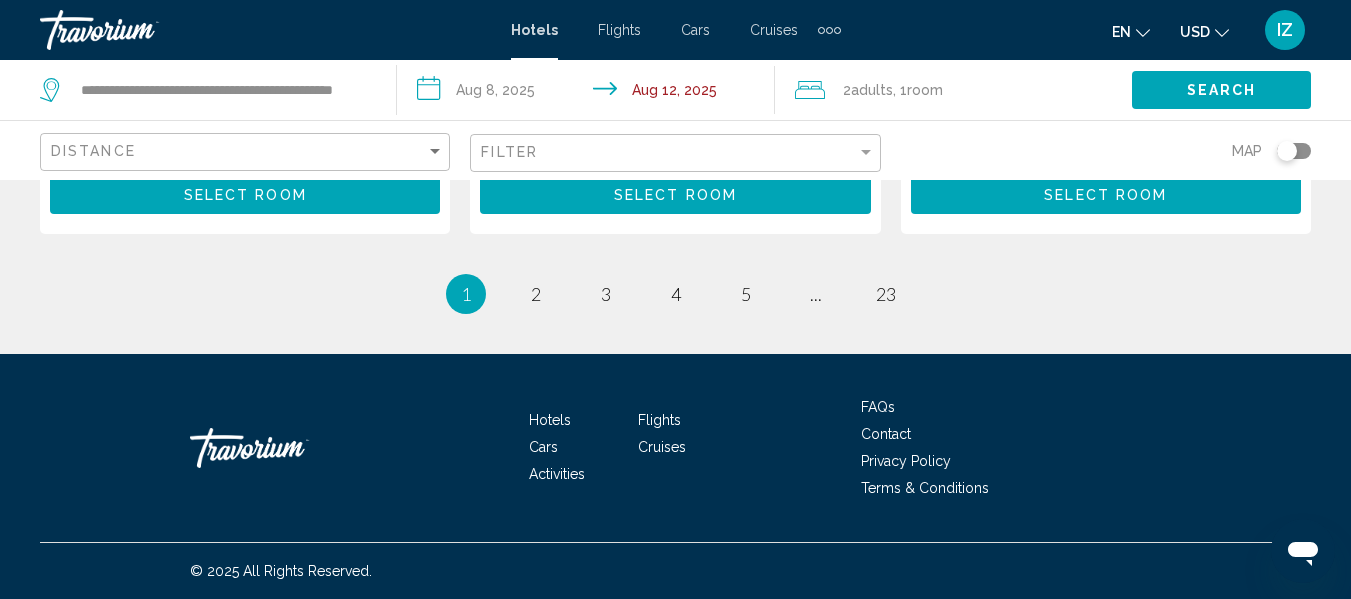 scroll, scrollTop: 3029, scrollLeft: 0, axis: vertical 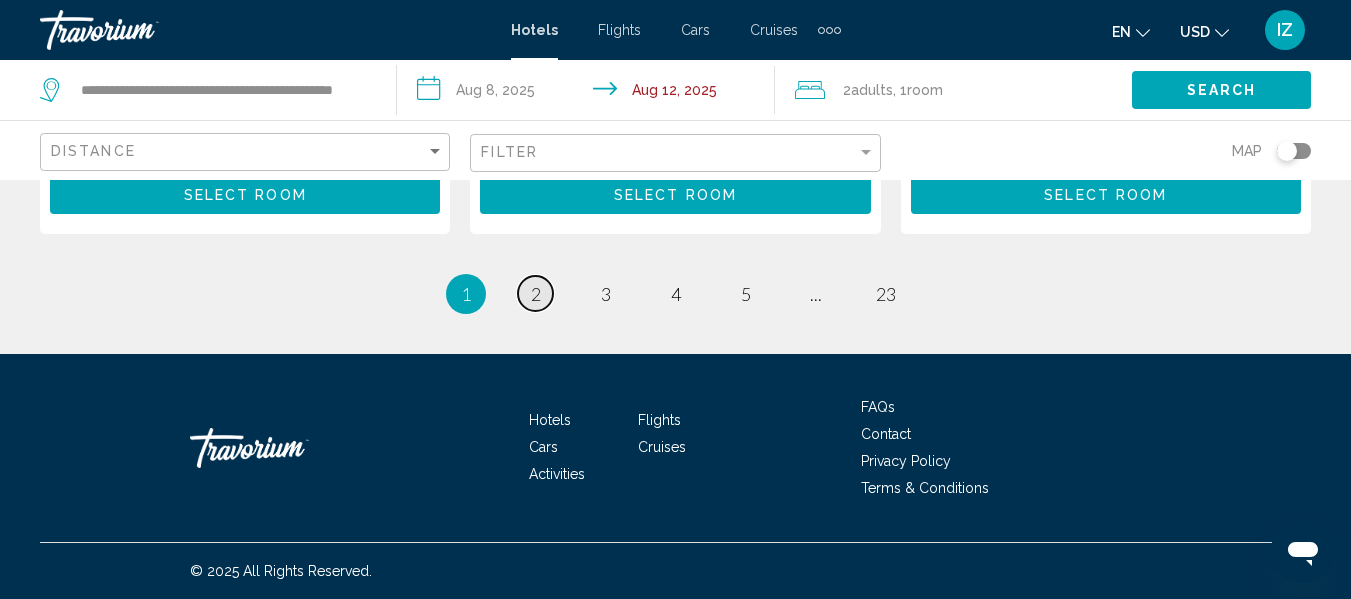 click on "2" at bounding box center [536, 294] 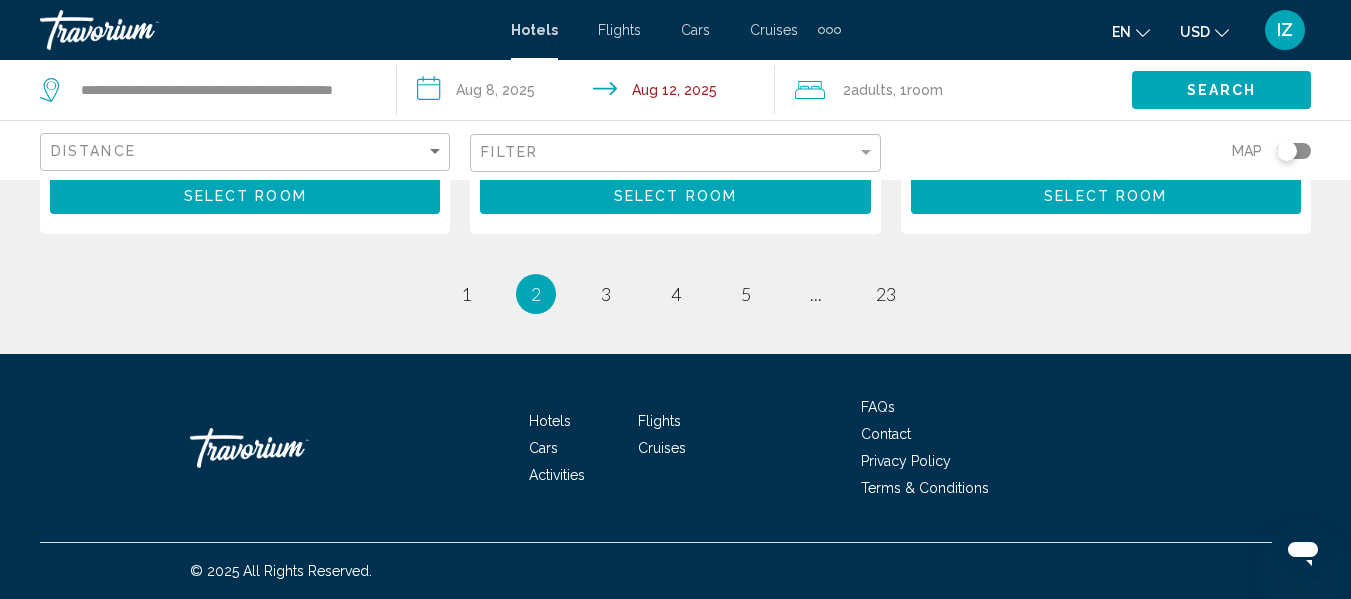 click on "You're on page  2" at bounding box center [536, 294] 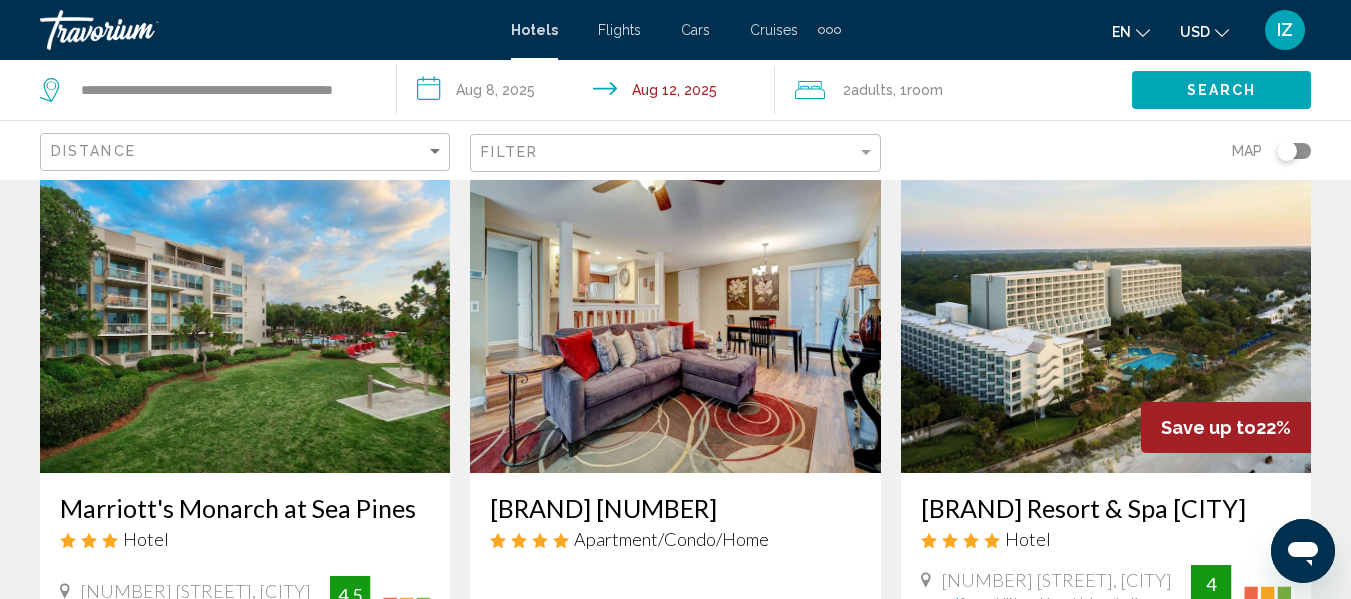 scroll, scrollTop: 0, scrollLeft: 0, axis: both 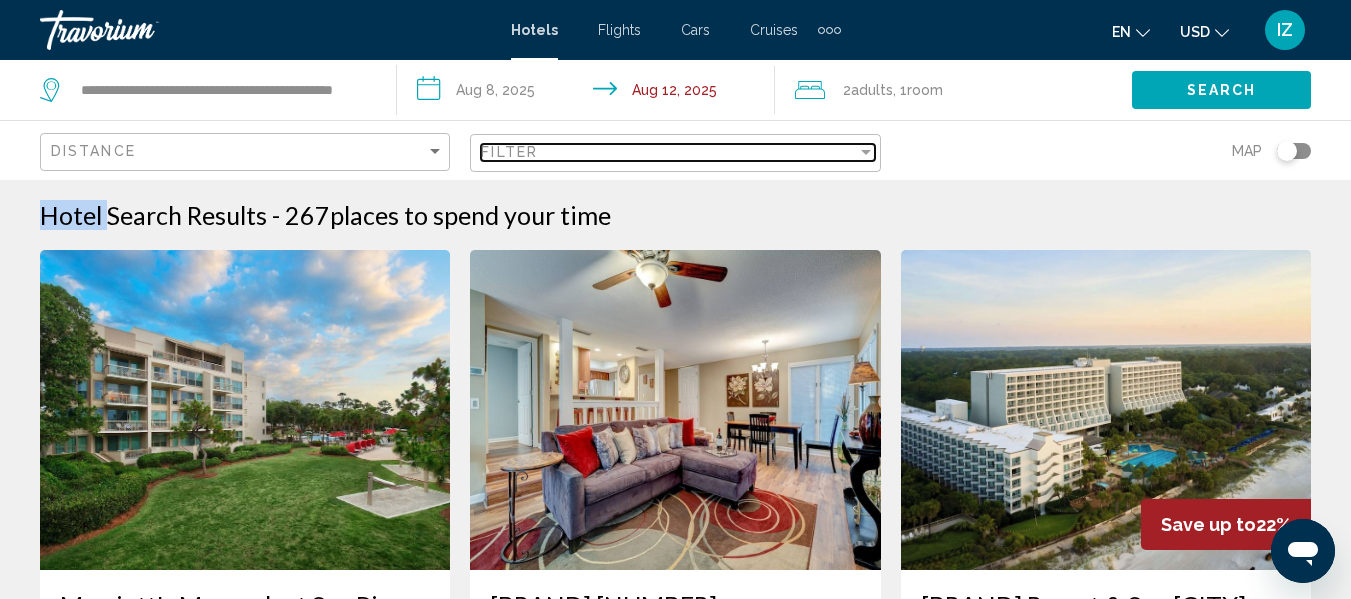 click at bounding box center (866, 152) 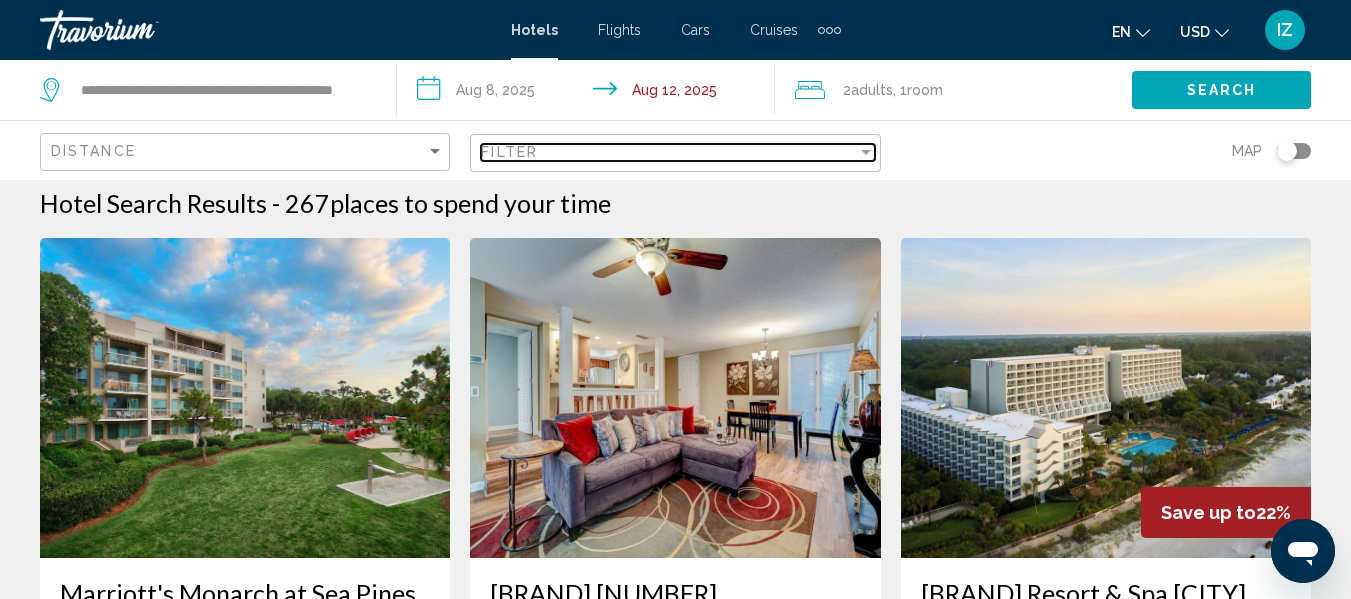 scroll, scrollTop: 0, scrollLeft: 0, axis: both 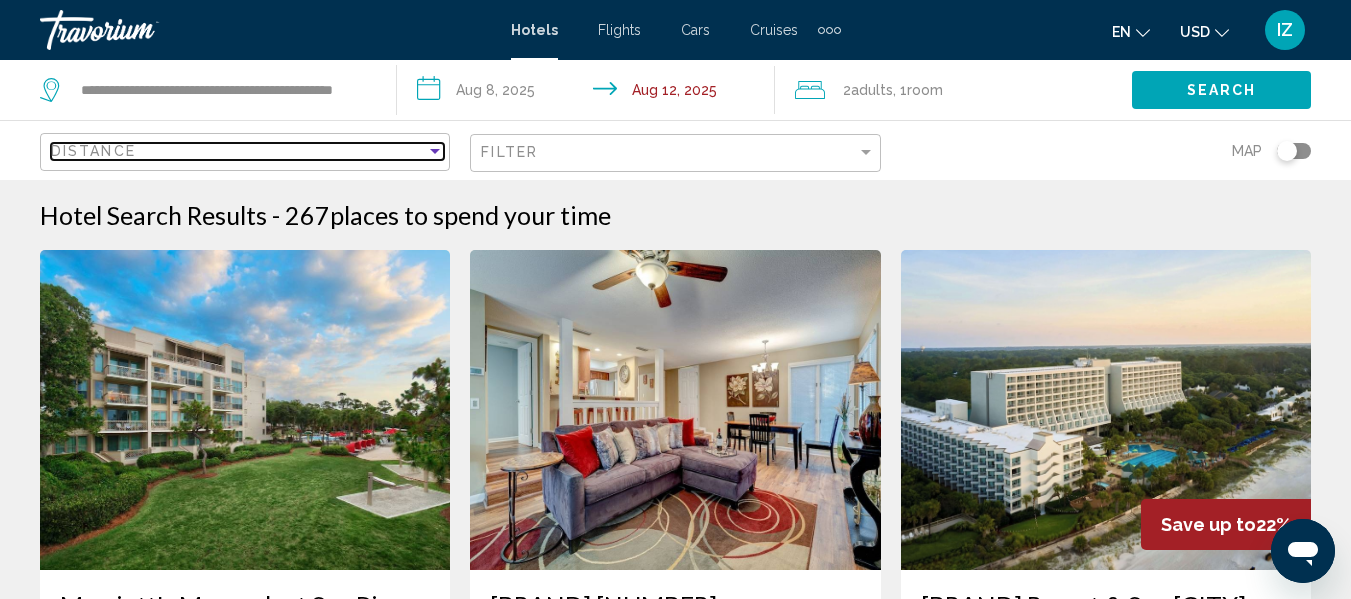 click at bounding box center (435, 151) 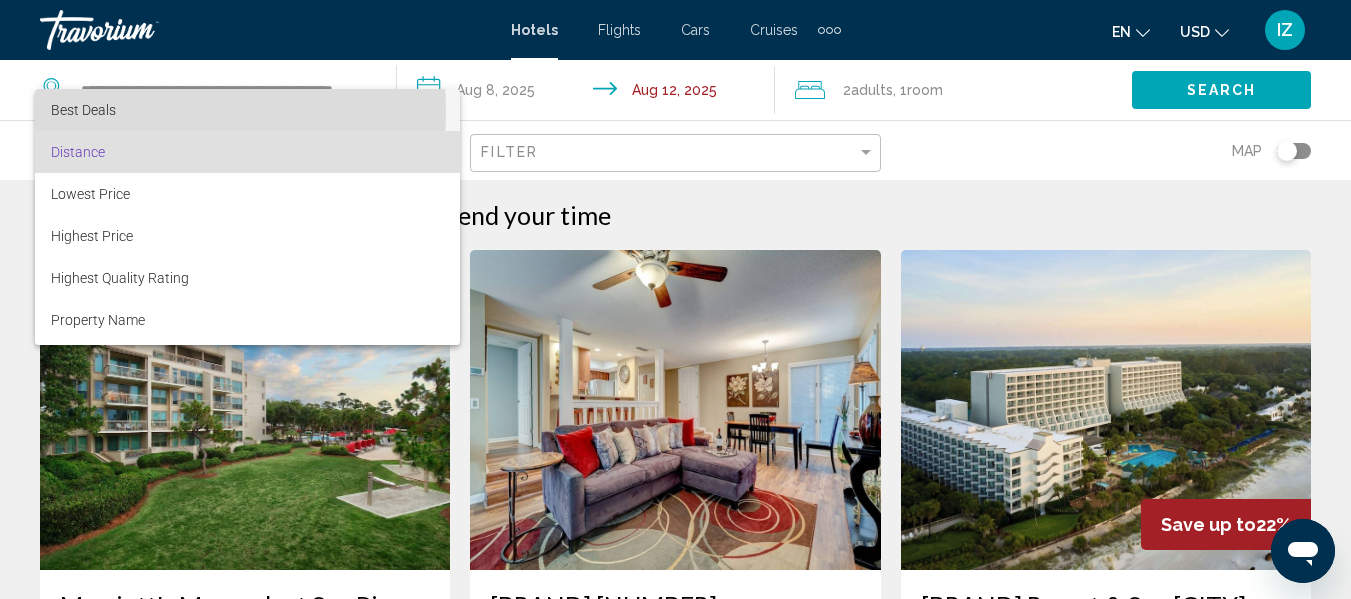 click on "Best Deals" at bounding box center (247, 110) 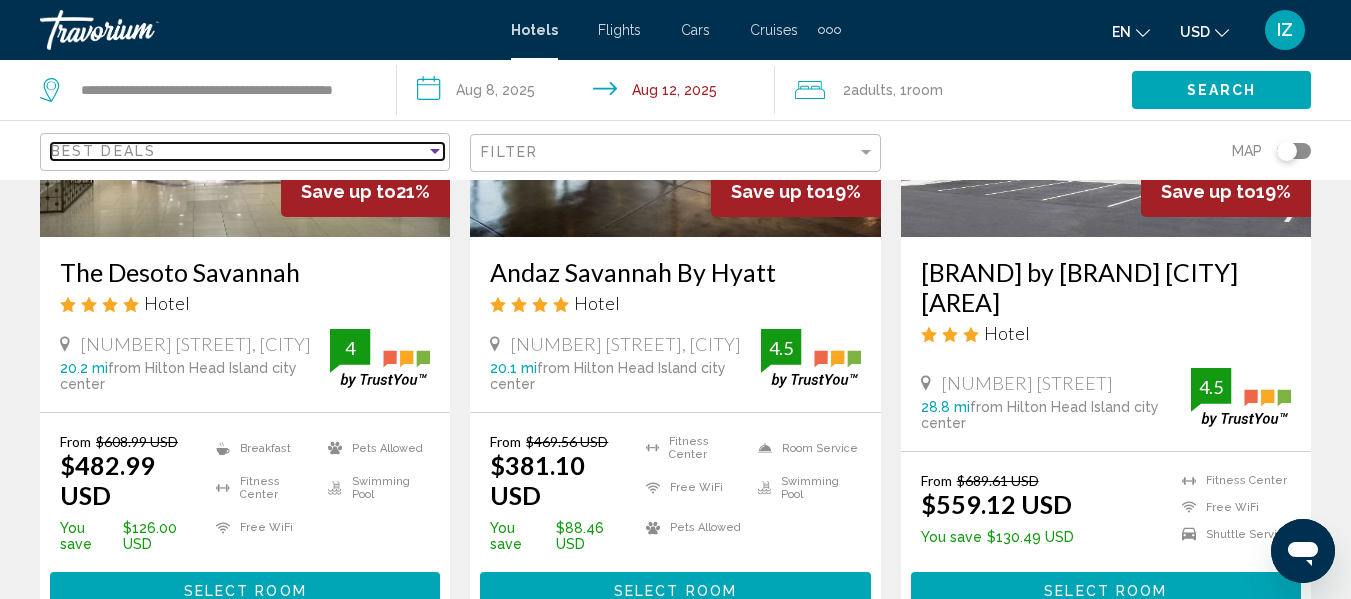 scroll, scrollTop: 0, scrollLeft: 0, axis: both 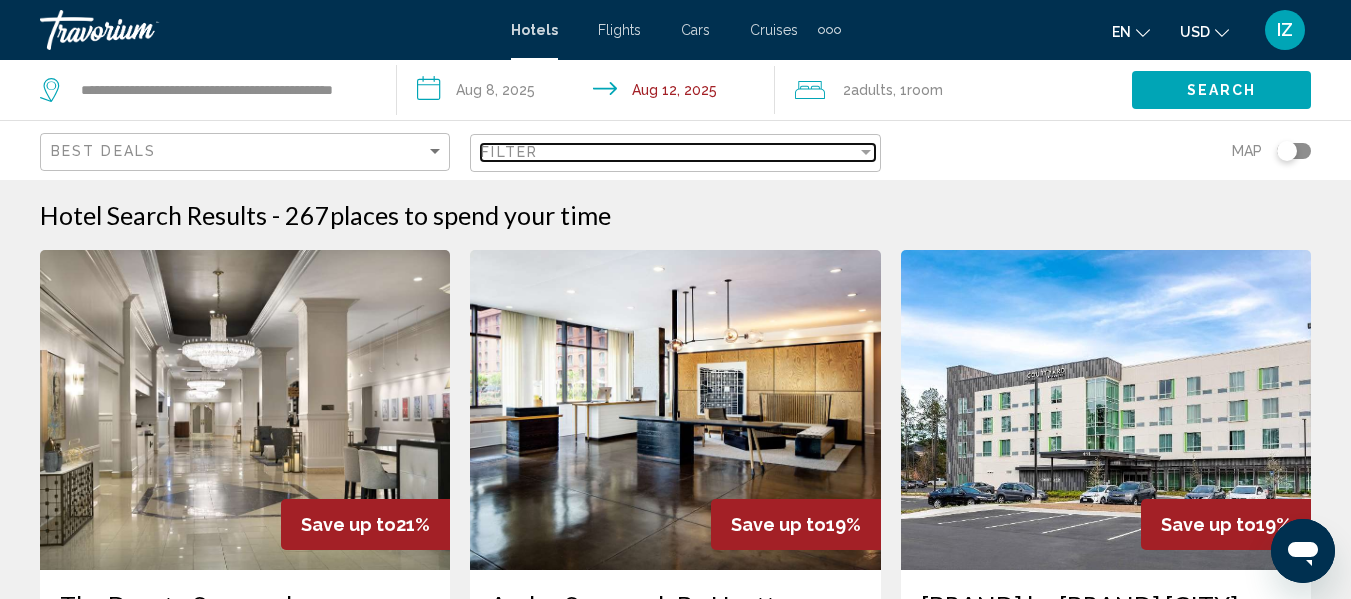 click at bounding box center (866, 152) 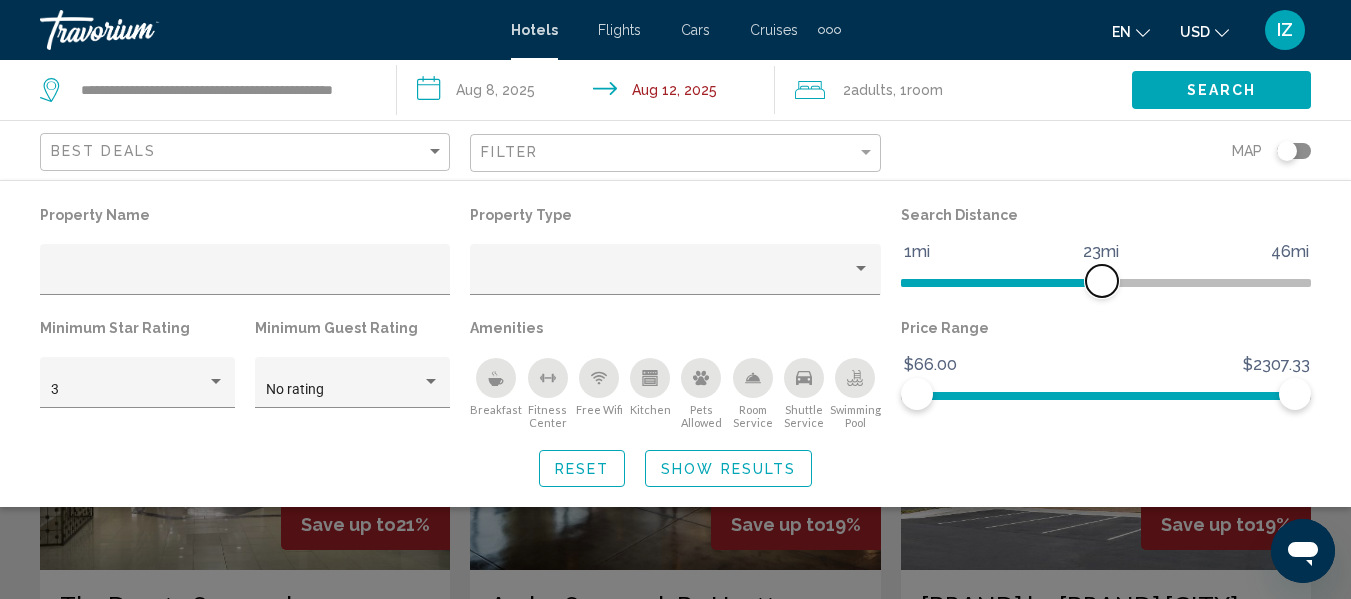 drag, startPoint x: 1157, startPoint y: 284, endPoint x: 1065, endPoint y: 285, distance: 92.00543 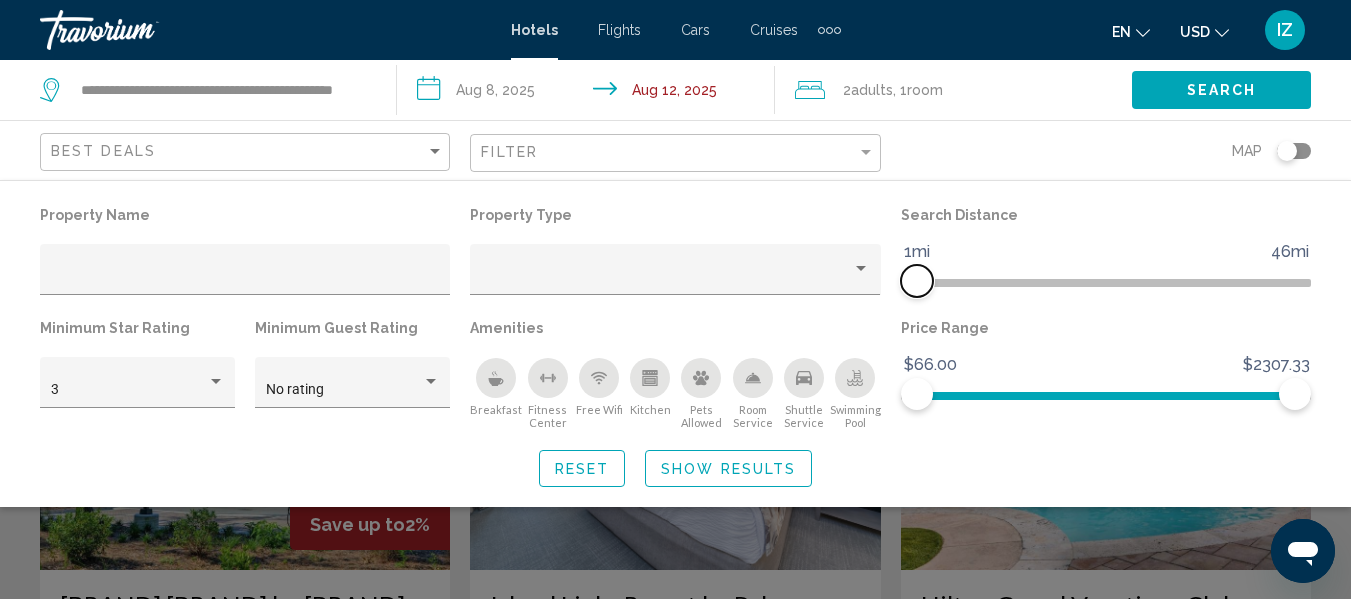 drag, startPoint x: 1015, startPoint y: 286, endPoint x: 901, endPoint y: 288, distance: 114.01754 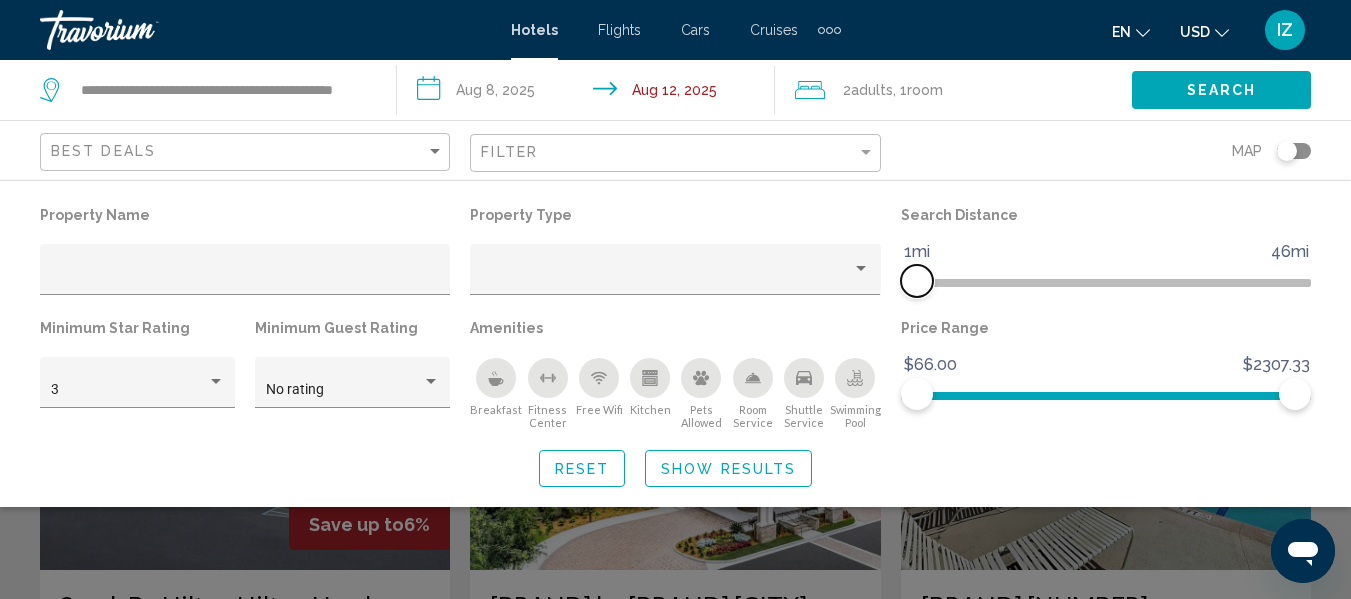 click on "Search Distance 1mi 46mi 1mi" 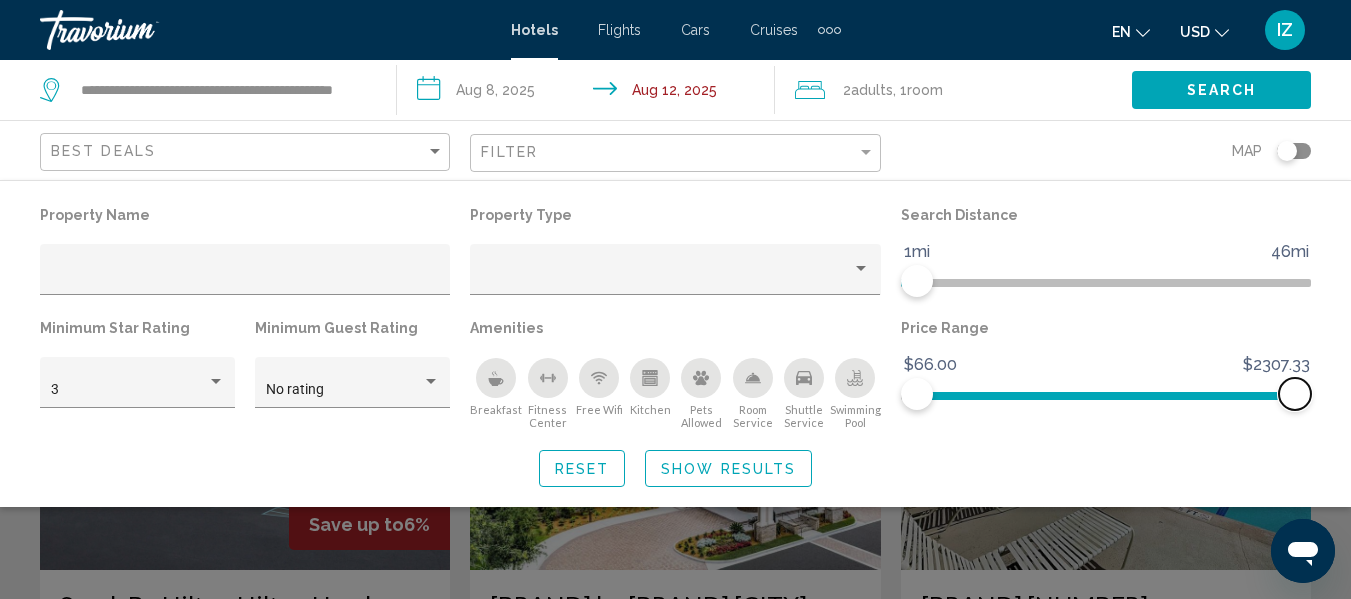 click on "$66.00 $2307.33 $66.00 $2307.33" 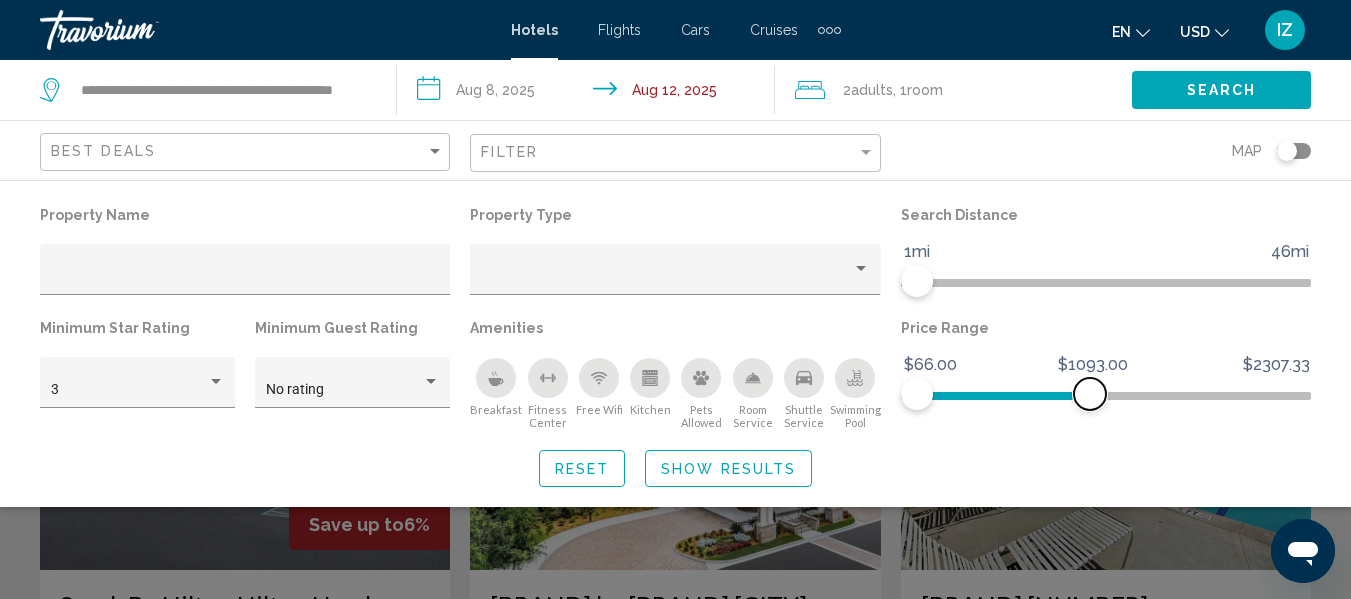 drag, startPoint x: 1258, startPoint y: 397, endPoint x: 1041, endPoint y: 404, distance: 217.11287 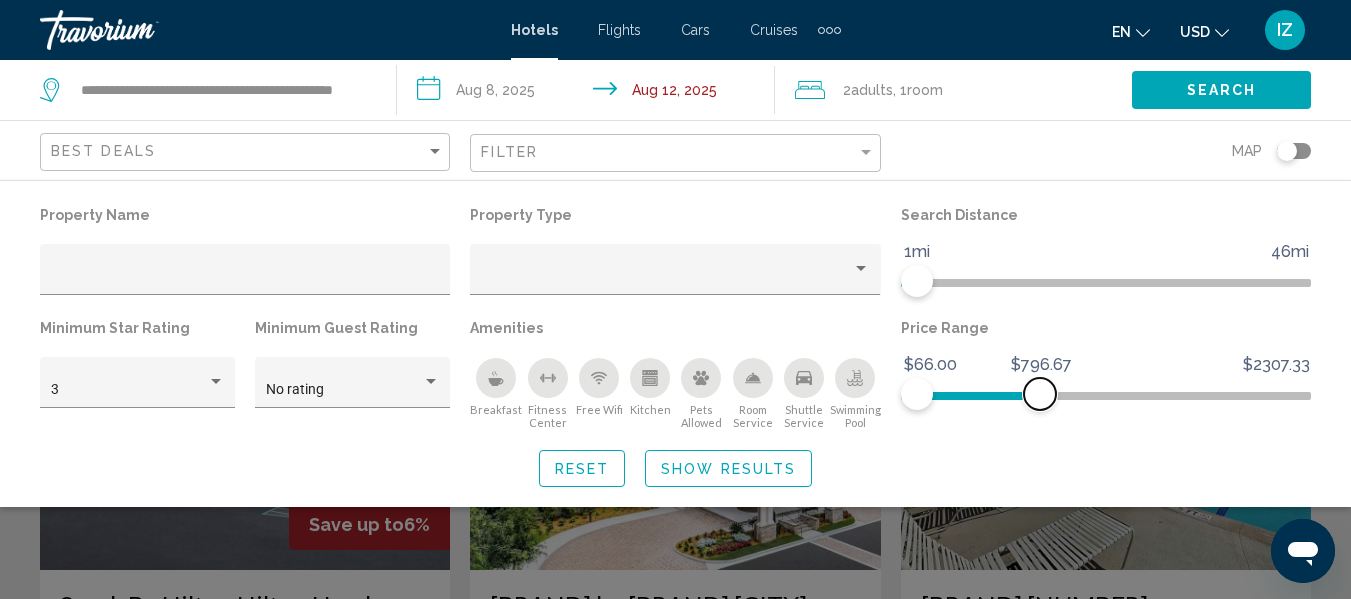 drag, startPoint x: 1041, startPoint y: 404, endPoint x: 1018, endPoint y: 403, distance: 23.021729 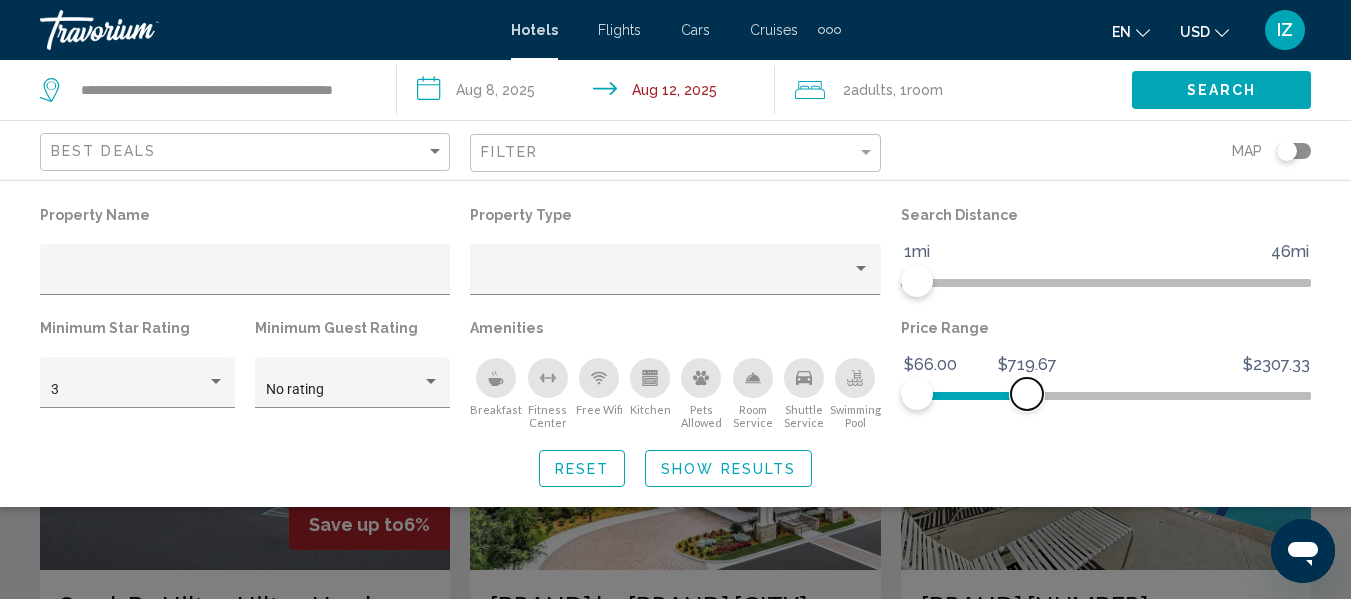 click 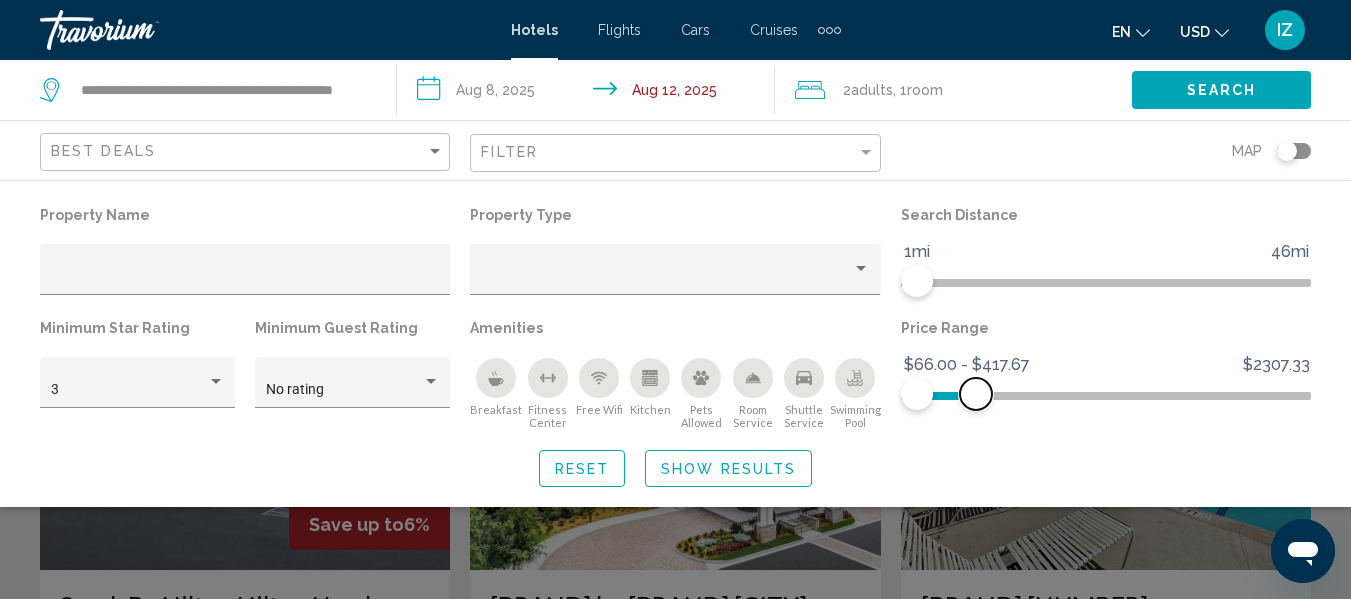 drag, startPoint x: 998, startPoint y: 399, endPoint x: 976, endPoint y: 398, distance: 22.022715 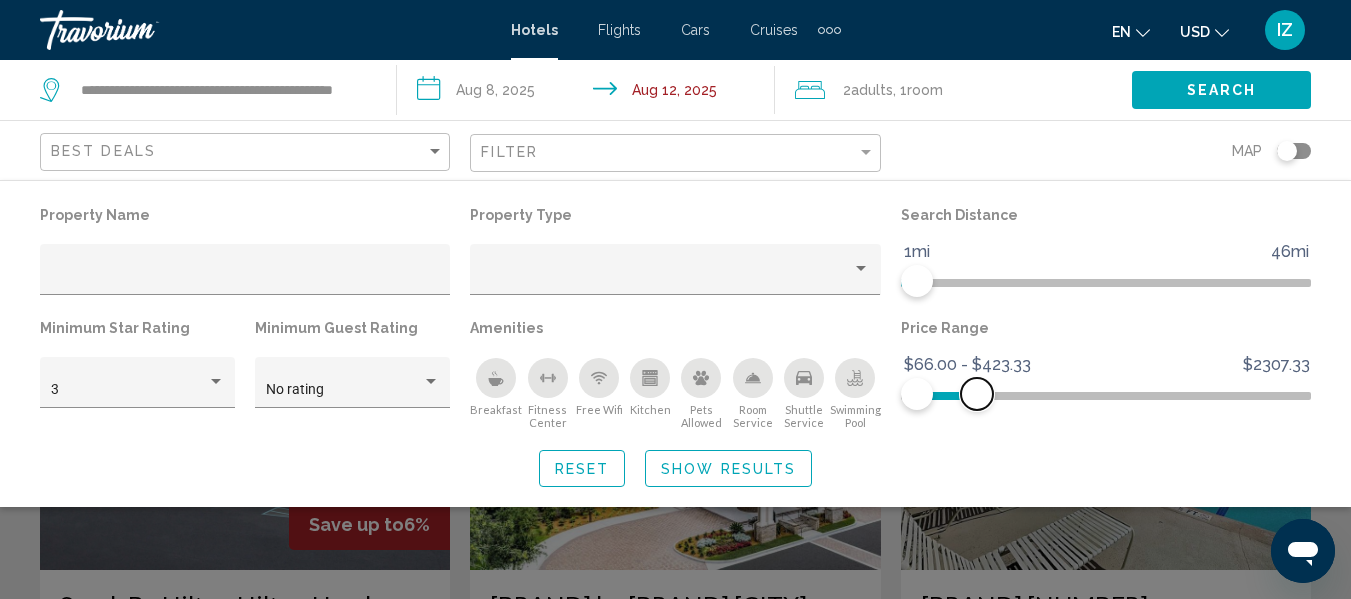click 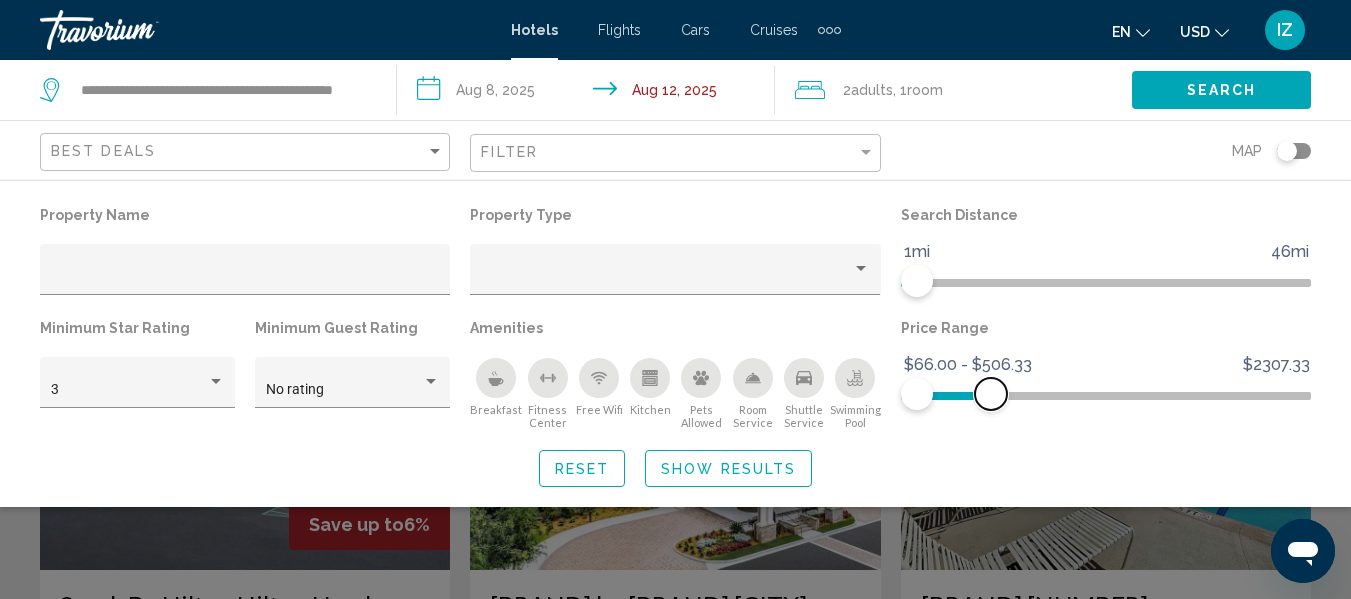 click 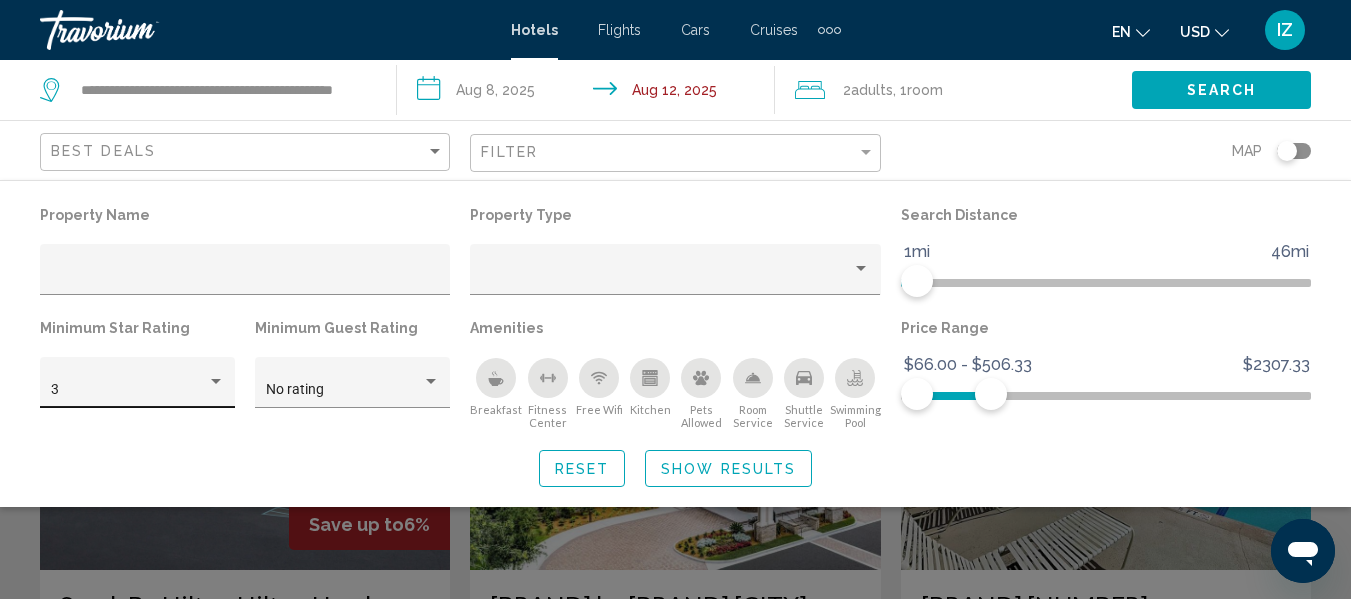 click at bounding box center [216, 381] 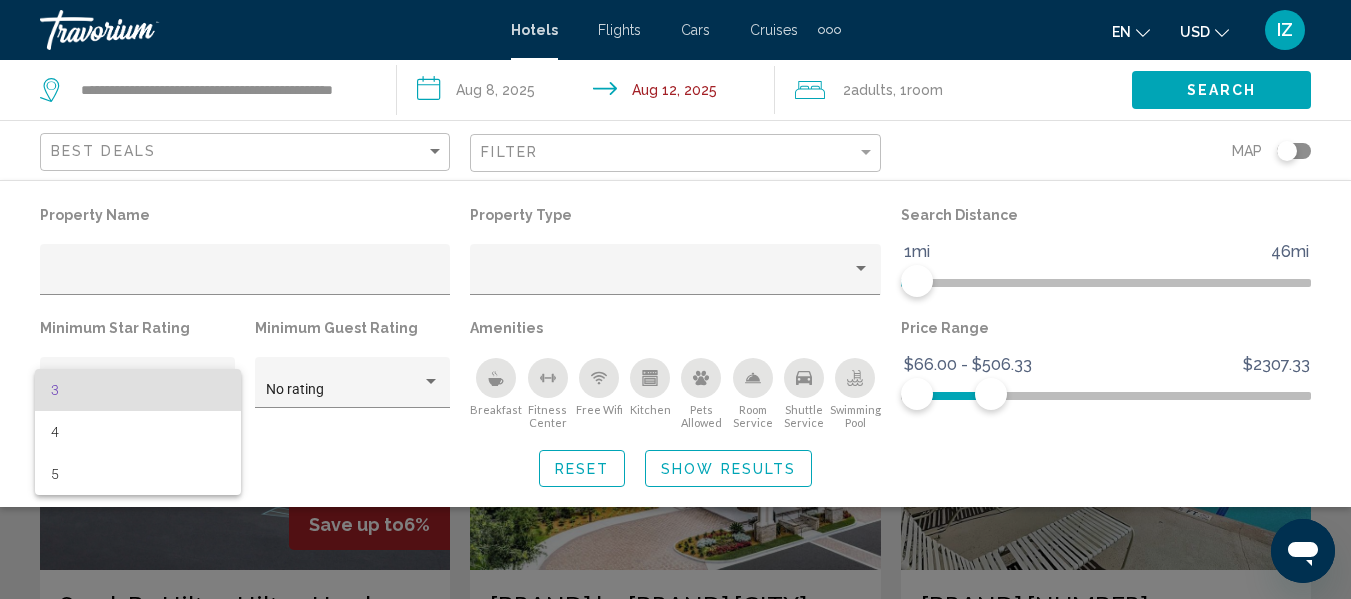 click on "3" at bounding box center [138, 390] 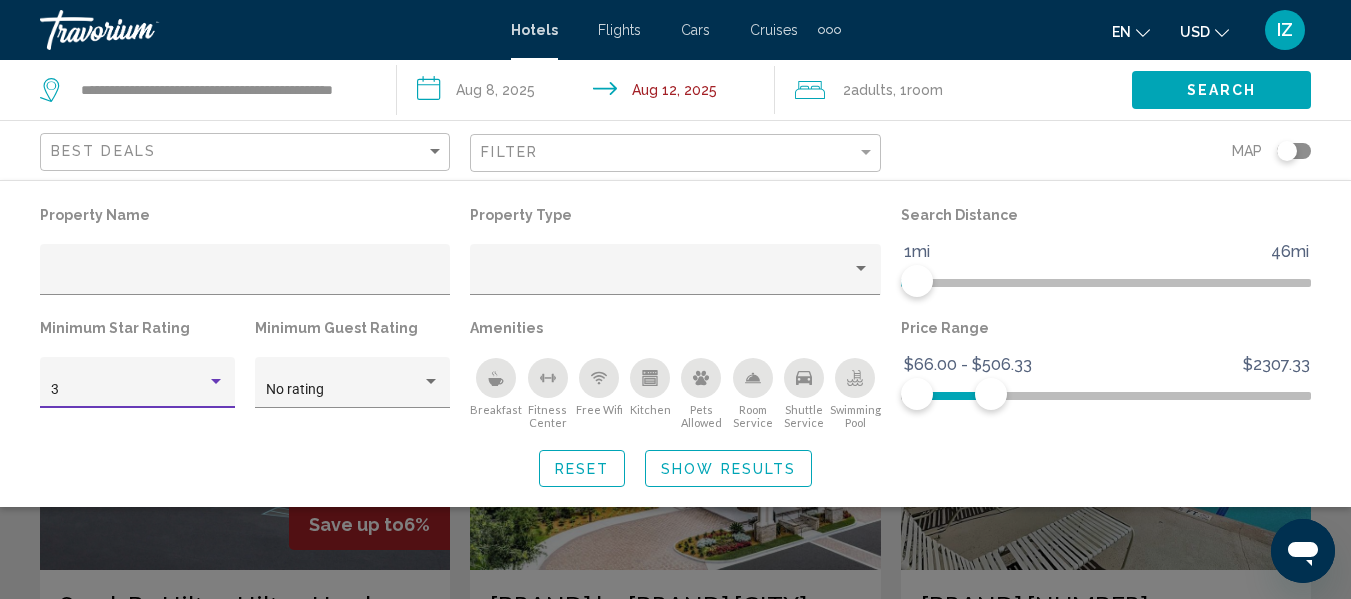click at bounding box center [216, 382] 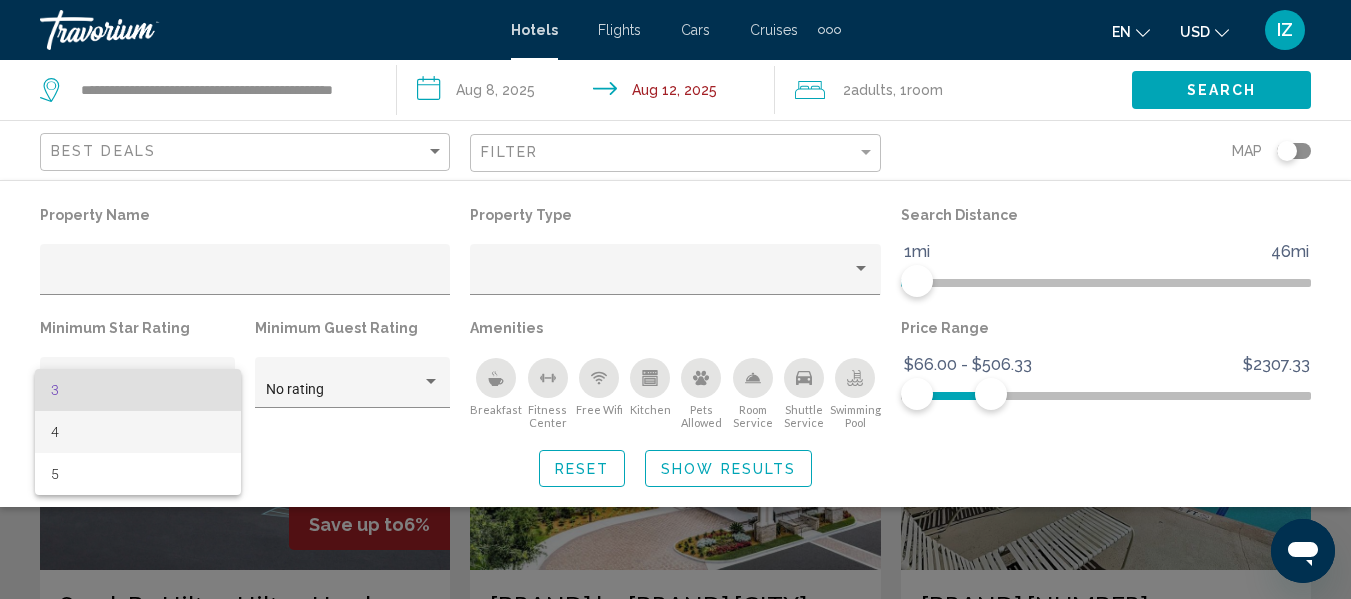 click on "4" at bounding box center [138, 432] 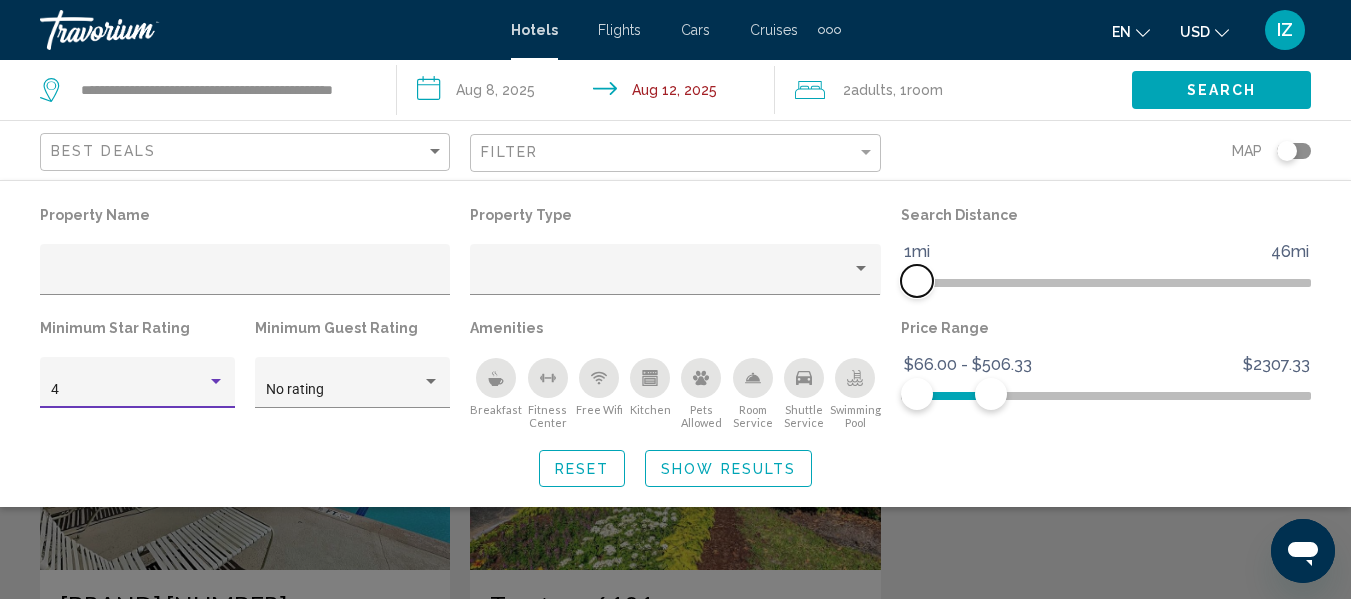 click on "1mi 46mi 1mi" 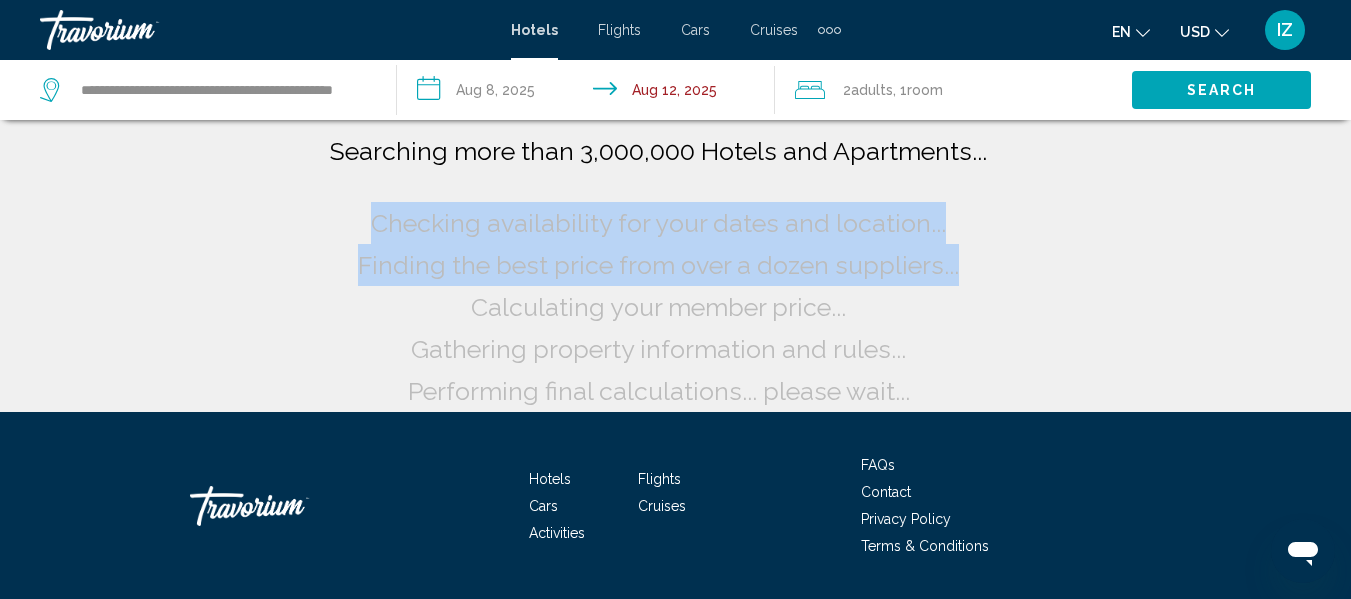 click on "Searching more than 3,000,000 Hotels and Apartments...
Checking availability for your dates and location..." 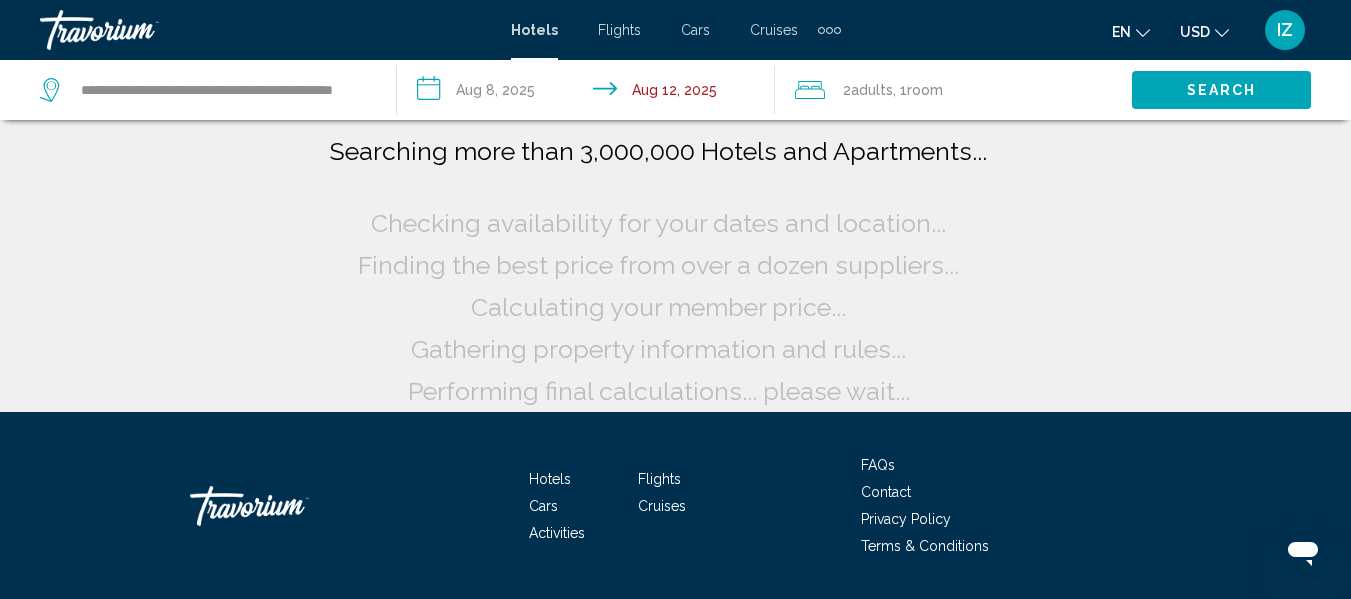 drag, startPoint x: 1137, startPoint y: 301, endPoint x: 1080, endPoint y: 301, distance: 57 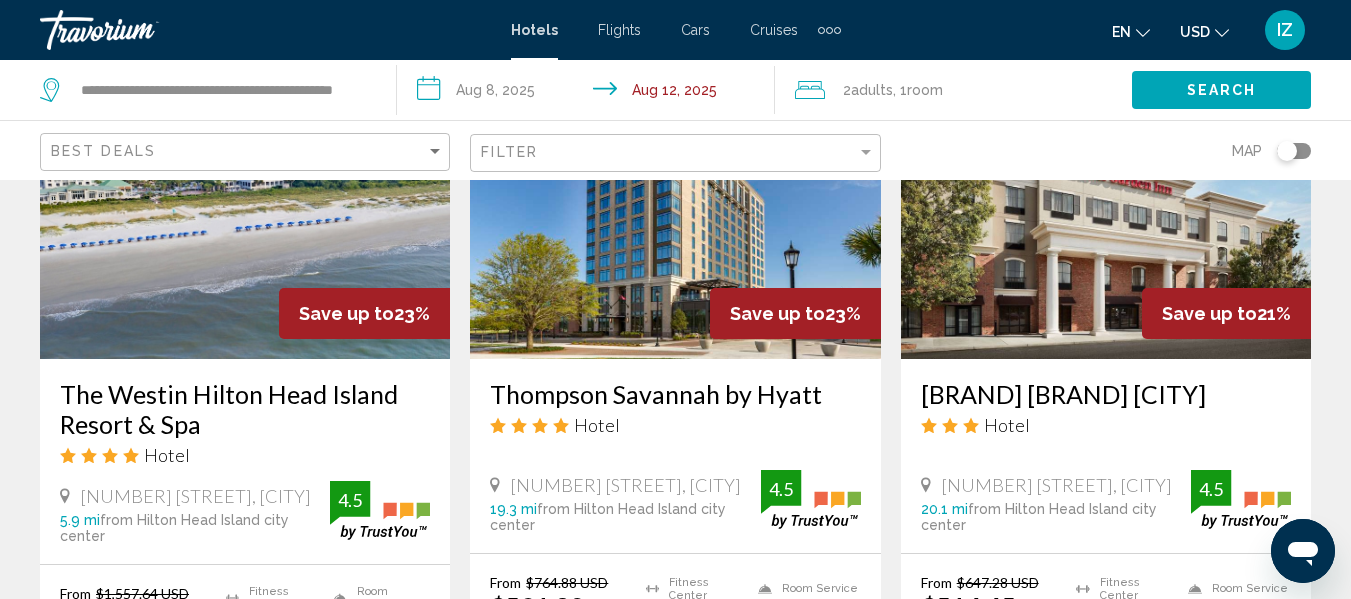 scroll, scrollTop: 1700, scrollLeft: 0, axis: vertical 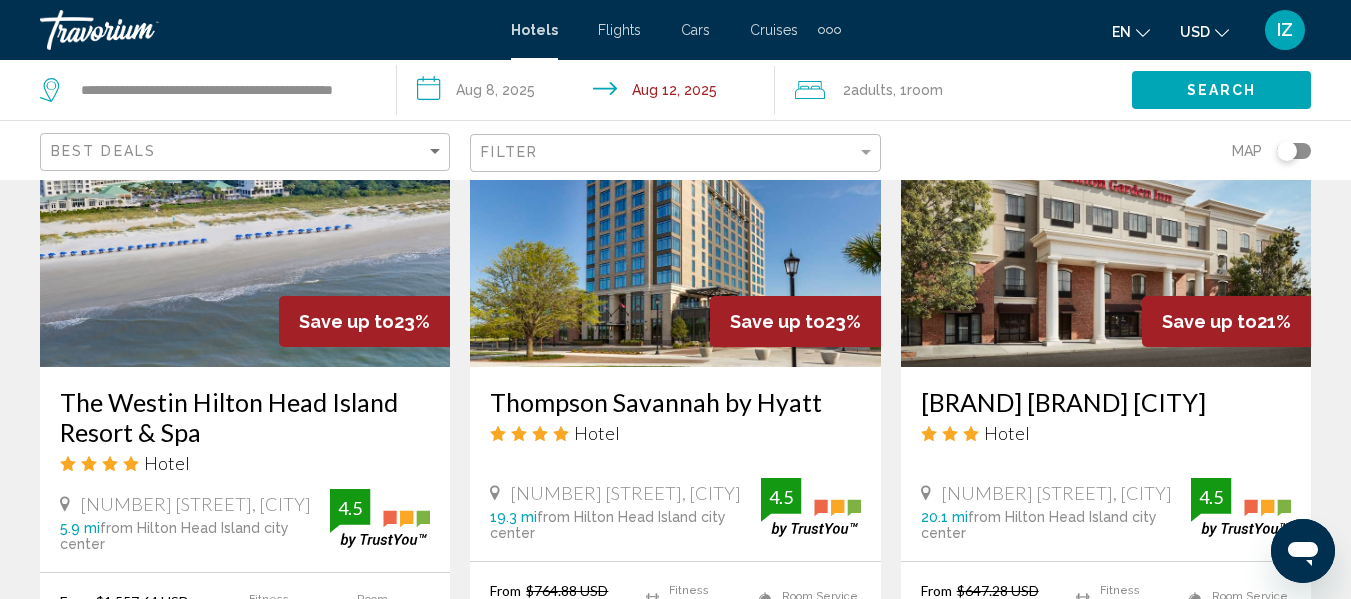 click at bounding box center (675, 207) 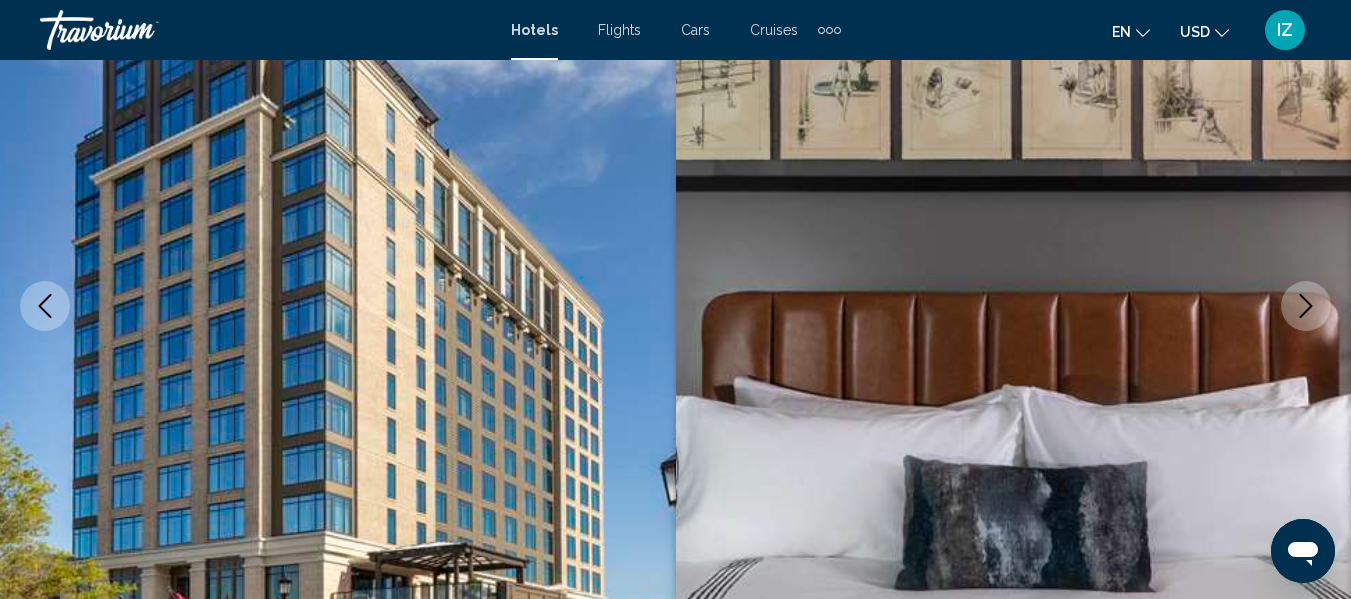 scroll, scrollTop: 235, scrollLeft: 0, axis: vertical 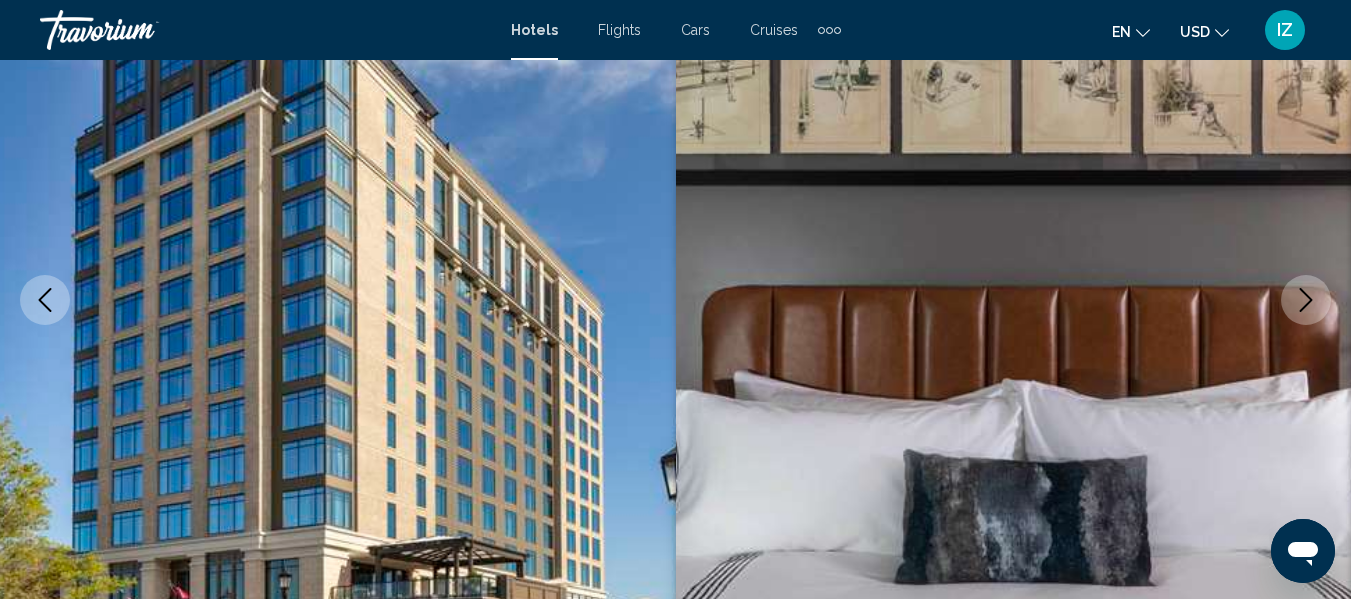 click 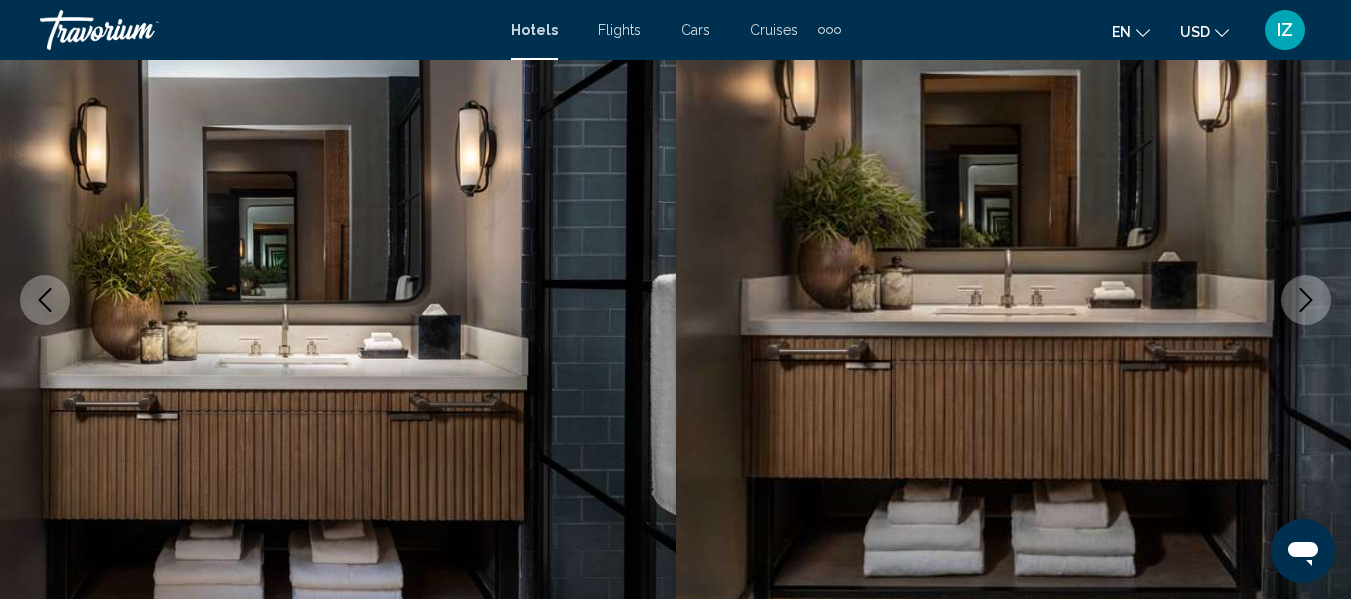 click 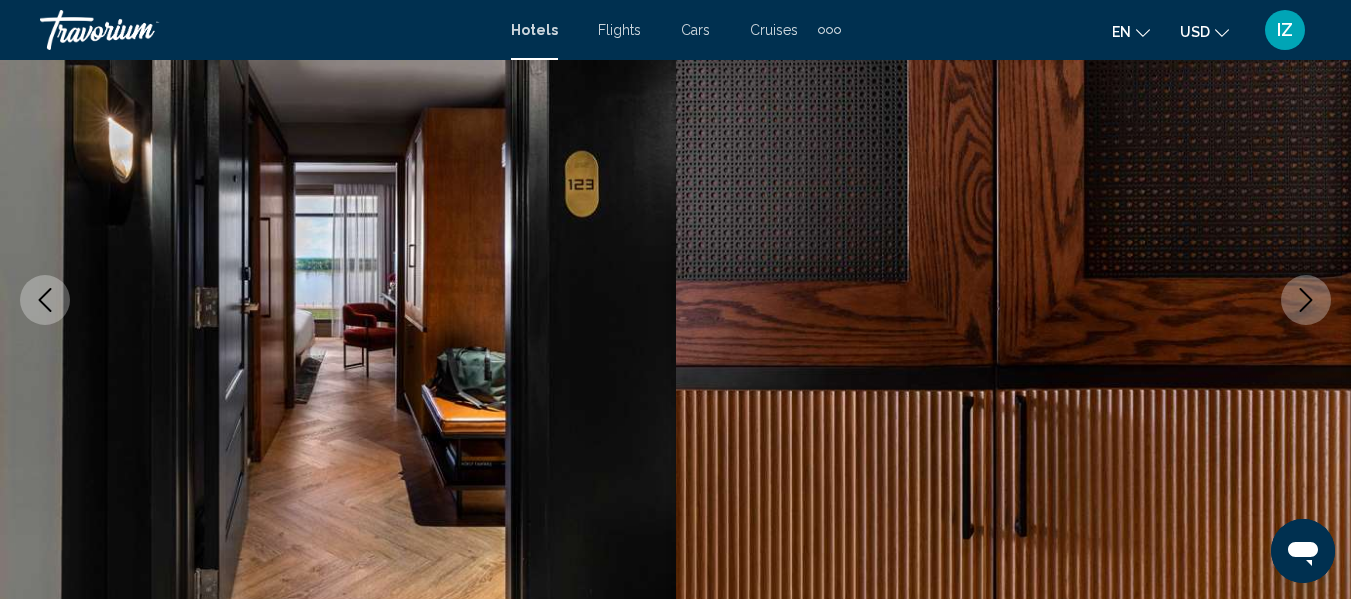 click 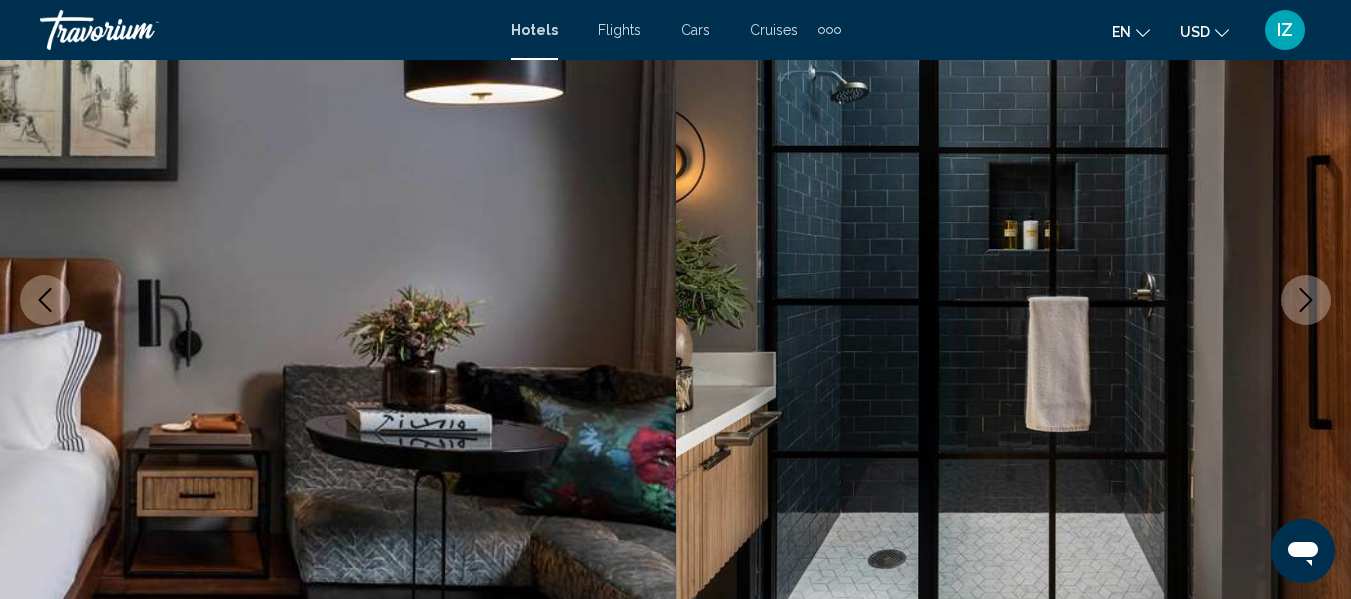 click 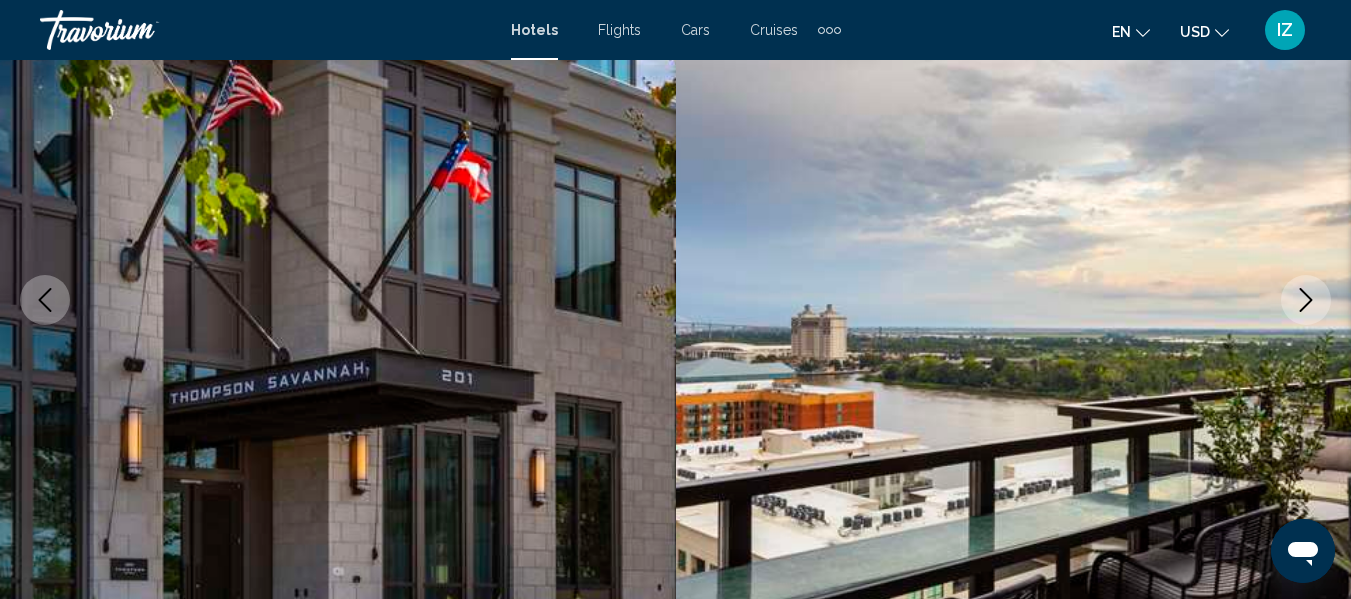click 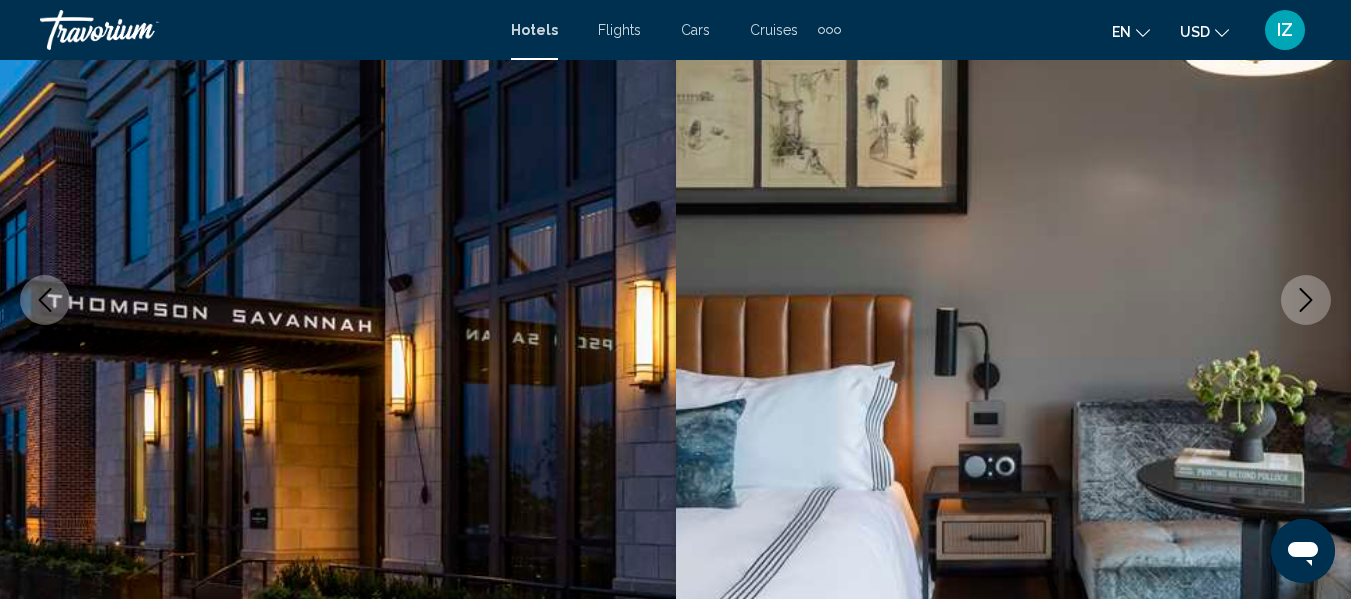 click 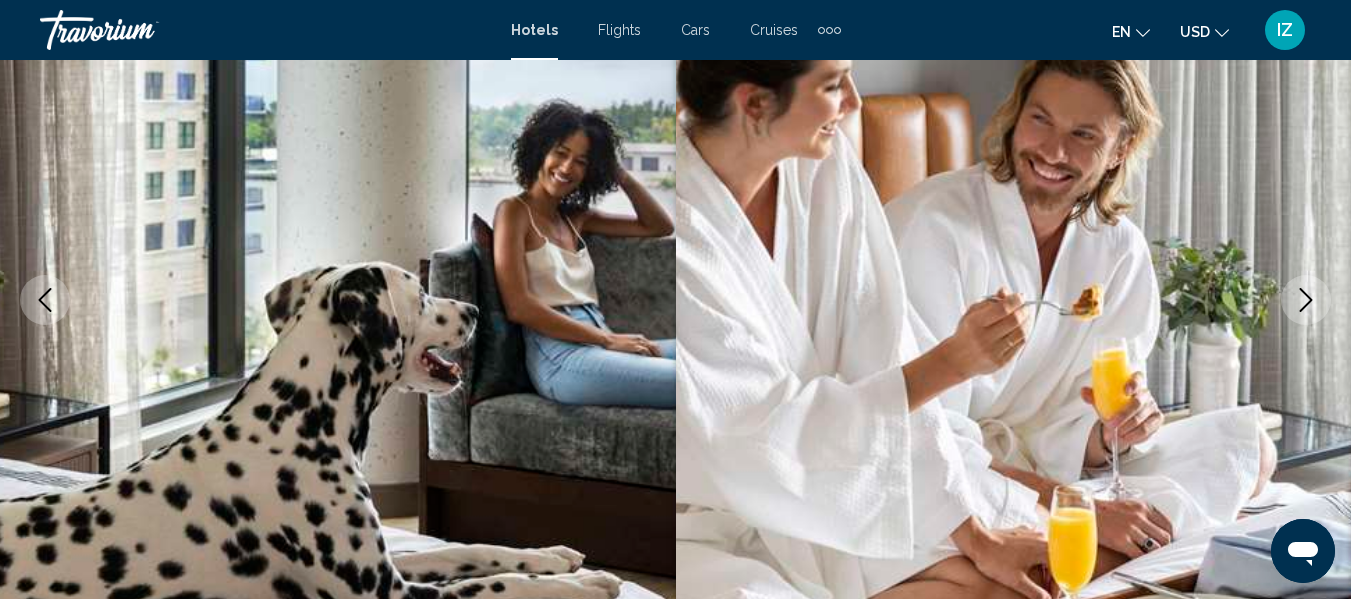 click 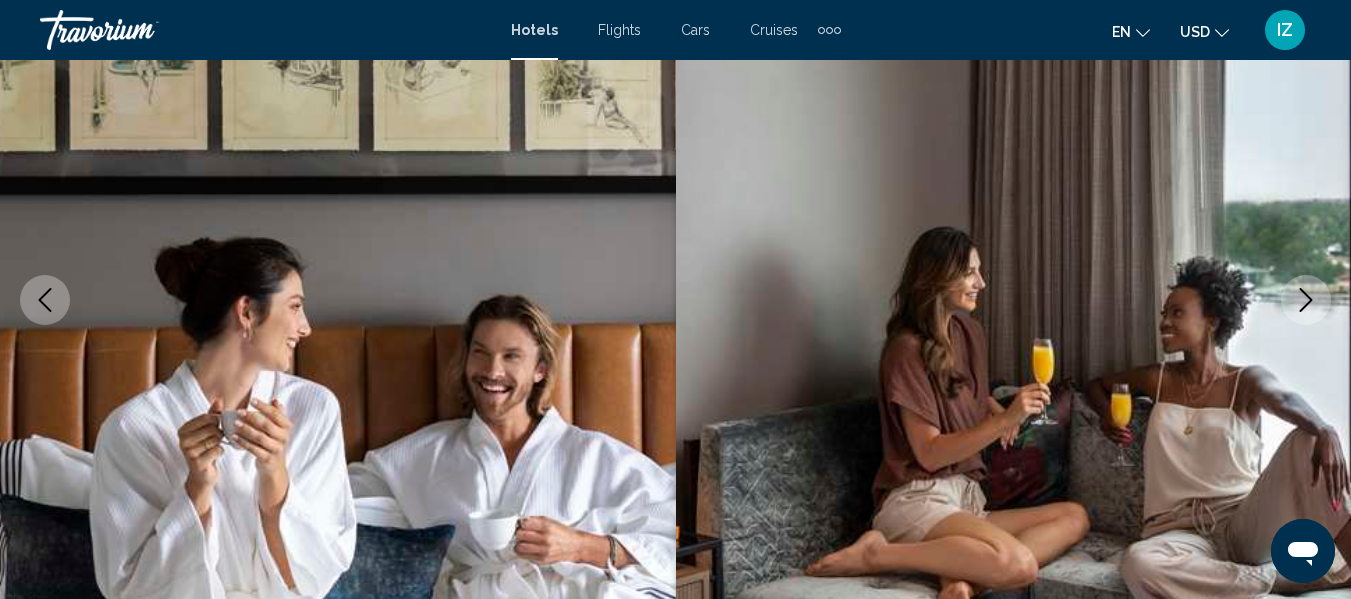 click 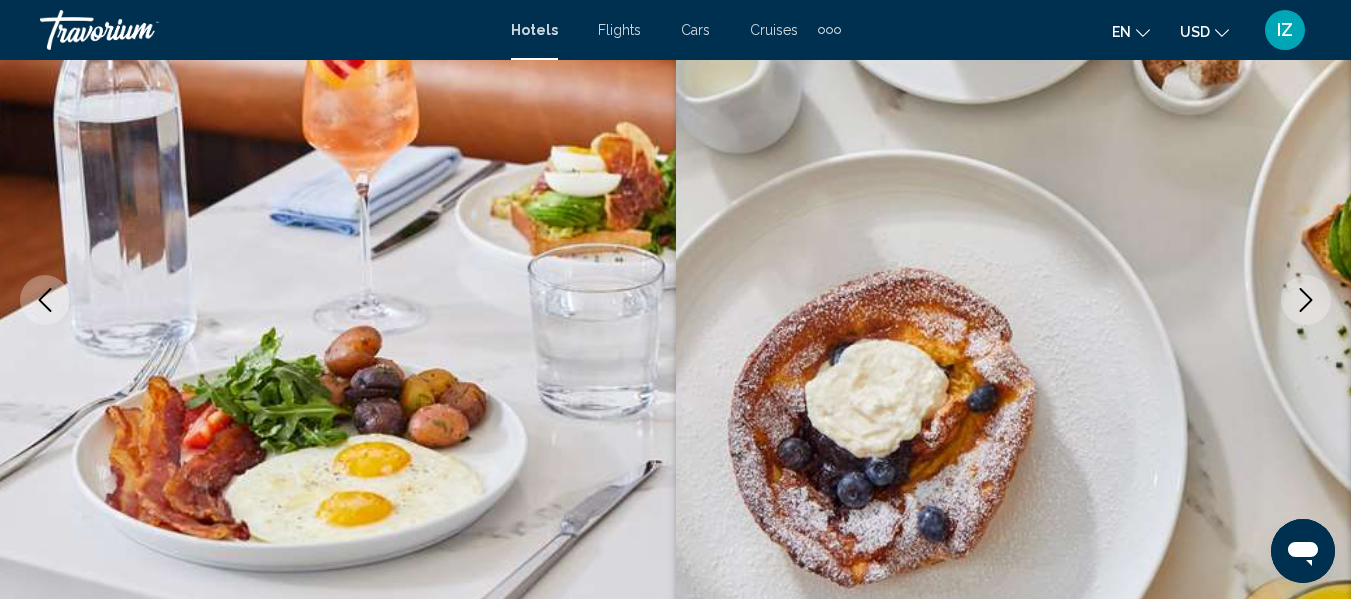 click 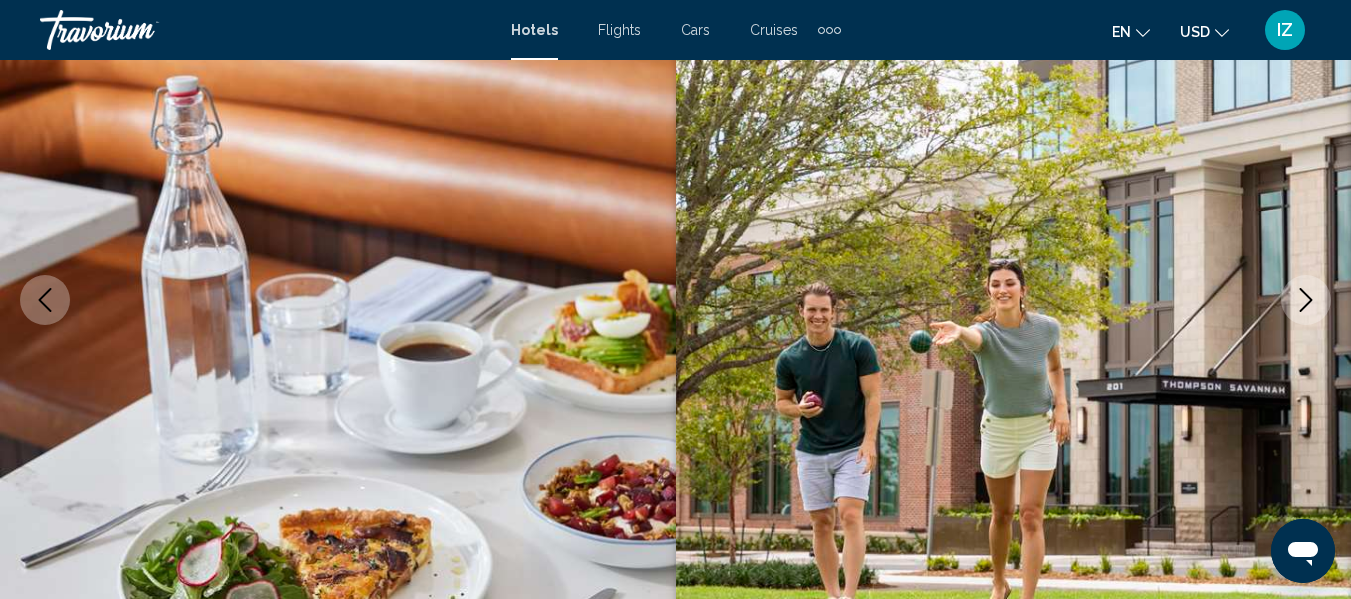 click 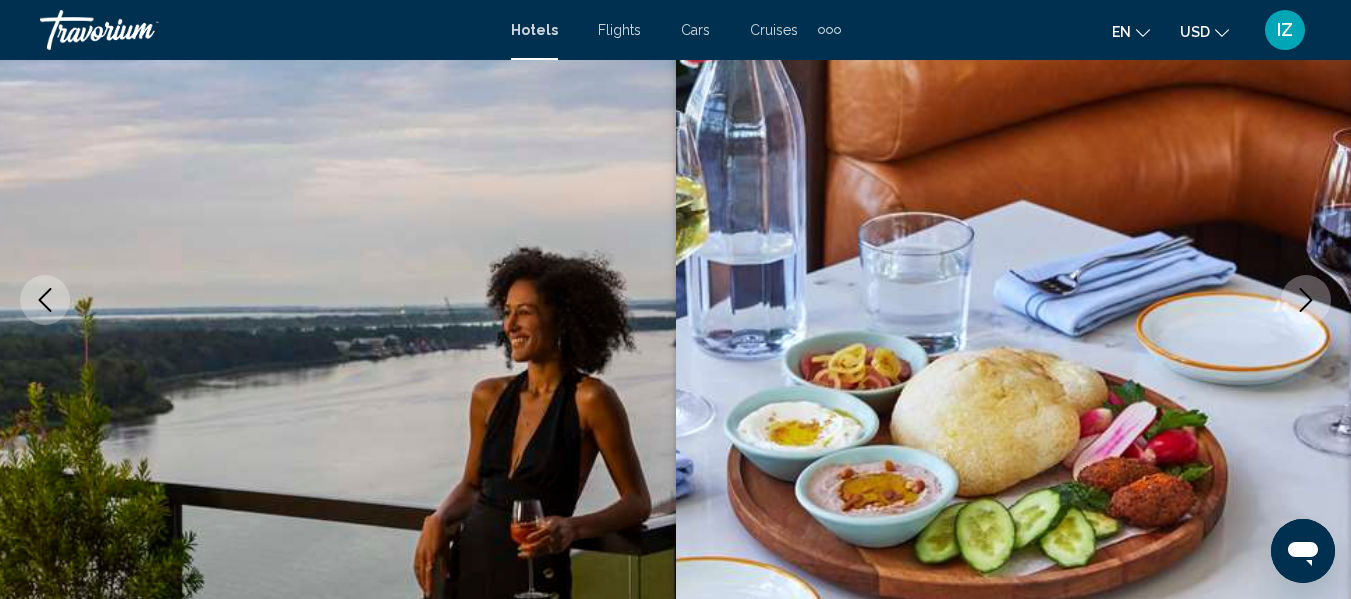 click 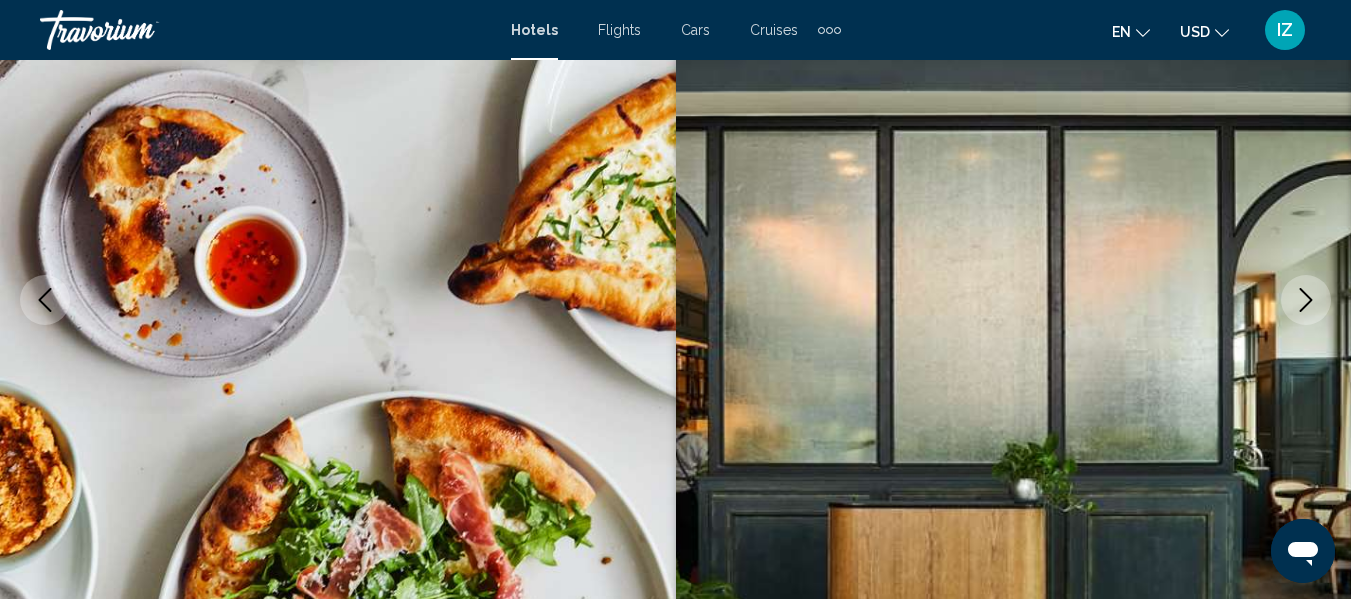click 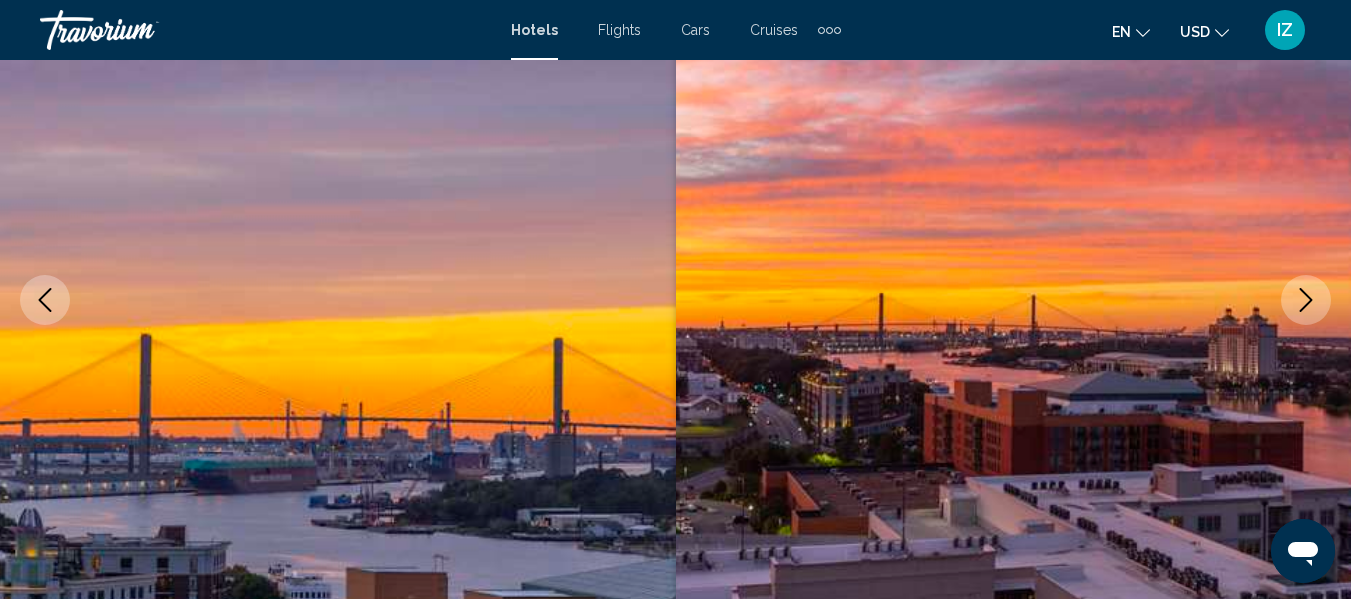 click 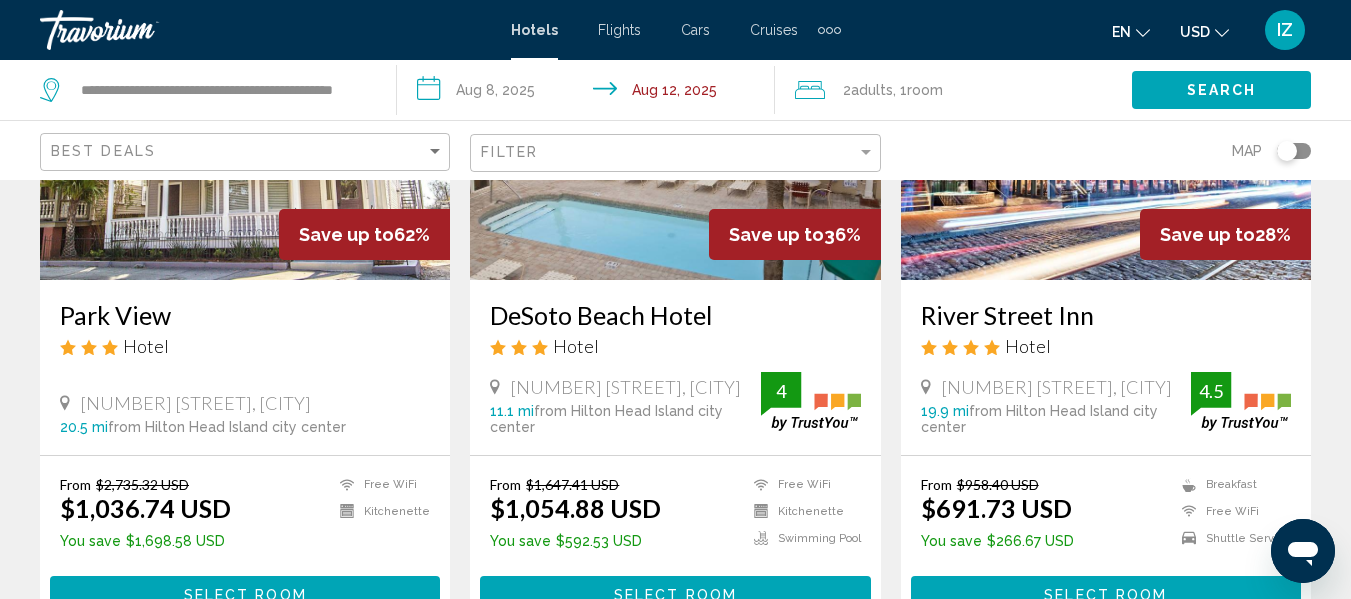 scroll, scrollTop: 300, scrollLeft: 0, axis: vertical 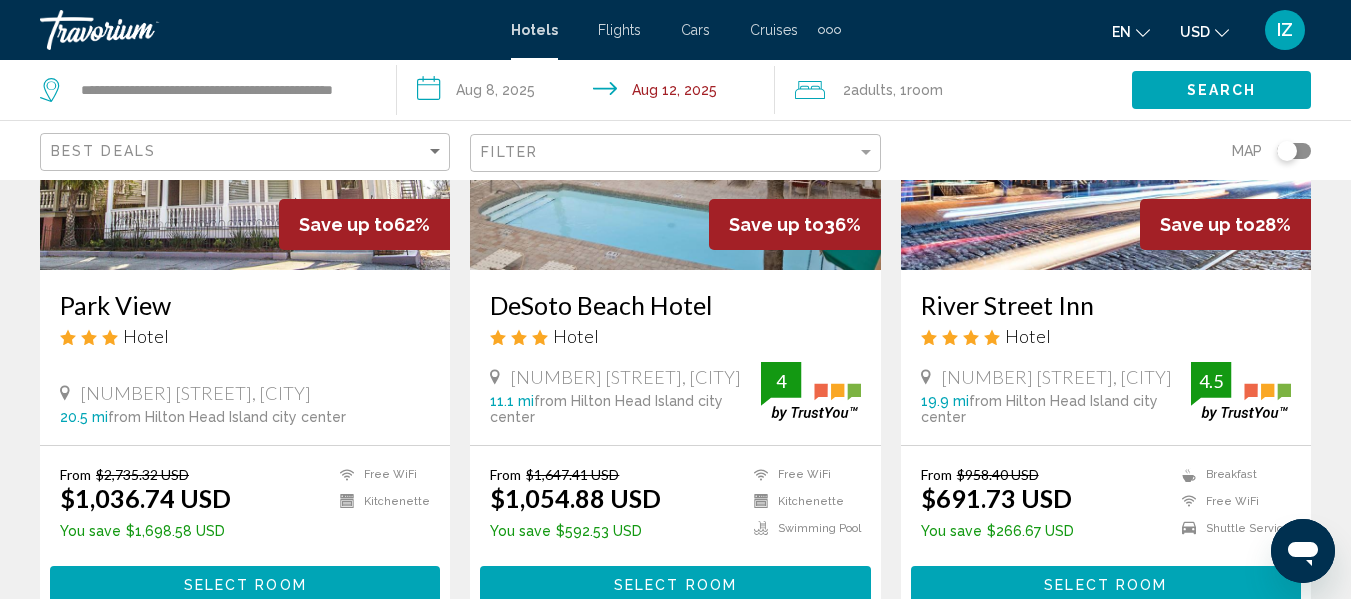 click at bounding box center (1106, 110) 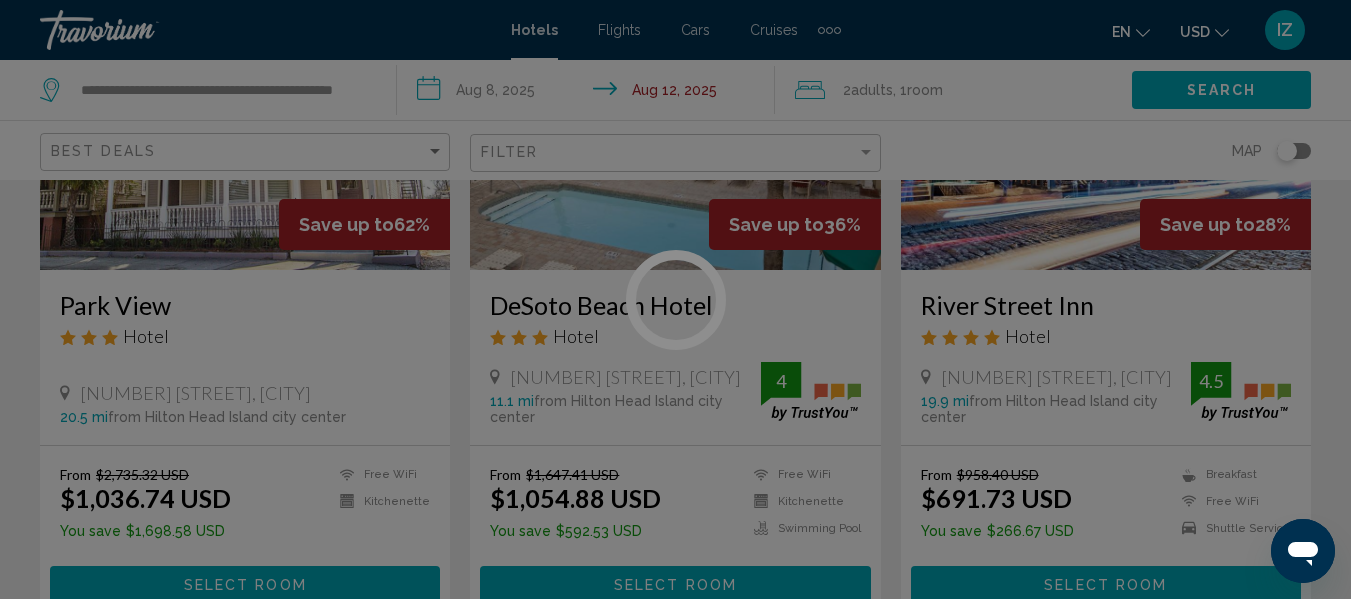 scroll, scrollTop: 235, scrollLeft: 0, axis: vertical 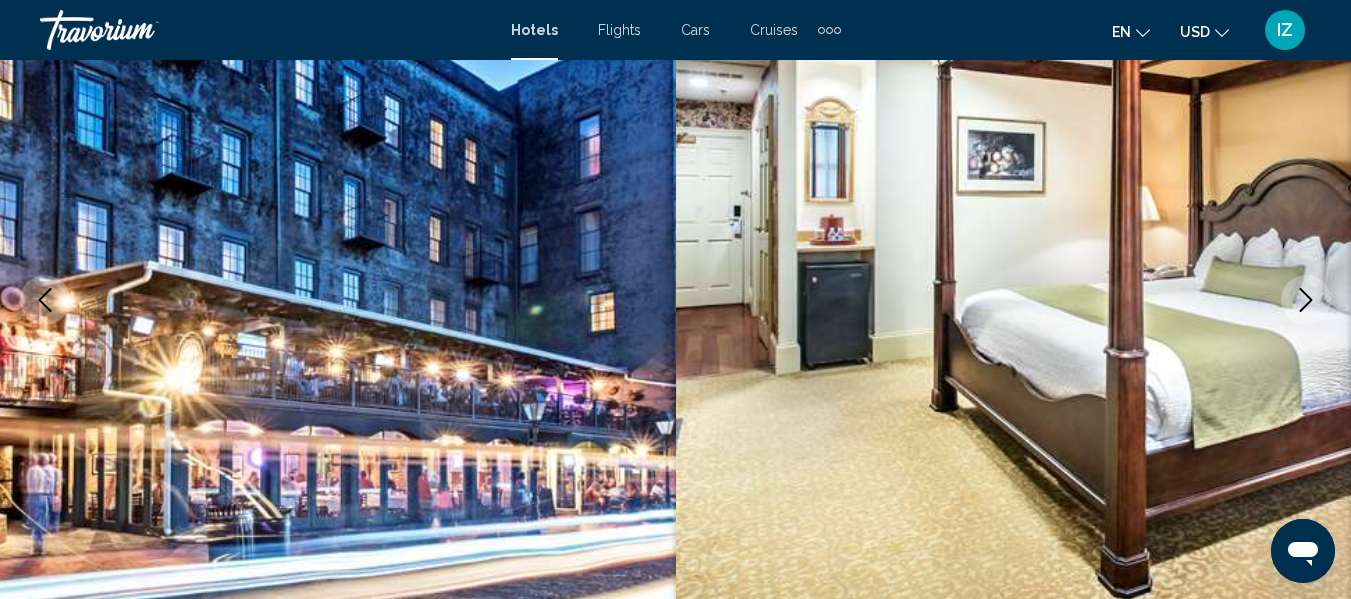 click 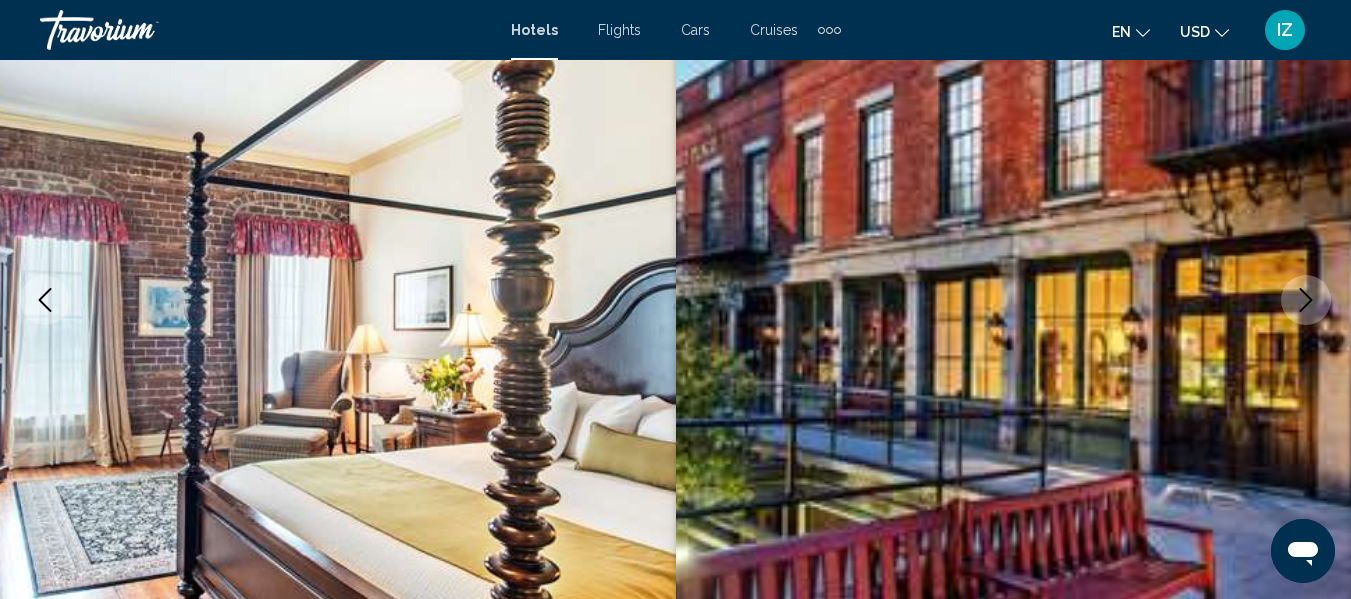 click 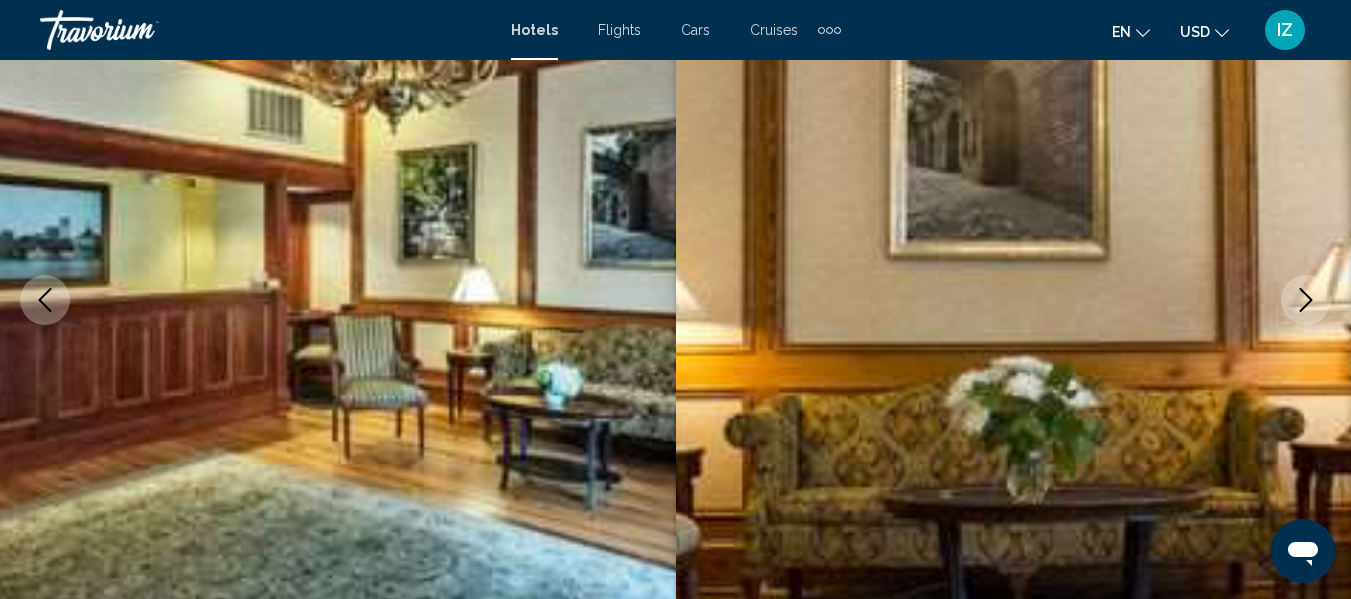 click 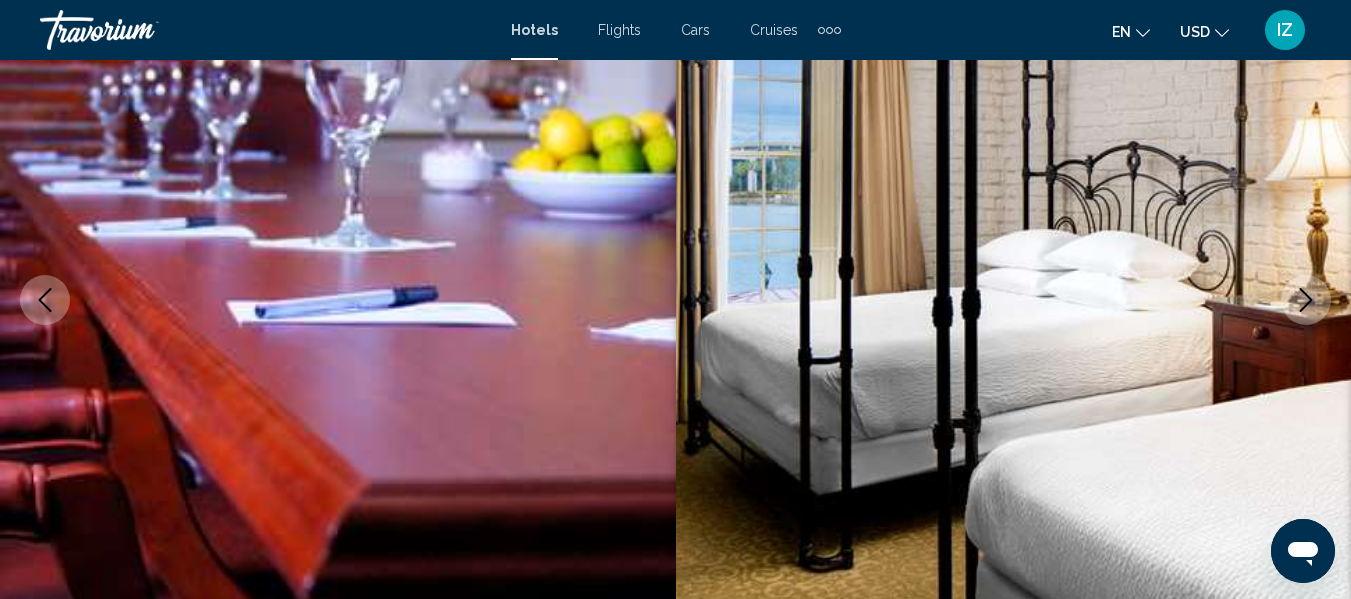 click 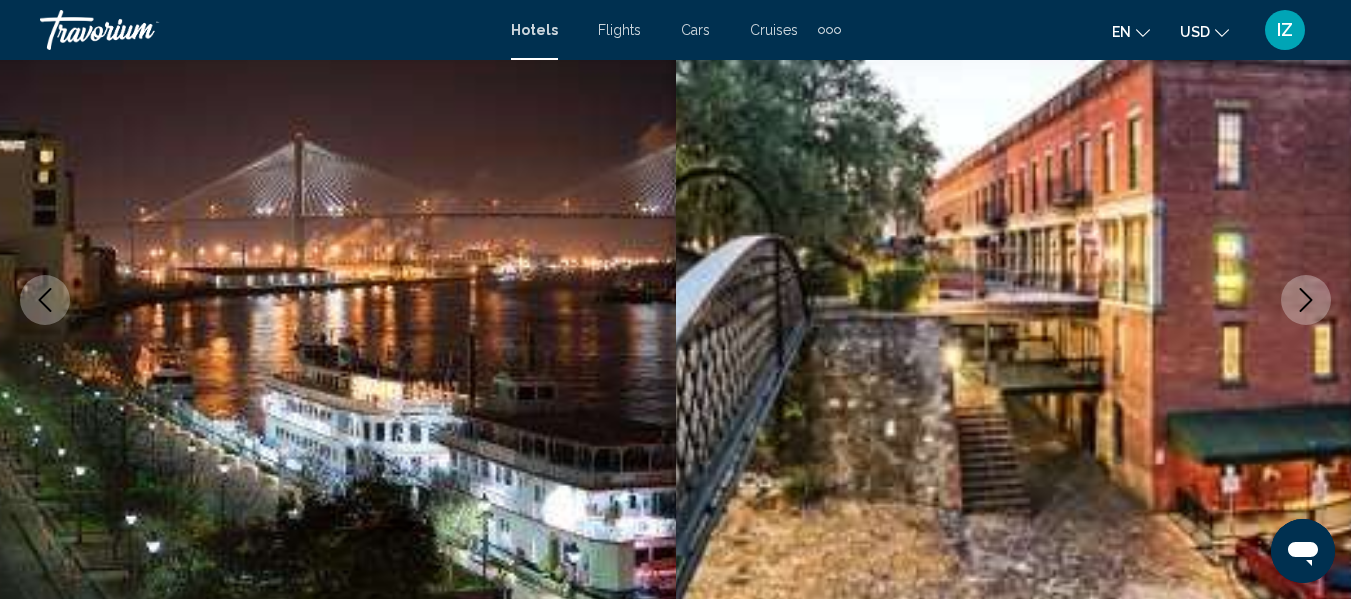 click 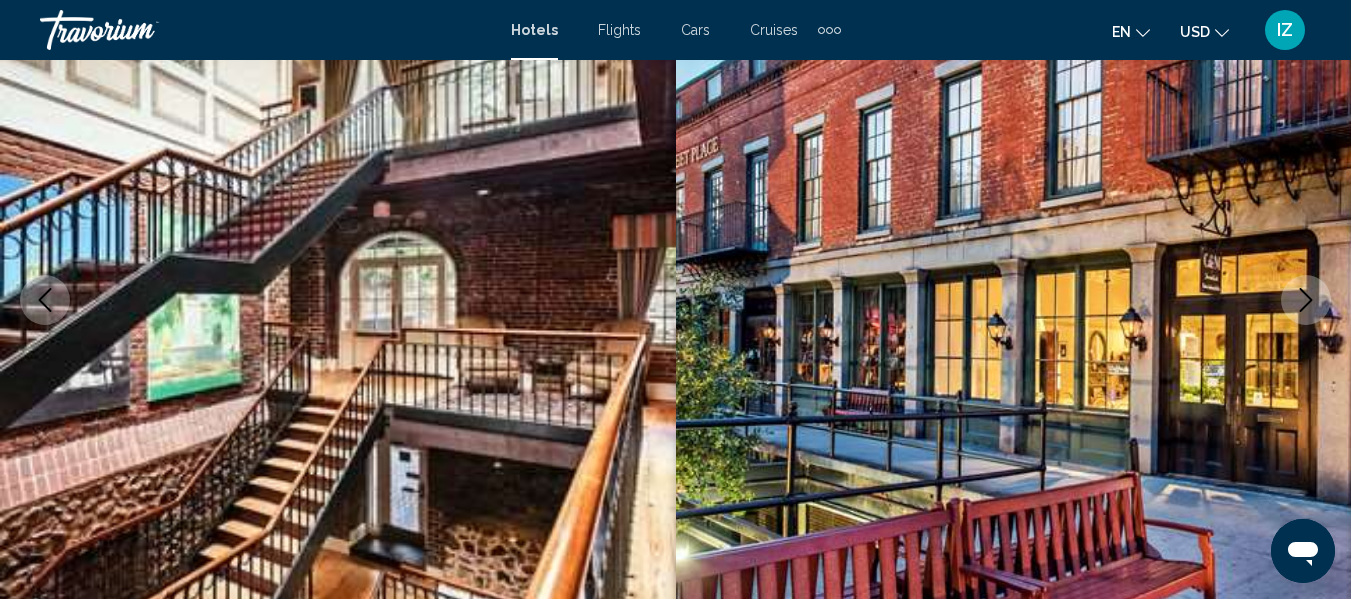 click 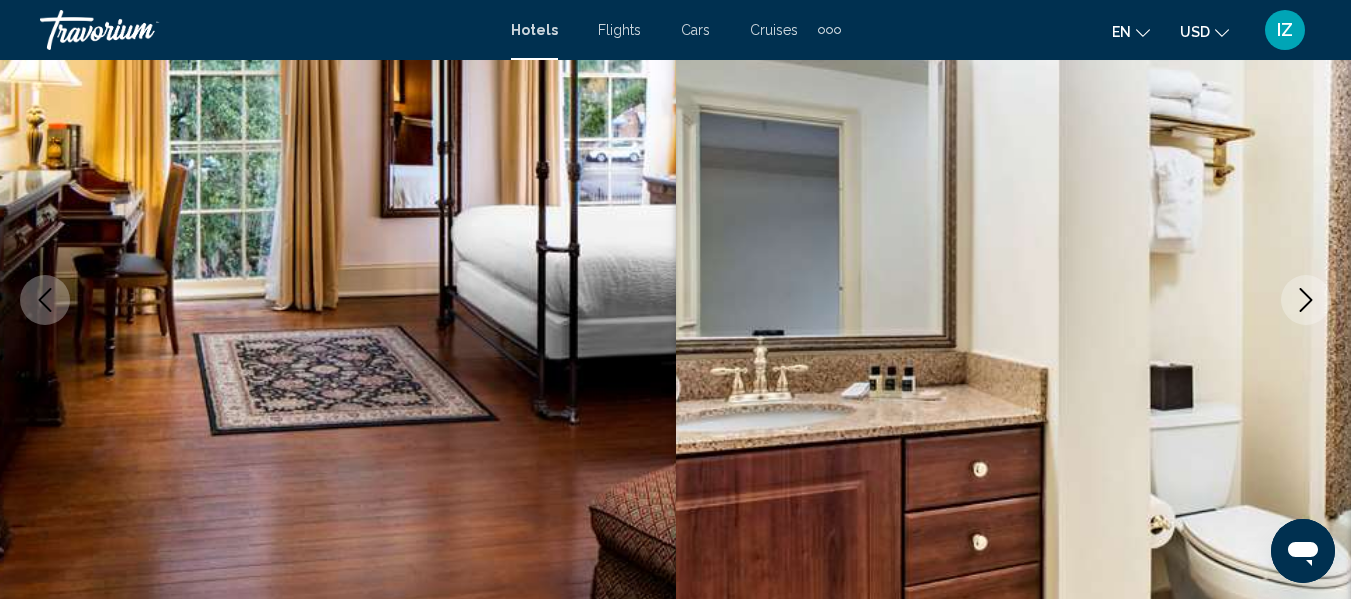 click 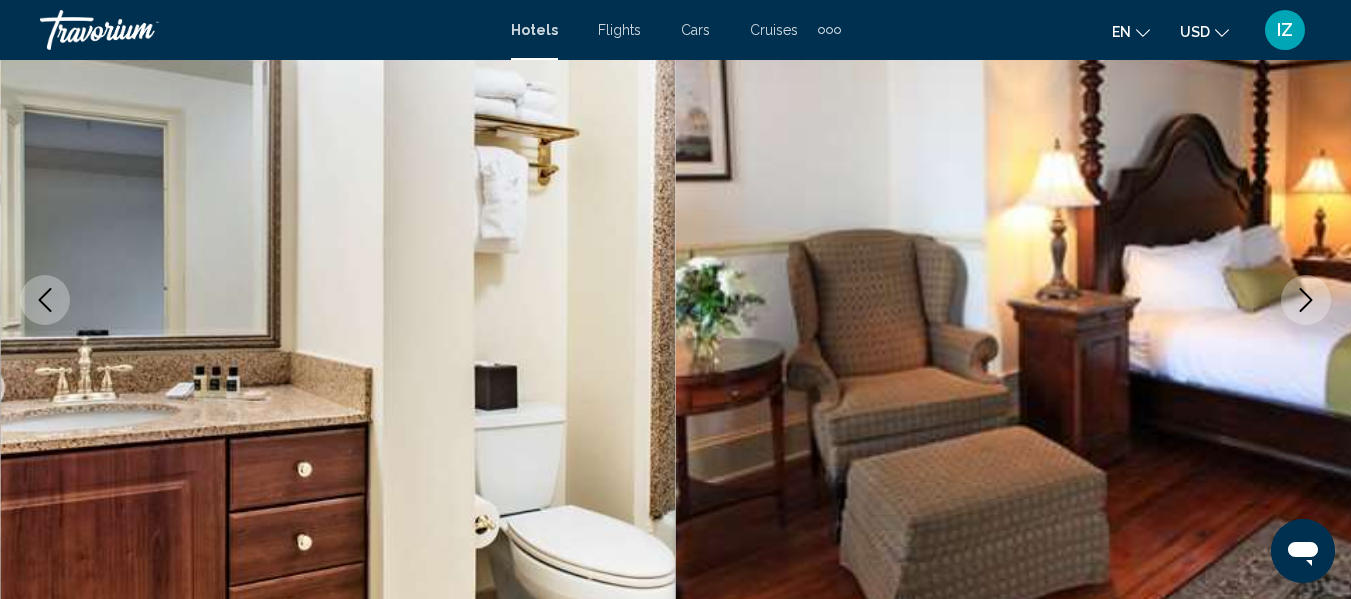 click 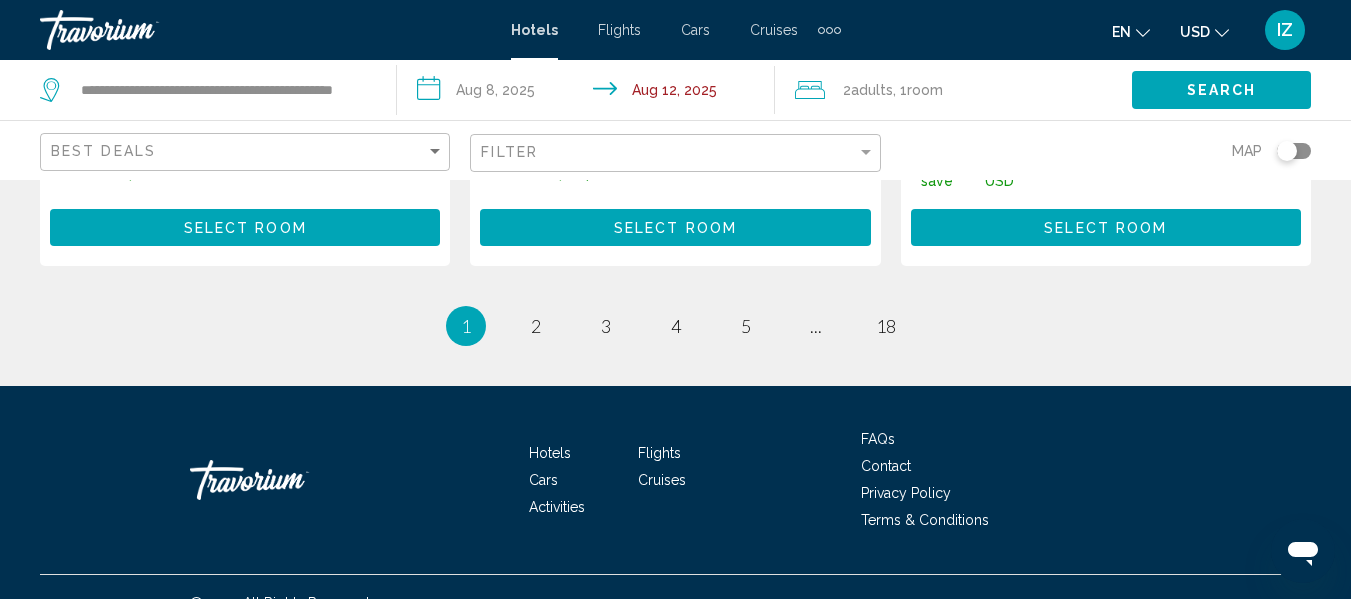 scroll, scrollTop: 3000, scrollLeft: 0, axis: vertical 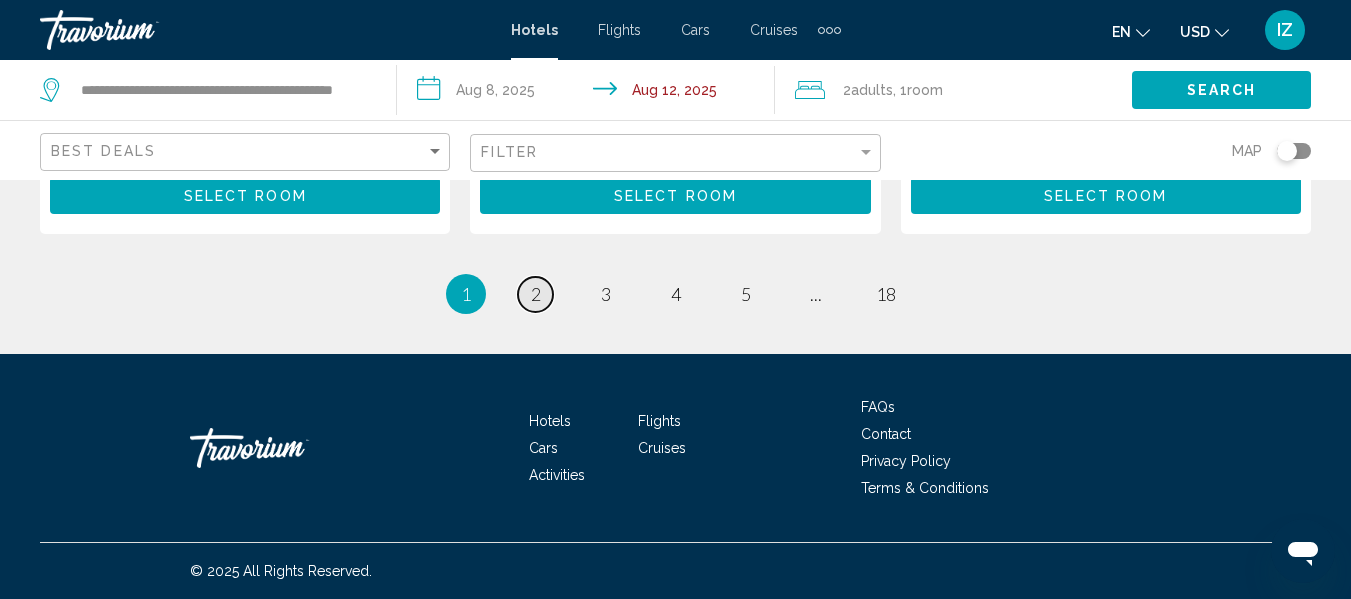 click on "page  2" at bounding box center [535, 294] 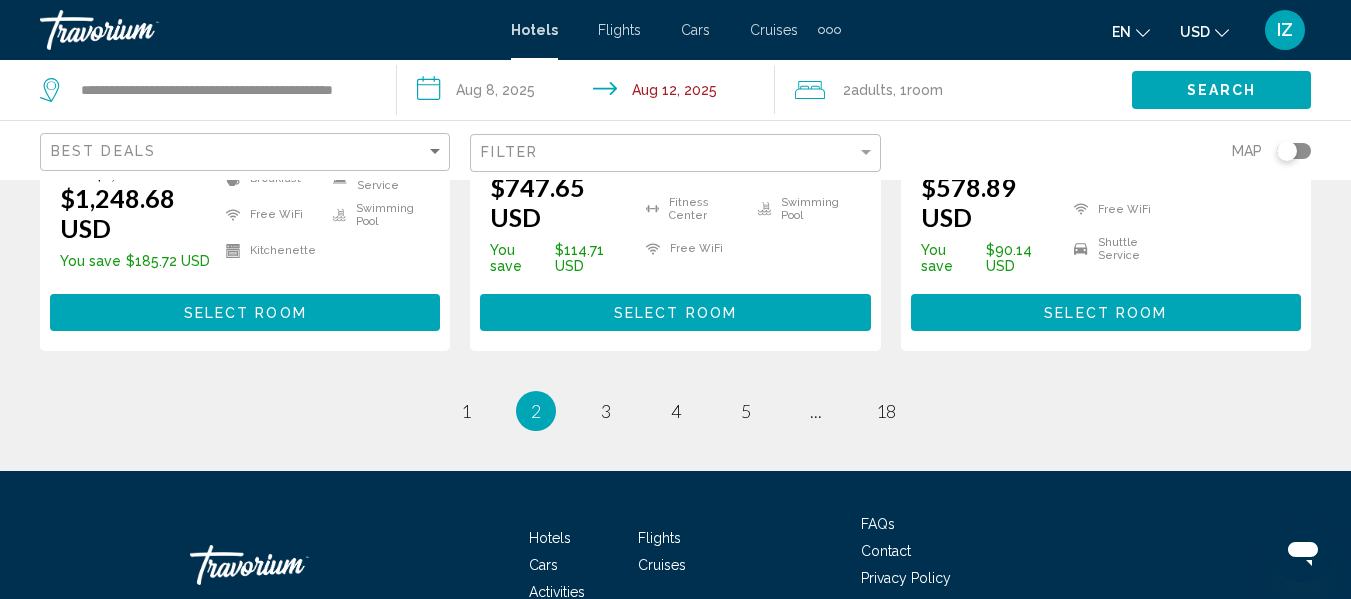 scroll, scrollTop: 3123, scrollLeft: 0, axis: vertical 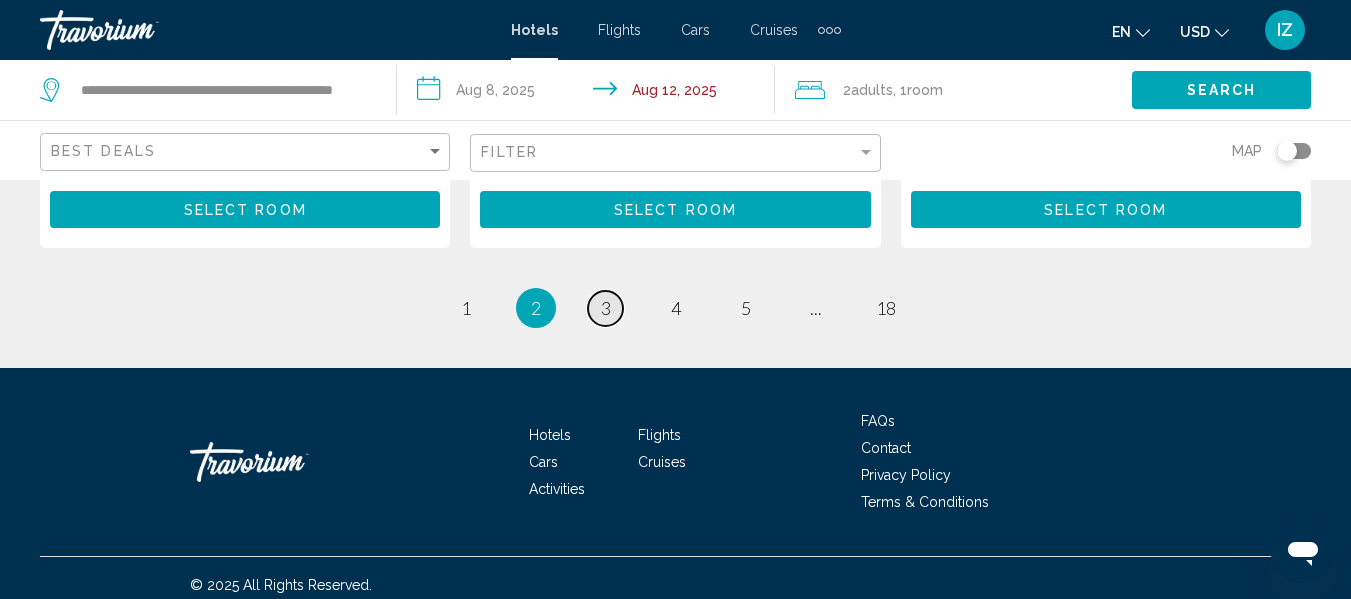 click on "3" at bounding box center (606, 308) 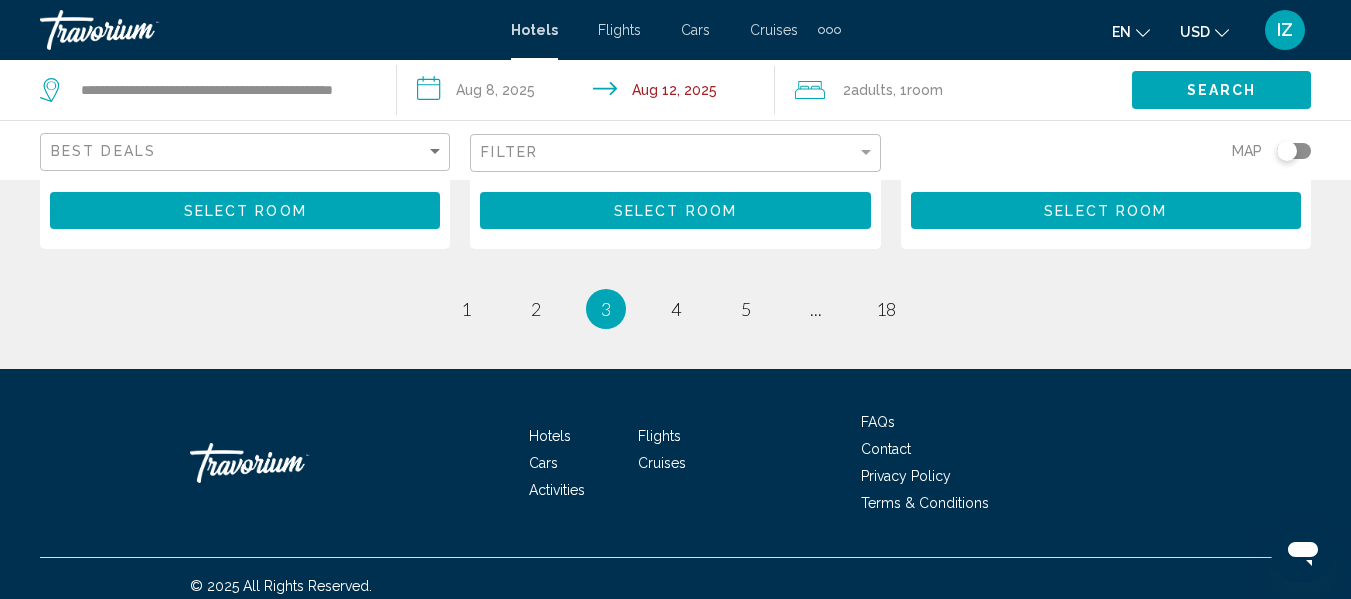 scroll, scrollTop: 3000, scrollLeft: 0, axis: vertical 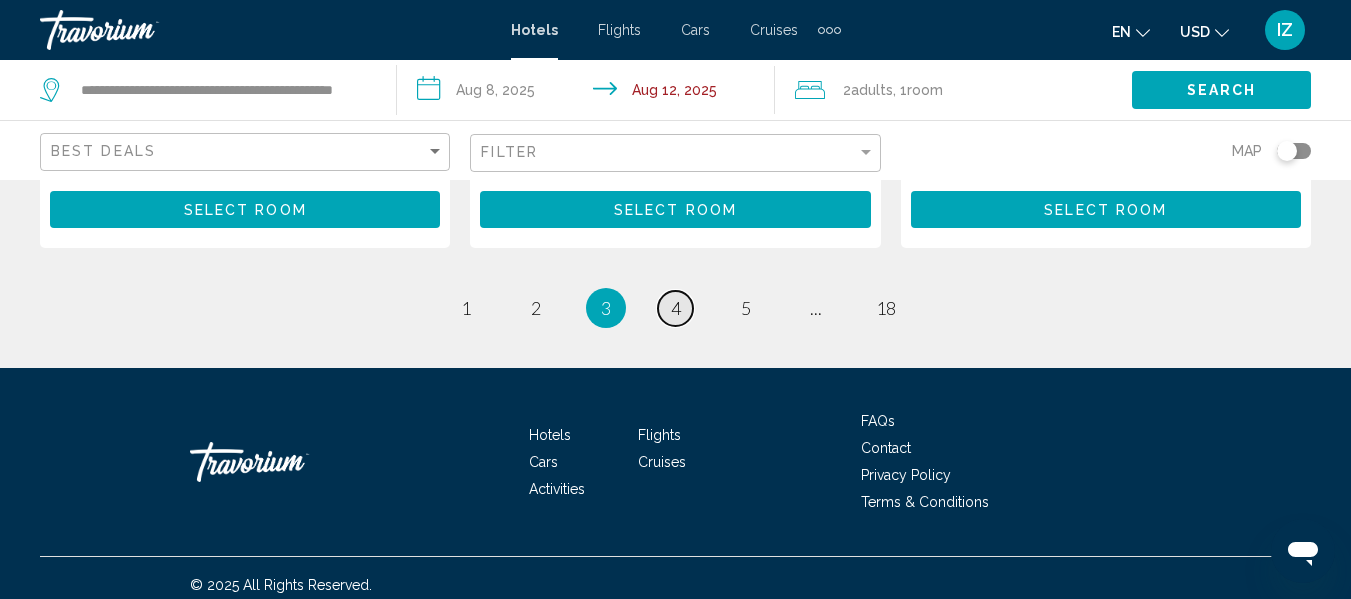 click on "4" at bounding box center (676, 308) 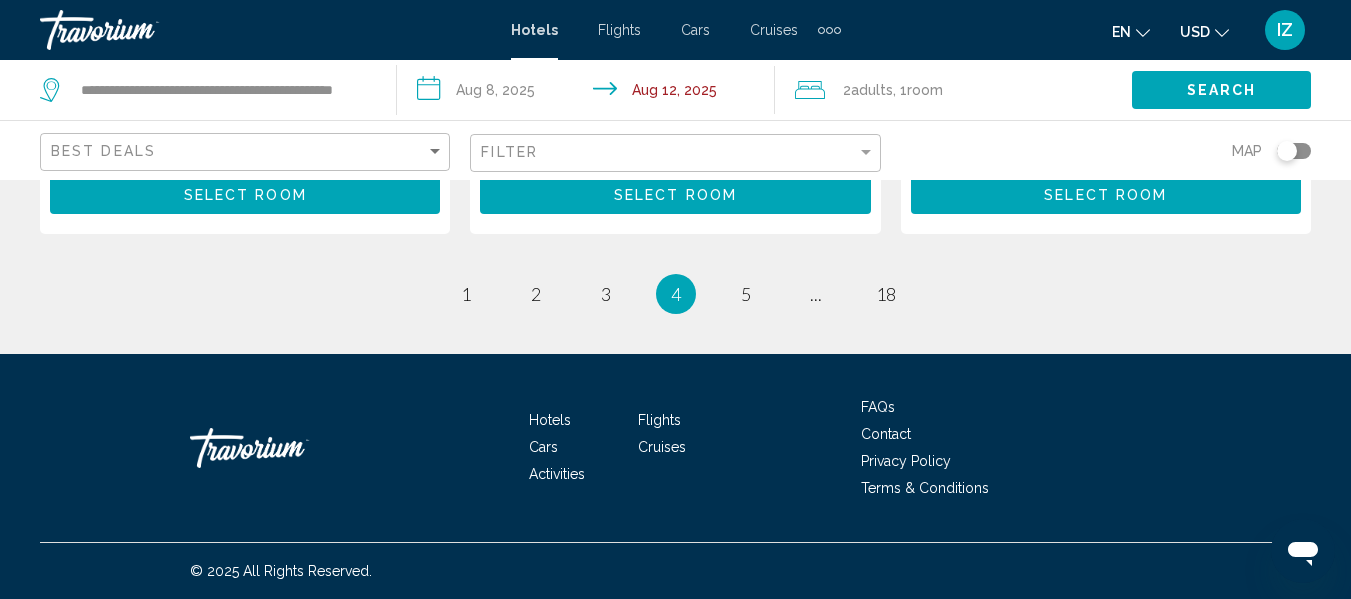 scroll, scrollTop: 3042, scrollLeft: 0, axis: vertical 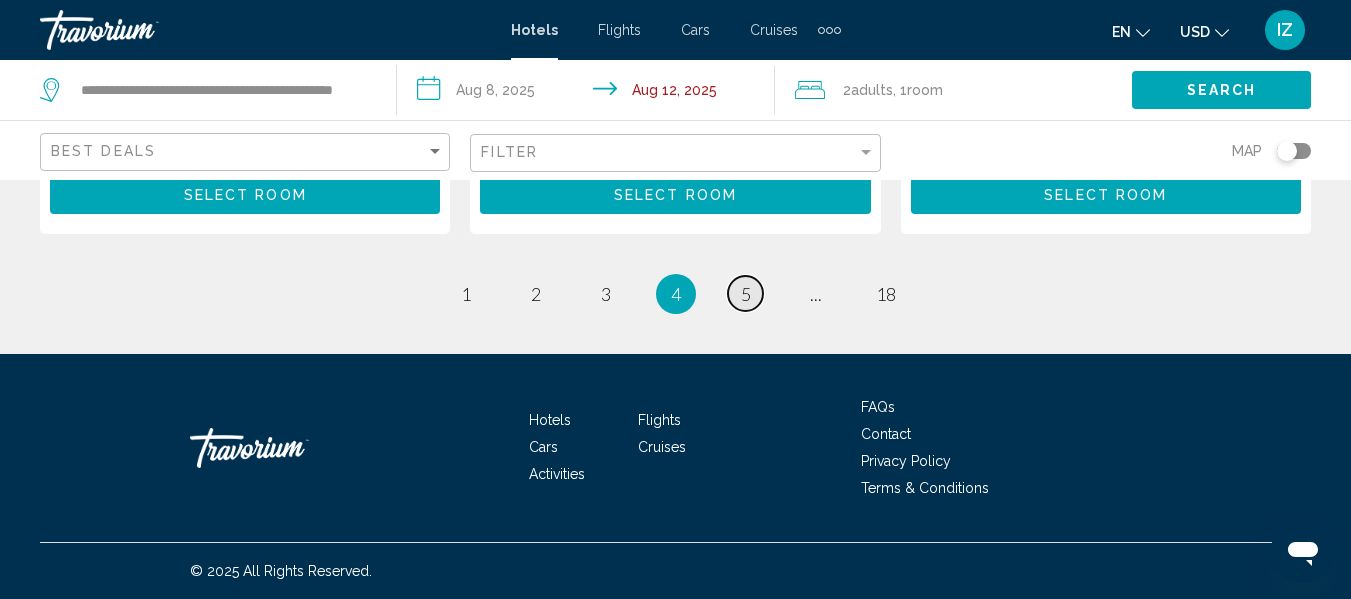 click on "5" at bounding box center [746, 294] 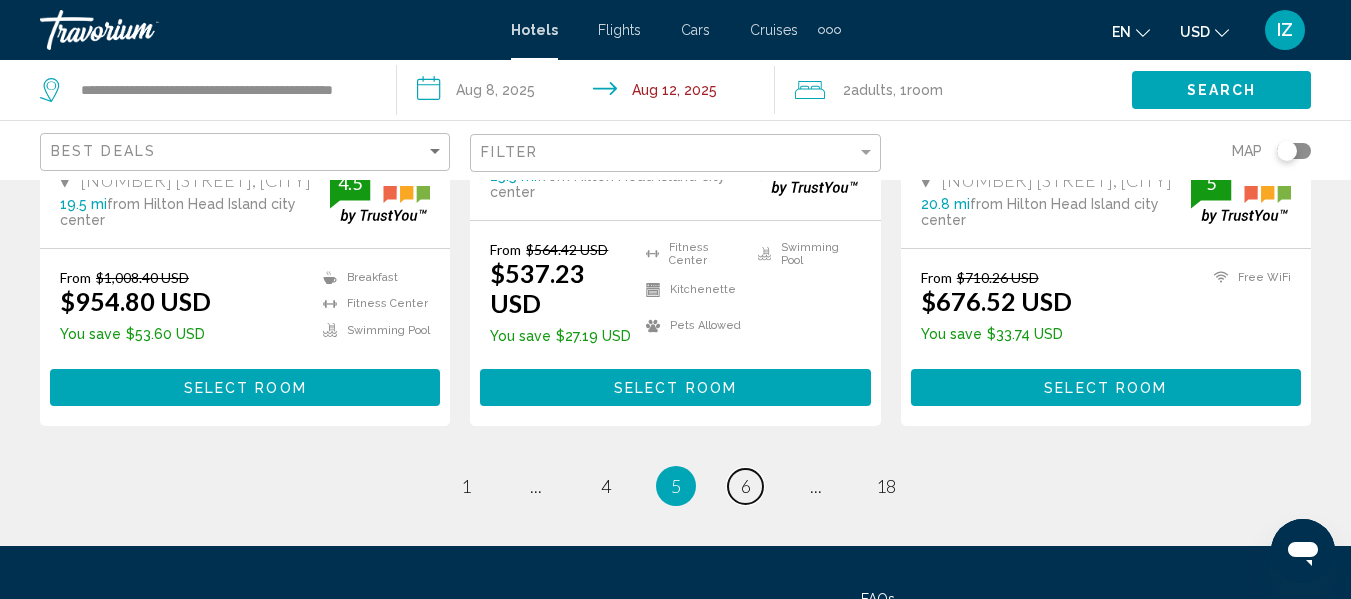 scroll, scrollTop: 3000, scrollLeft: 0, axis: vertical 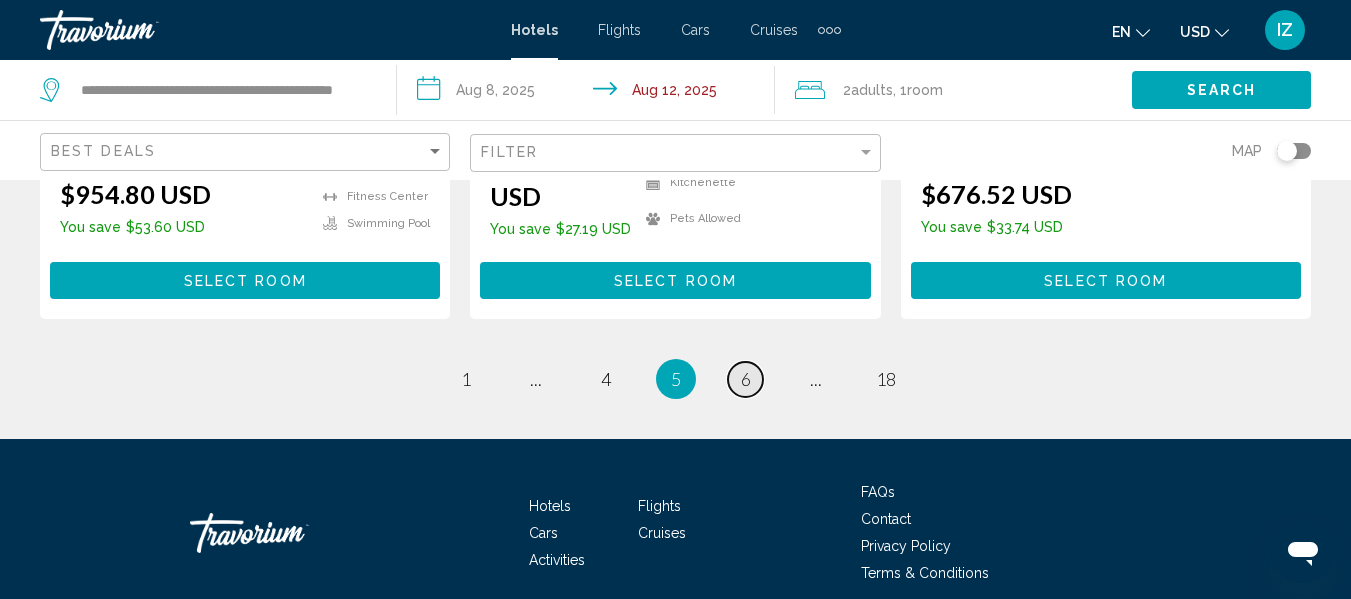 click on "6" at bounding box center [746, 379] 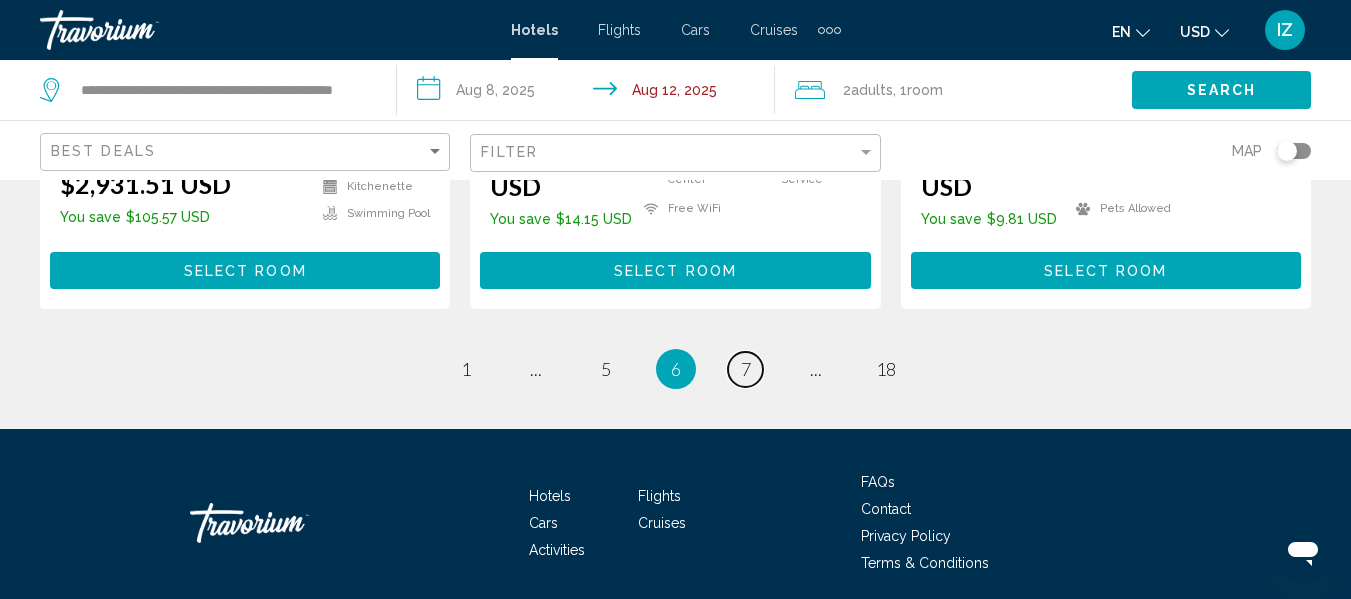 scroll, scrollTop: 3083, scrollLeft: 0, axis: vertical 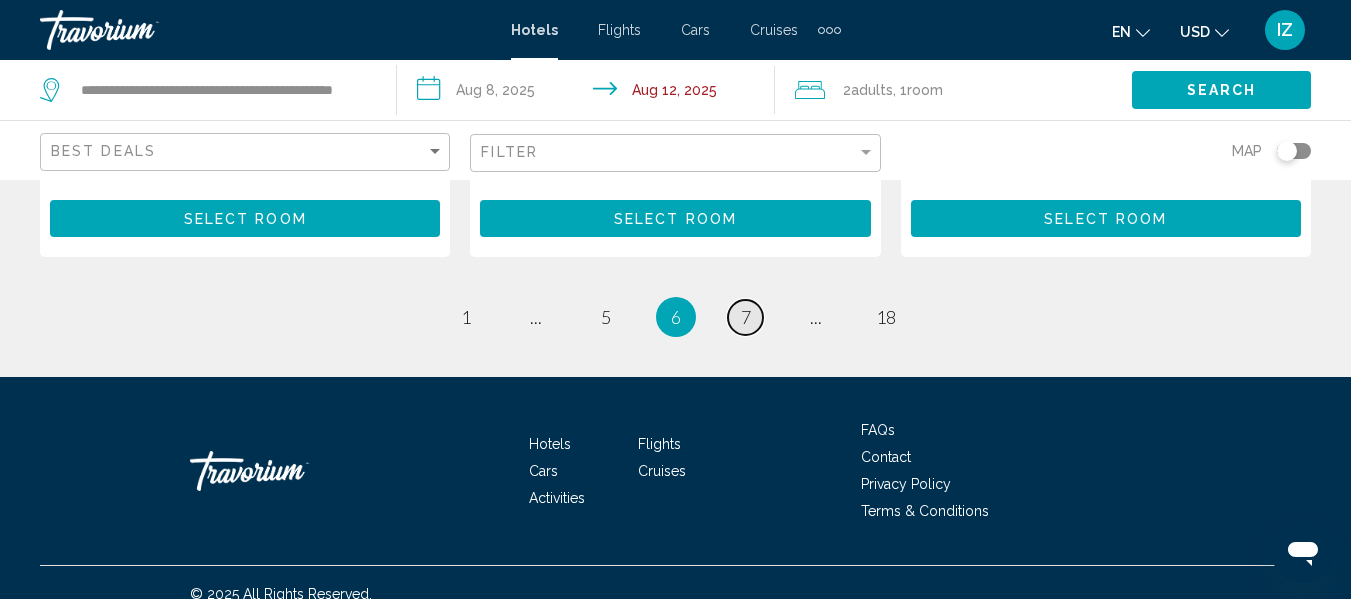 click on "7" at bounding box center (746, 317) 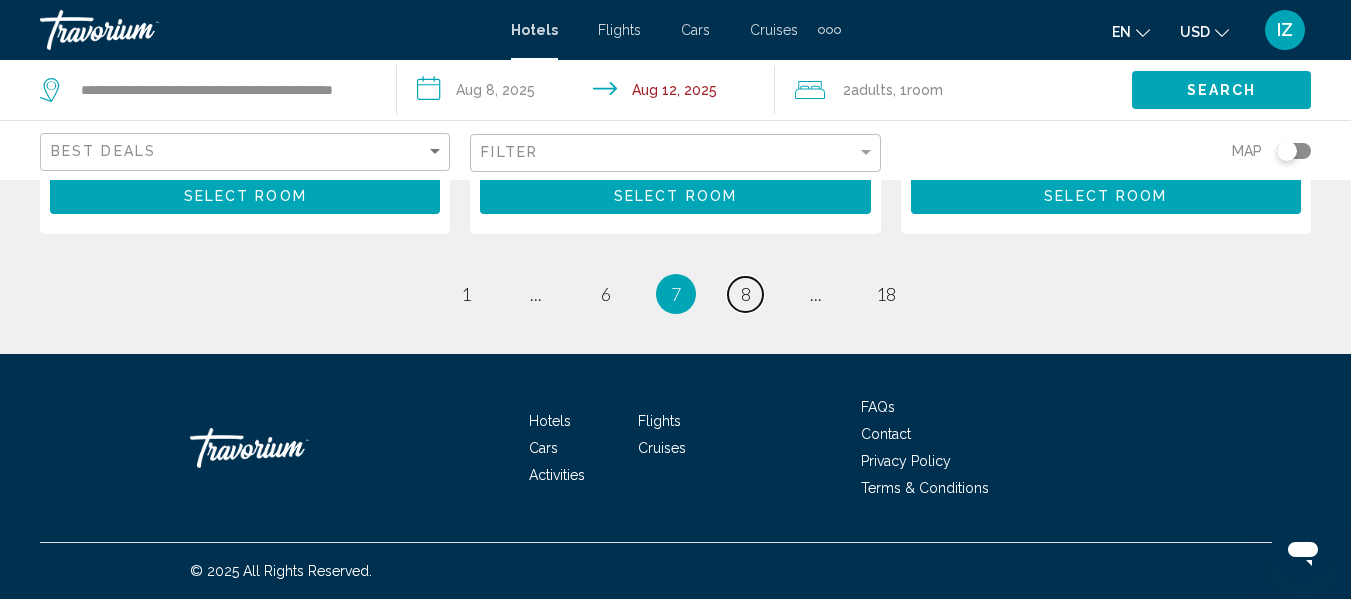 scroll, scrollTop: 3100, scrollLeft: 0, axis: vertical 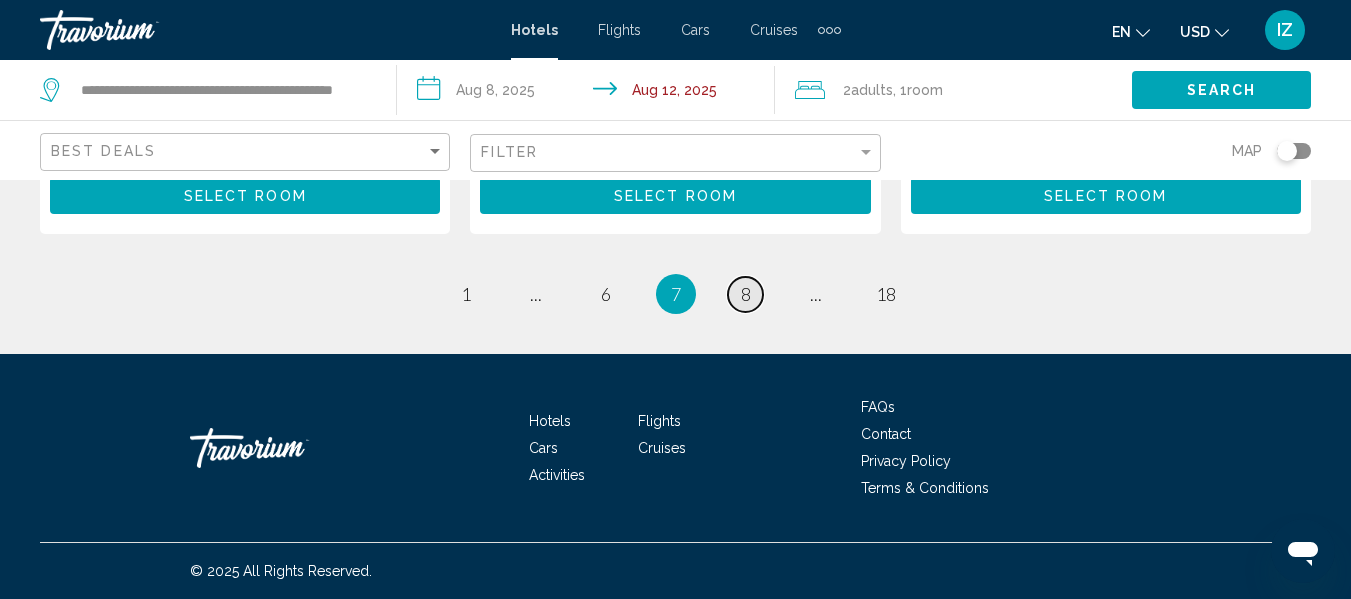 click on "8" at bounding box center [746, 294] 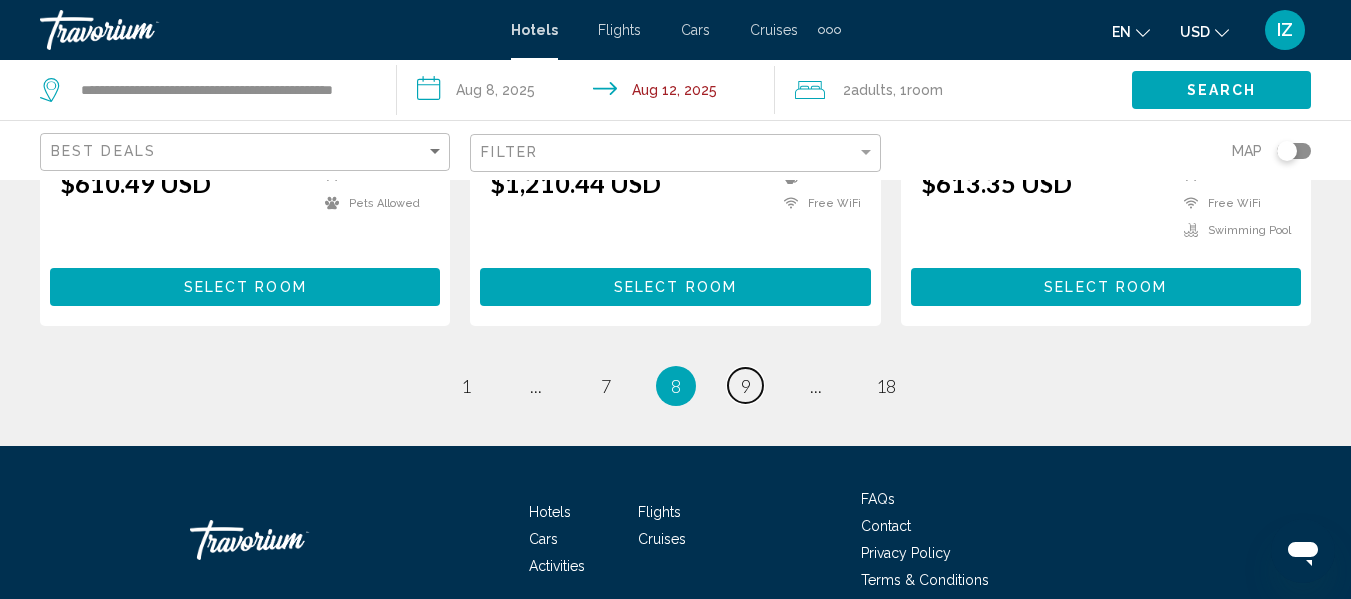 scroll, scrollTop: 3000, scrollLeft: 0, axis: vertical 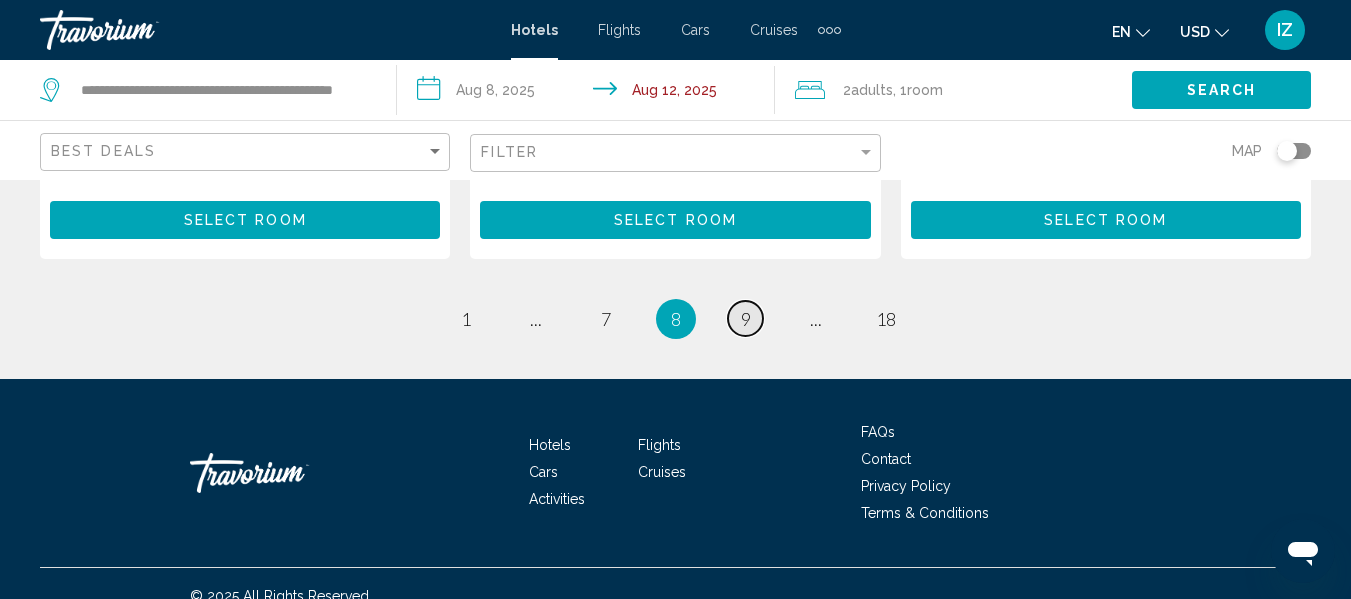 click on "page  9" at bounding box center (745, 318) 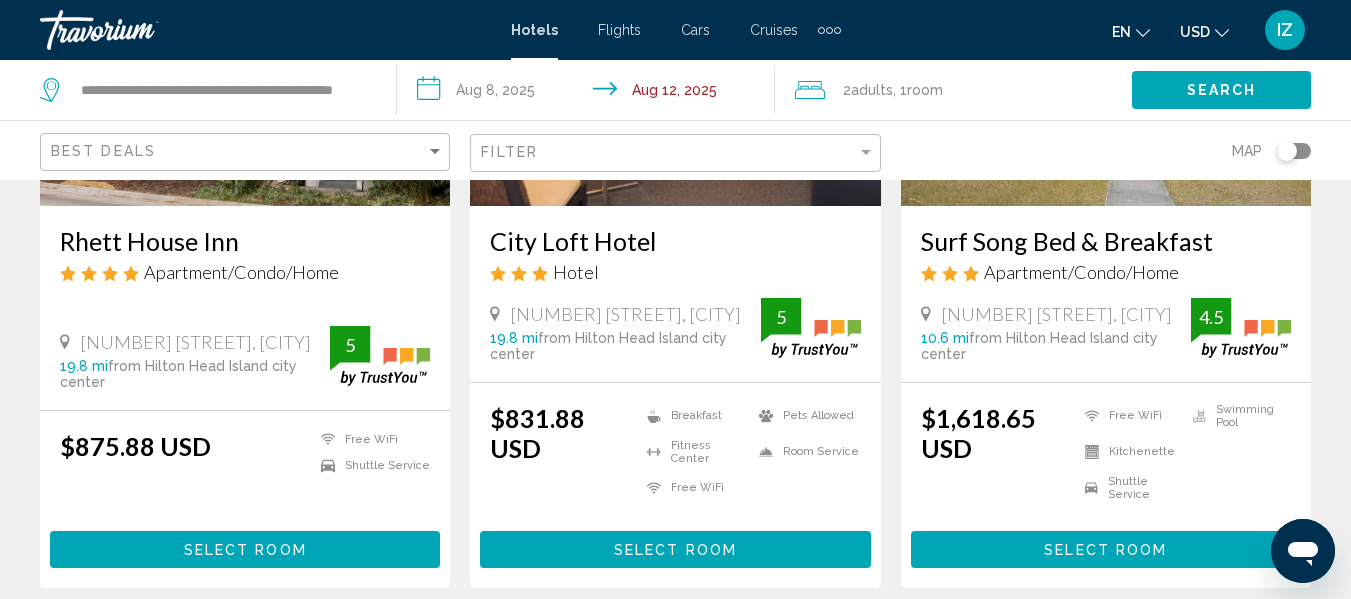 scroll, scrollTop: 2800, scrollLeft: 0, axis: vertical 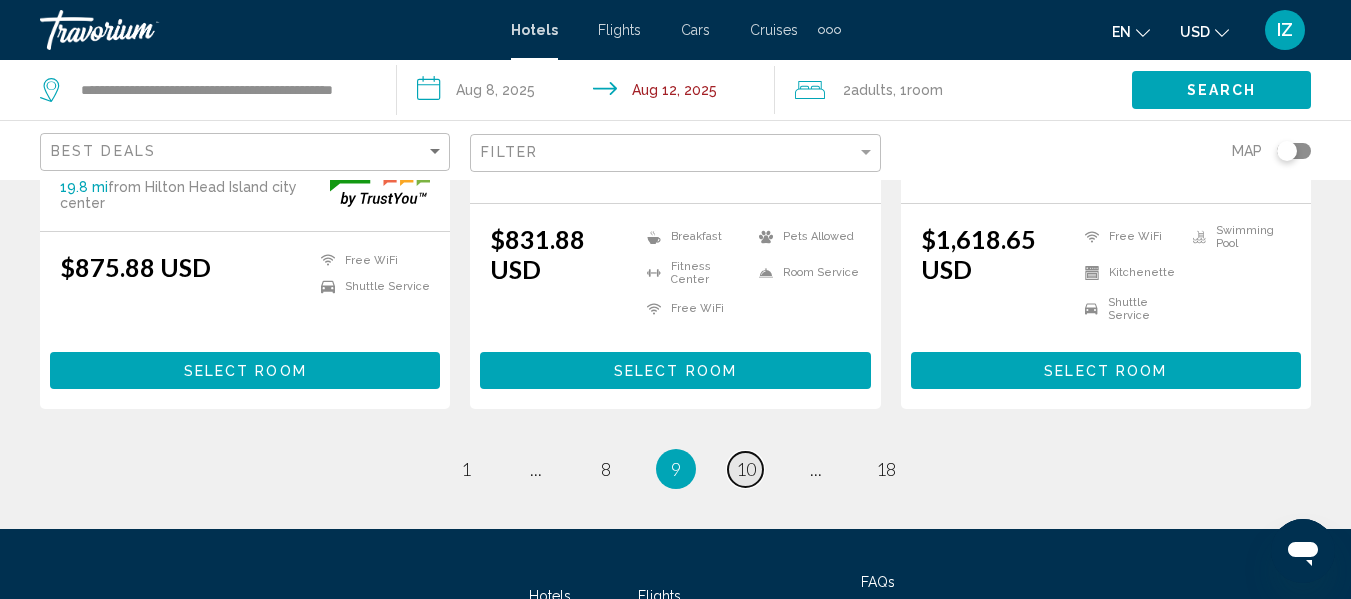 click on "10" at bounding box center [746, 469] 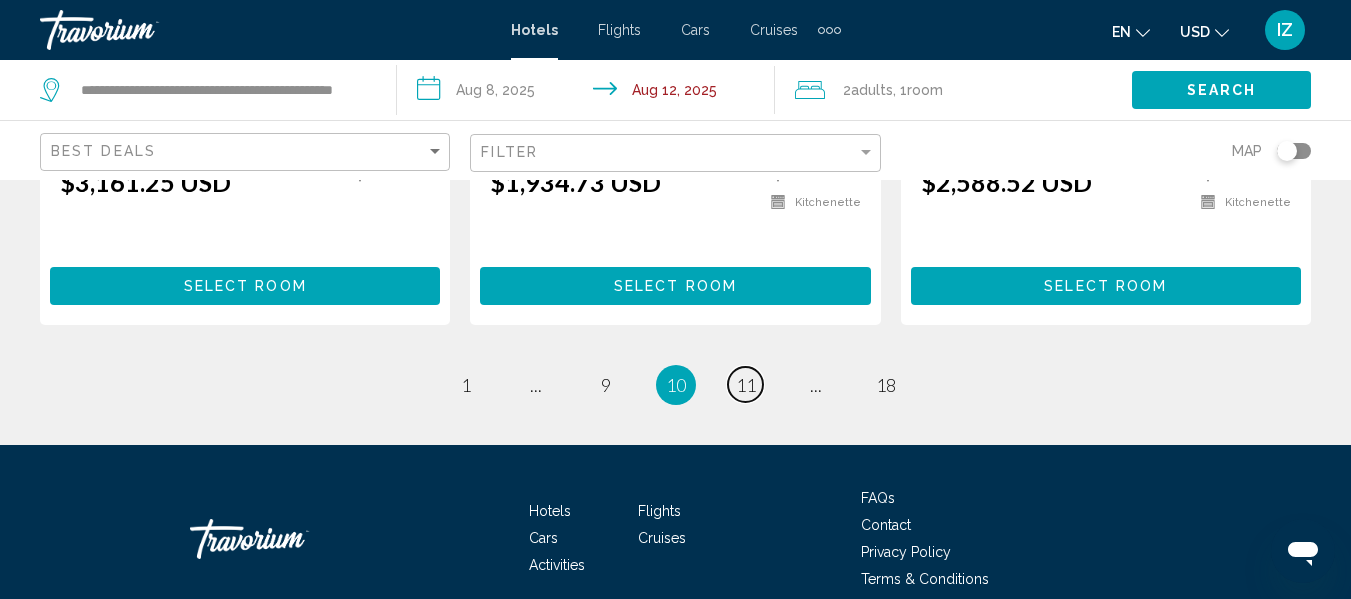 scroll, scrollTop: 2900, scrollLeft: 0, axis: vertical 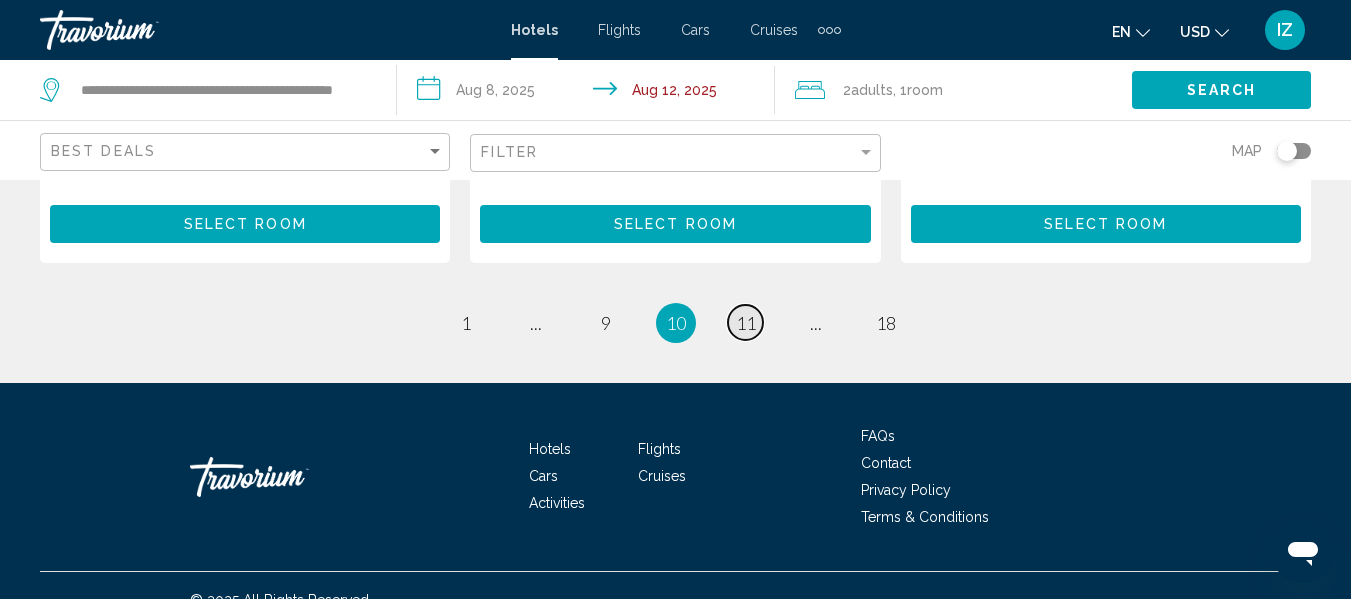 click on "11" at bounding box center (746, 323) 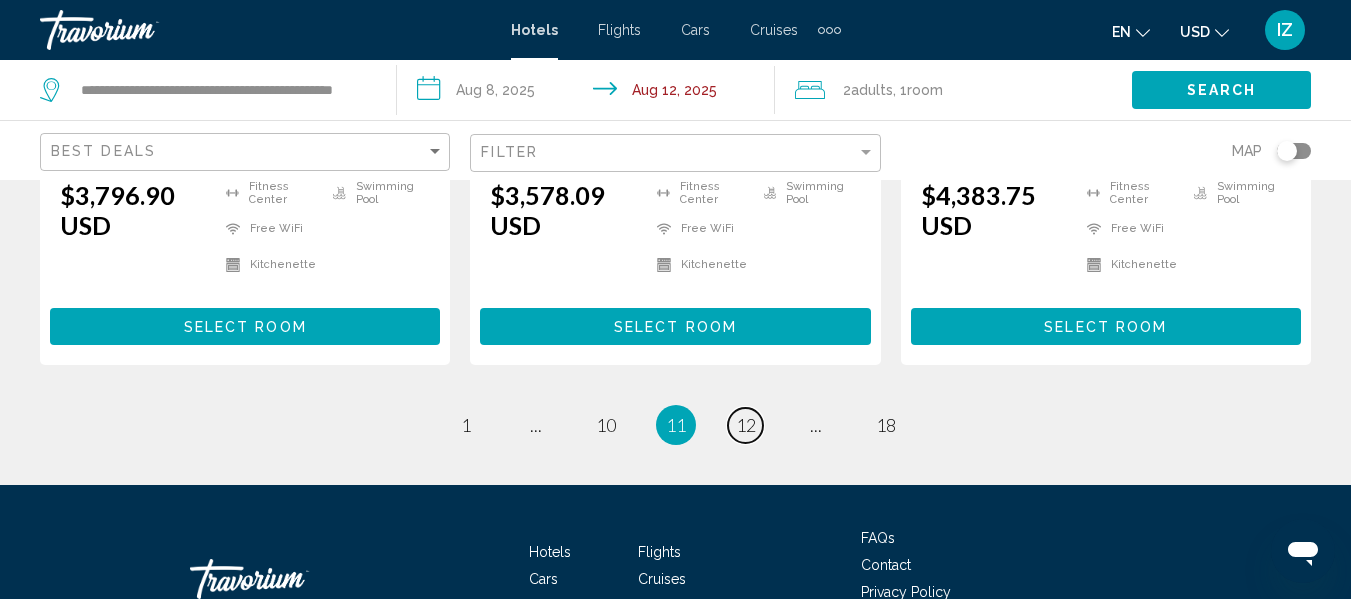 scroll, scrollTop: 2800, scrollLeft: 0, axis: vertical 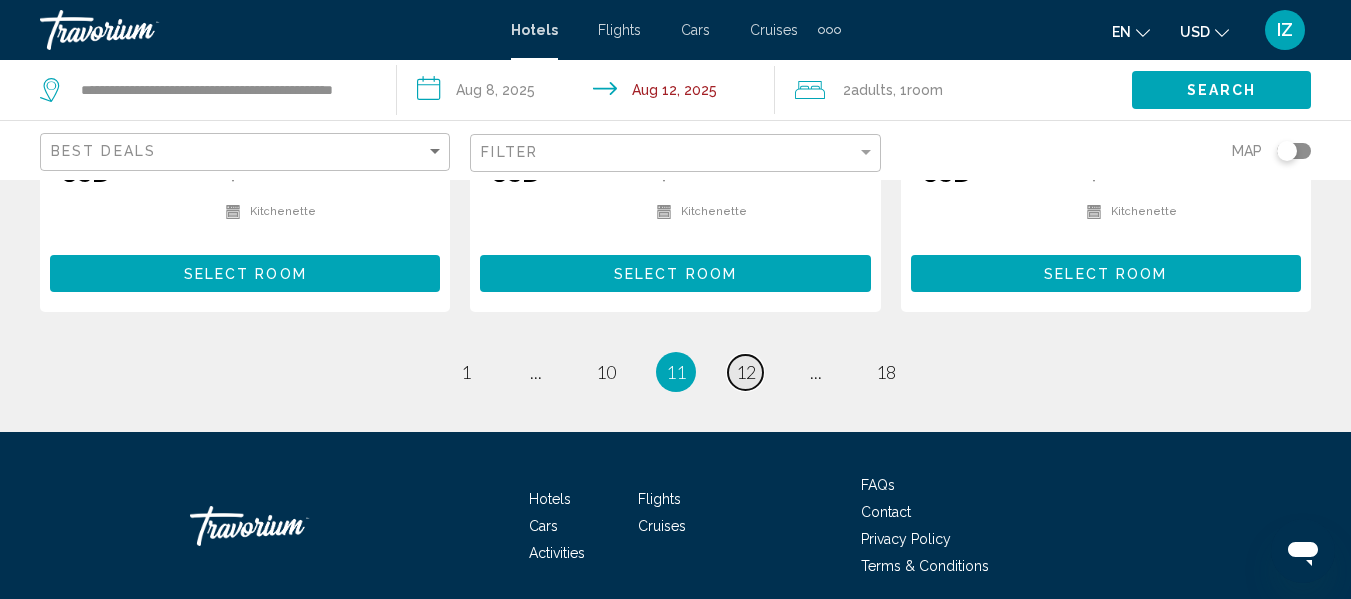 click on "12" at bounding box center [746, 372] 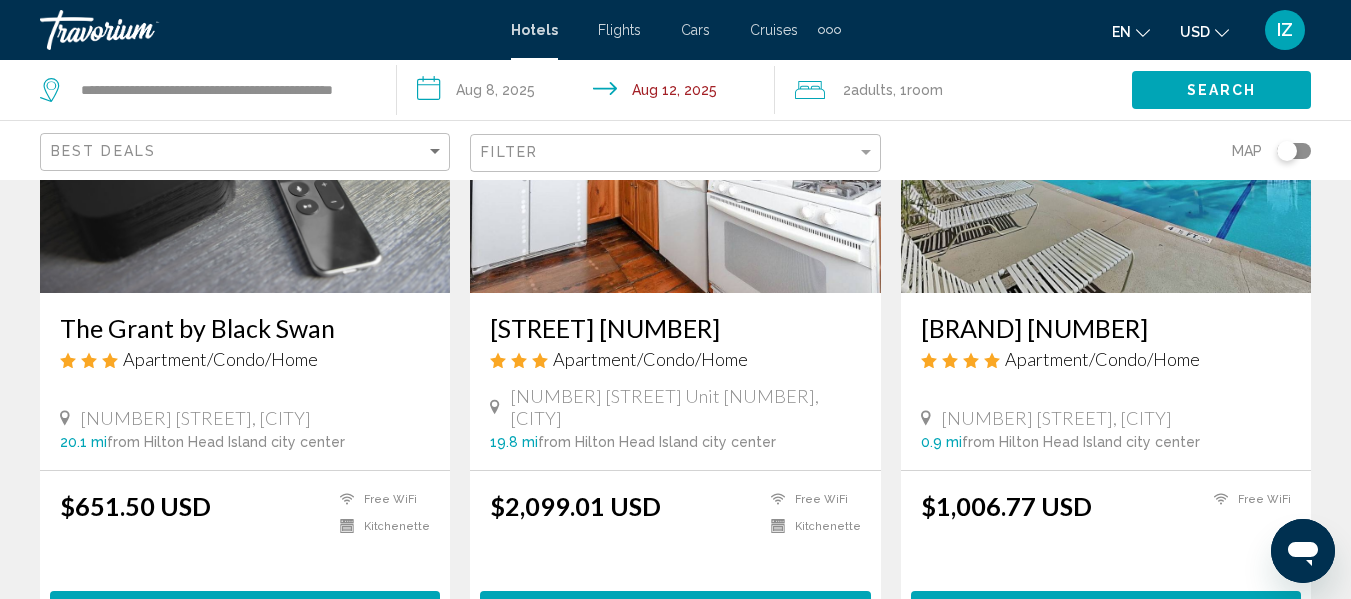 scroll, scrollTop: 1900, scrollLeft: 0, axis: vertical 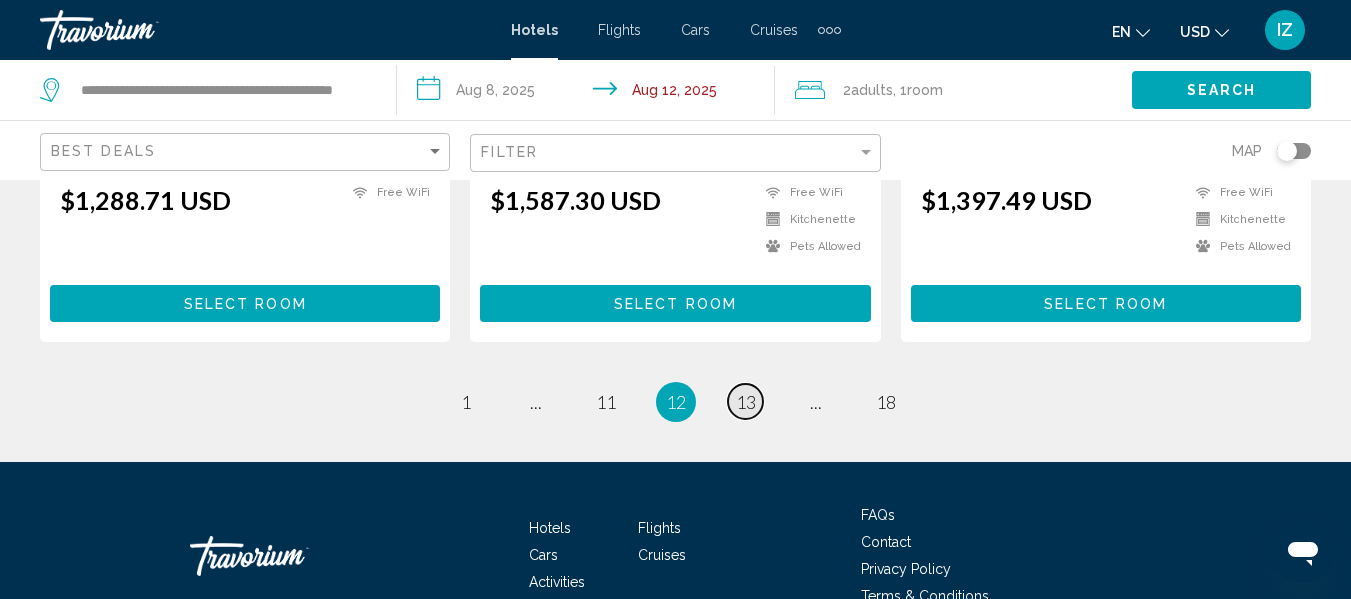 click on "13" at bounding box center [746, 402] 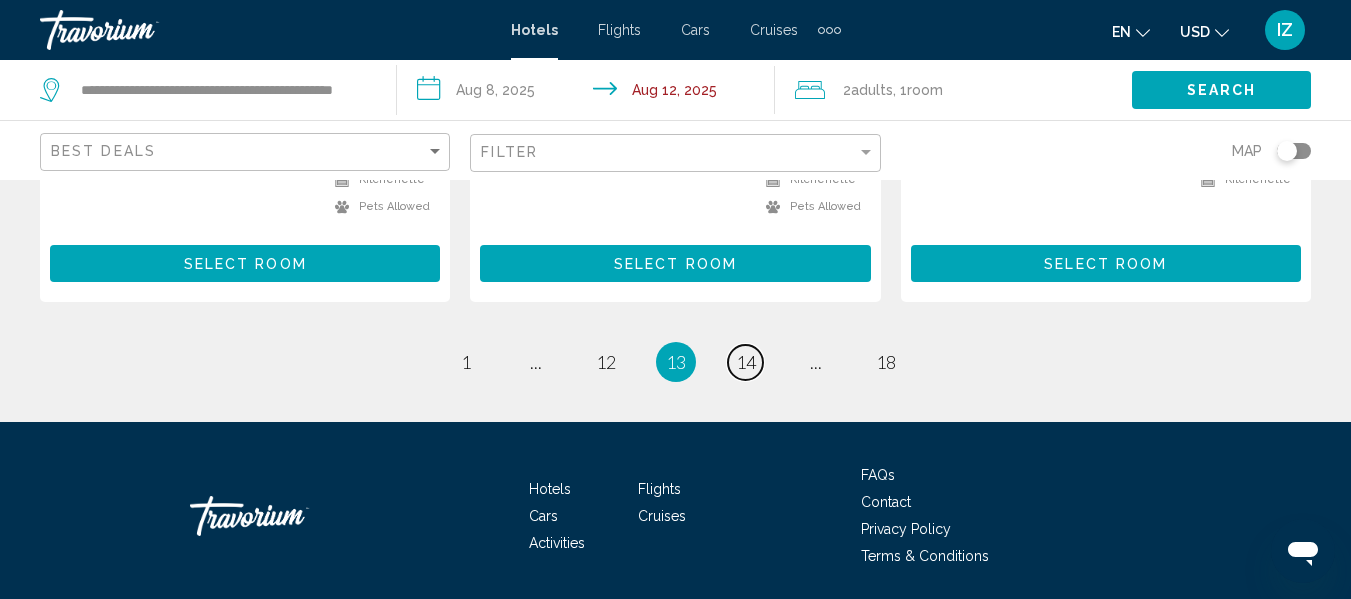 scroll, scrollTop: 2842, scrollLeft: 0, axis: vertical 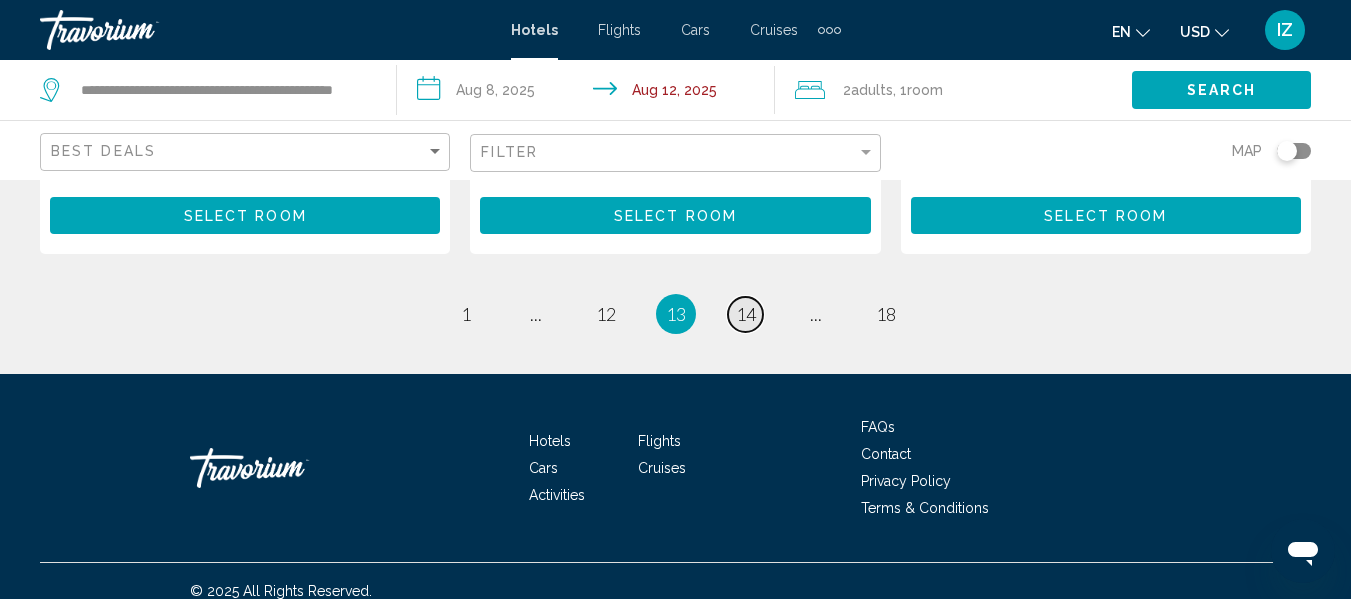 click on "14" at bounding box center (746, 314) 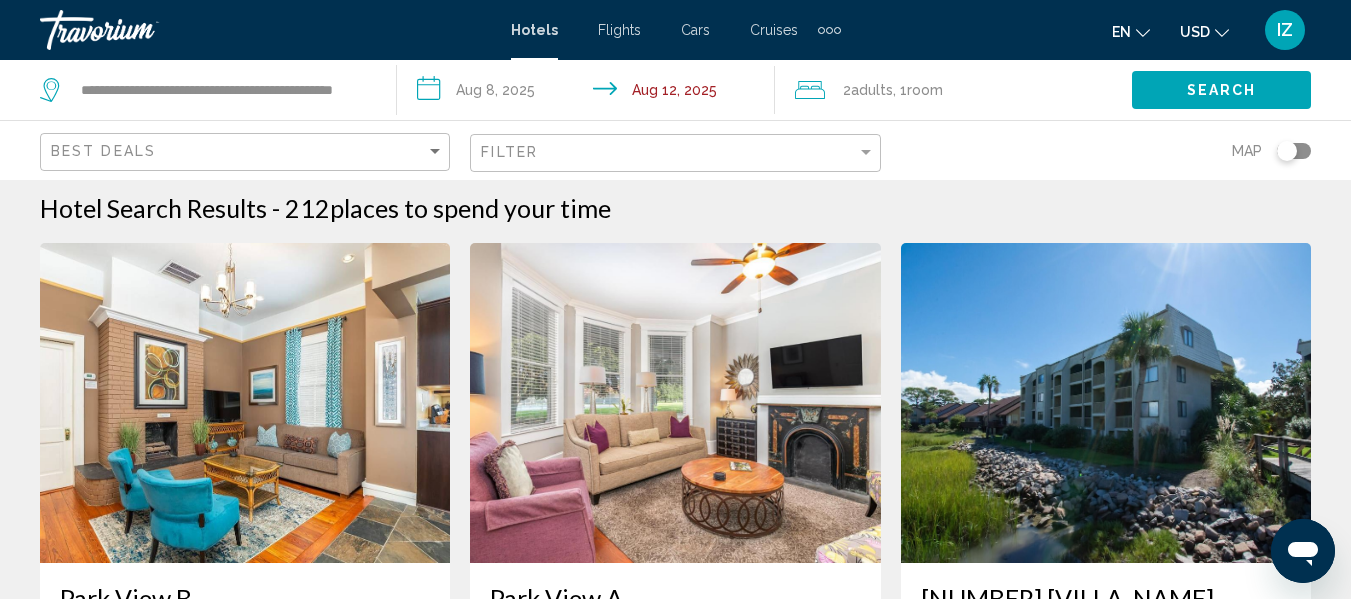 scroll, scrollTop: 0, scrollLeft: 0, axis: both 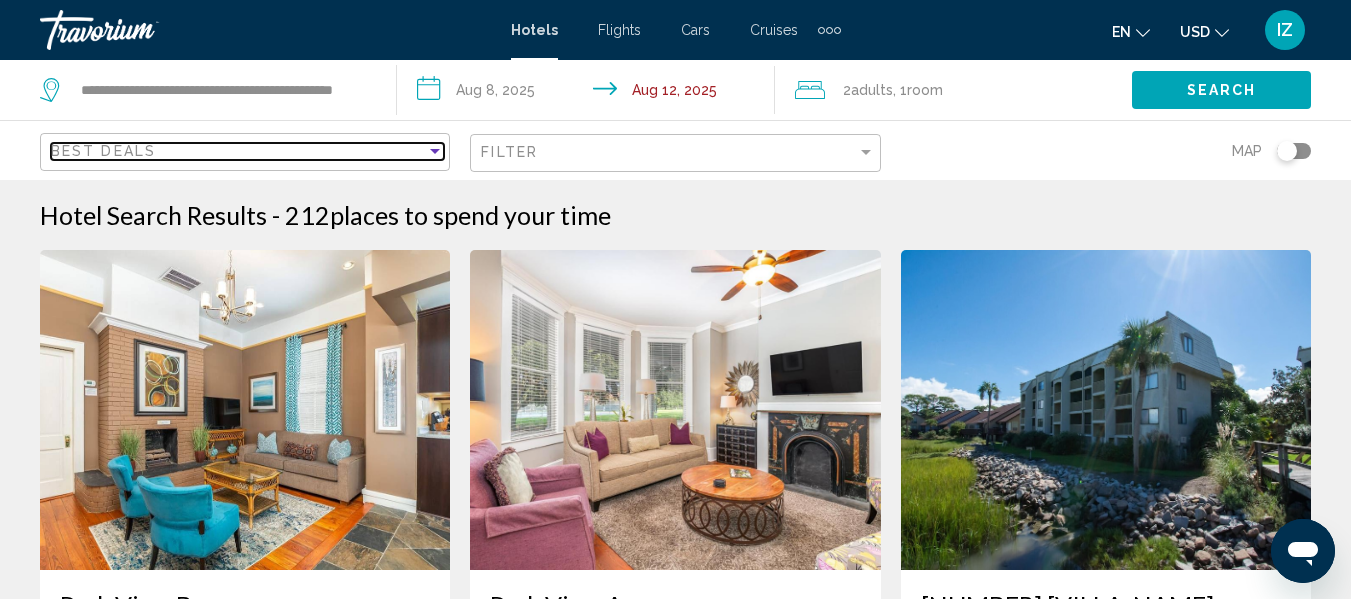 click at bounding box center [435, 151] 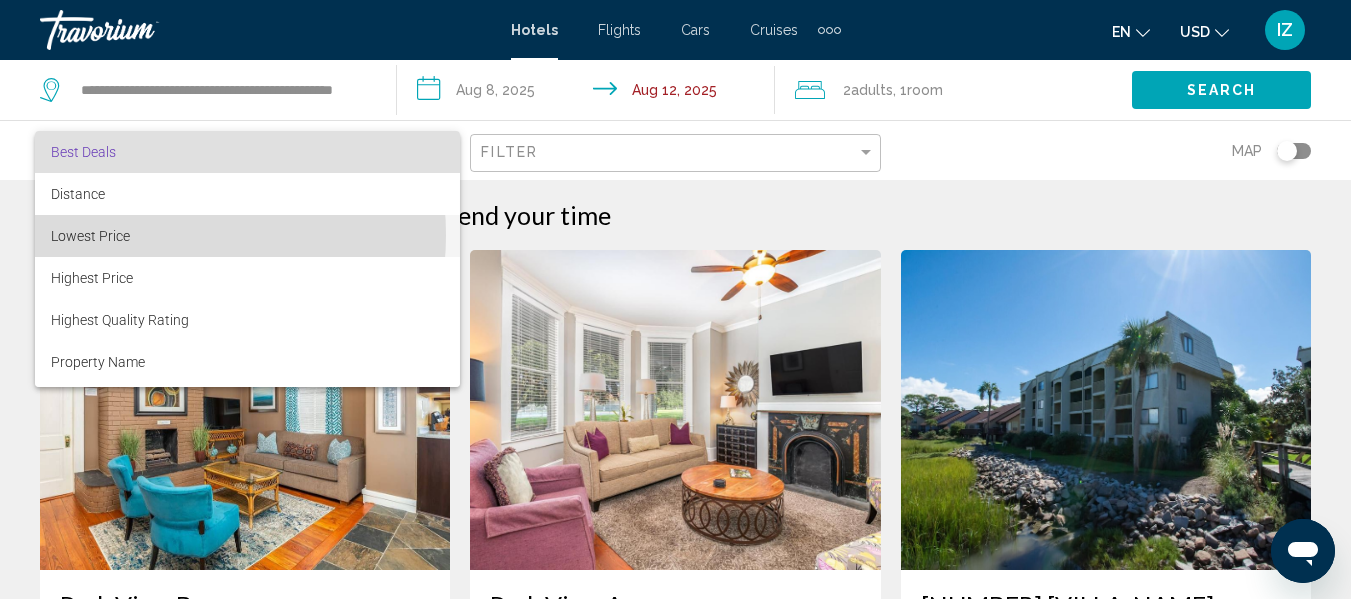 click on "Lowest Price" at bounding box center [247, 236] 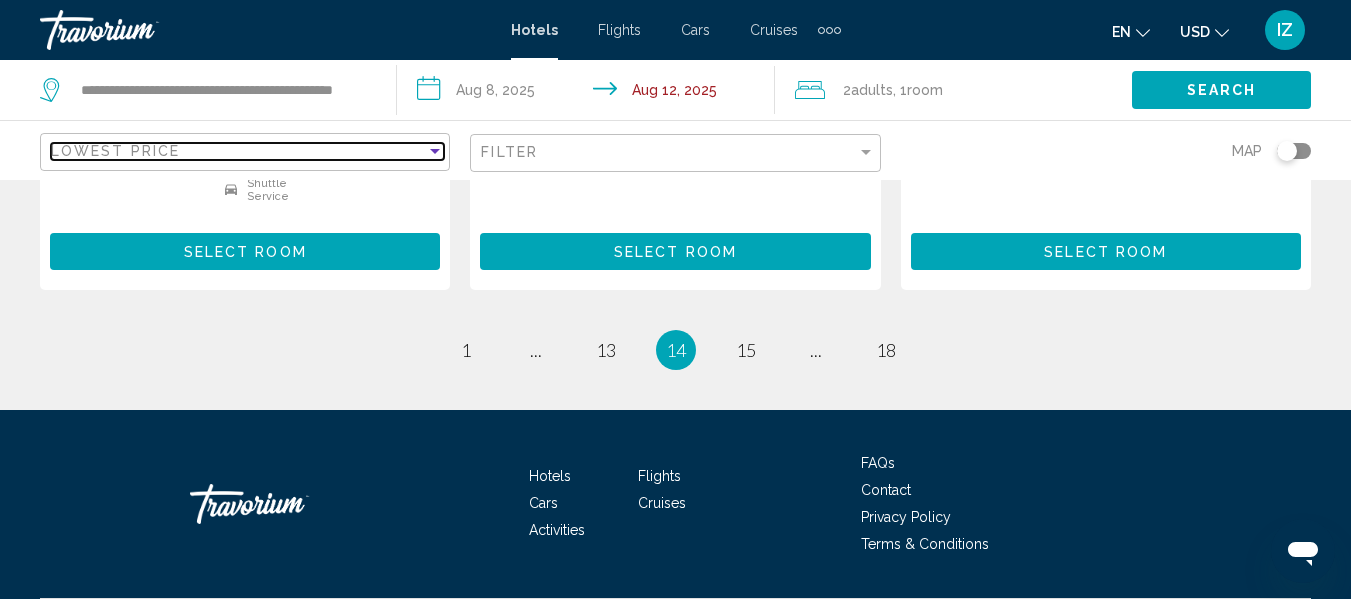 scroll, scrollTop: 2800, scrollLeft: 0, axis: vertical 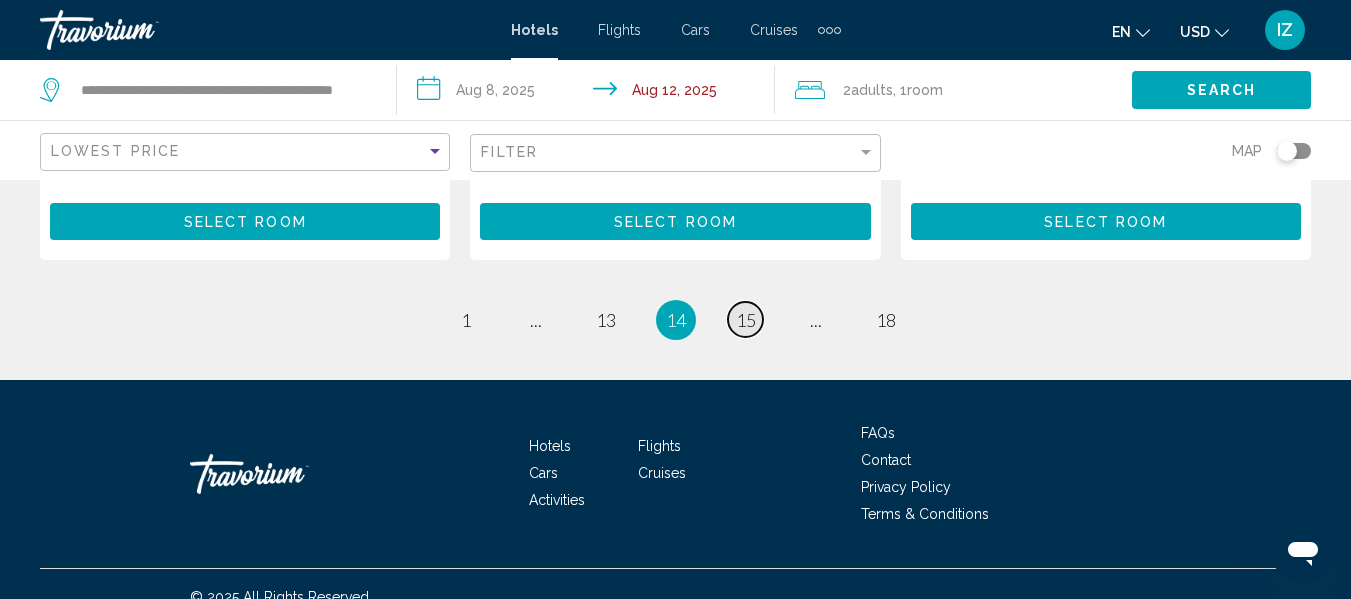 click on "15" at bounding box center [746, 320] 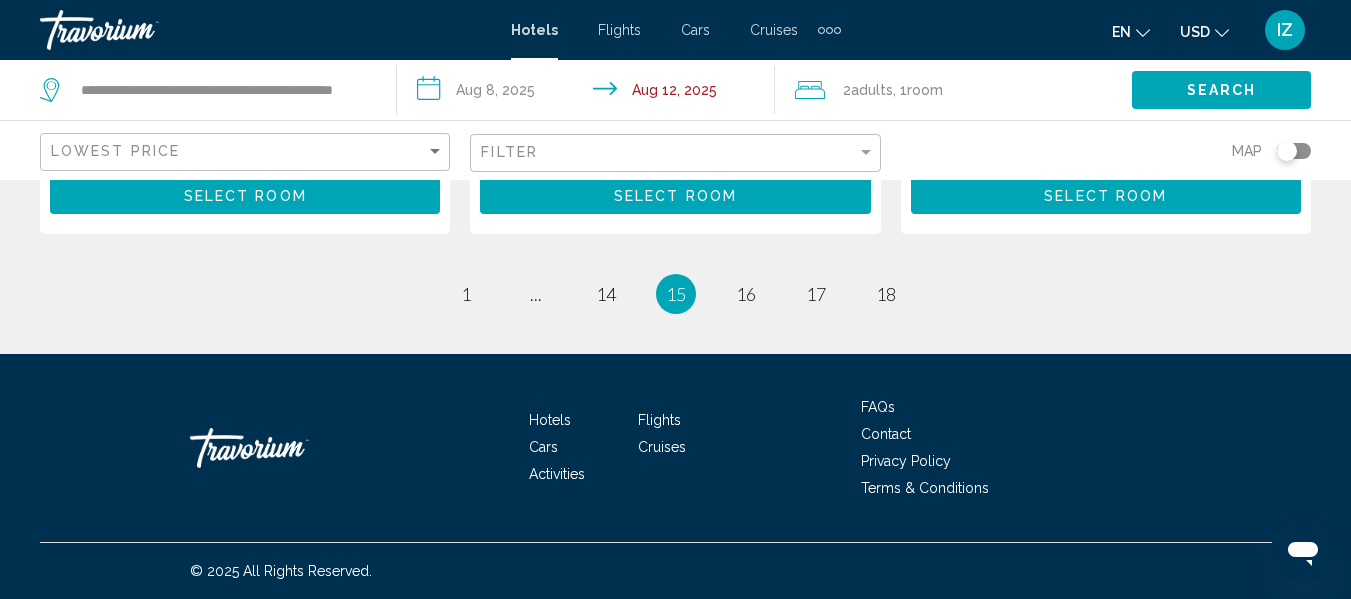 scroll, scrollTop: 2919, scrollLeft: 0, axis: vertical 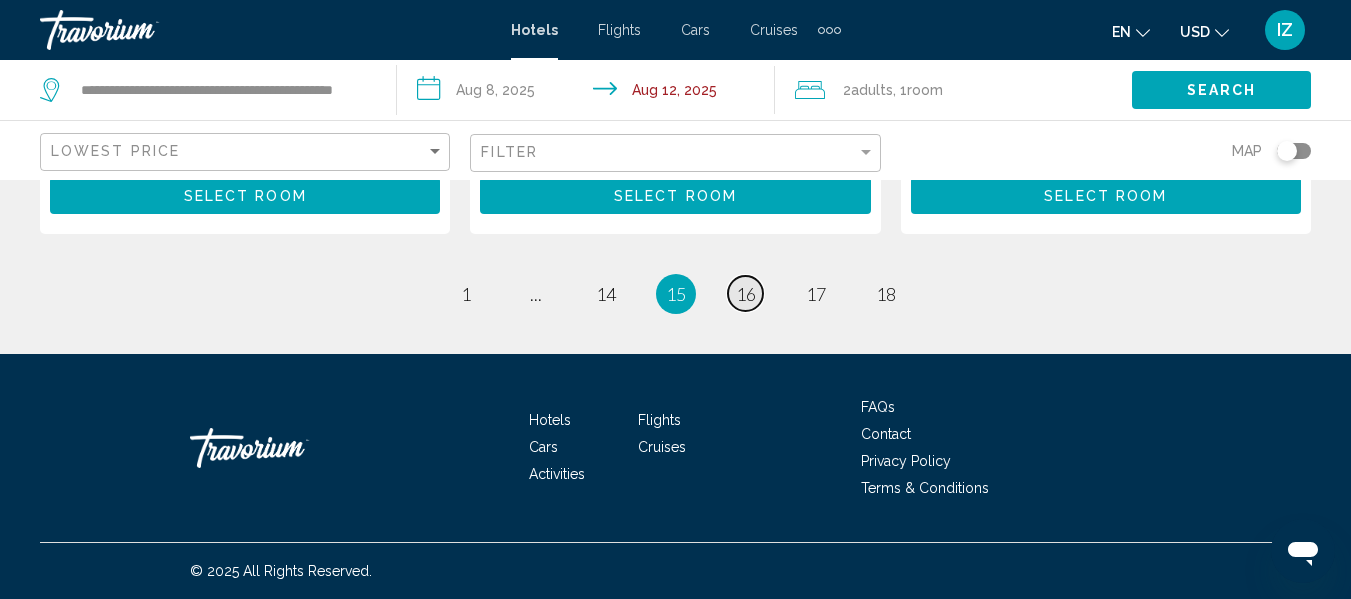 click on "16" at bounding box center (746, 294) 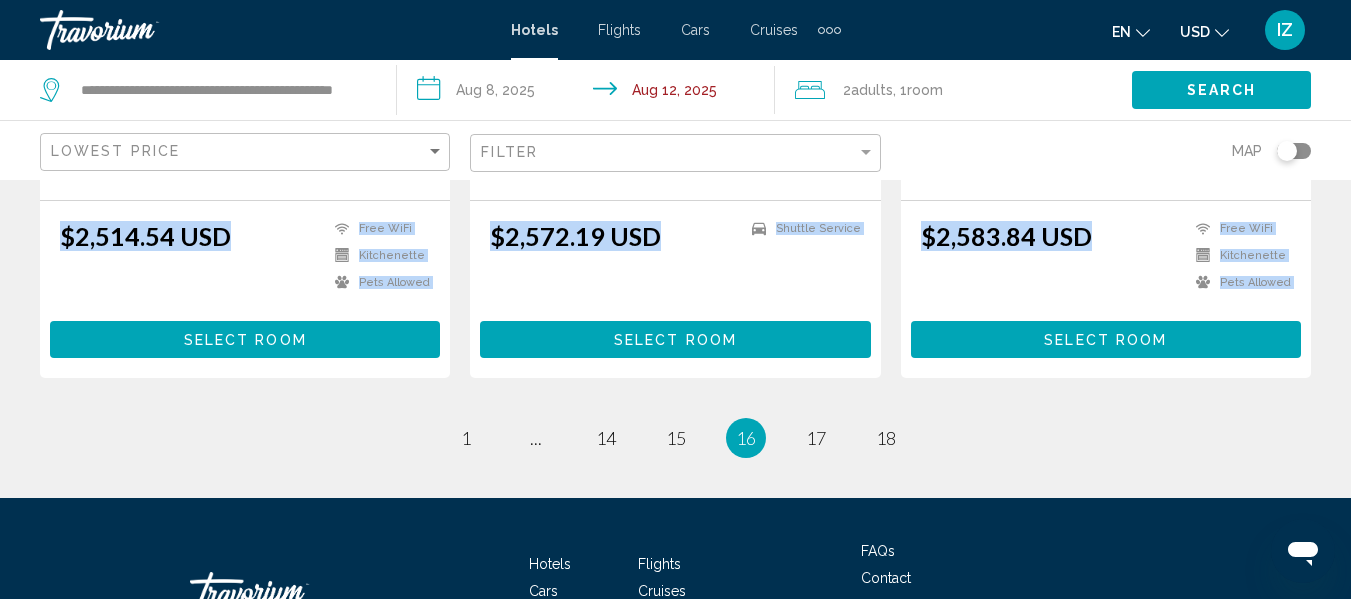 scroll, scrollTop: 2800, scrollLeft: 0, axis: vertical 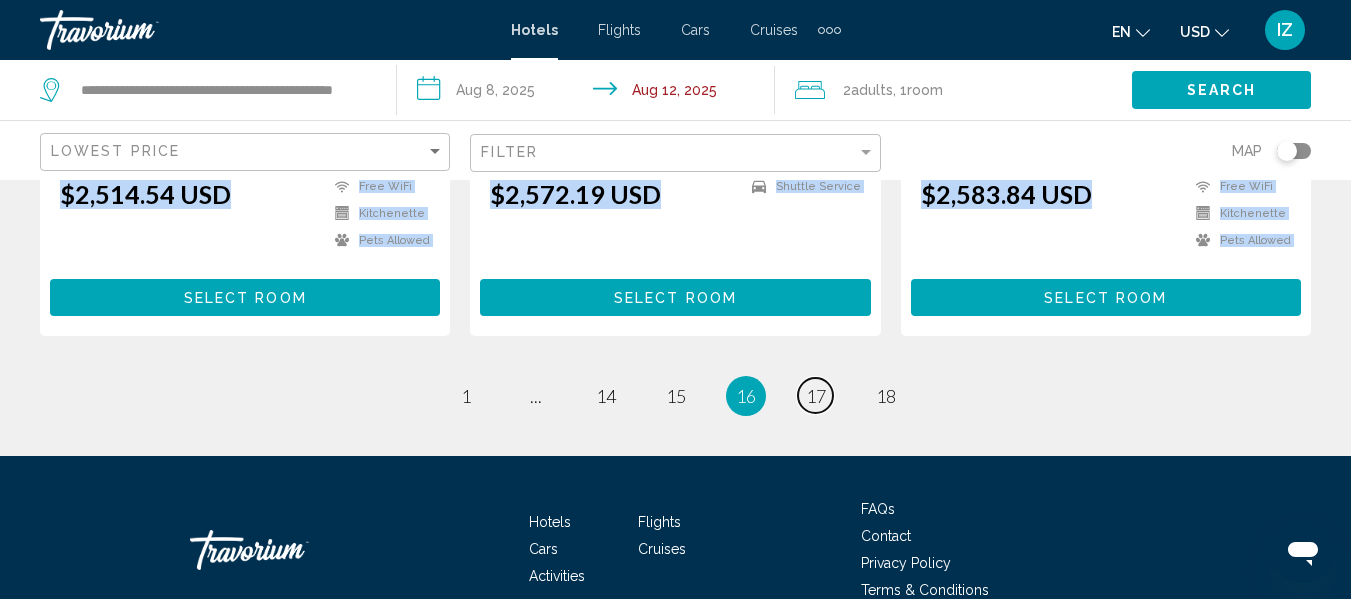 click on "17" at bounding box center [816, 396] 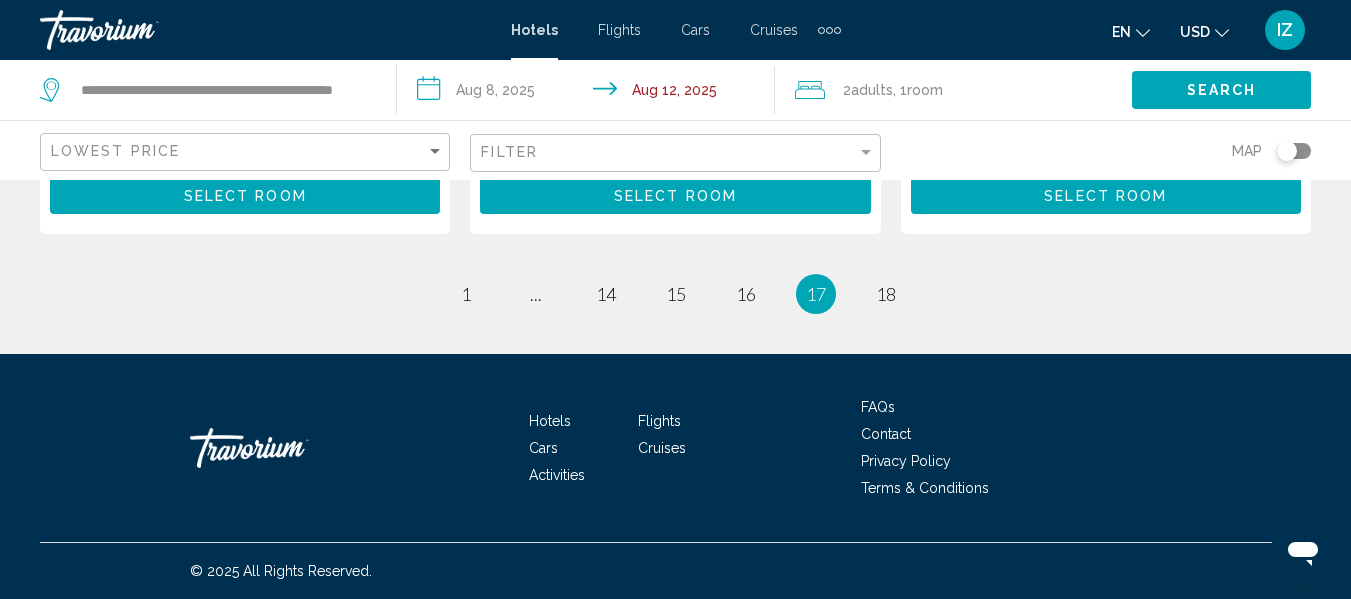 scroll, scrollTop: 2921, scrollLeft: 0, axis: vertical 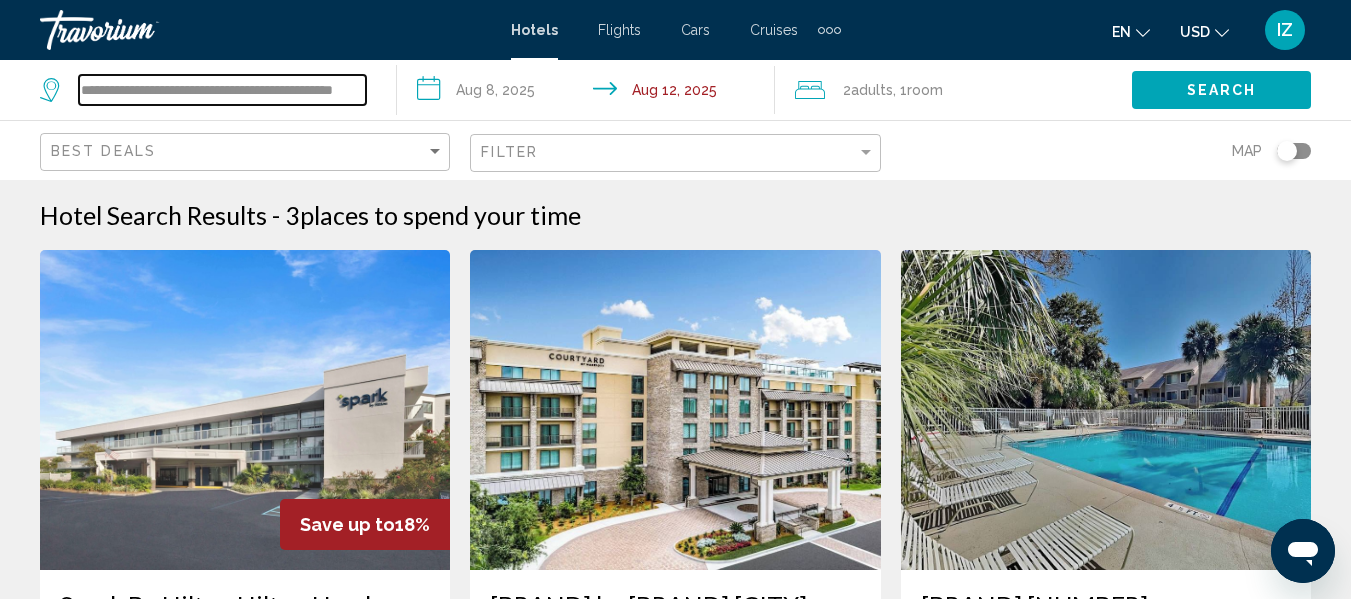 click on "**********" at bounding box center [222, 90] 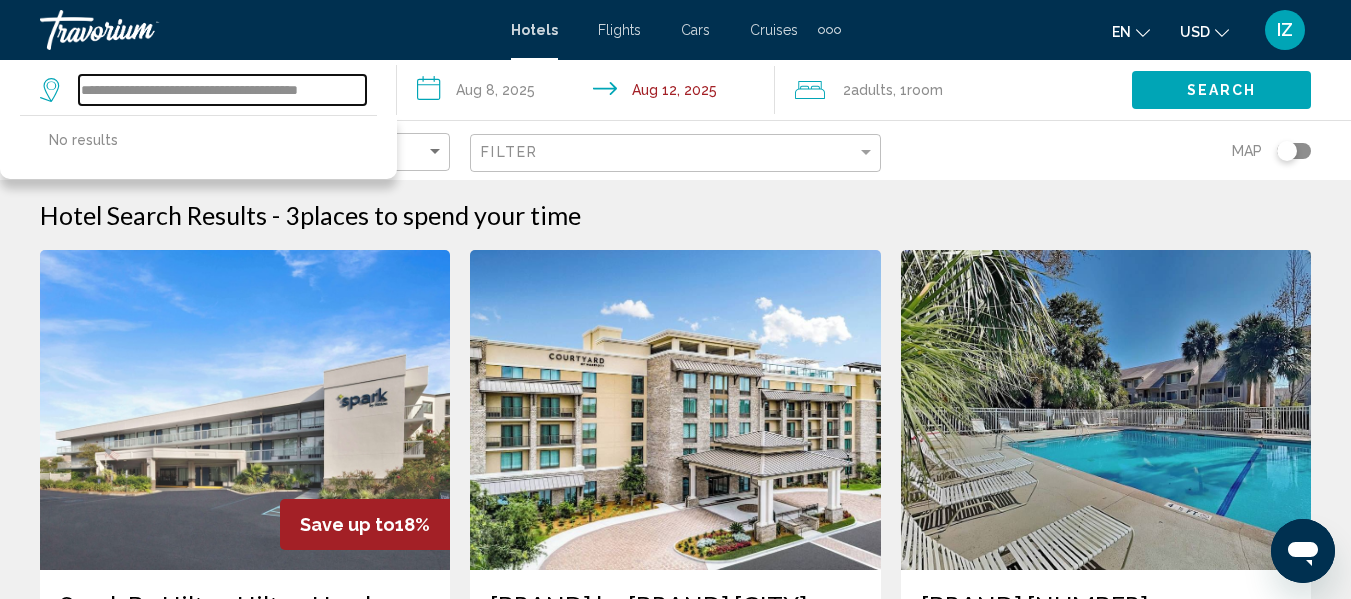 scroll, scrollTop: 0, scrollLeft: 0, axis: both 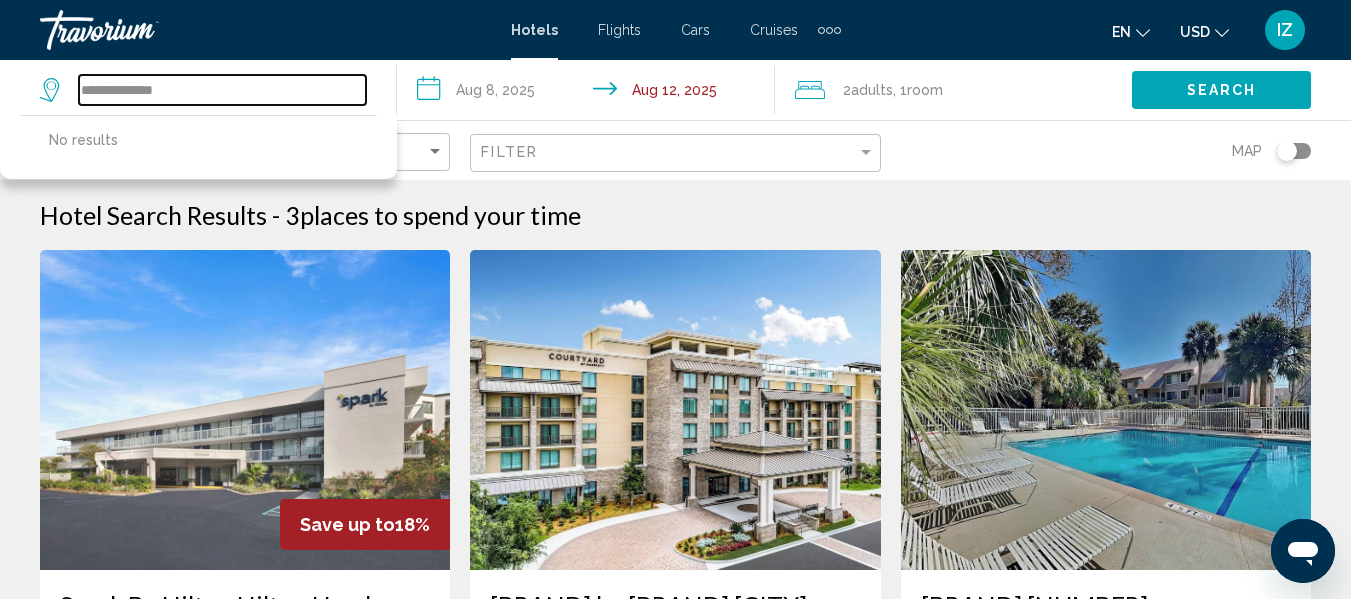 click on "**********" at bounding box center [222, 90] 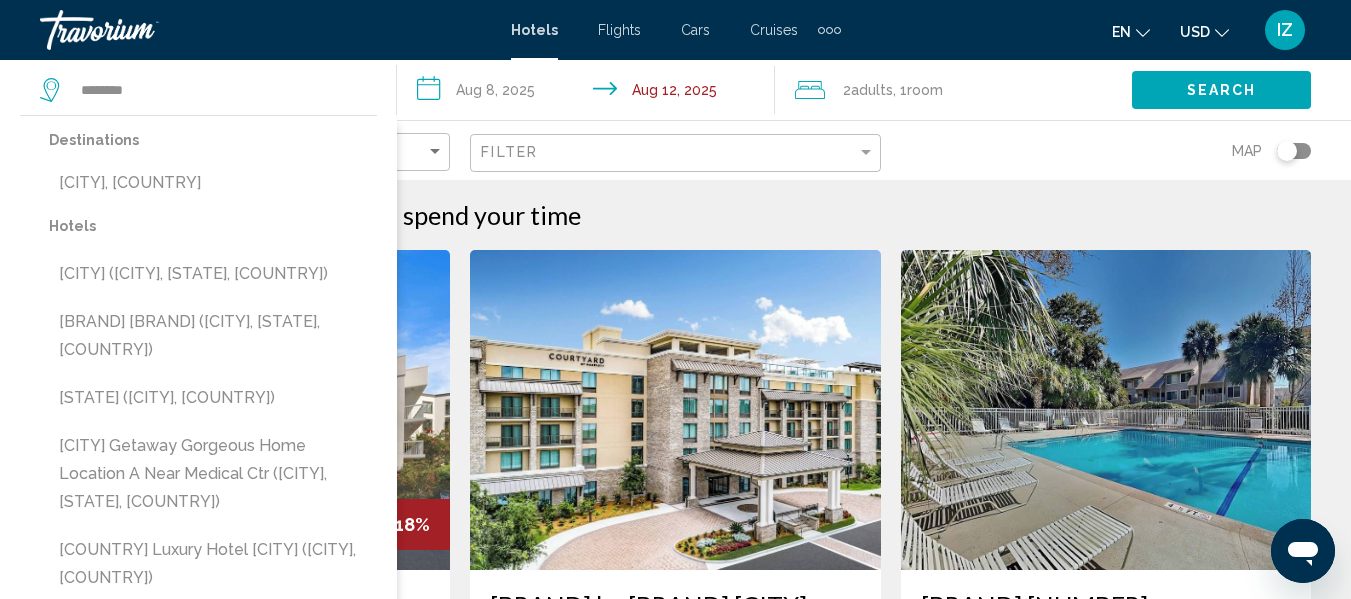 click on "[CITY] ([CITY], [STATE], [COUNTRY])" at bounding box center [213, 274] 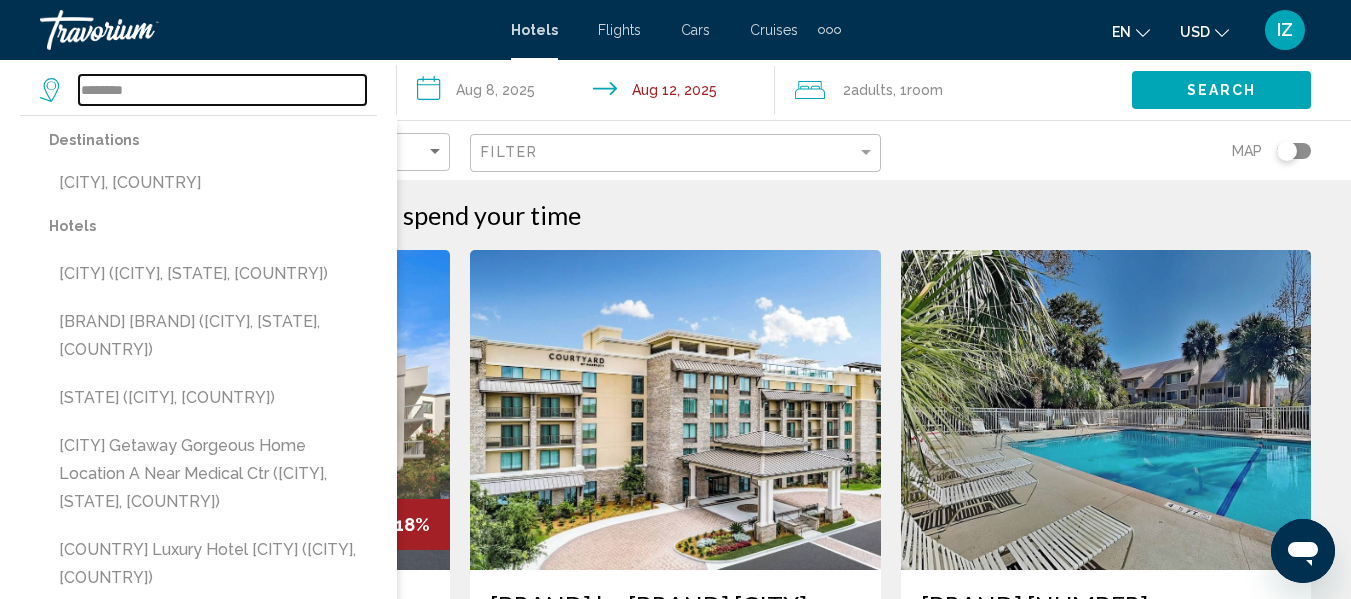 type on "**********" 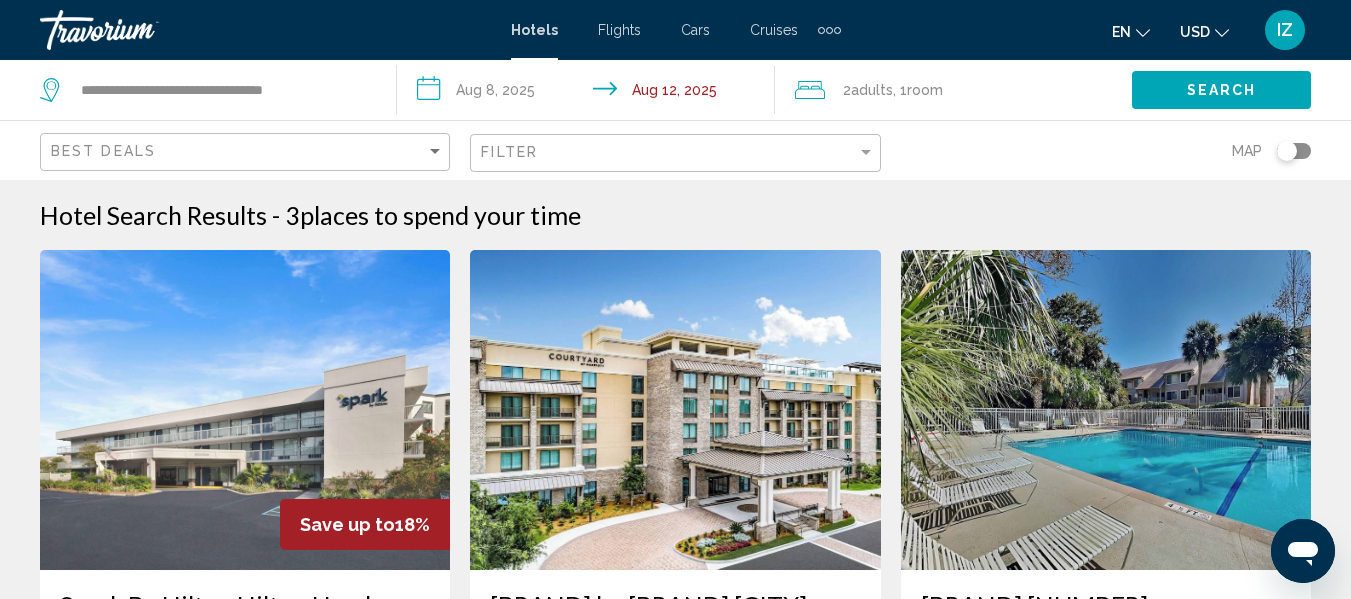 click at bounding box center (245, 410) 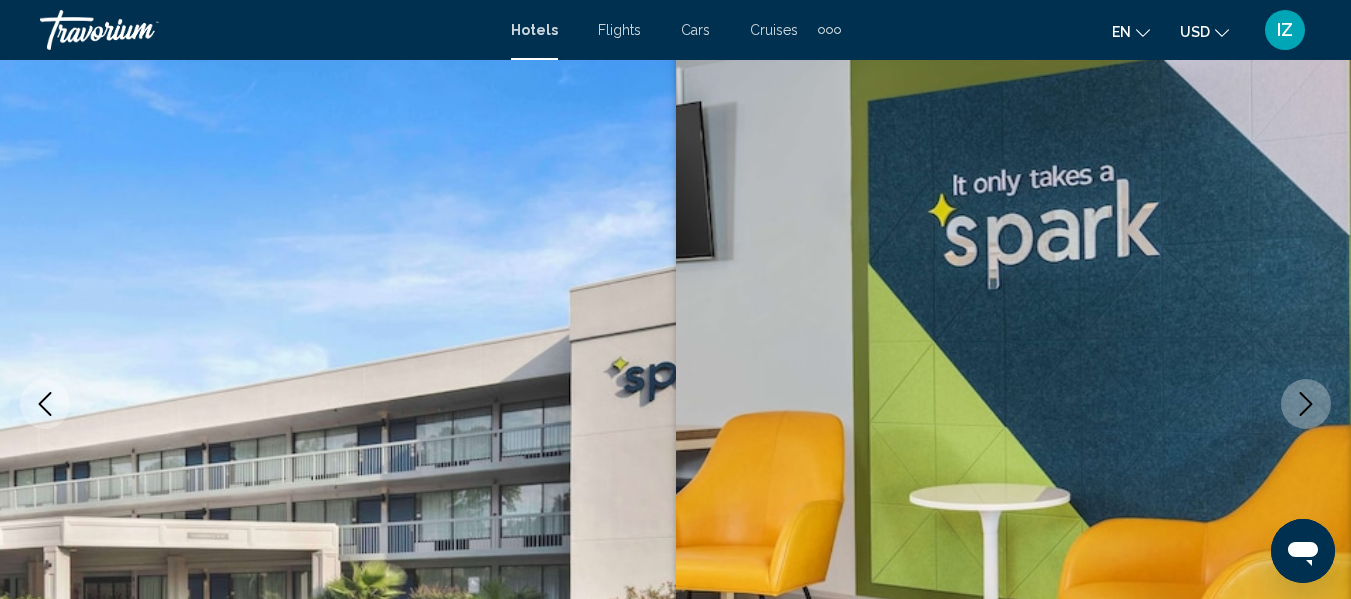 scroll, scrollTop: 0, scrollLeft: 0, axis: both 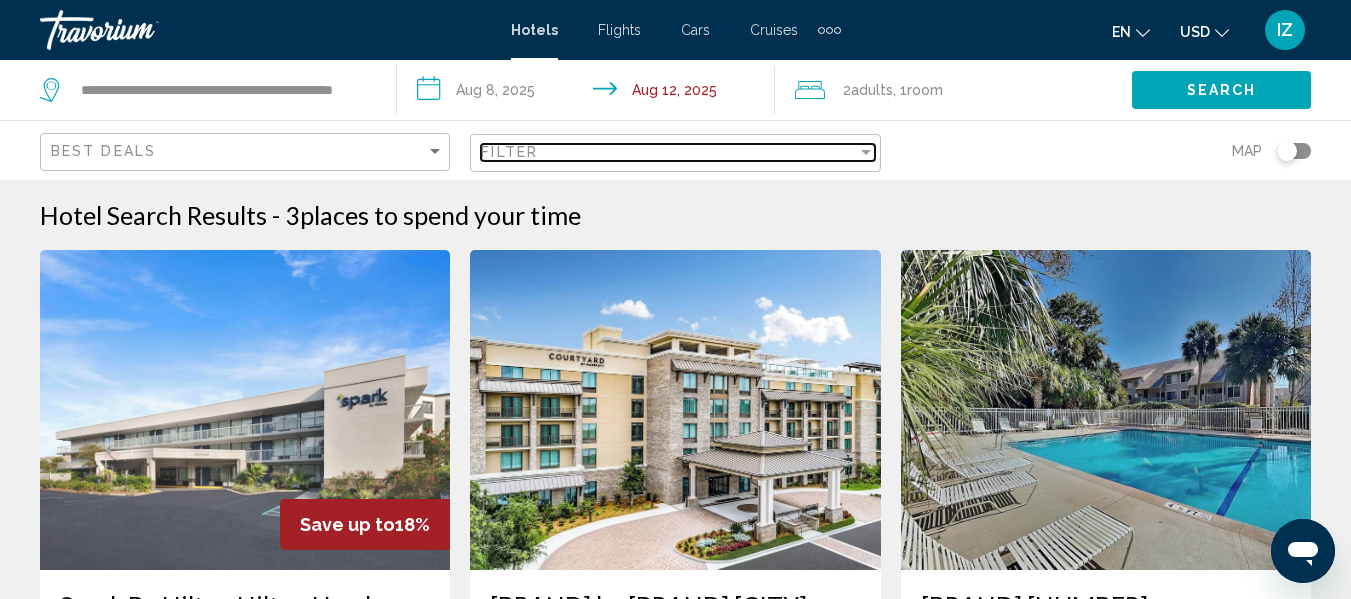 click at bounding box center [866, 152] 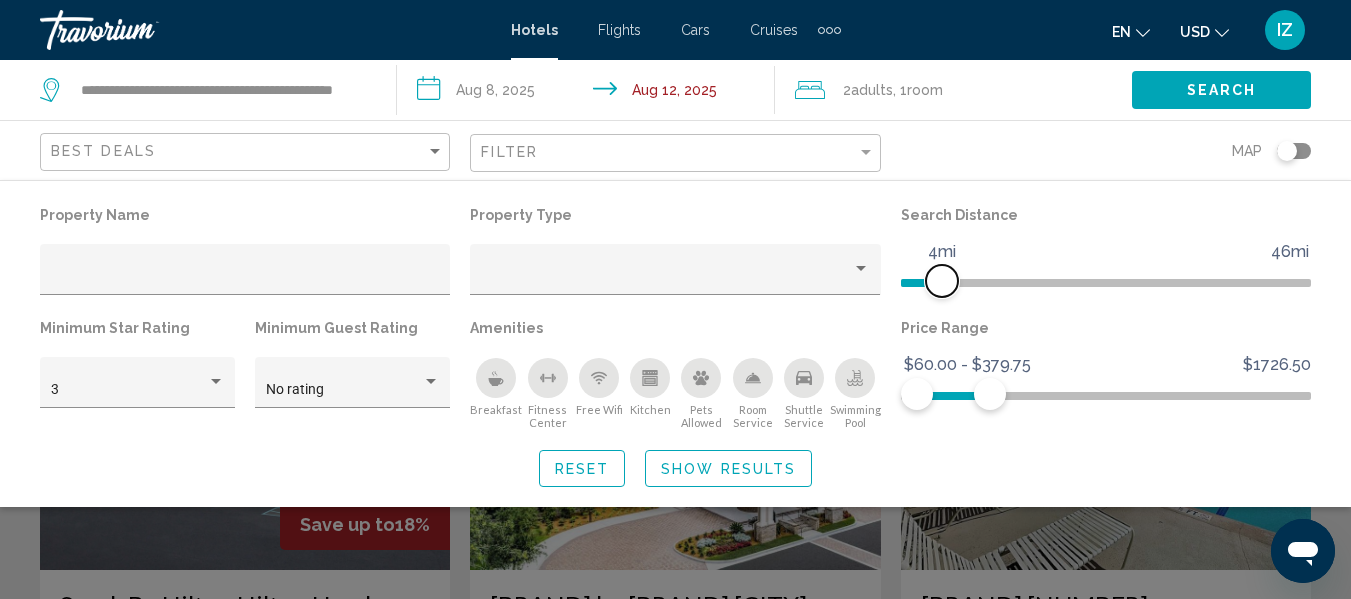 drag, startPoint x: 1295, startPoint y: 285, endPoint x: 870, endPoint y: 324, distance: 426.78568 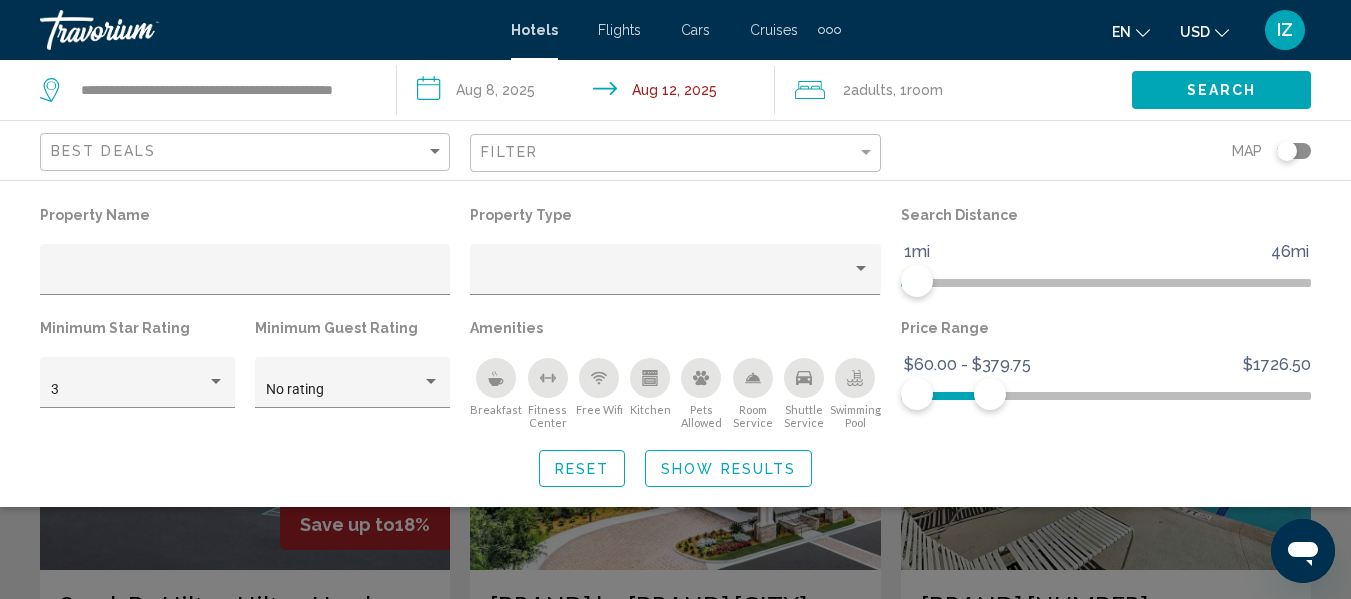 click on "Amenities
Breakfast
Fitness Center
Free Wifi
Kitchen
Pets Allowed
Room Service
Shuttle Service
Swimming Pool" 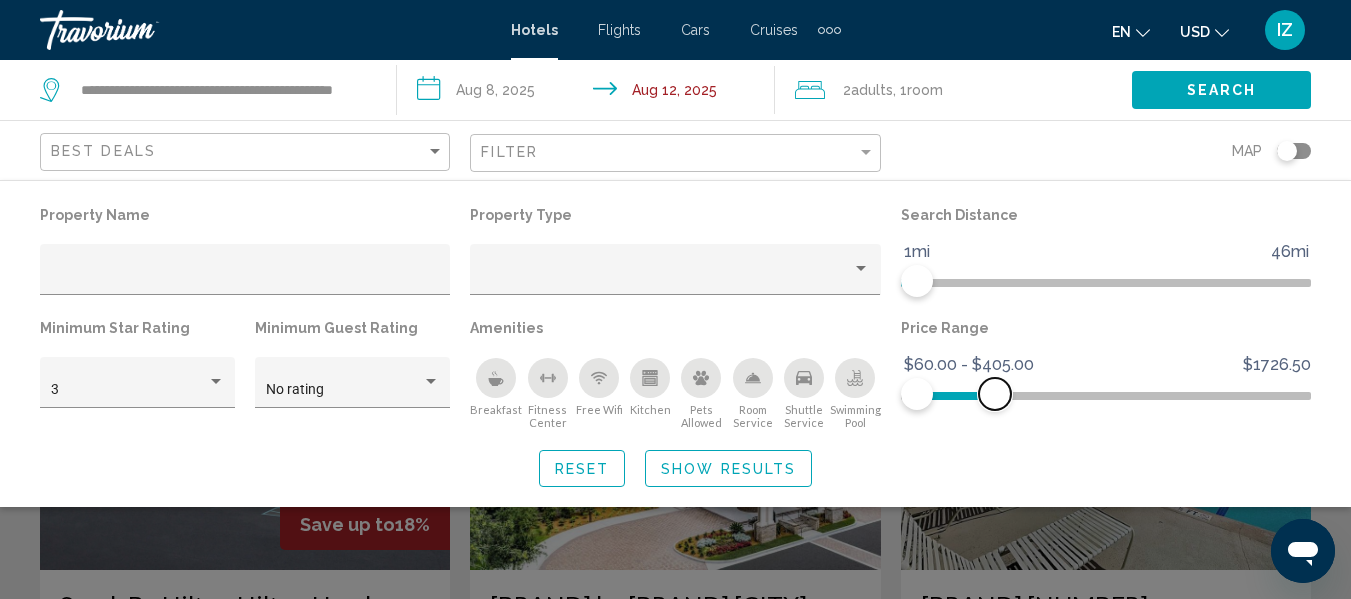 drag, startPoint x: 994, startPoint y: 393, endPoint x: 1004, endPoint y: 392, distance: 10.049875 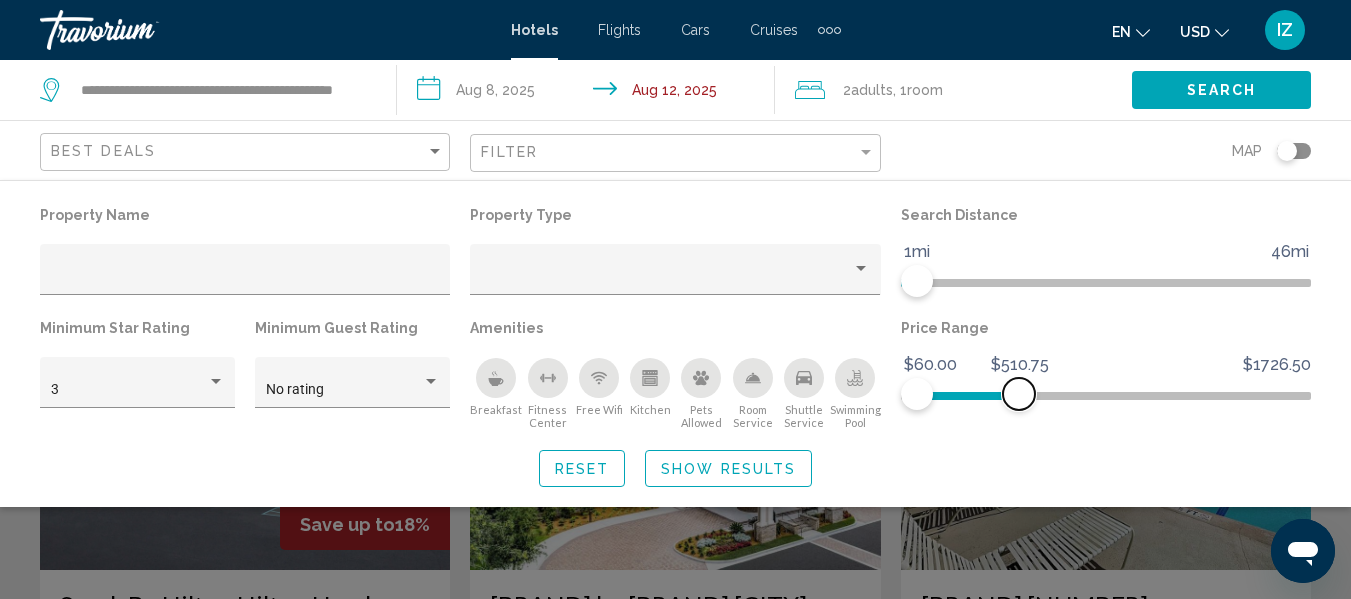 click 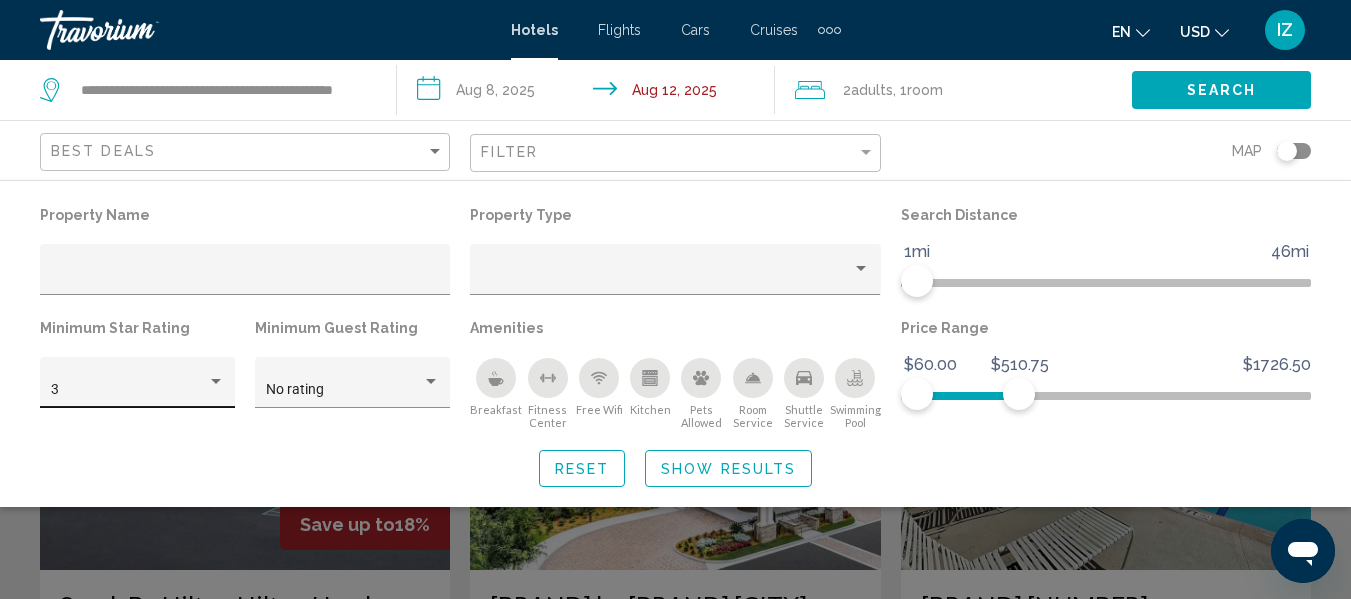 click at bounding box center [216, 381] 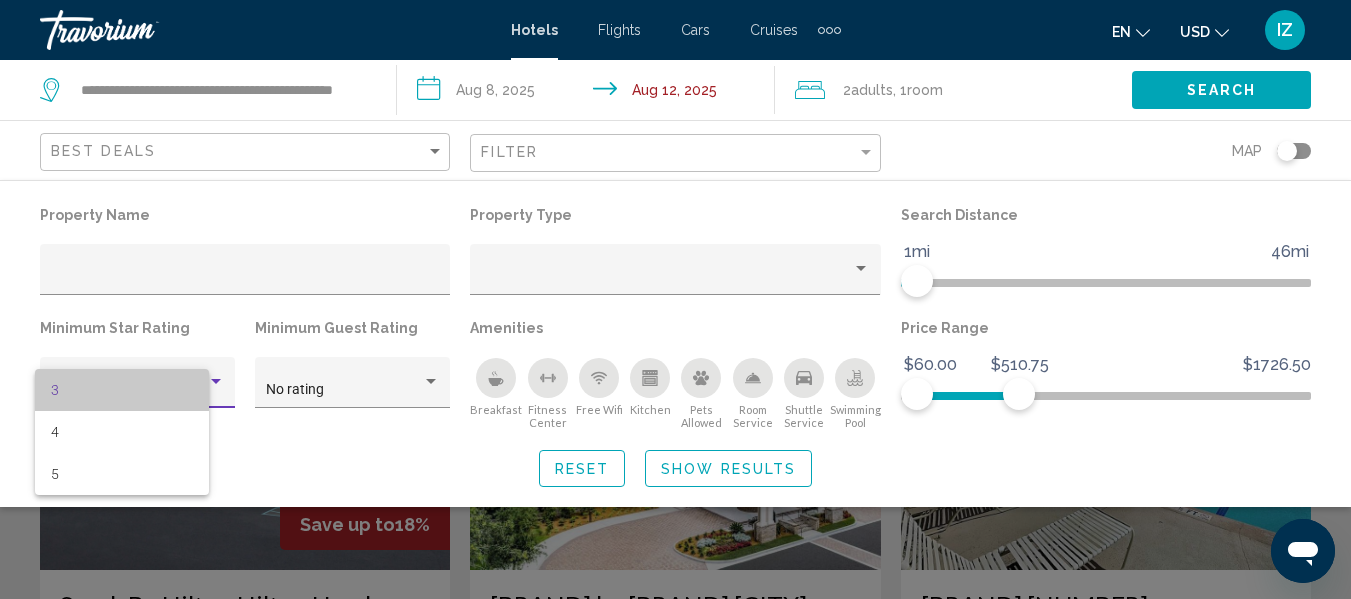 click on "3" at bounding box center (122, 390) 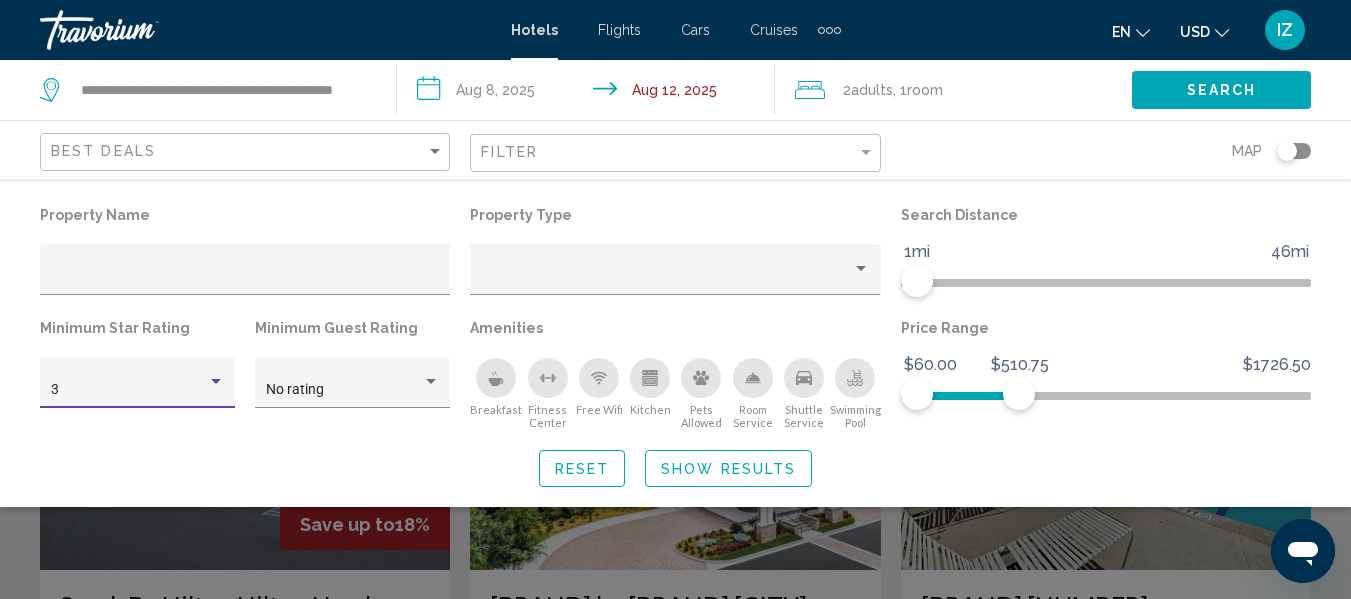 click at bounding box center (216, 381) 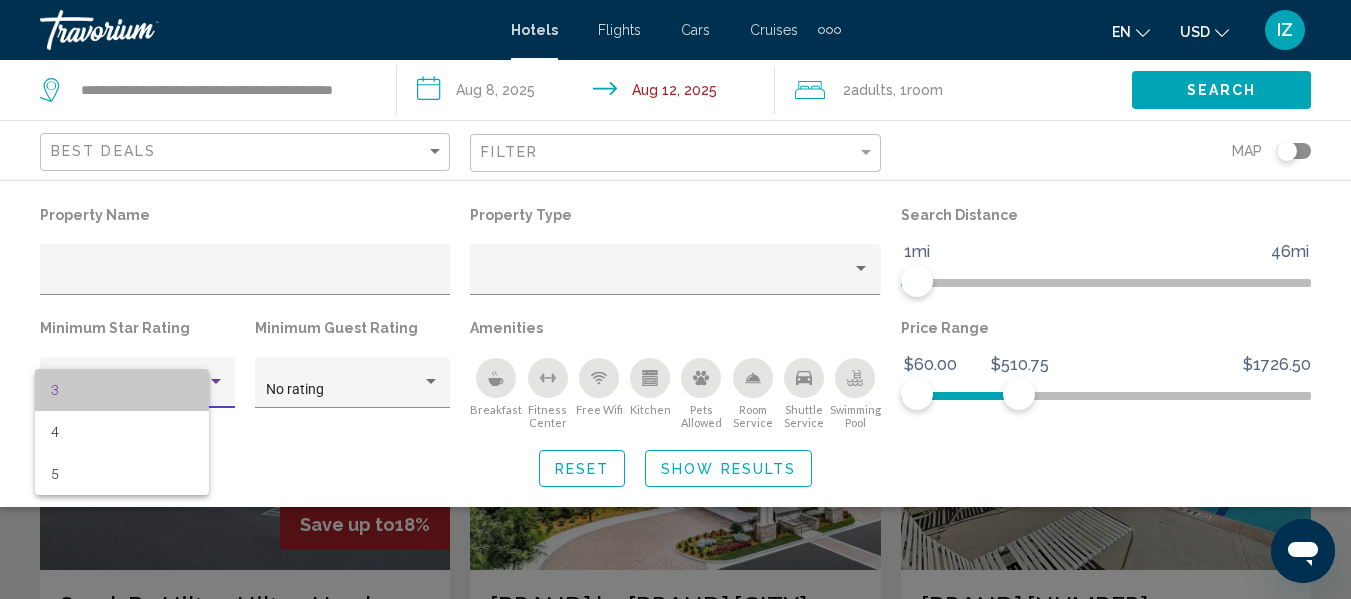 click on "3" at bounding box center [122, 390] 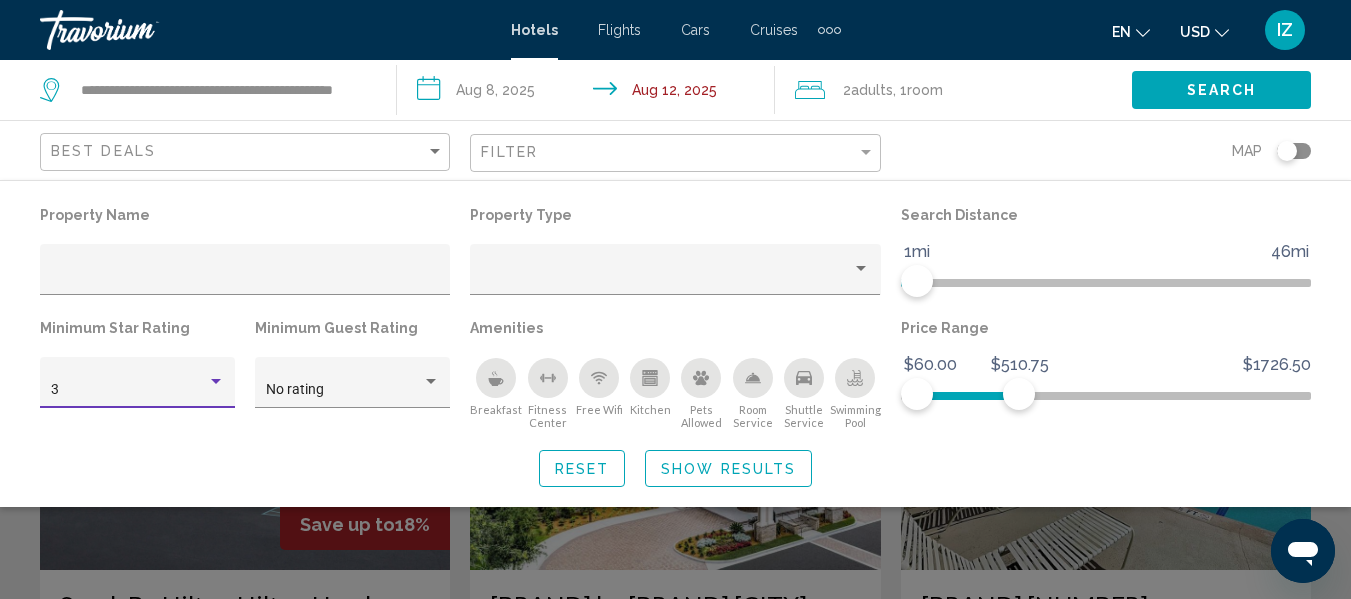 click at bounding box center (216, 381) 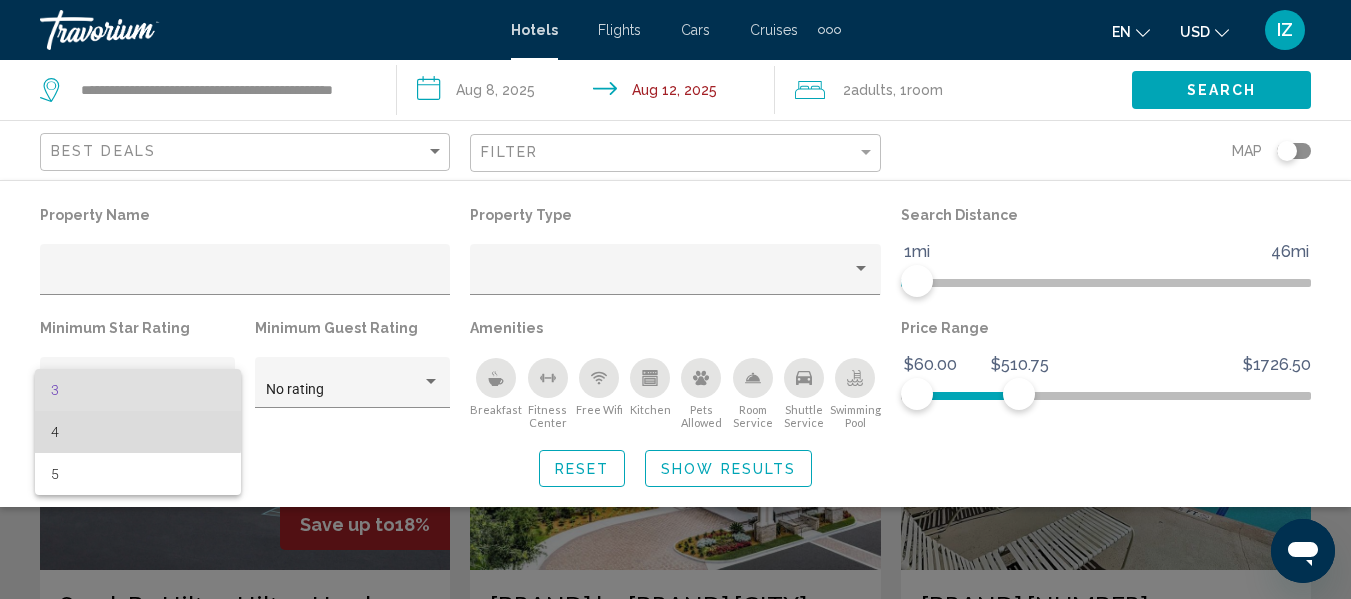 click on "4" at bounding box center (138, 432) 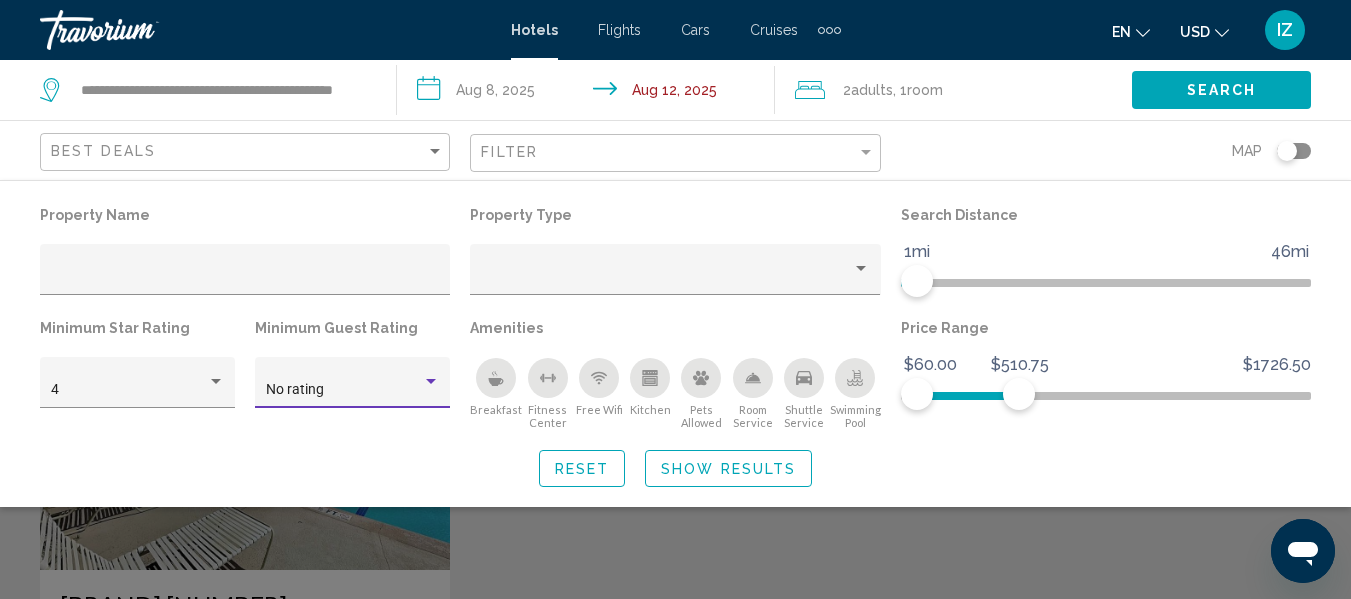 click at bounding box center [431, 381] 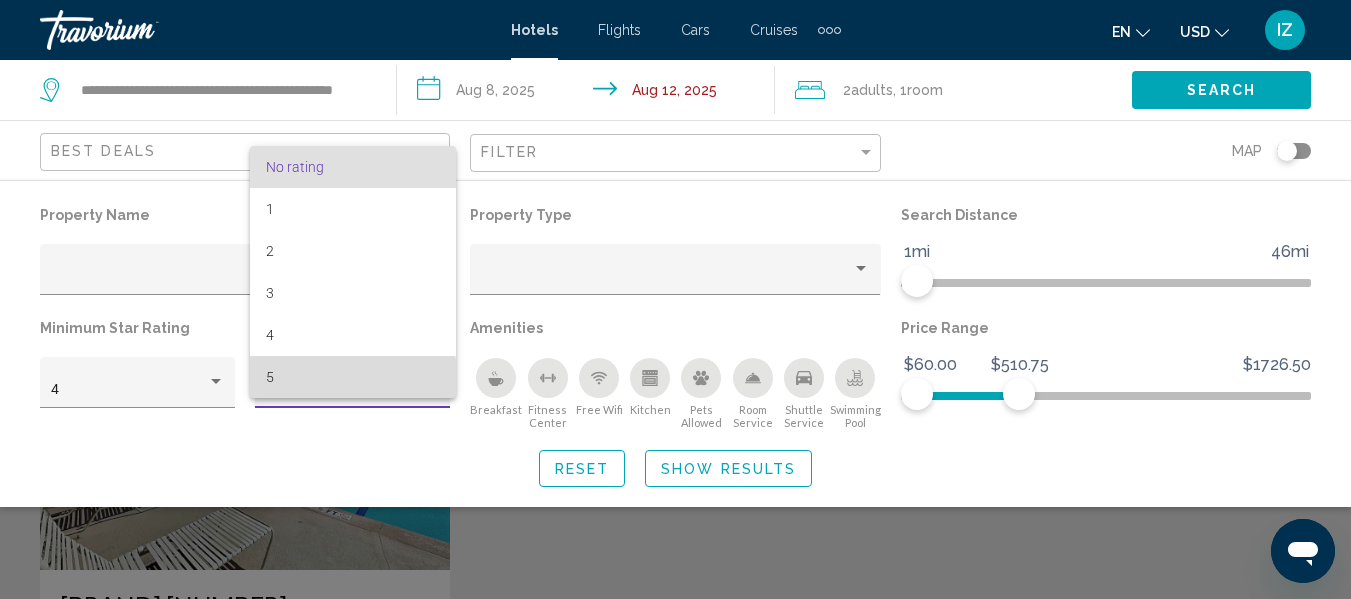 click on "5" at bounding box center [353, 377] 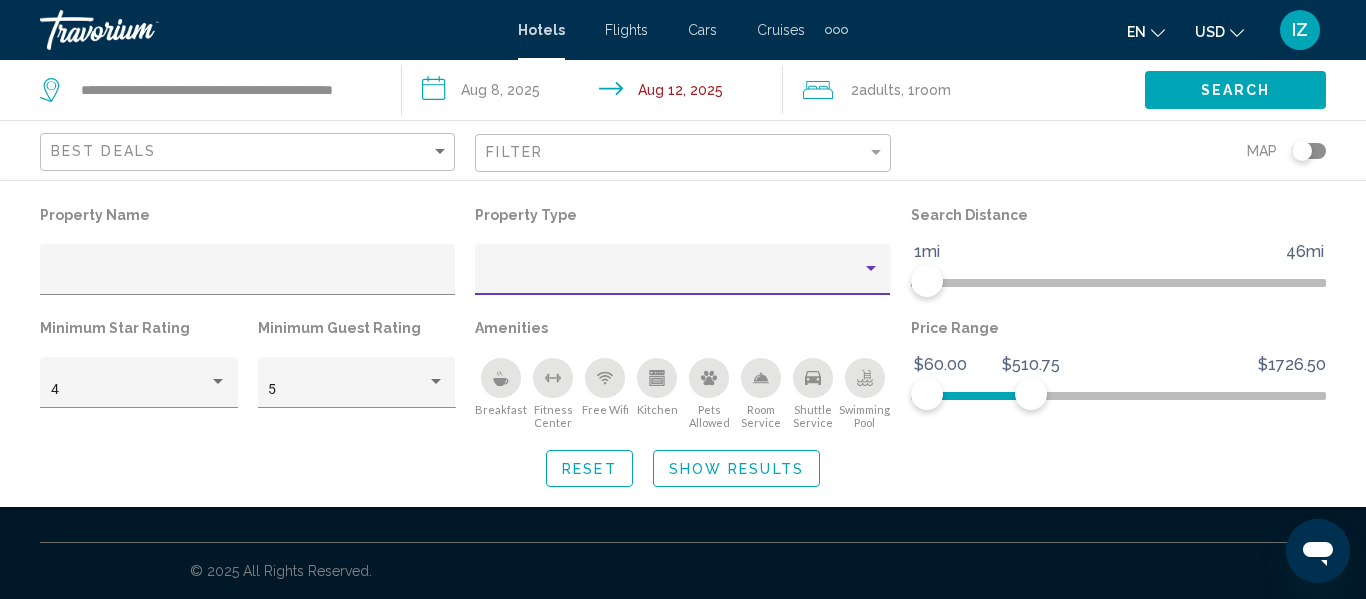 click at bounding box center (871, 268) 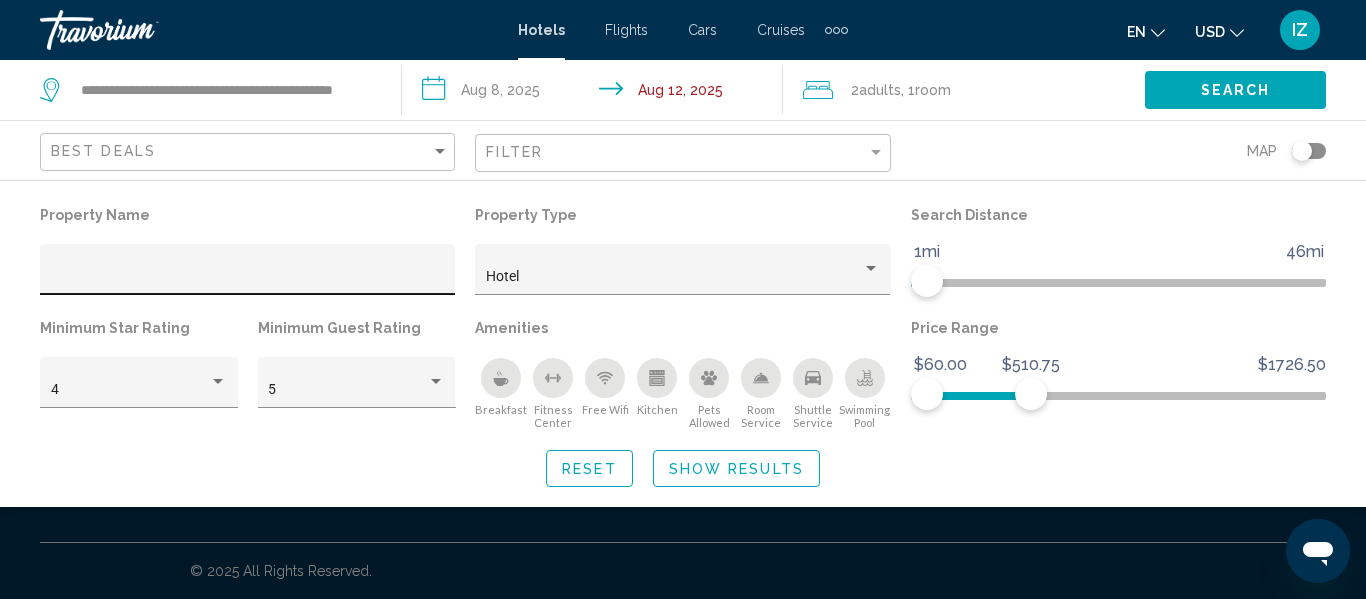 click 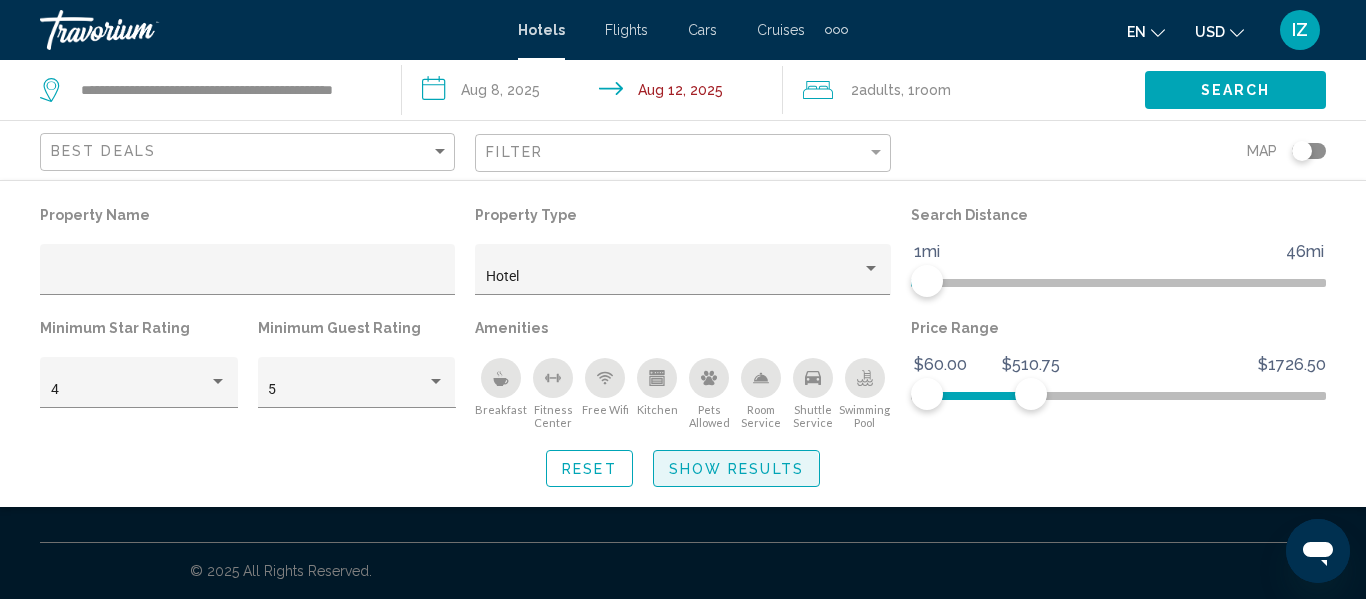 click on "Show Results" 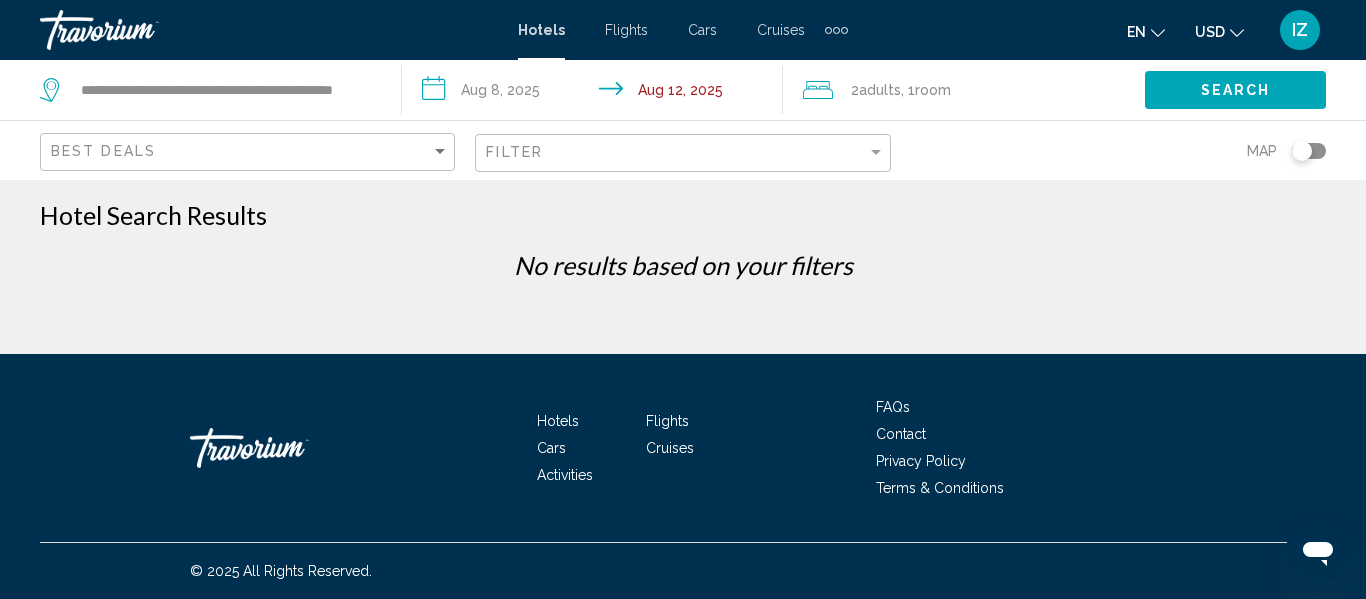 click on "Hotels" at bounding box center [558, 421] 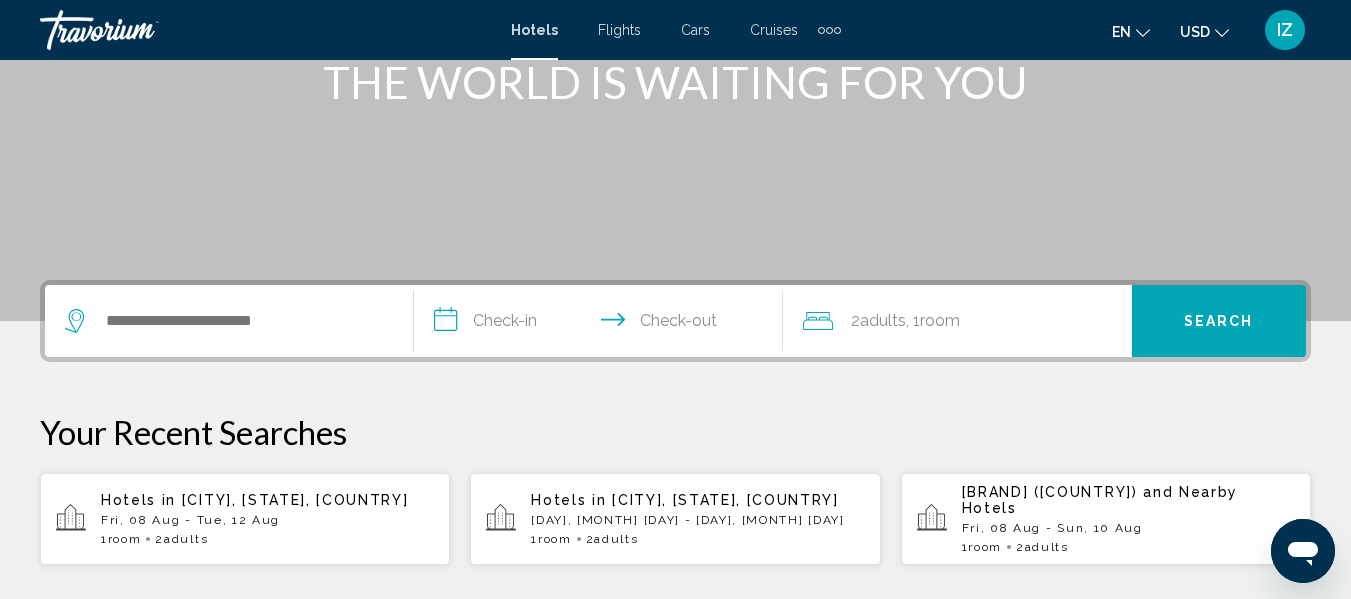 scroll, scrollTop: 300, scrollLeft: 0, axis: vertical 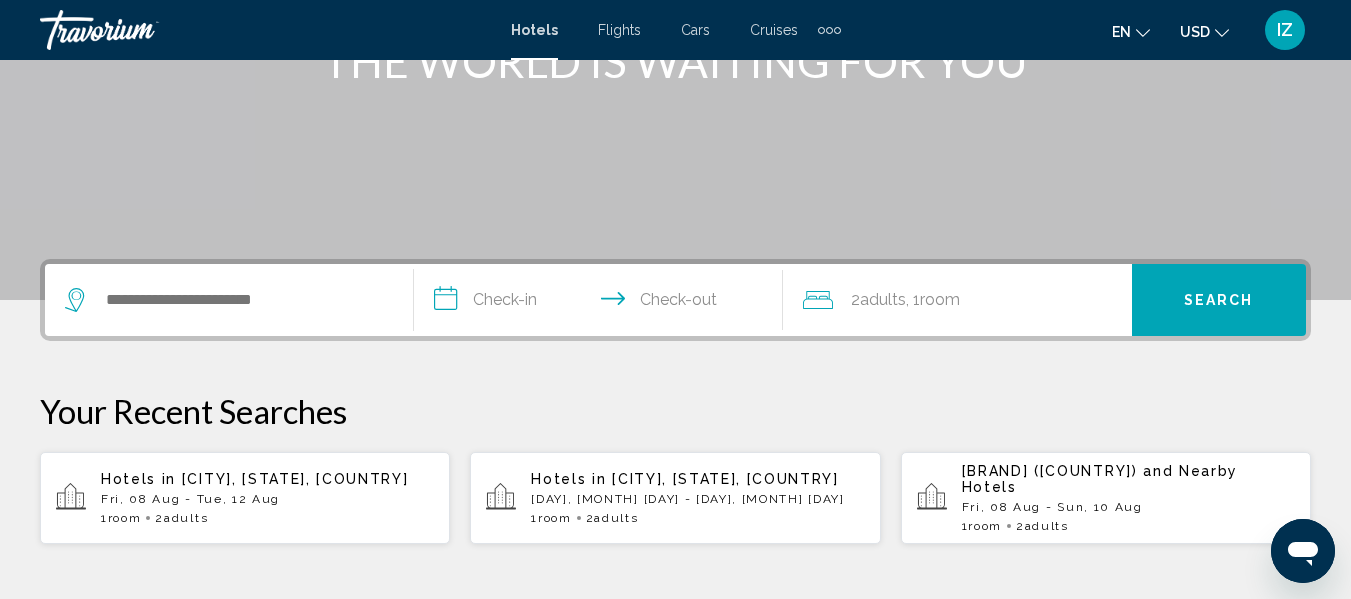 click on "**********" at bounding box center (602, 303) 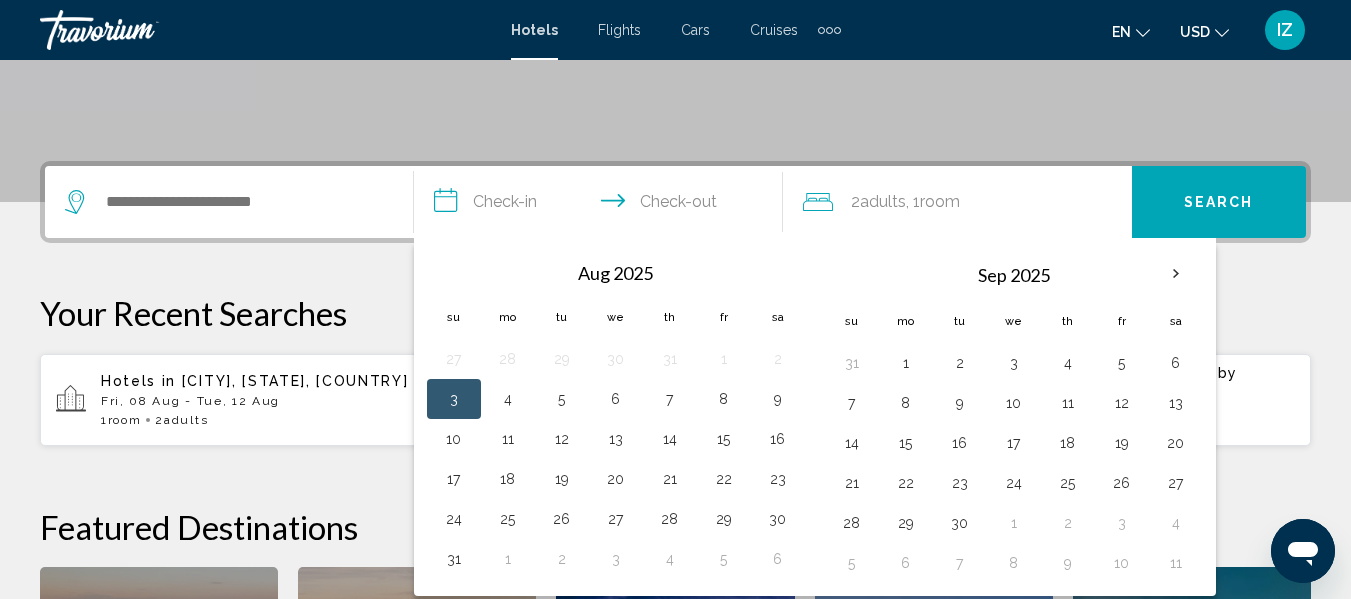 scroll, scrollTop: 494, scrollLeft: 0, axis: vertical 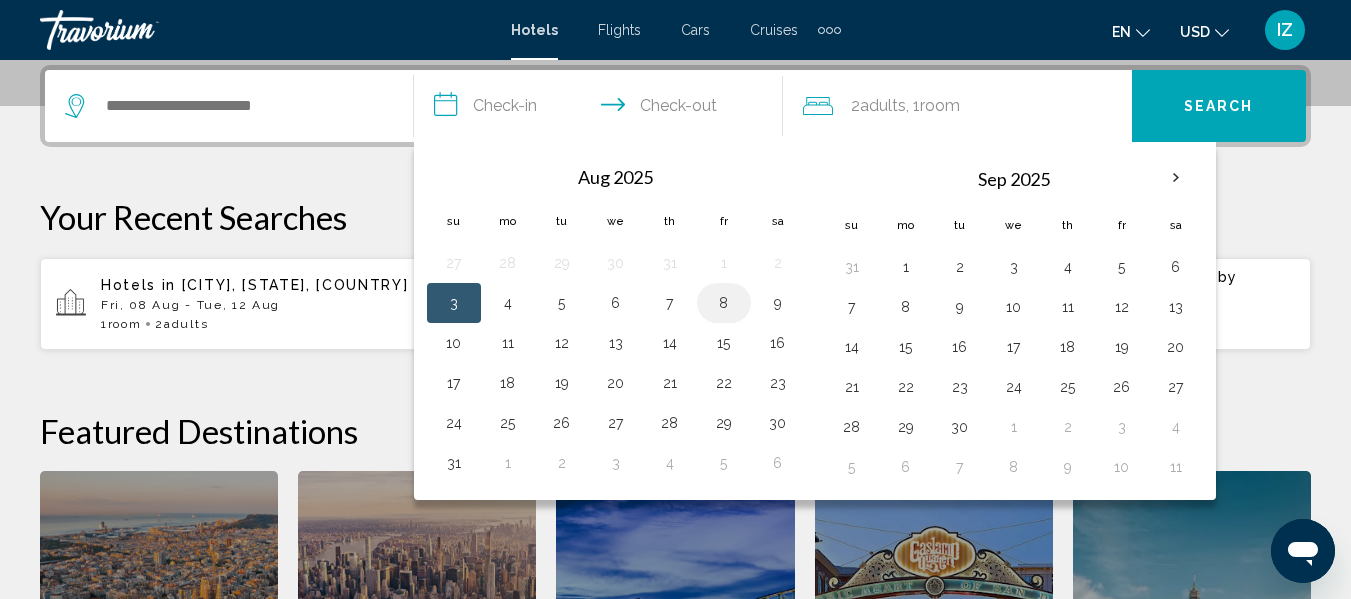 click on "8" at bounding box center [724, 303] 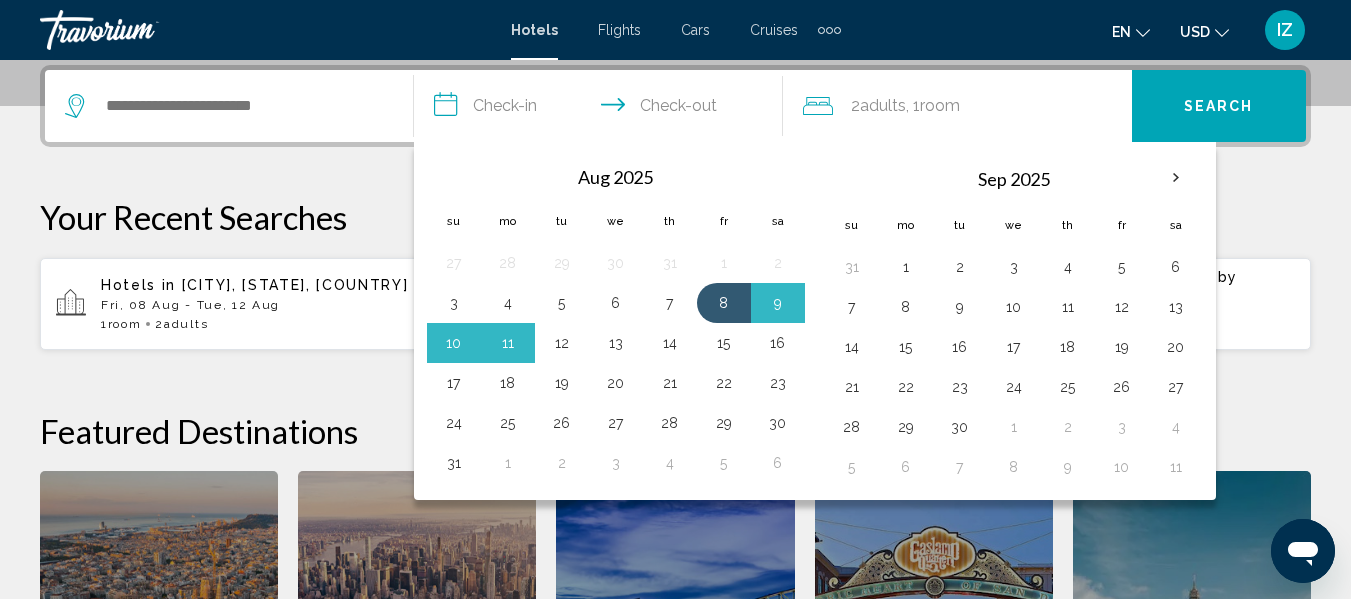 click on "12" at bounding box center (562, 343) 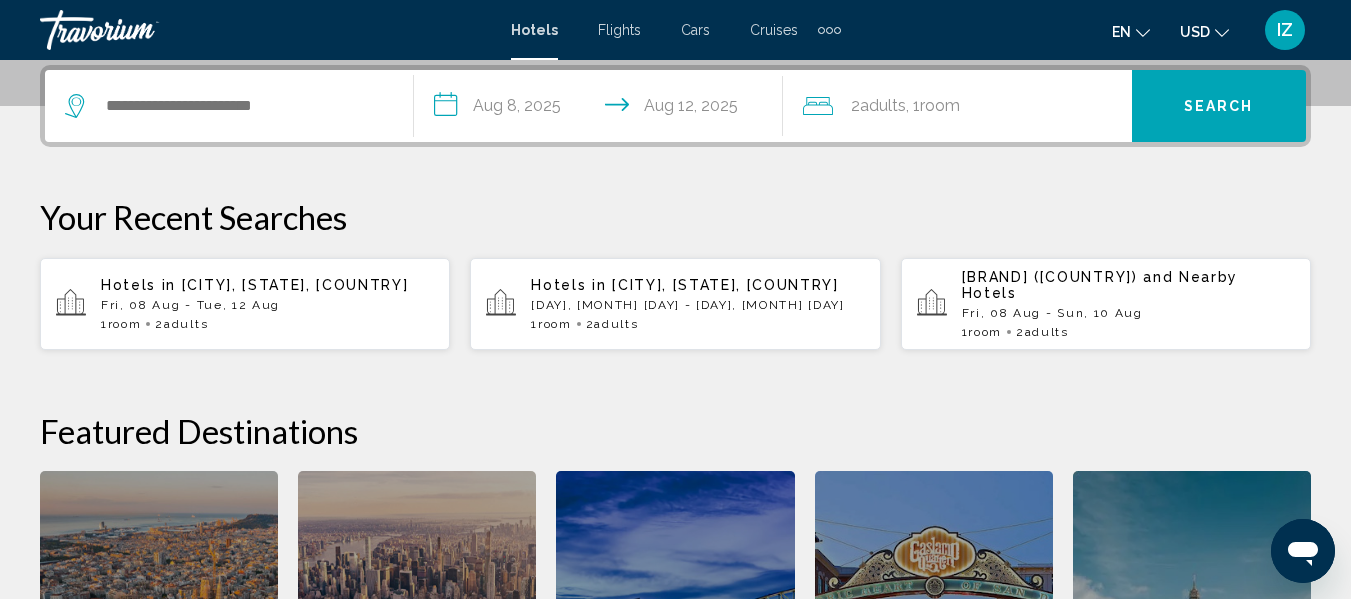 click on "Room" at bounding box center (555, 324) 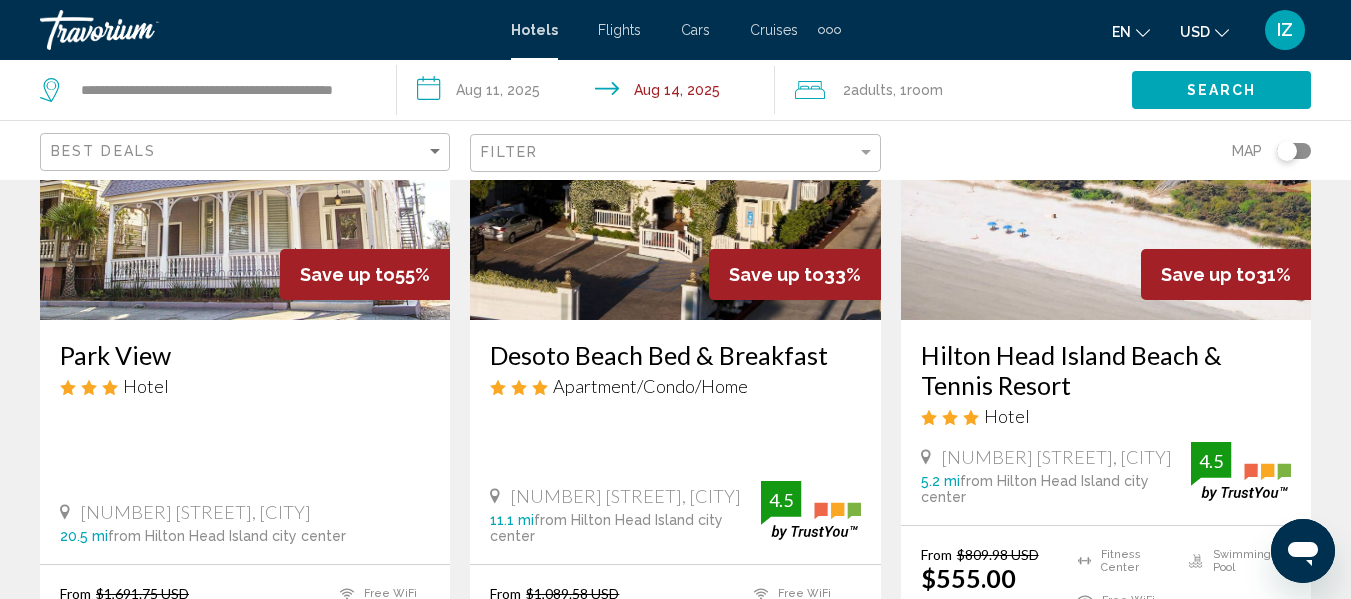 scroll, scrollTop: 300, scrollLeft: 0, axis: vertical 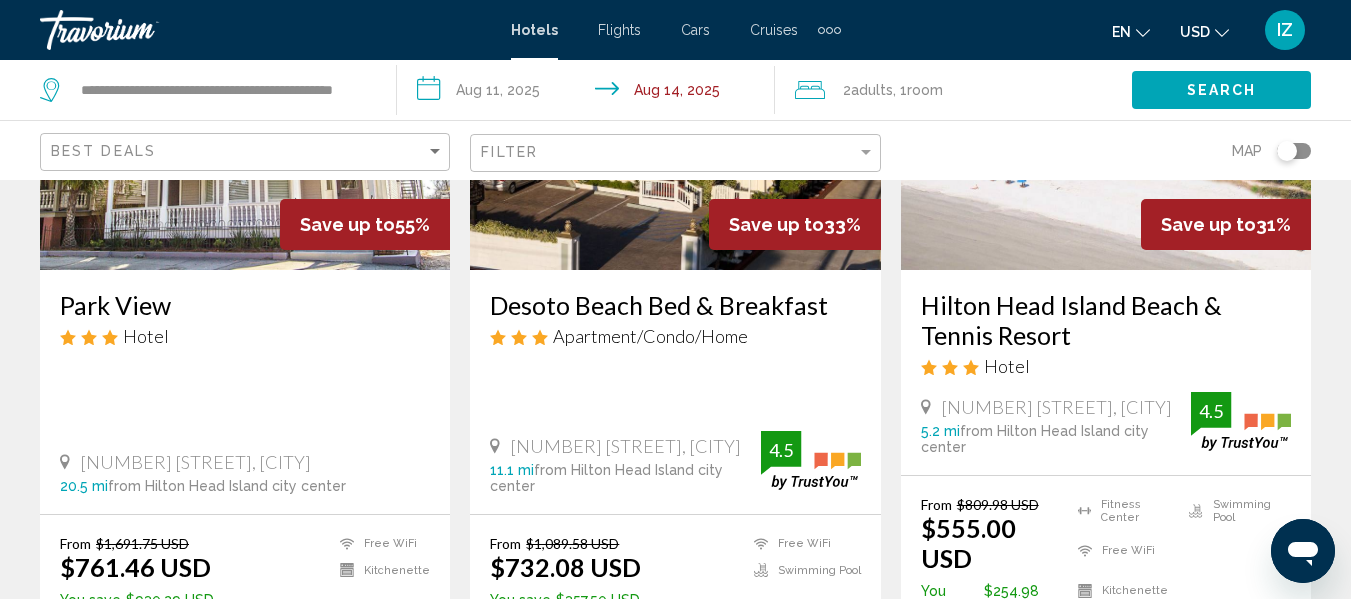 click at bounding box center [1106, 110] 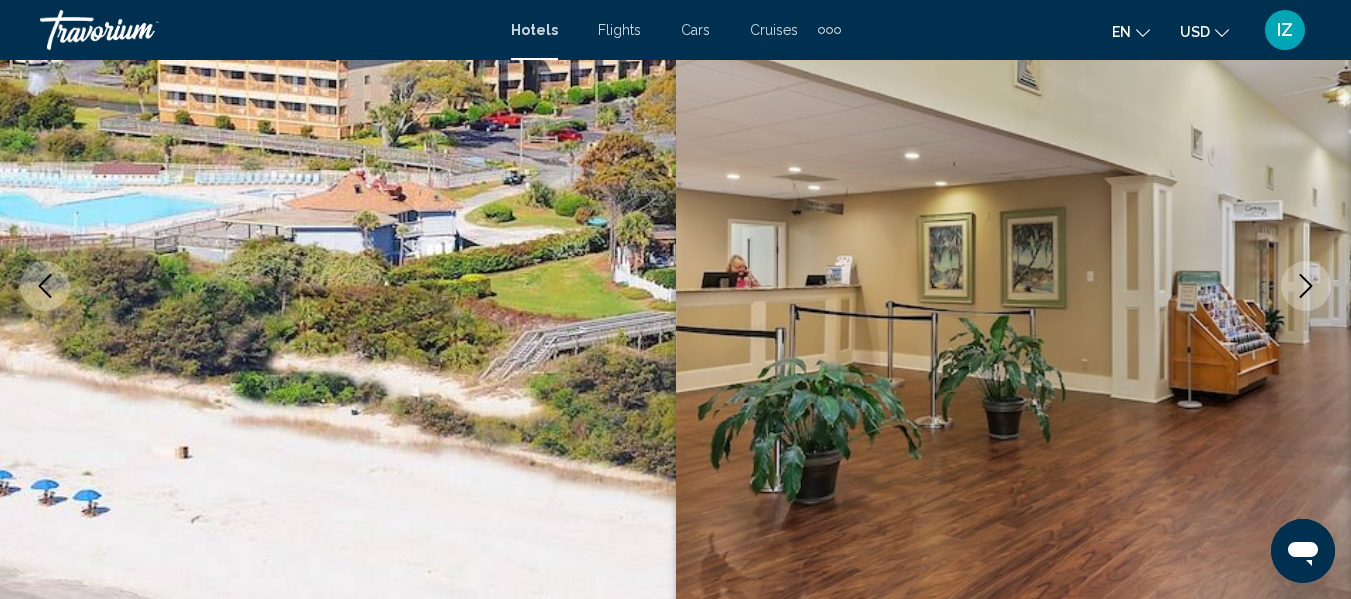 scroll, scrollTop: 136, scrollLeft: 0, axis: vertical 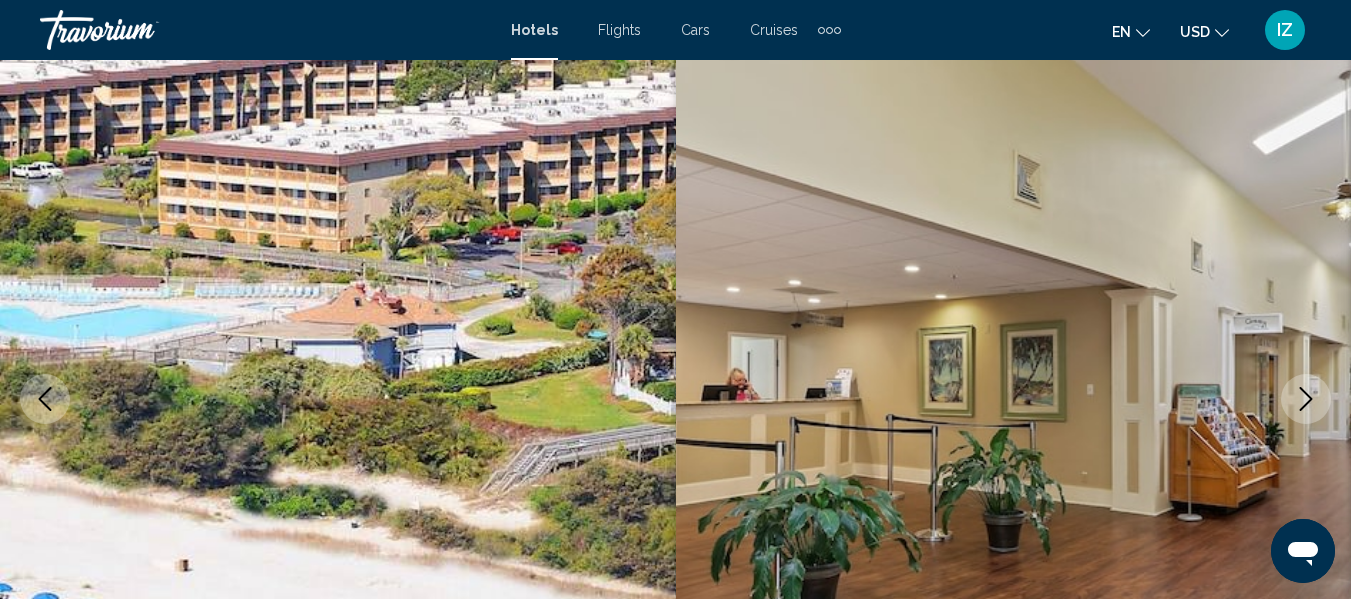 click 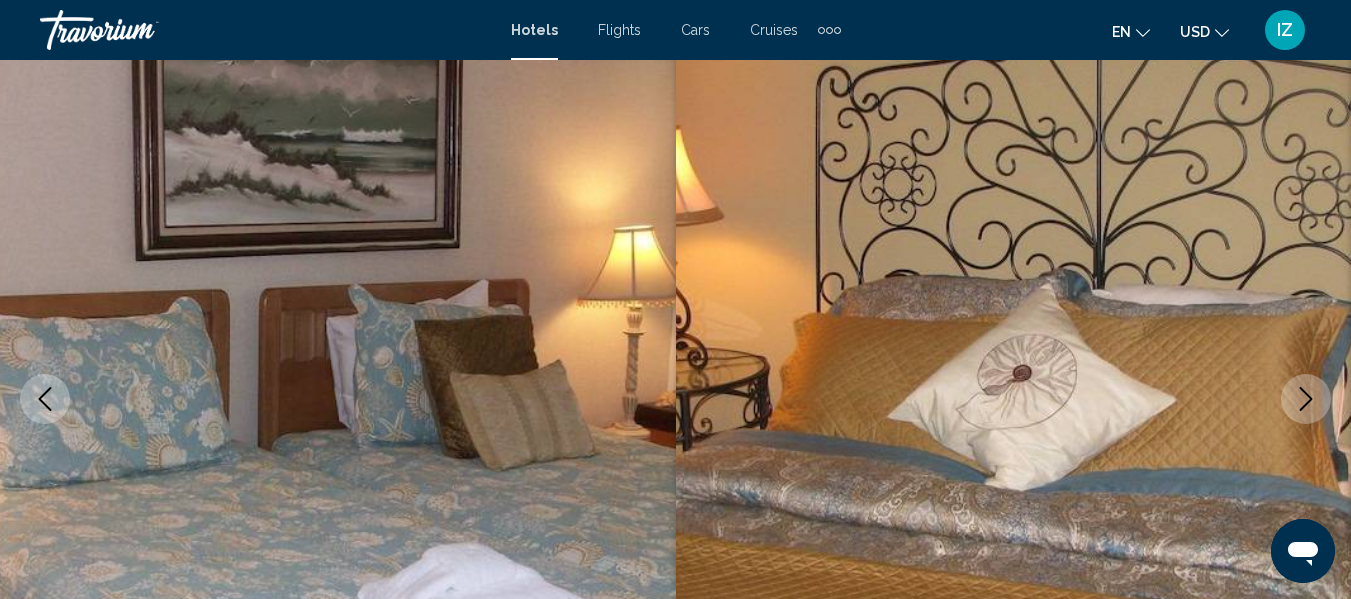 click 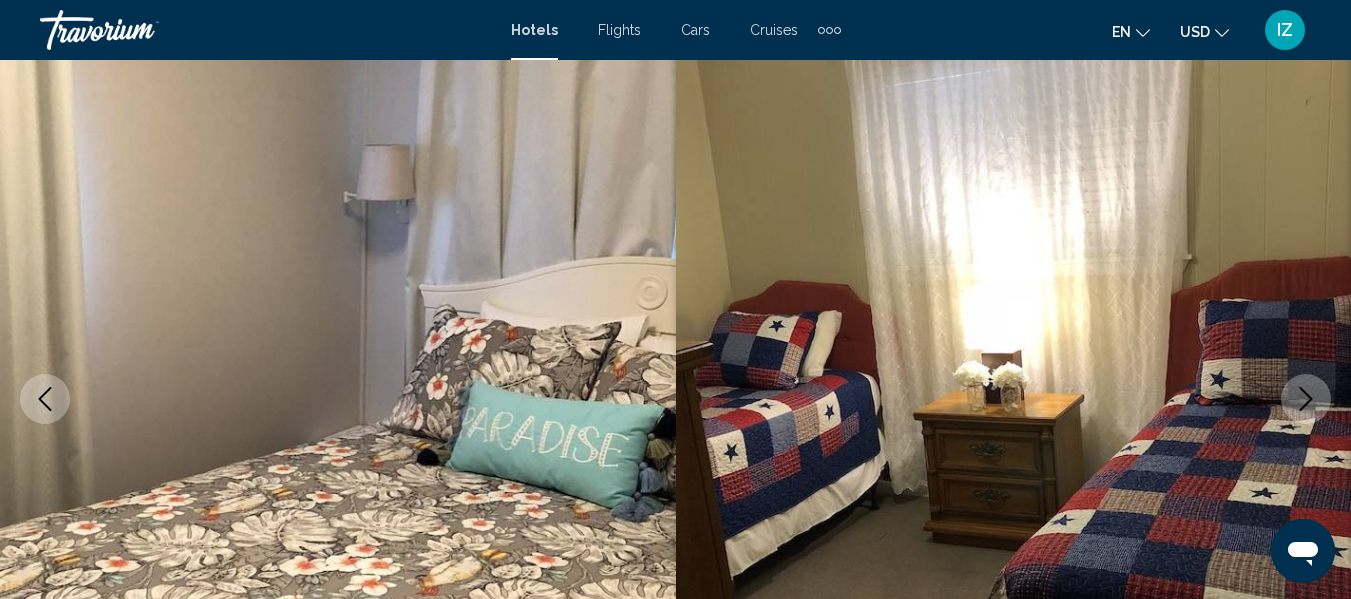 click 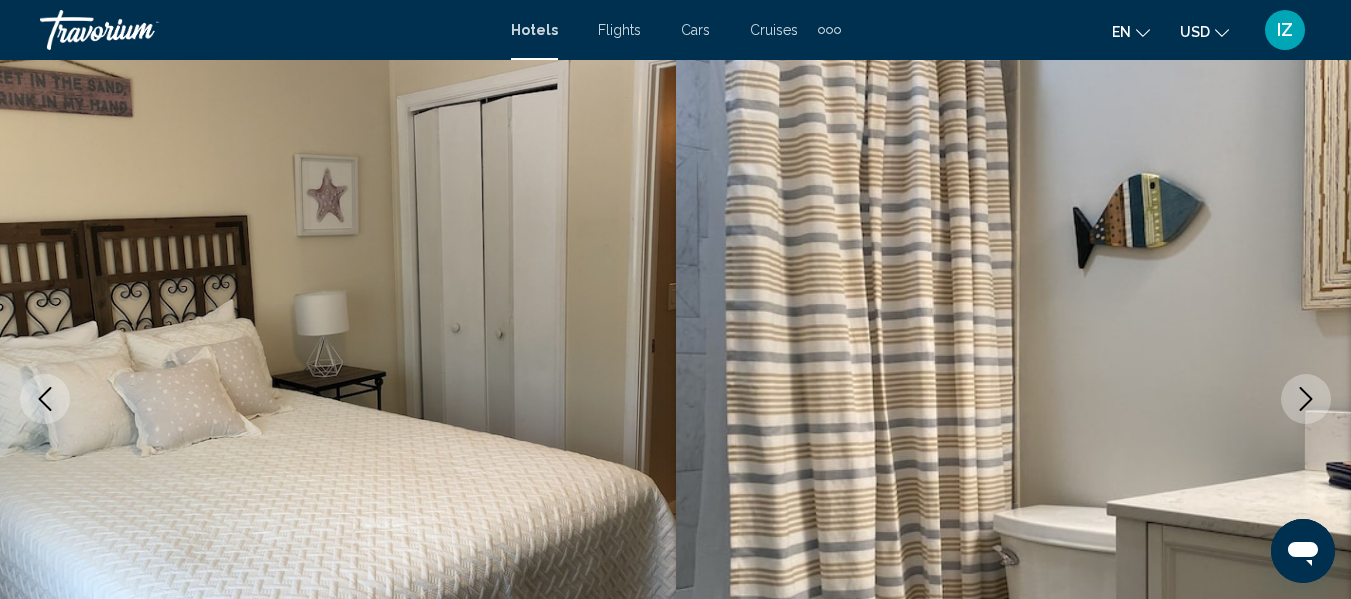 click 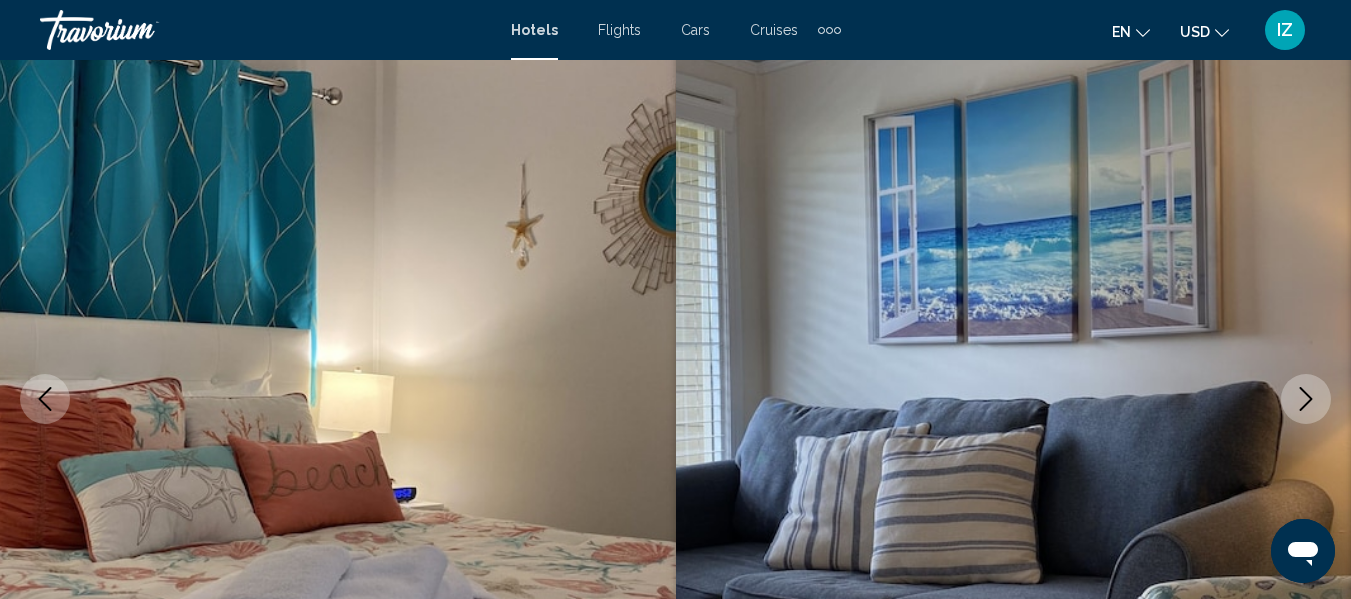click 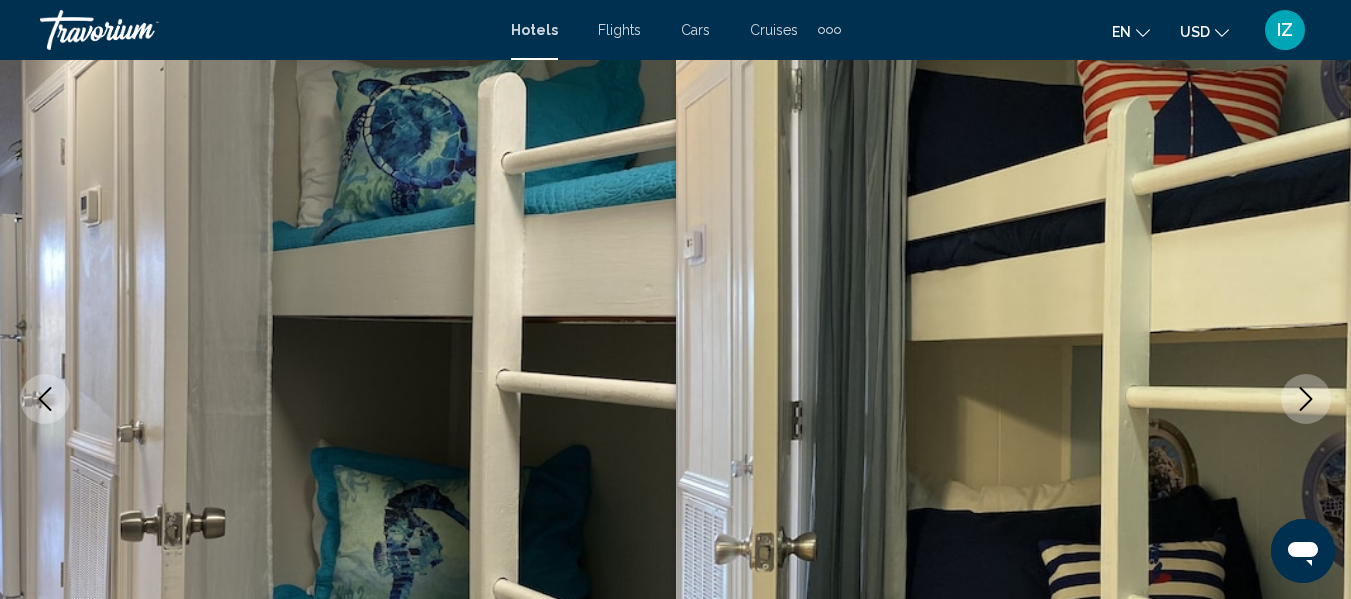click 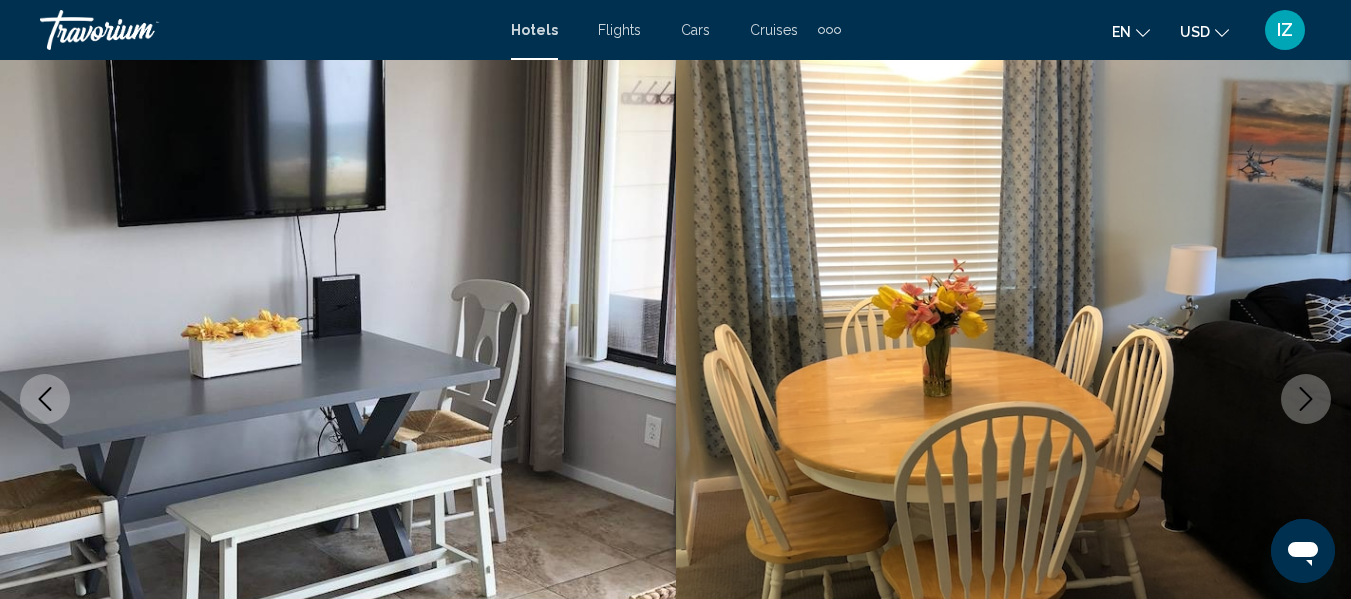 click 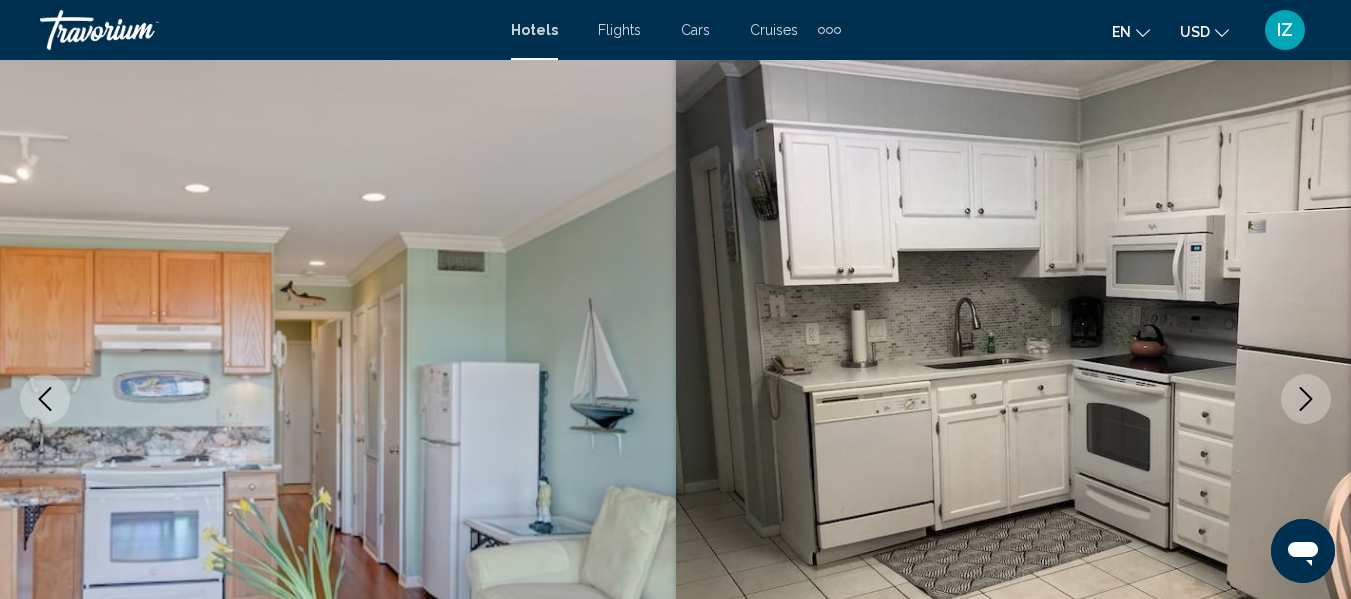 click 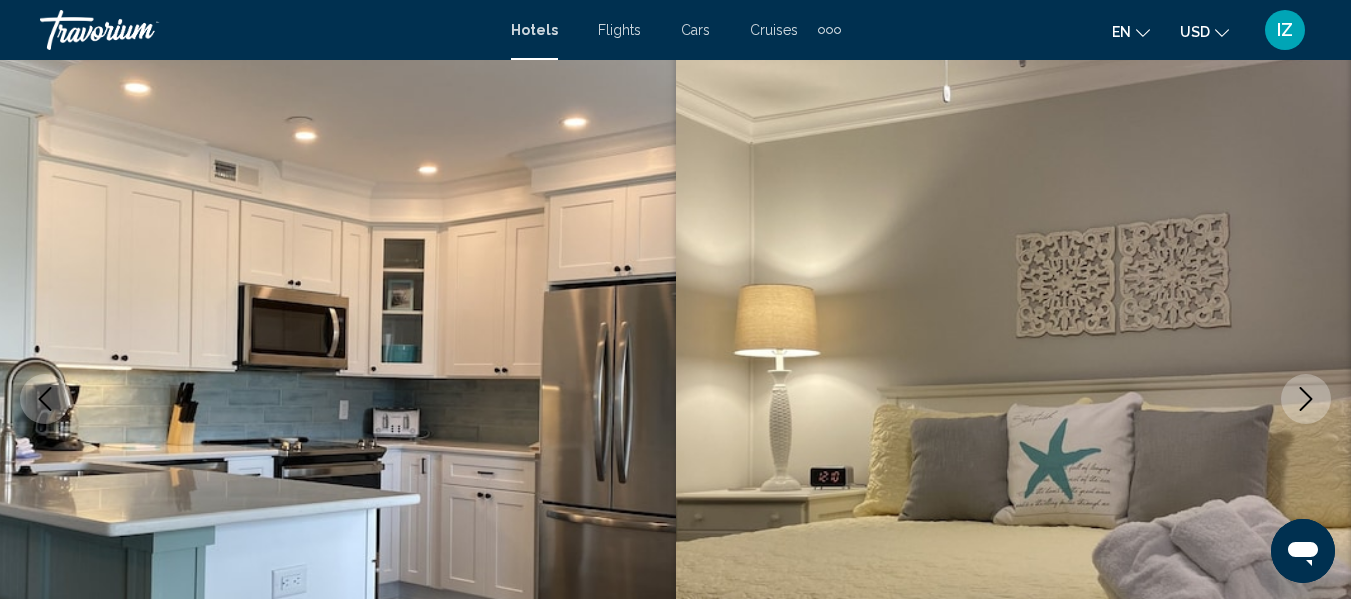 click 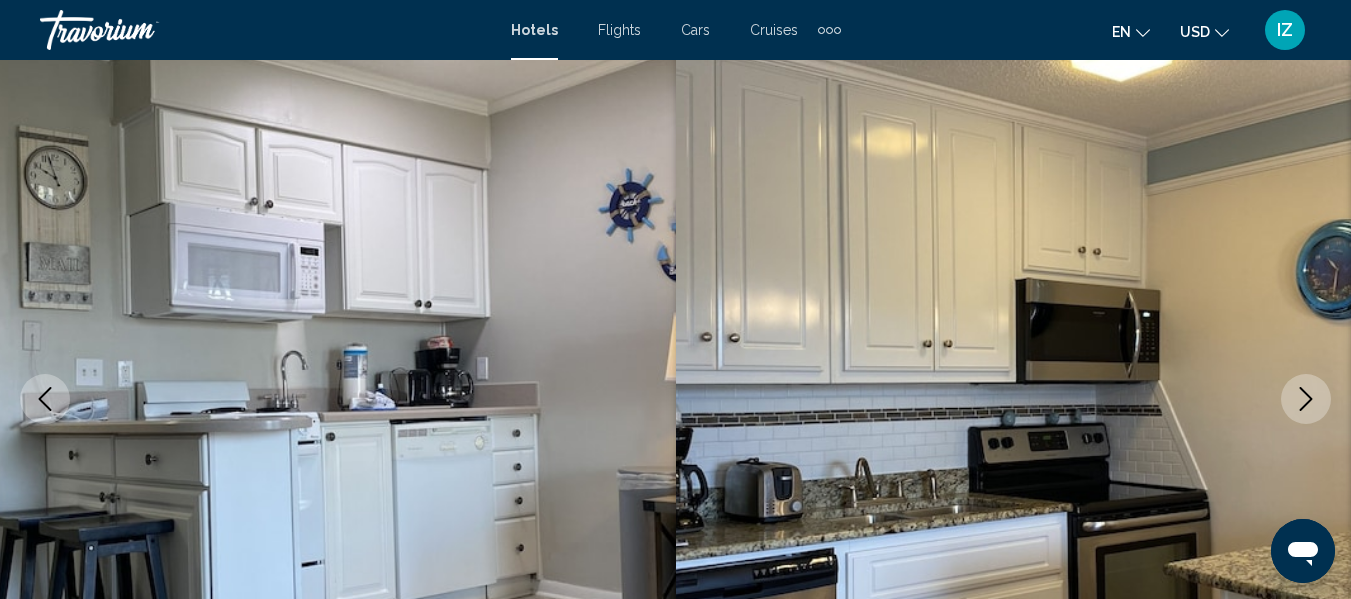 click 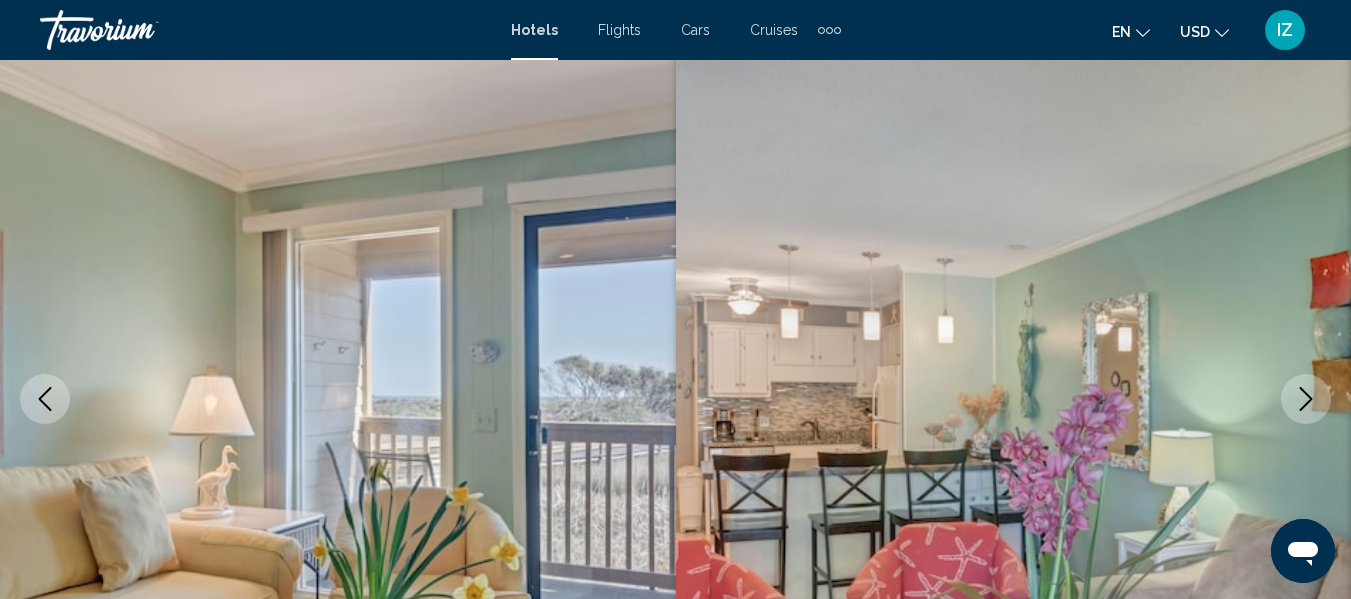 click 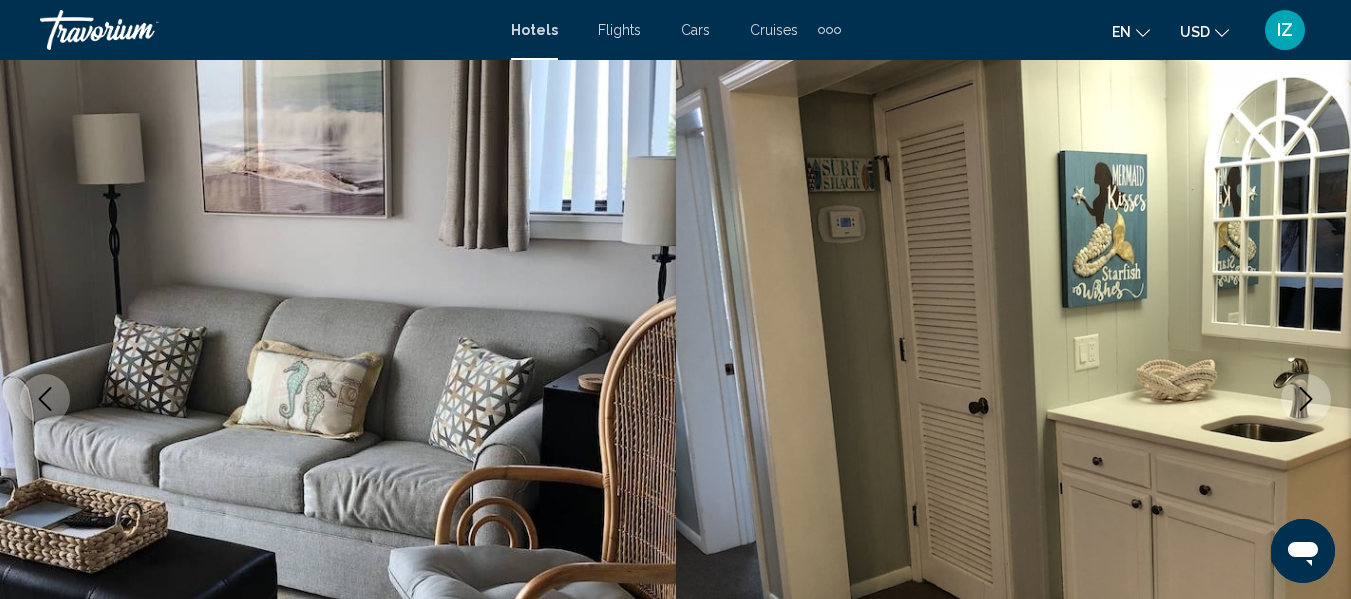 click 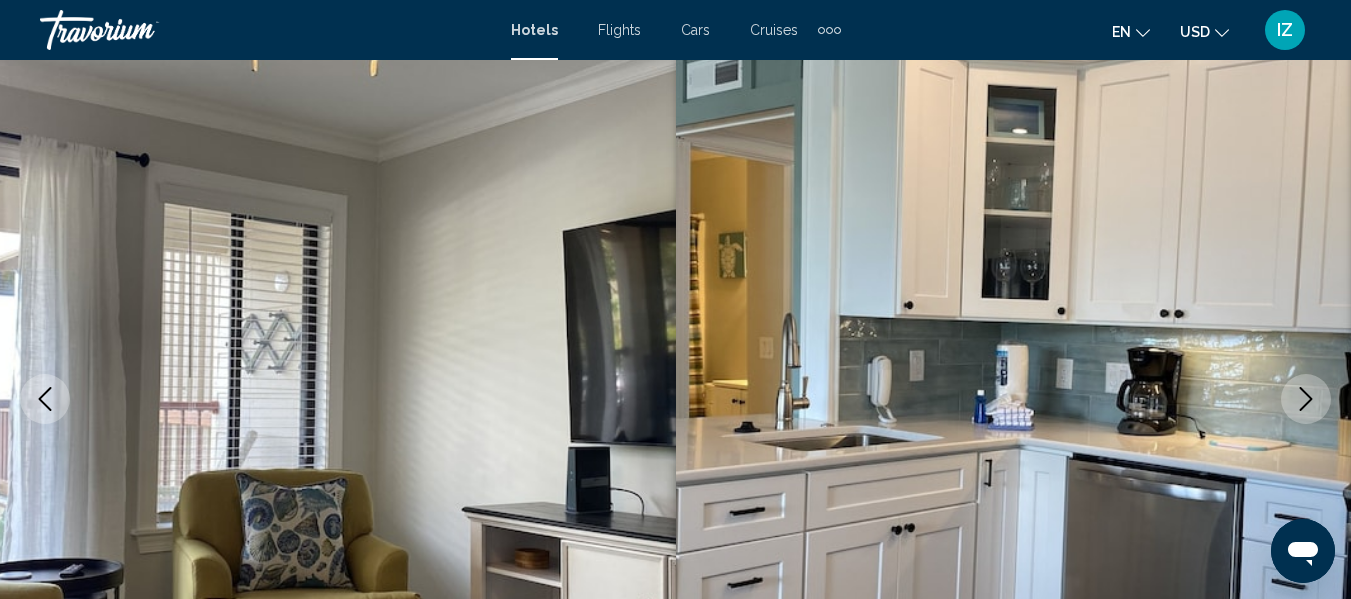 click 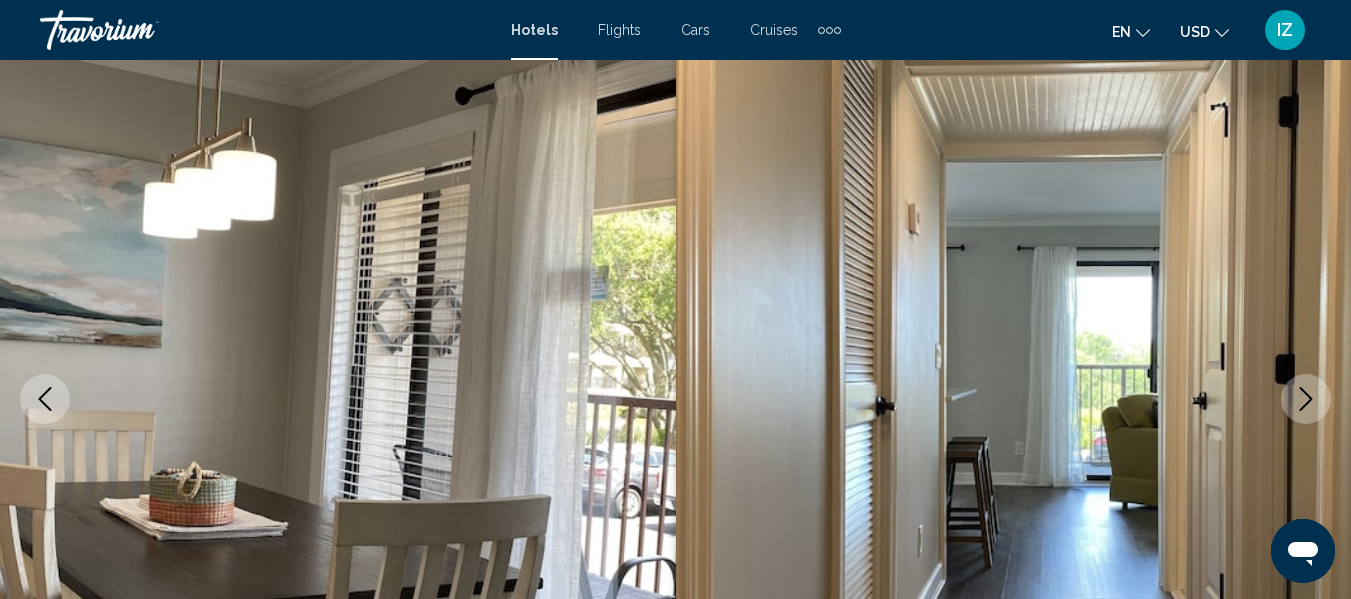 click 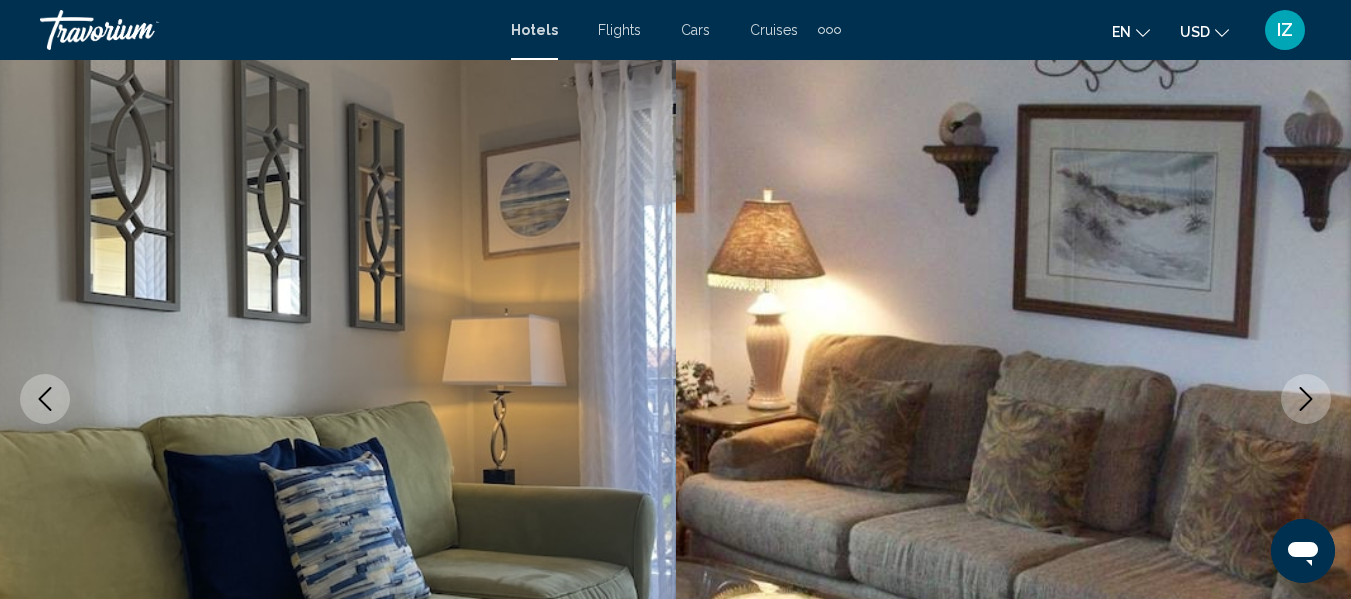 click 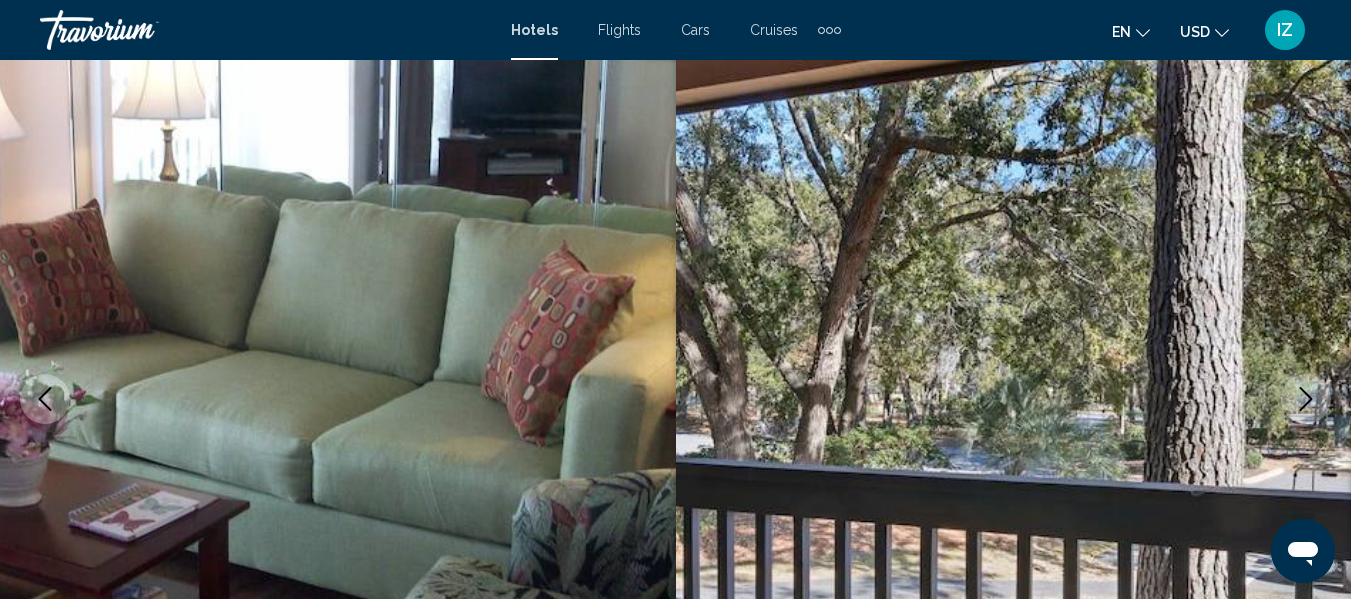 click 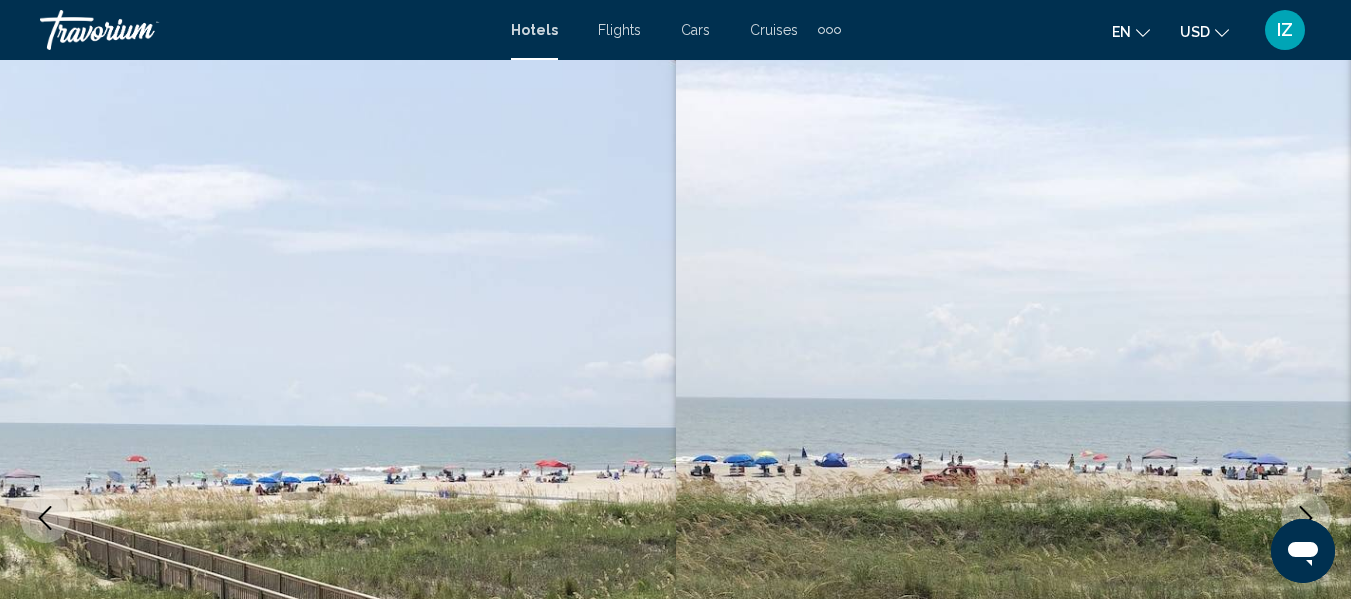 scroll, scrollTop: 0, scrollLeft: 0, axis: both 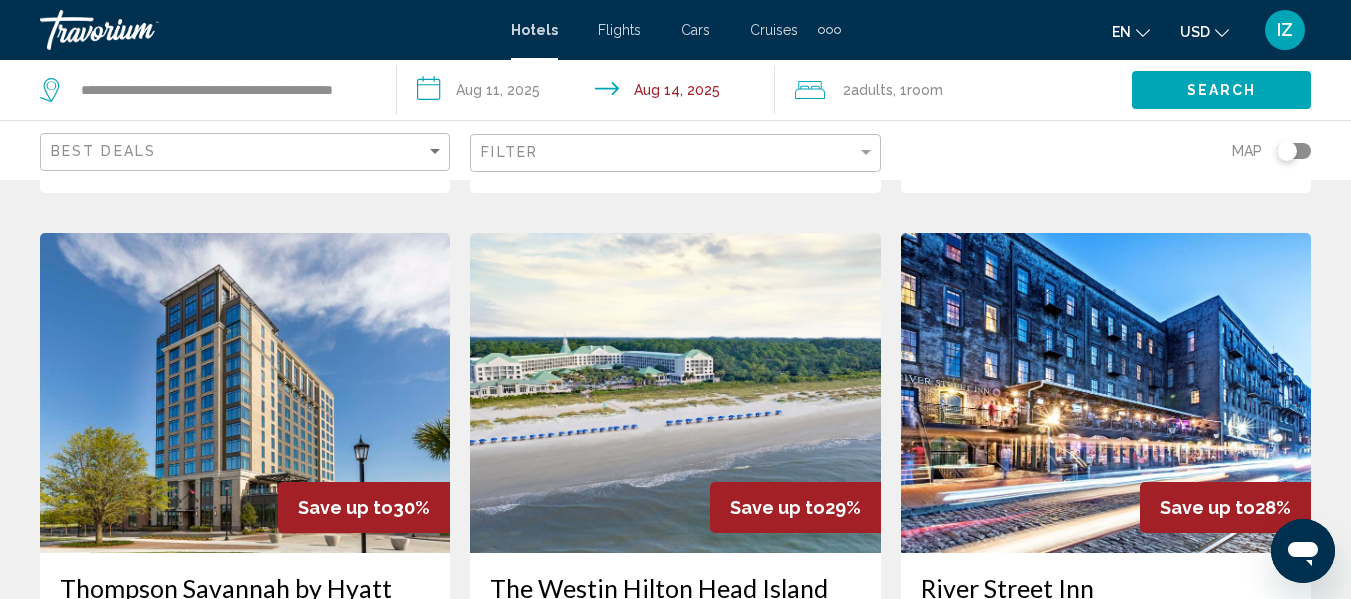 click at bounding box center (675, 393) 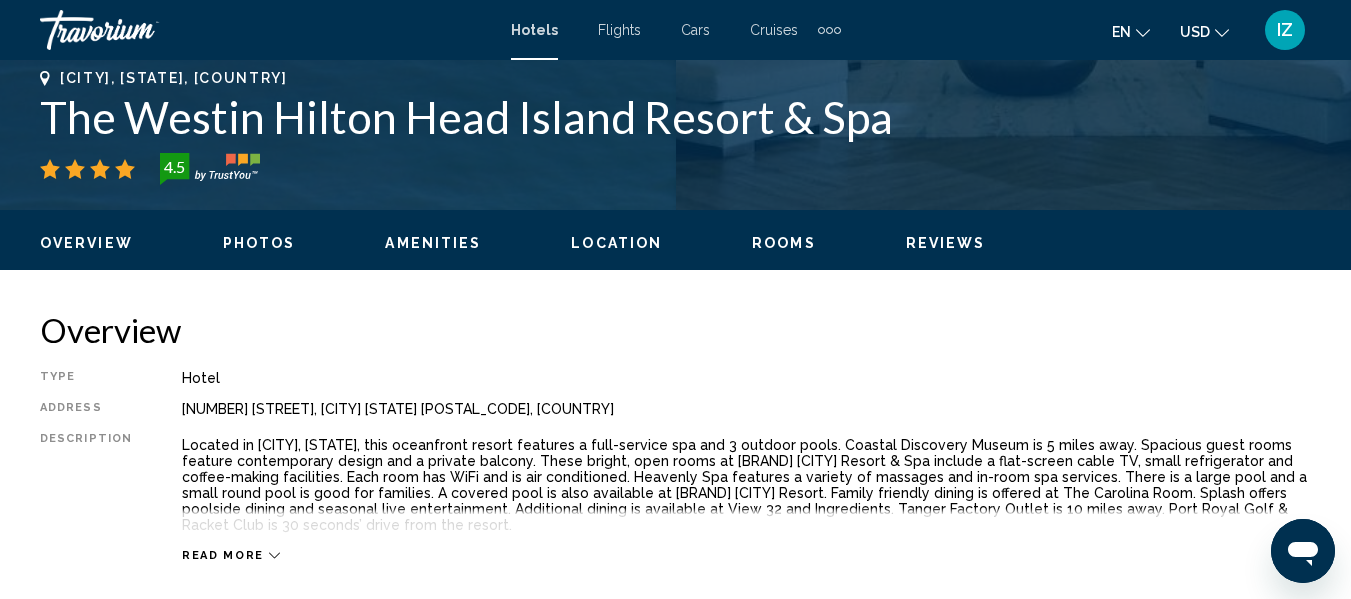 scroll, scrollTop: 236, scrollLeft: 0, axis: vertical 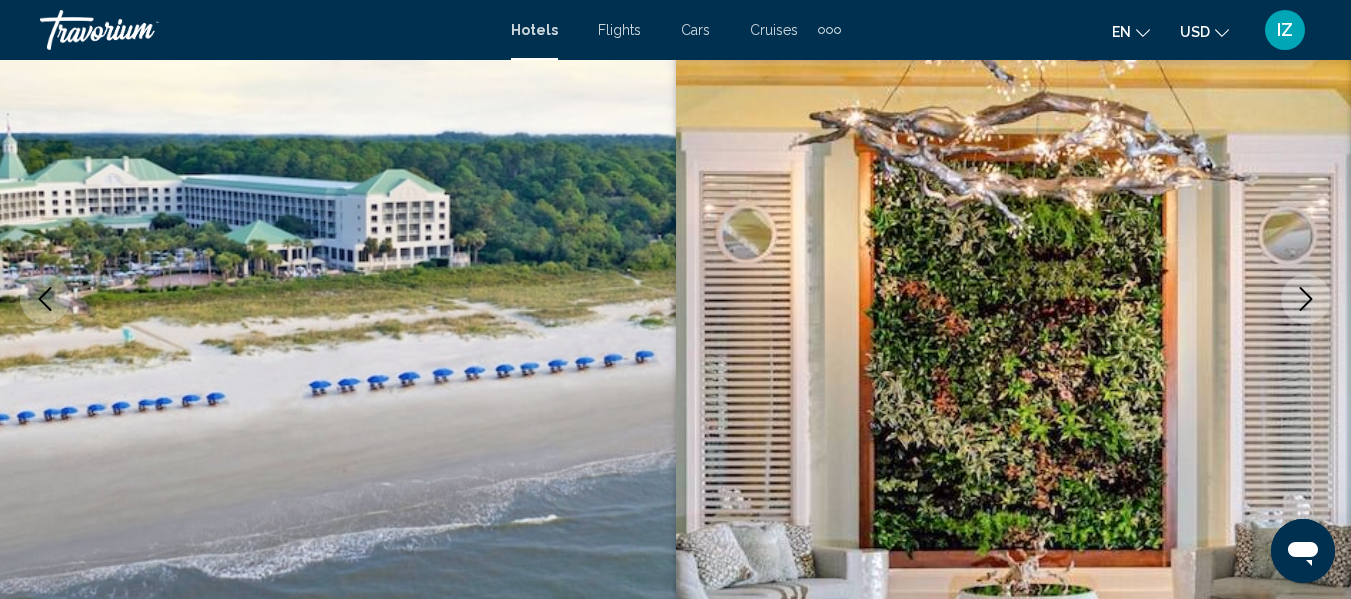 click 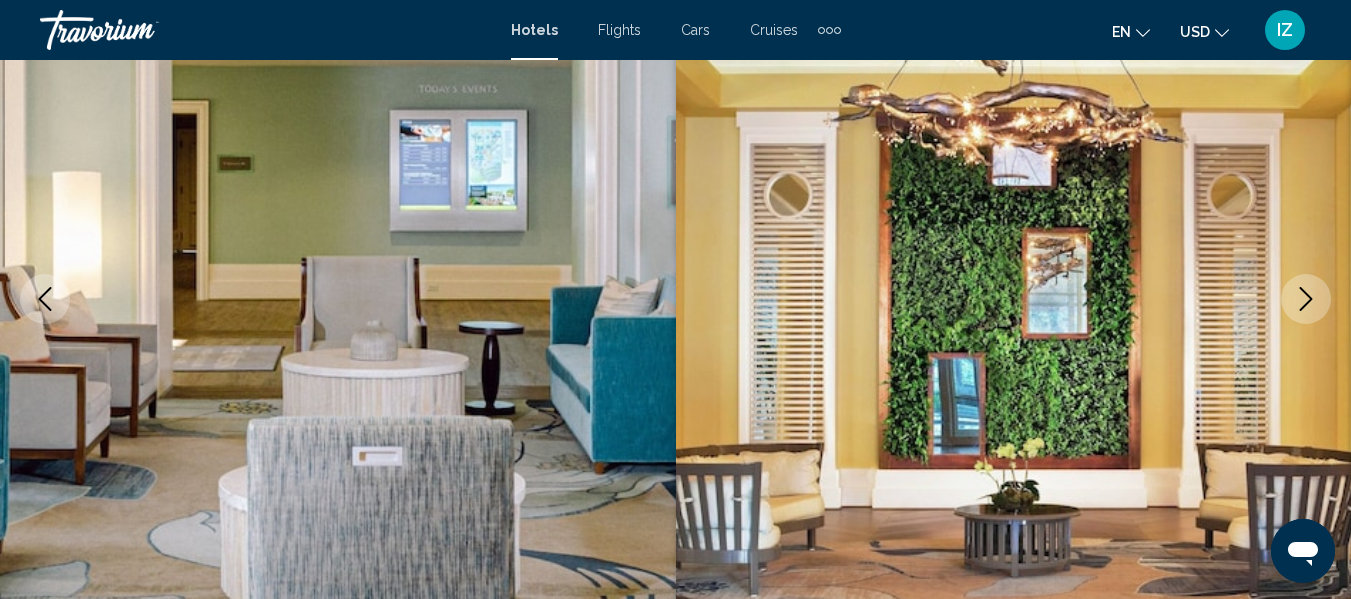 click 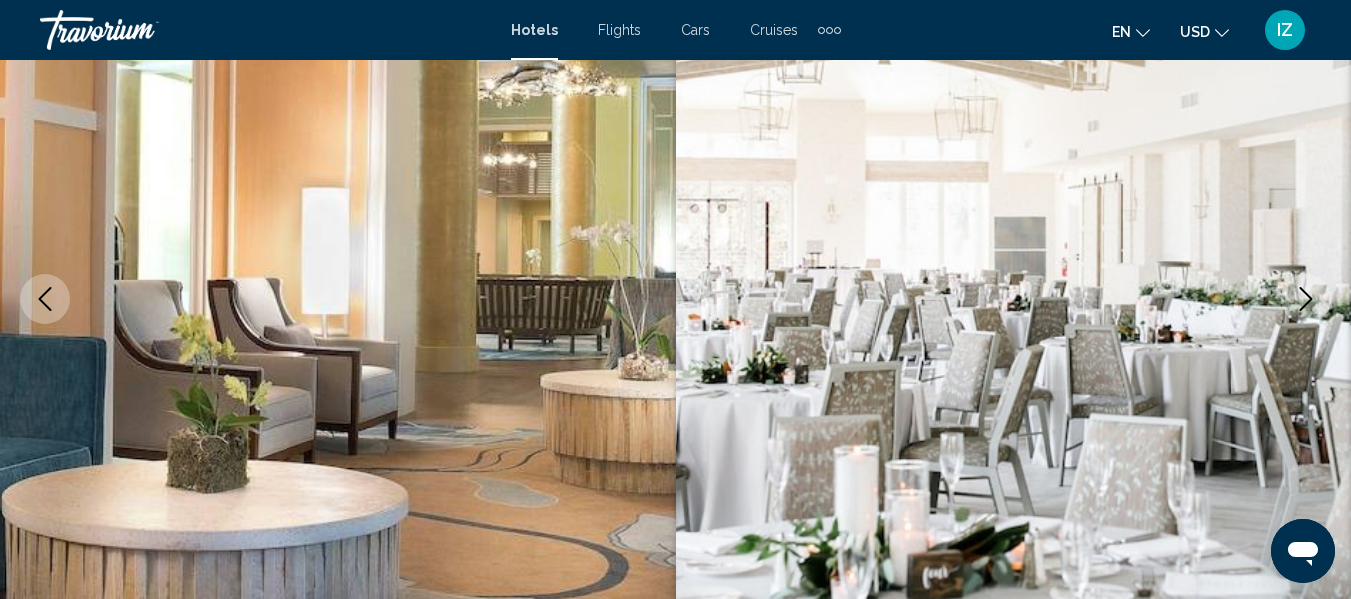 click 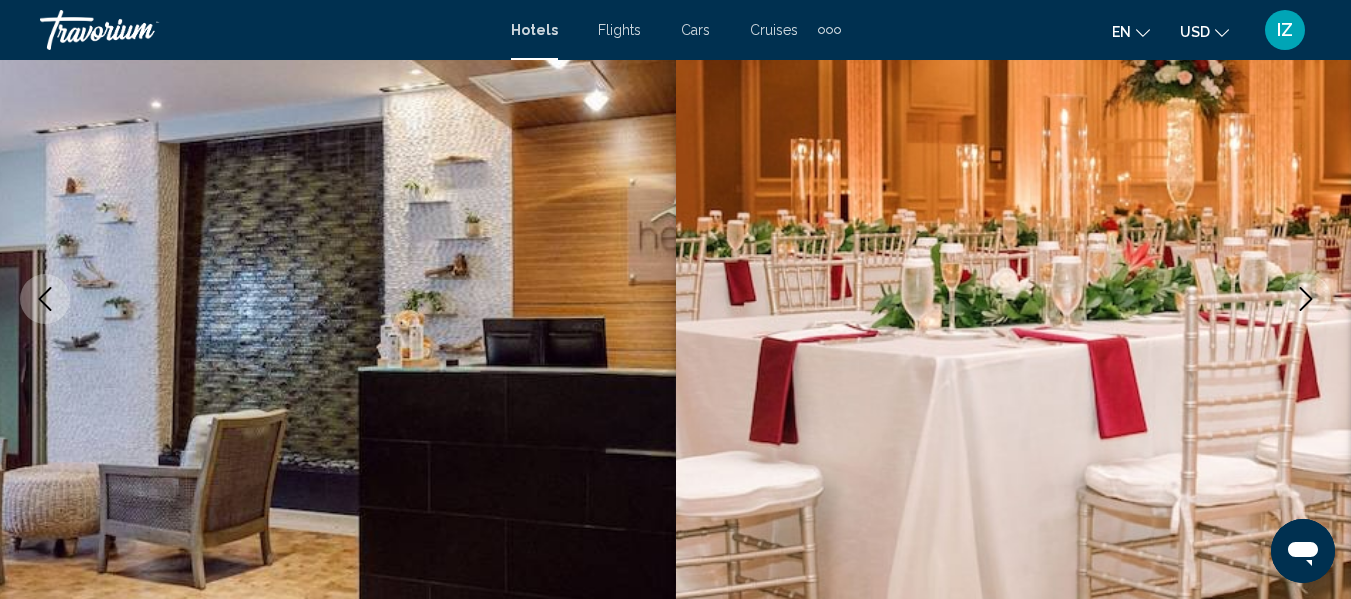 click 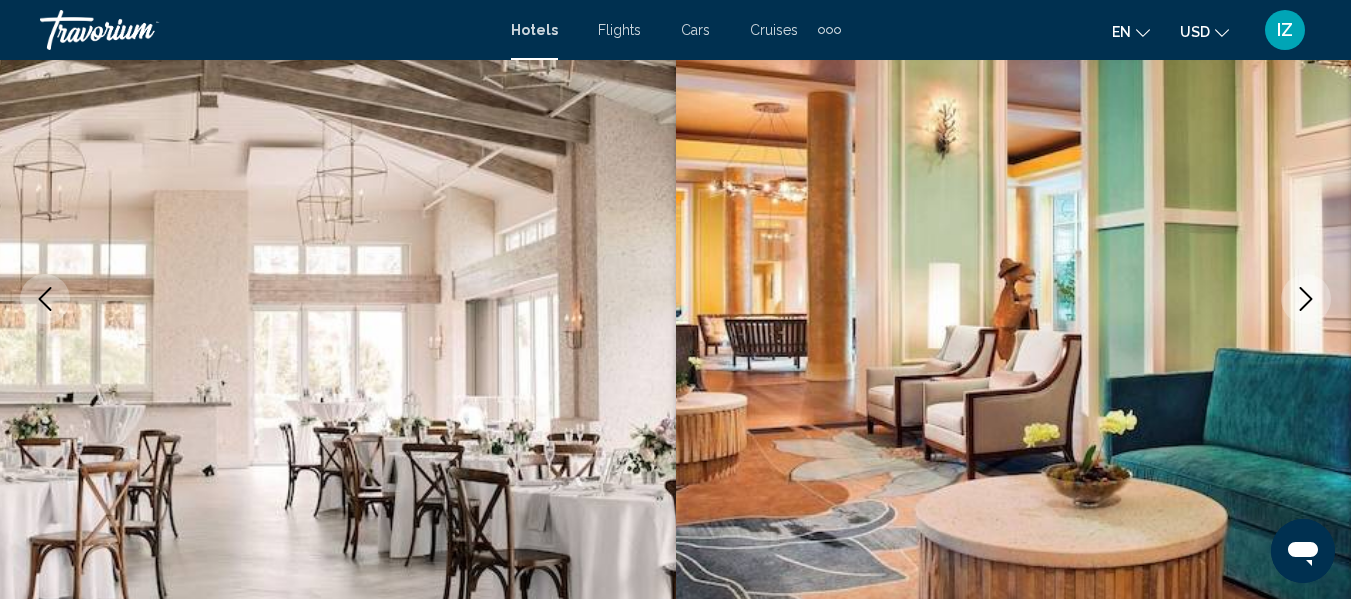 click 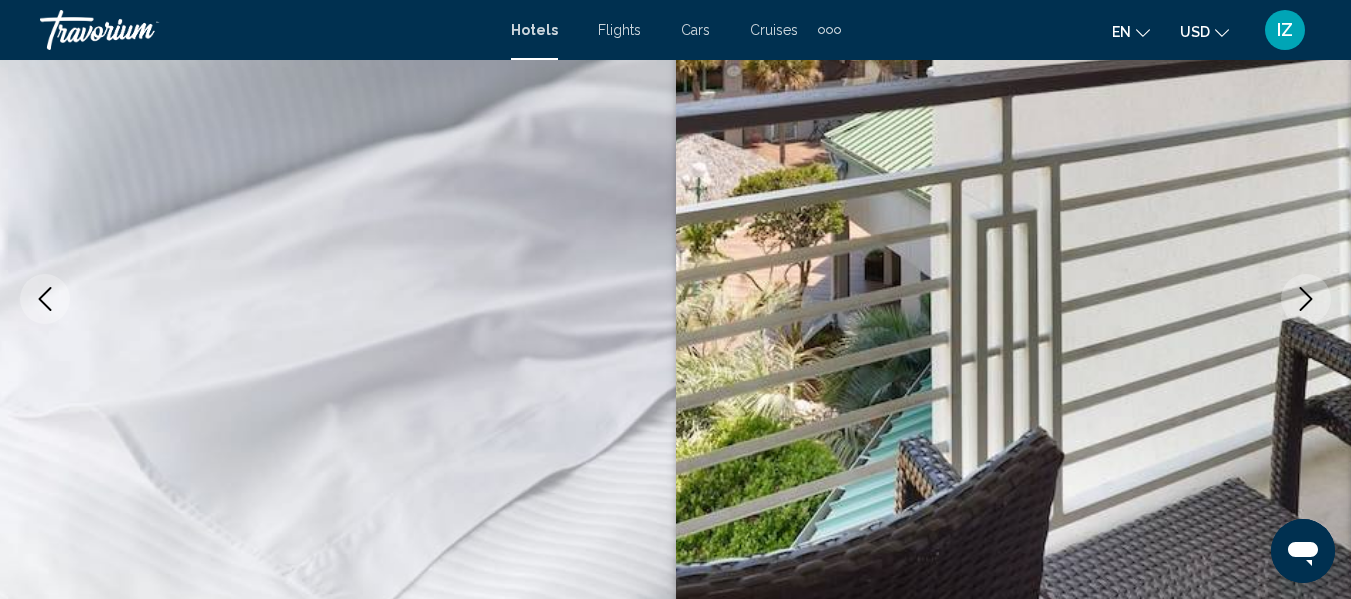 click 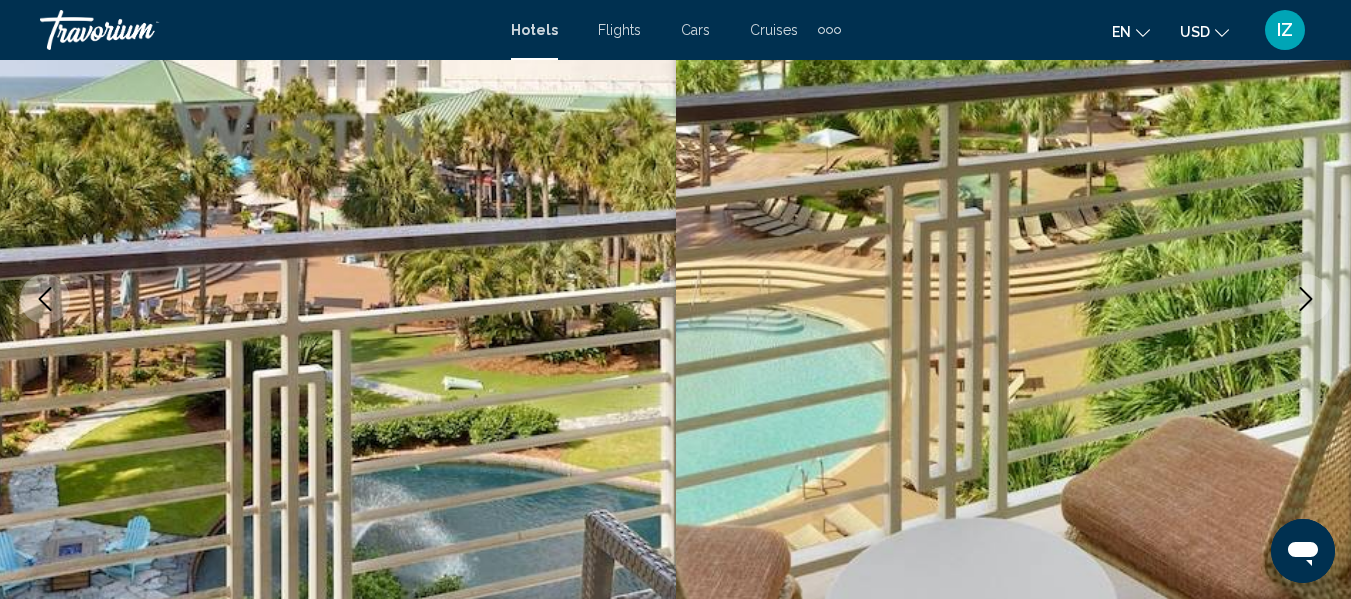 click 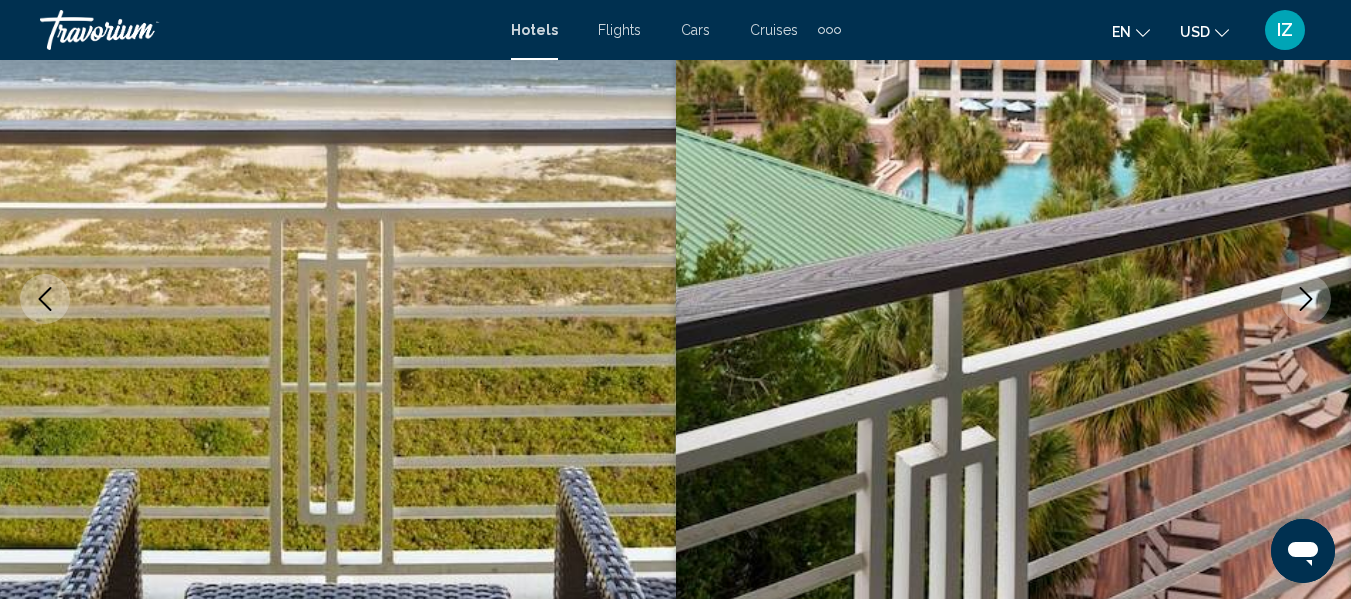 click 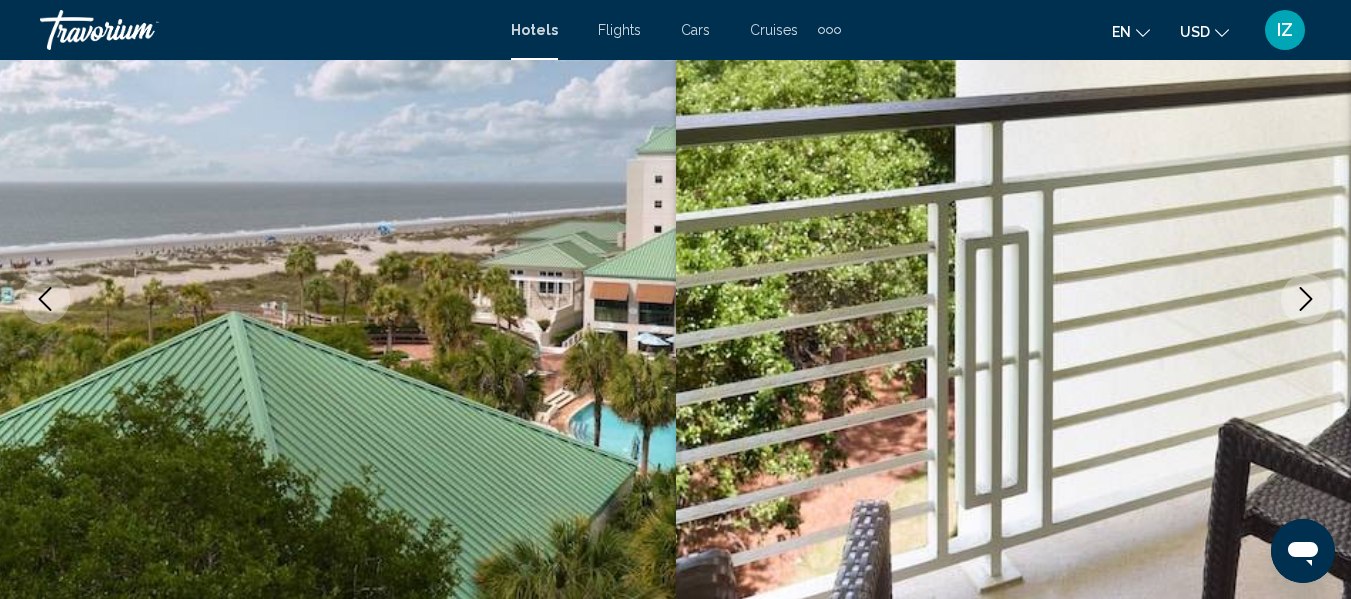 click 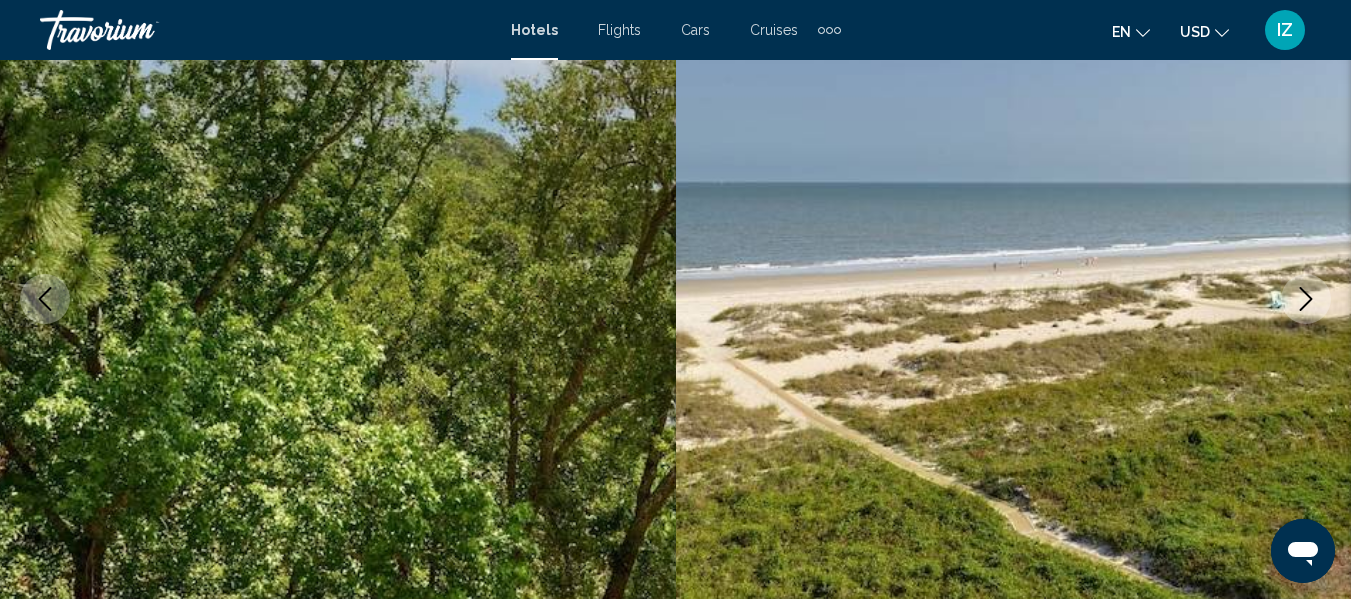 click 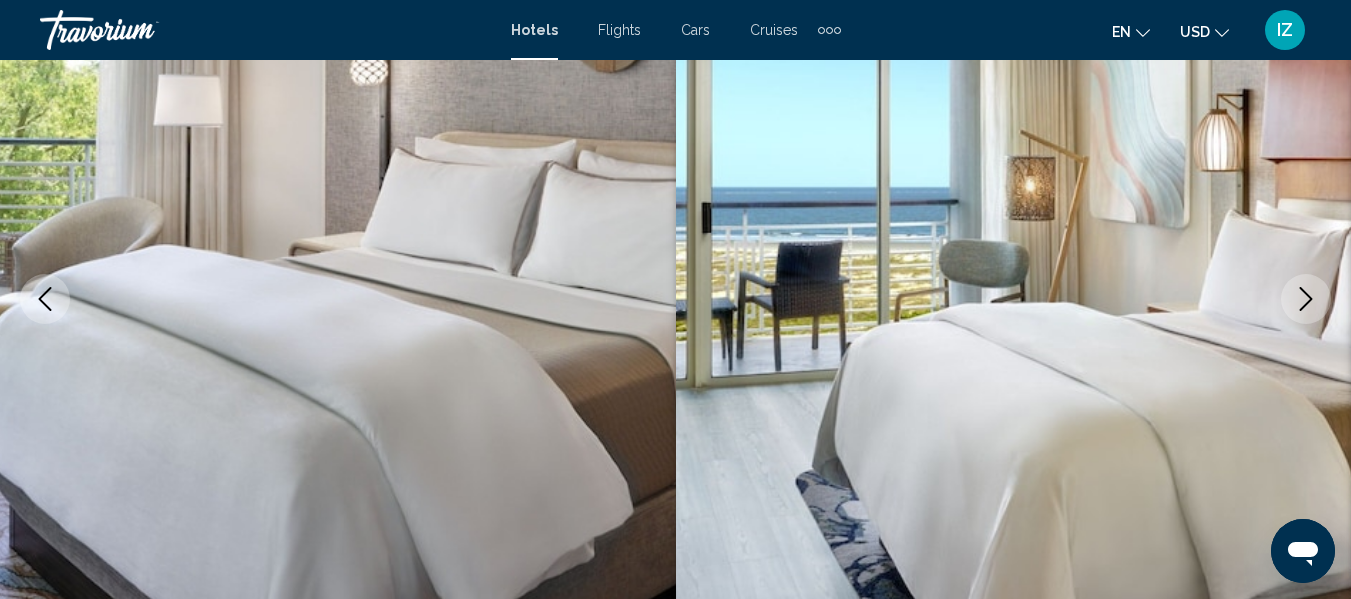 click 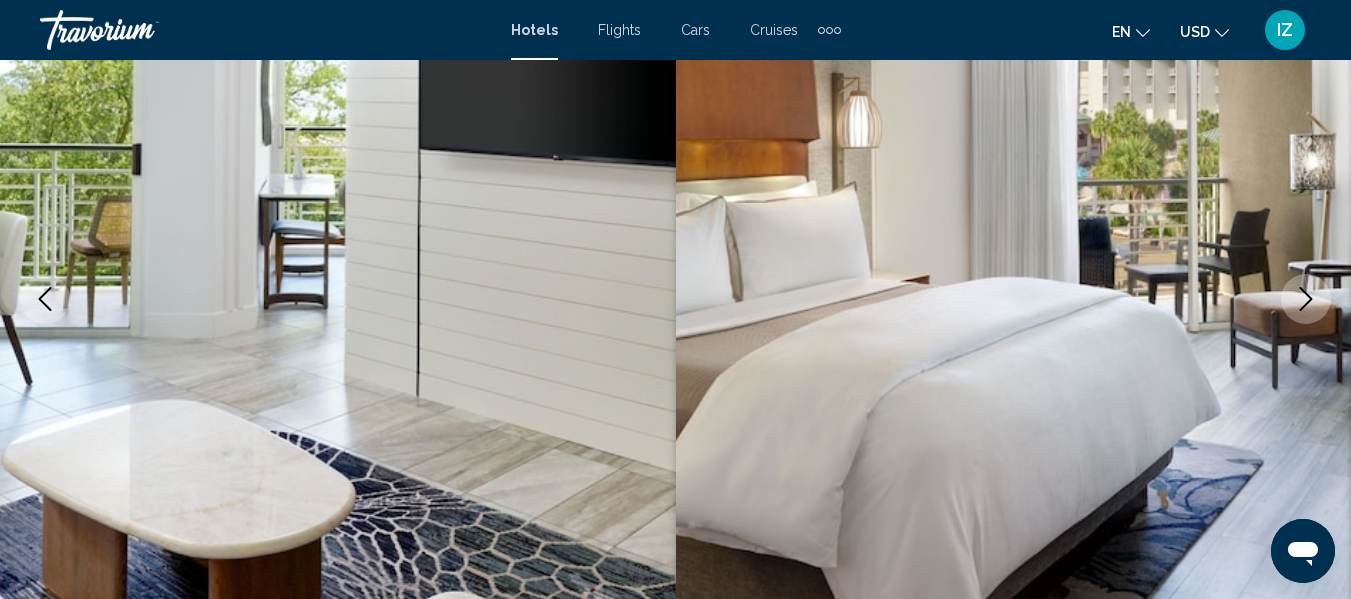 click 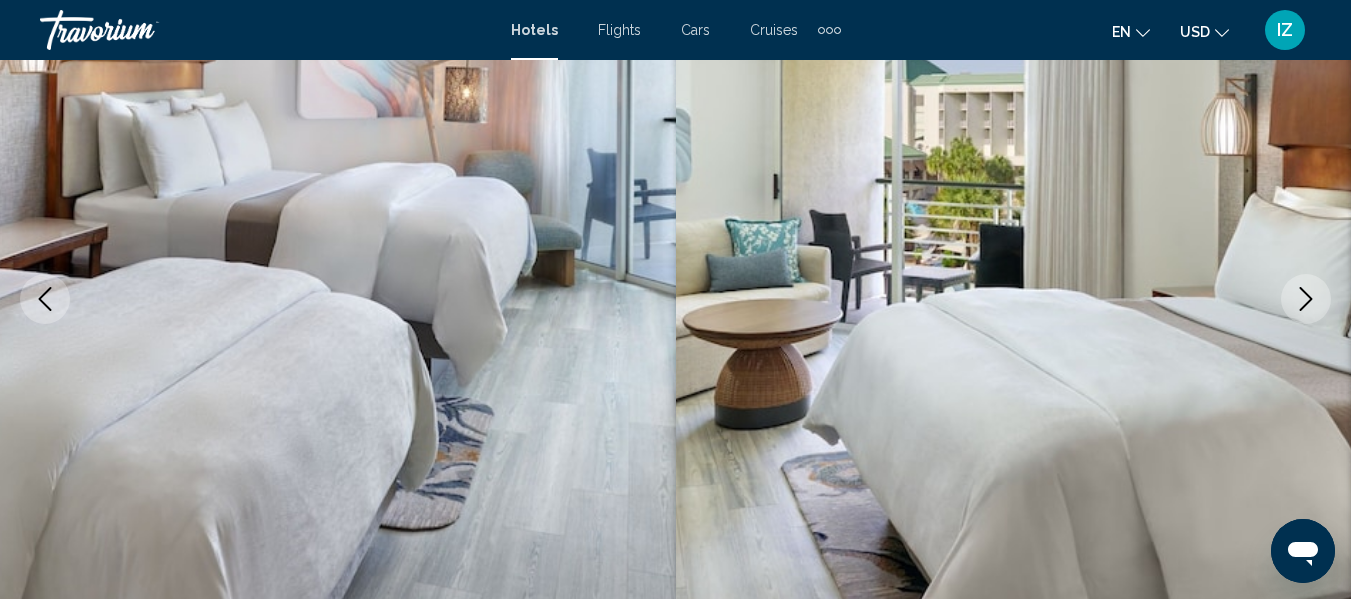 click 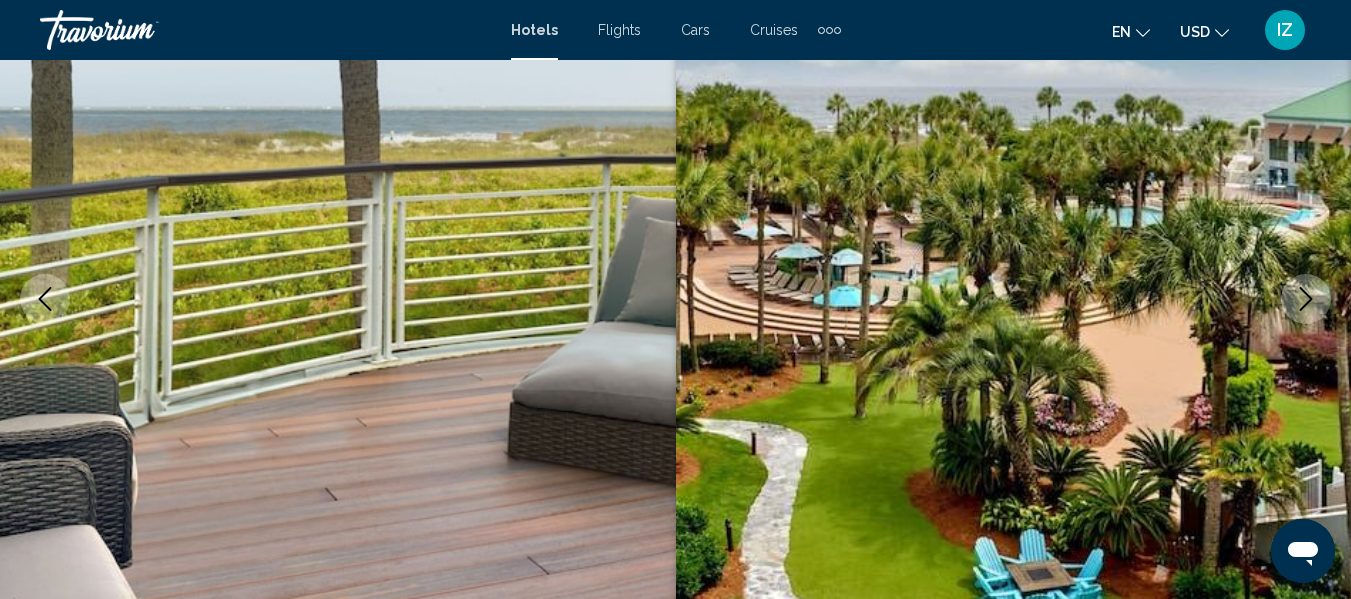 click 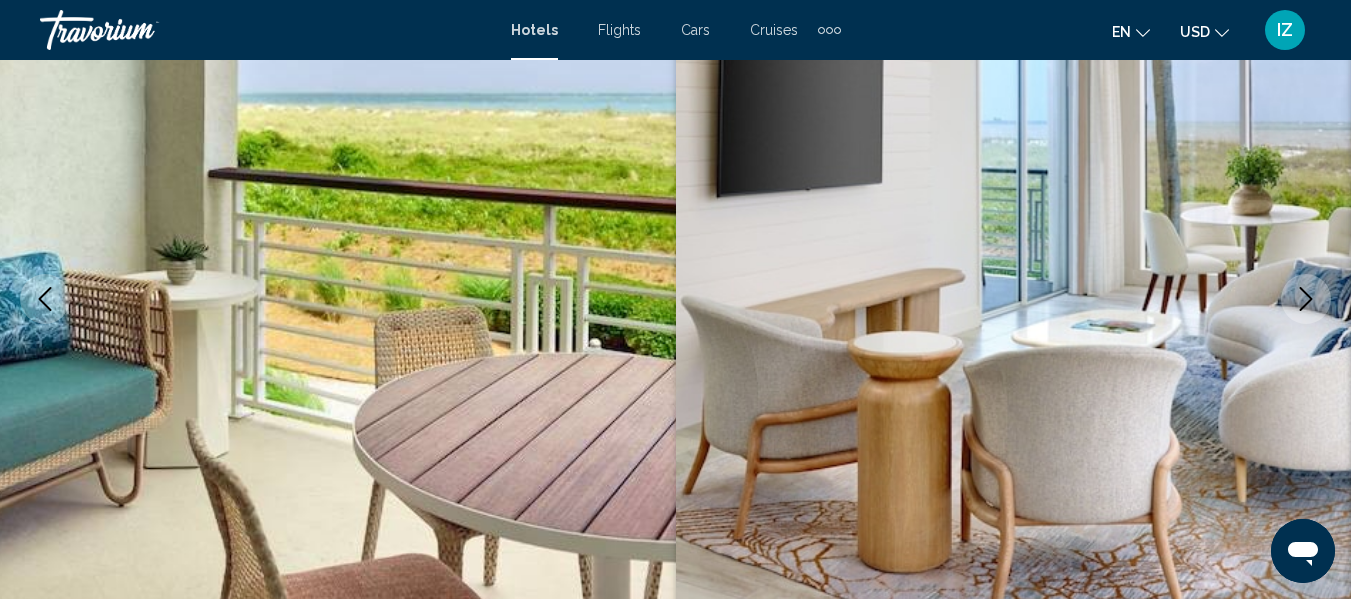 click 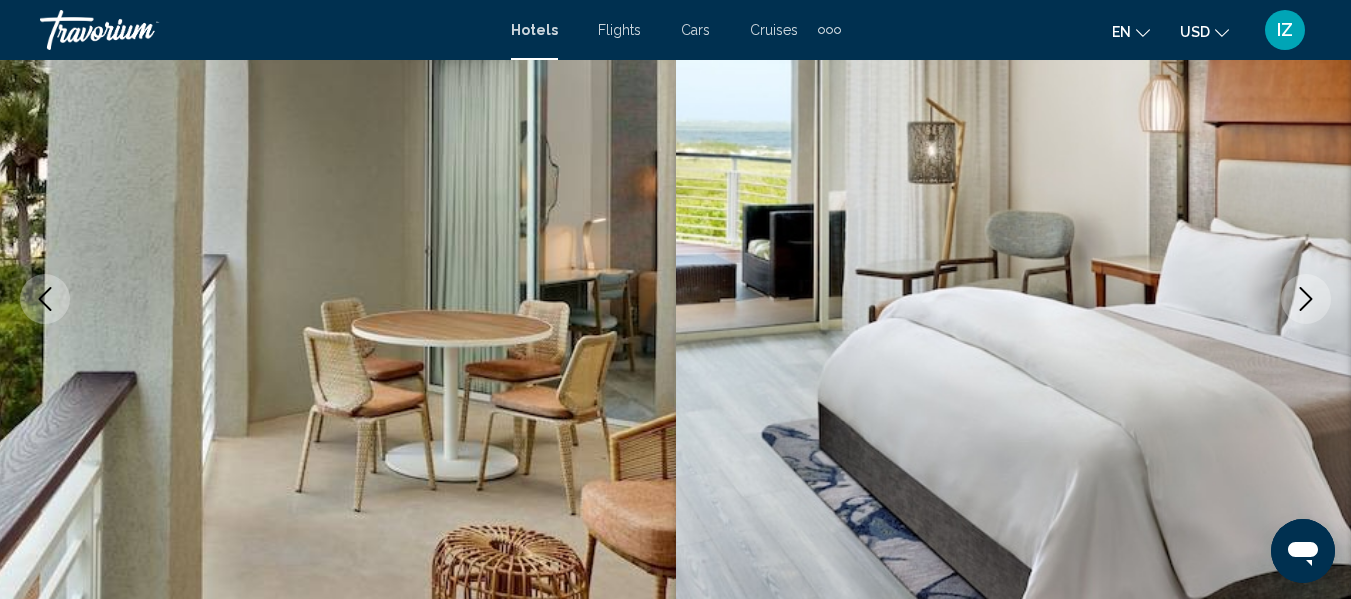 click 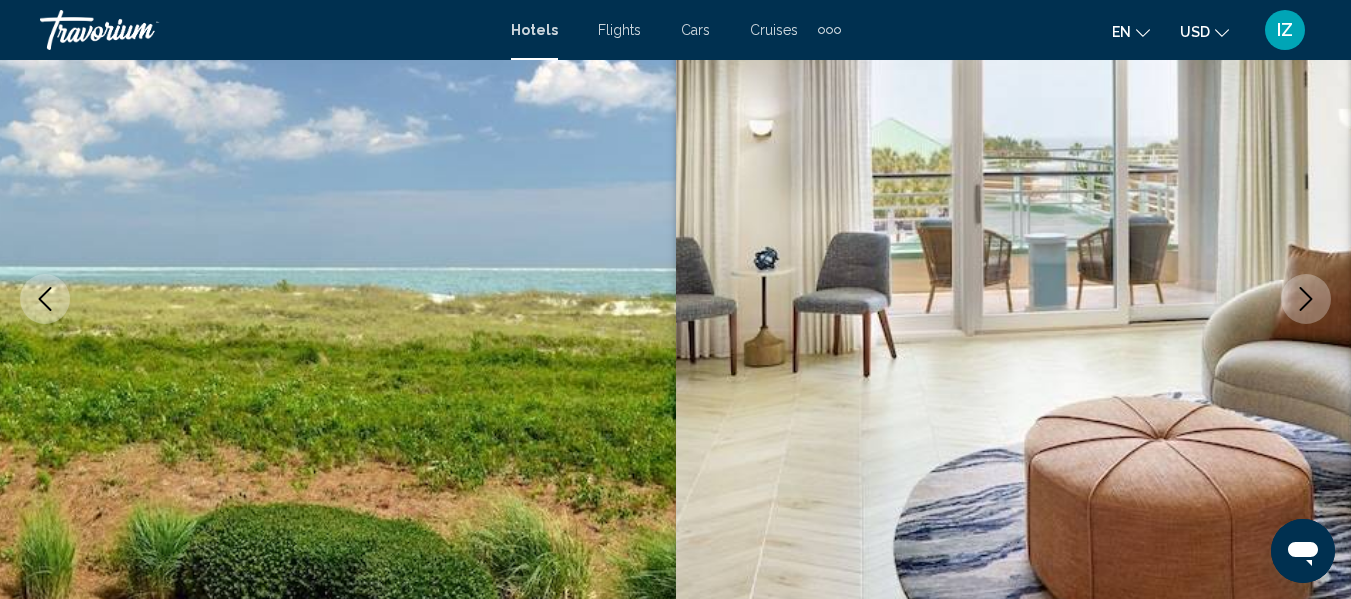 click 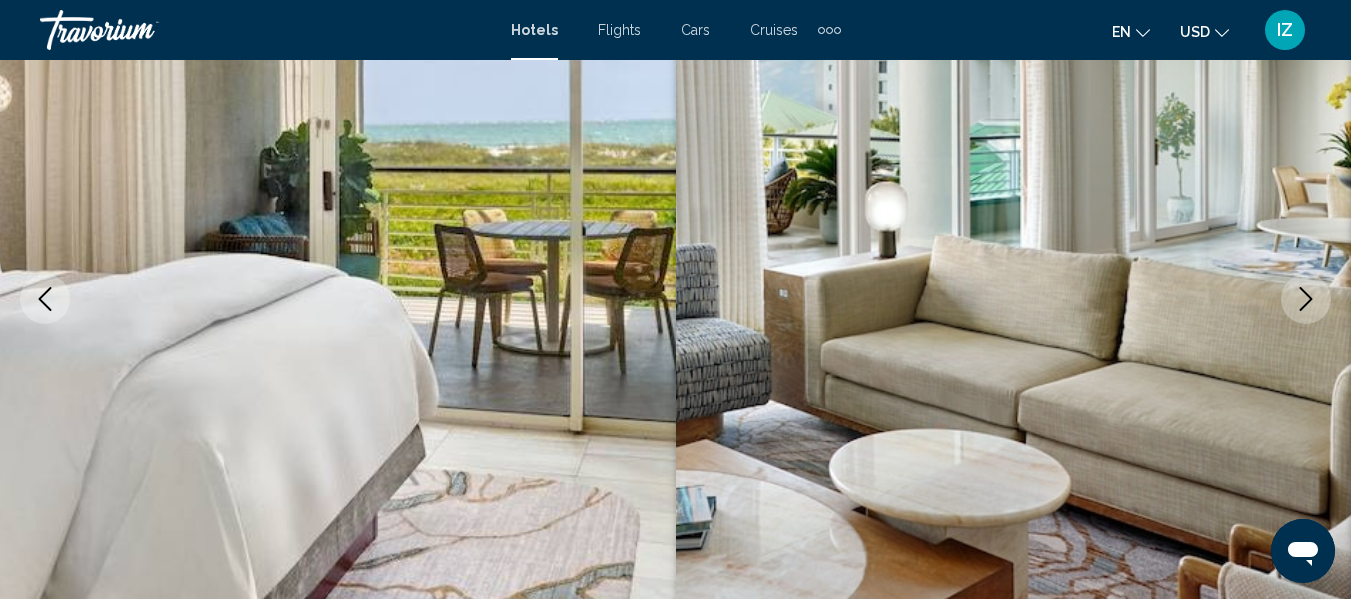 click 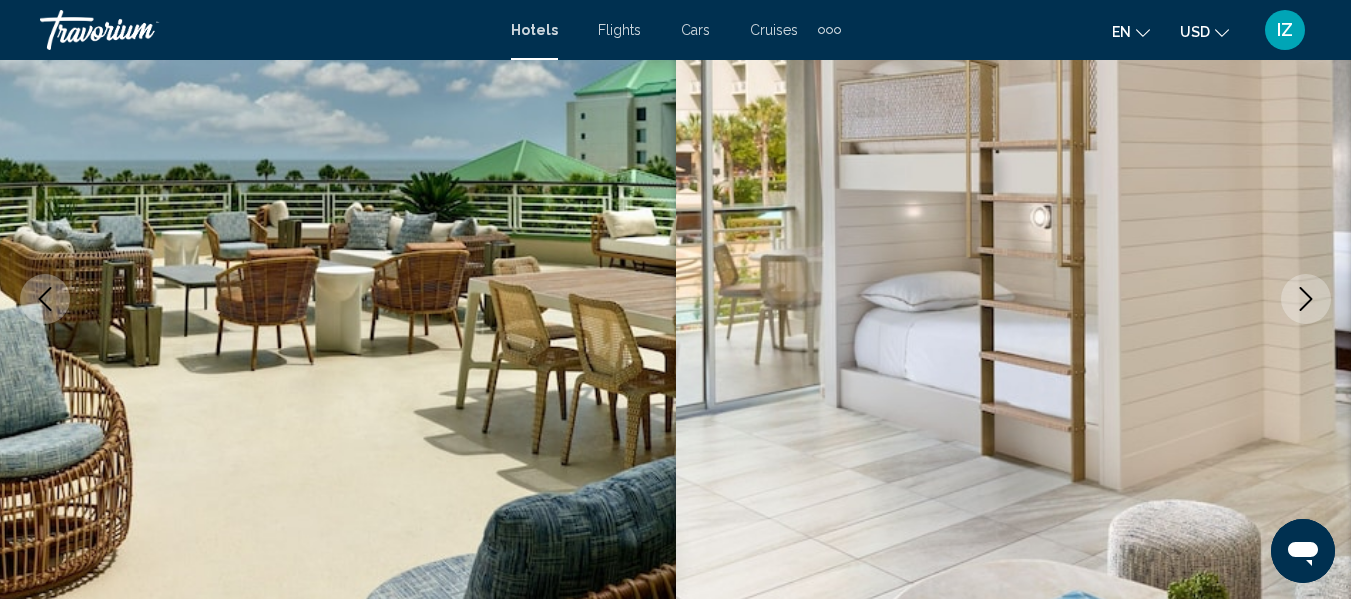 click 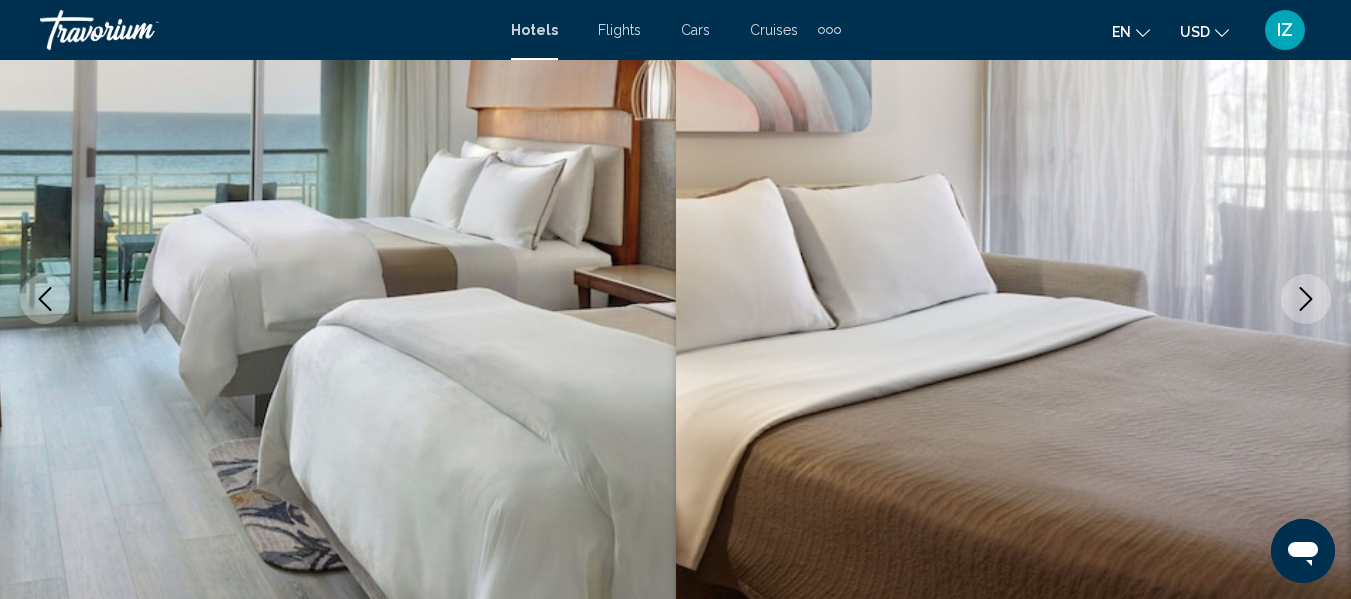 click 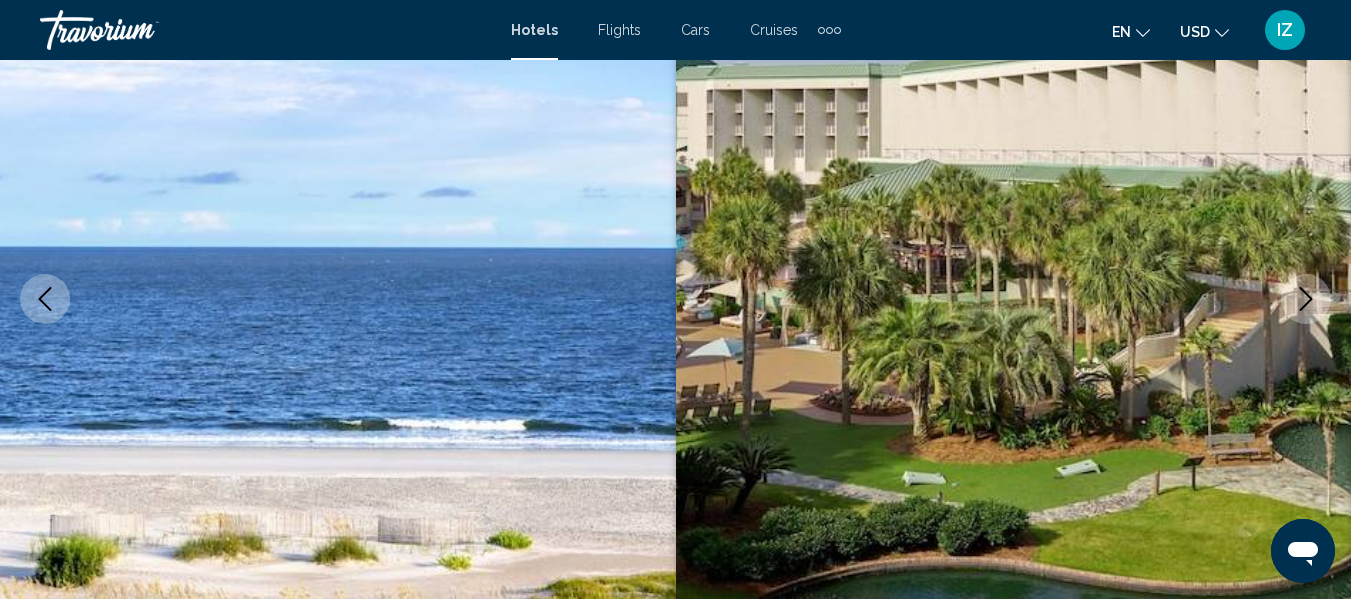 click 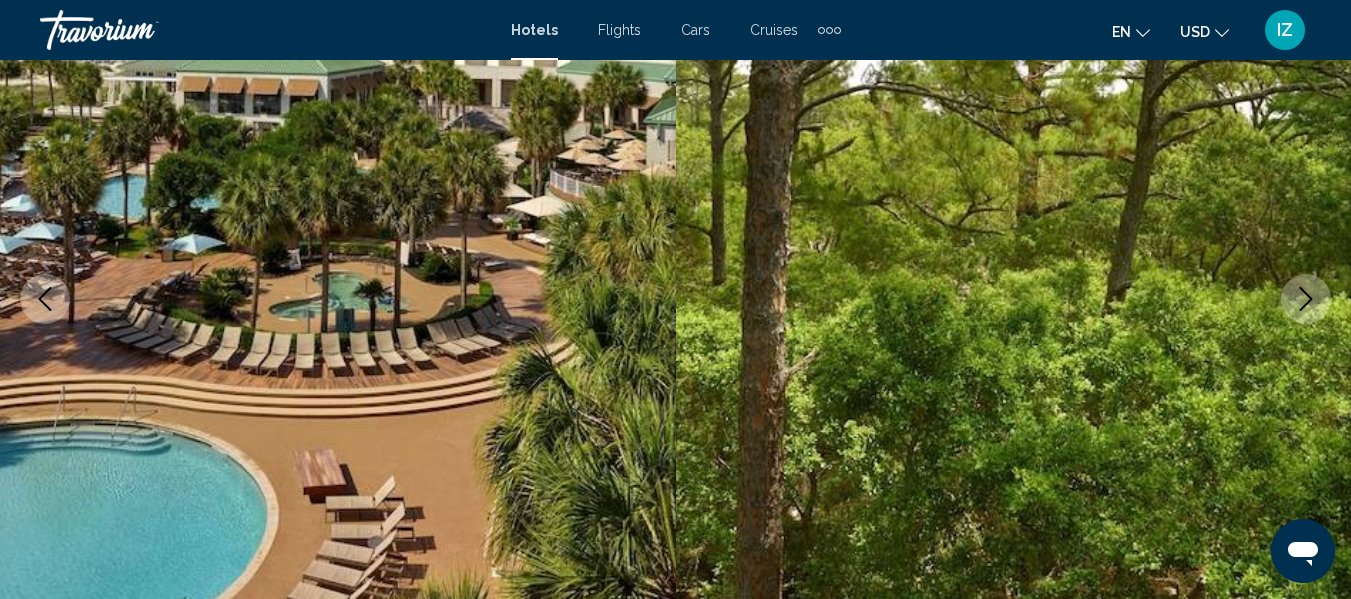 click 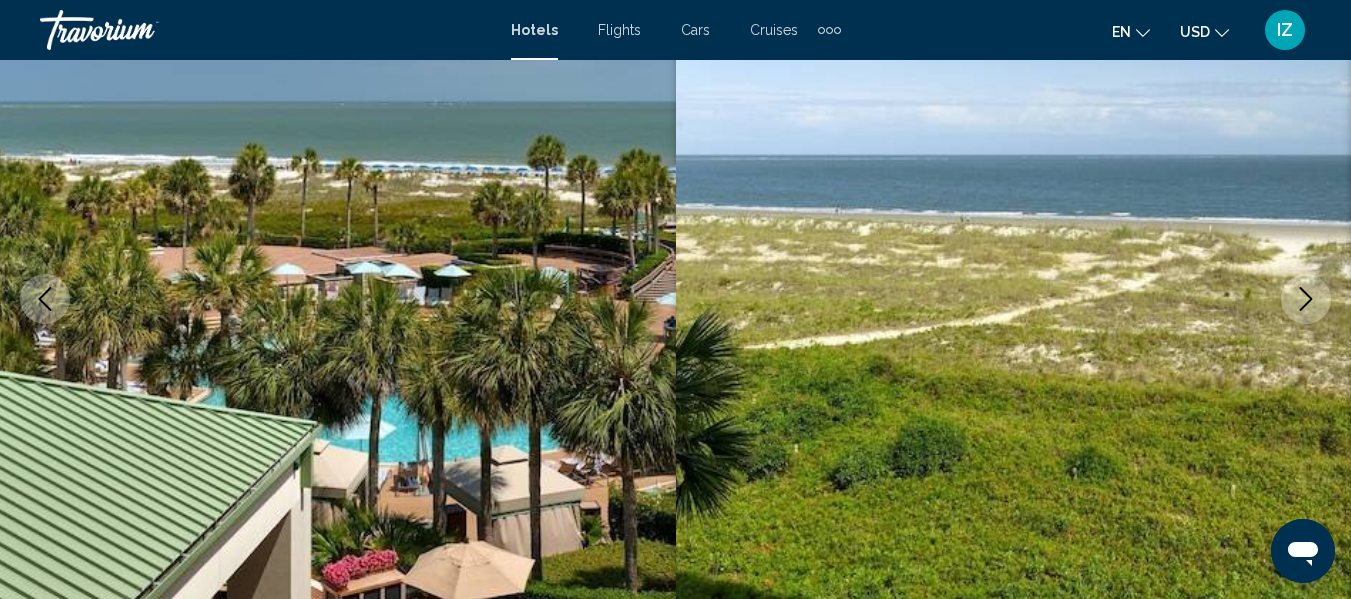 click 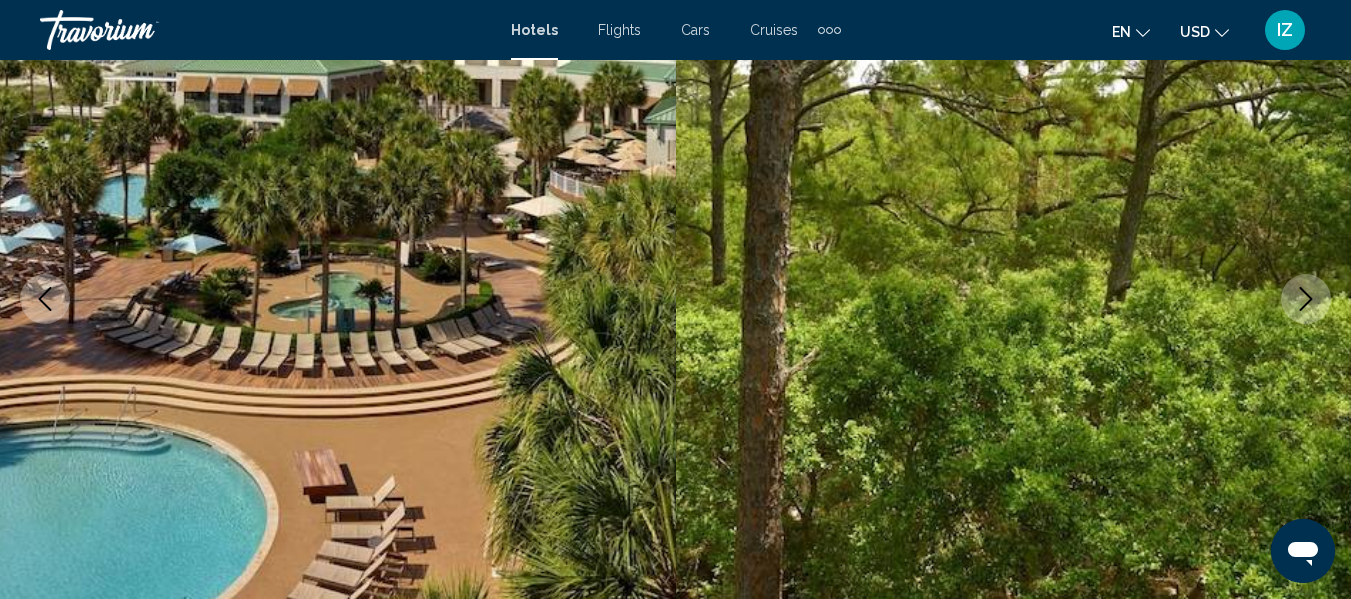 click 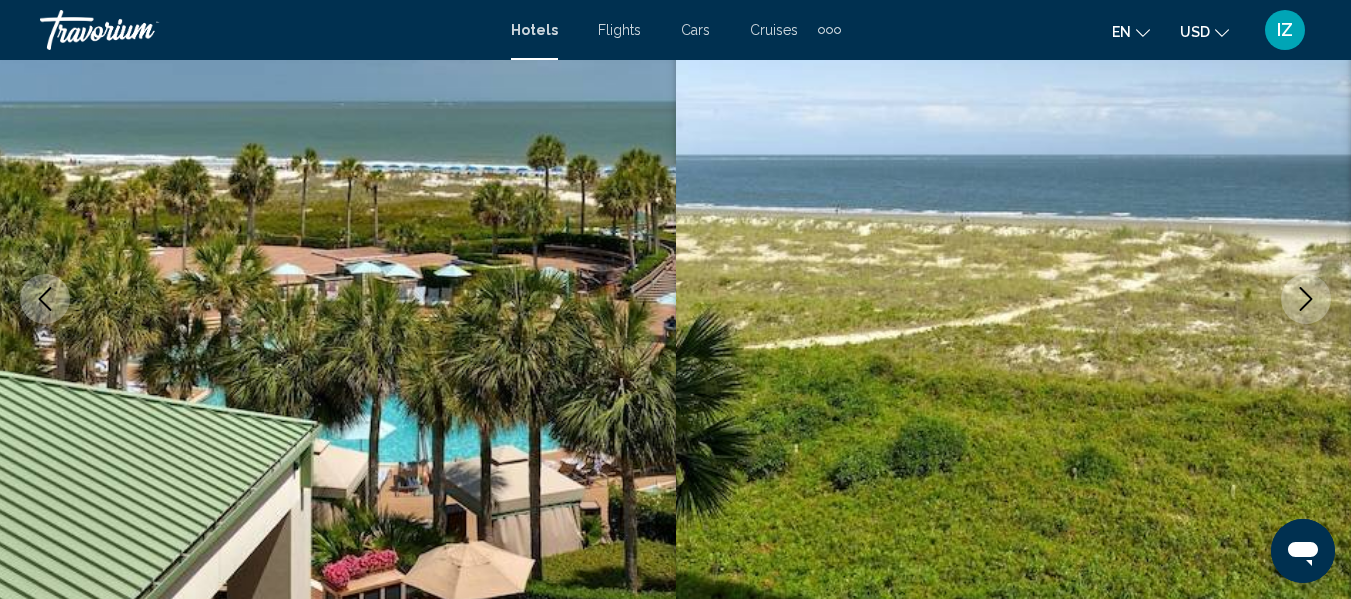 click 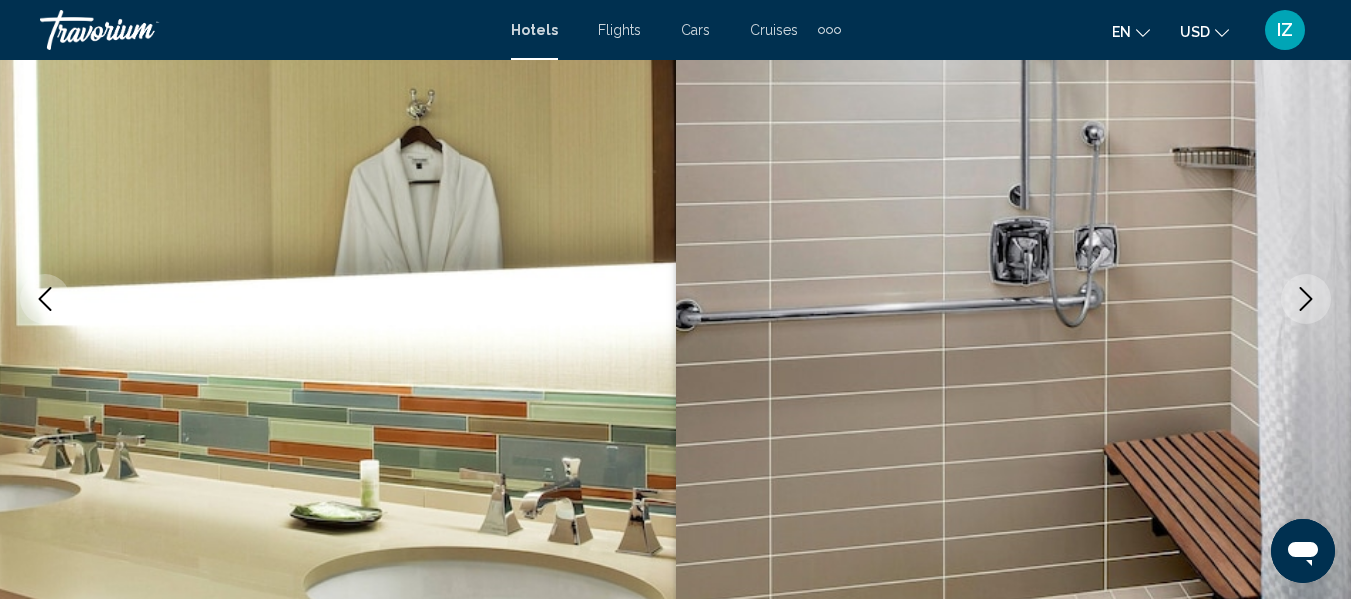 click 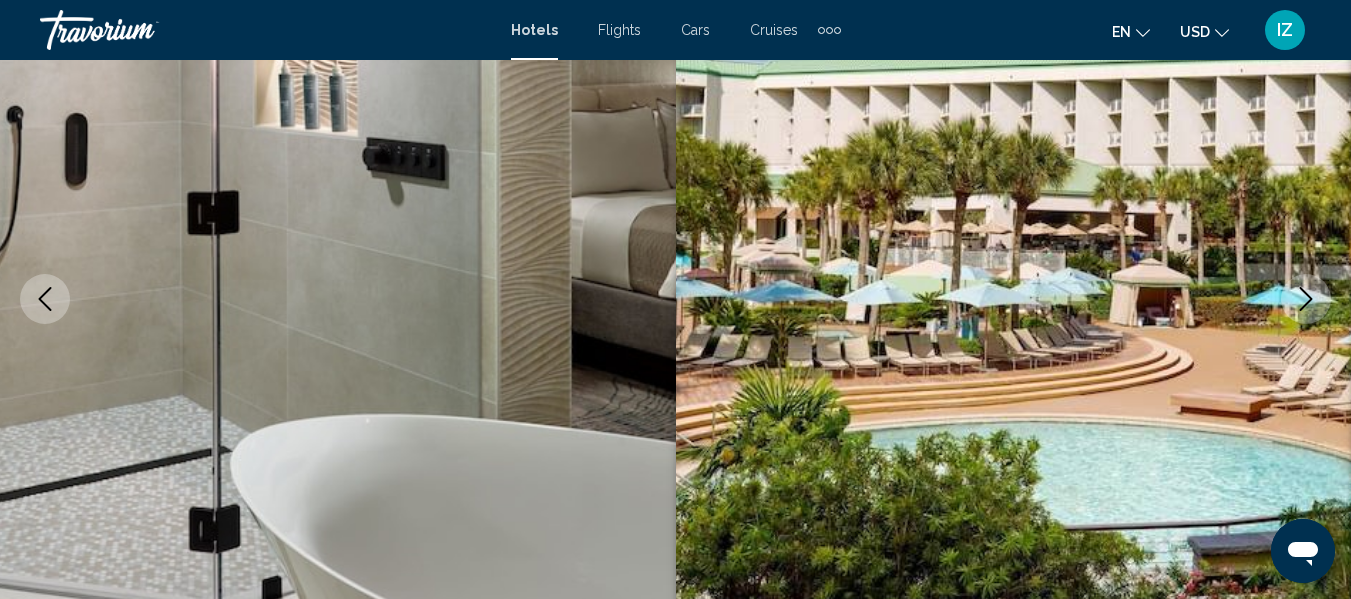 click 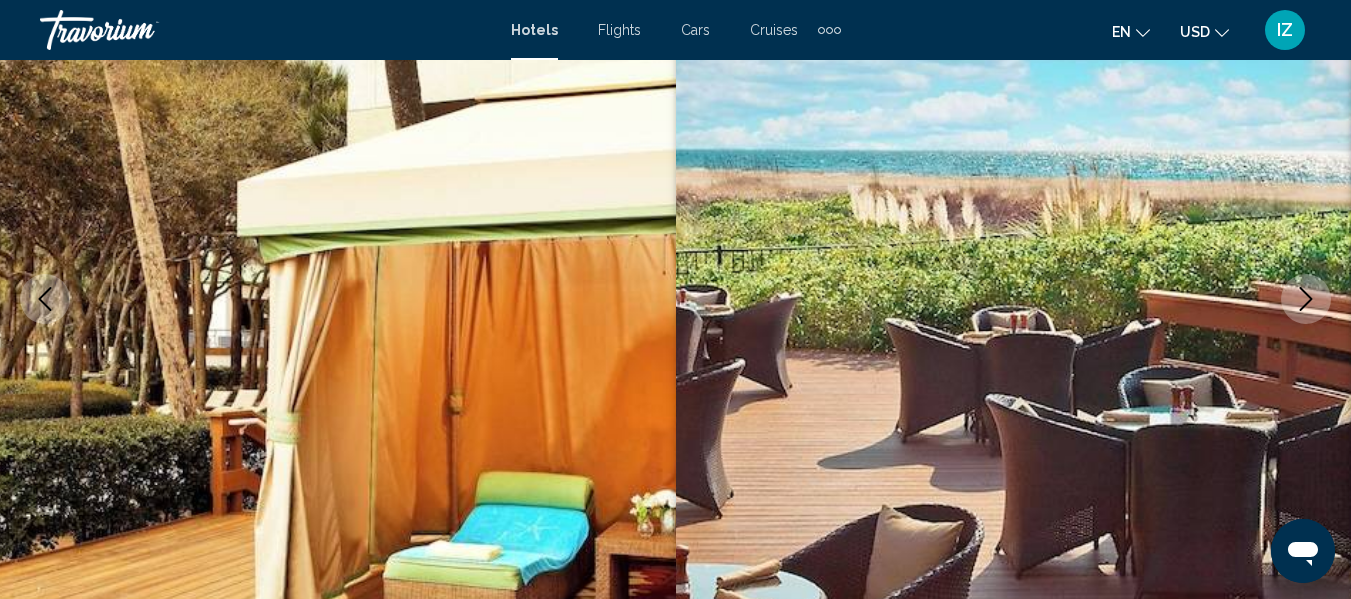 click 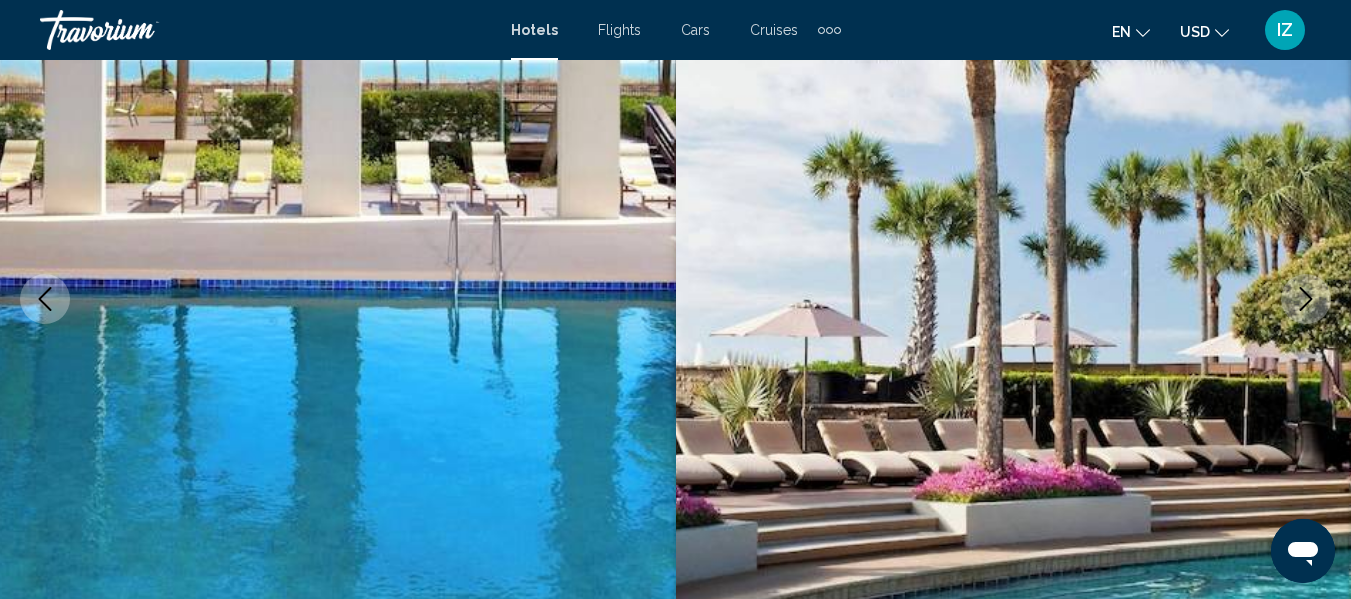 click 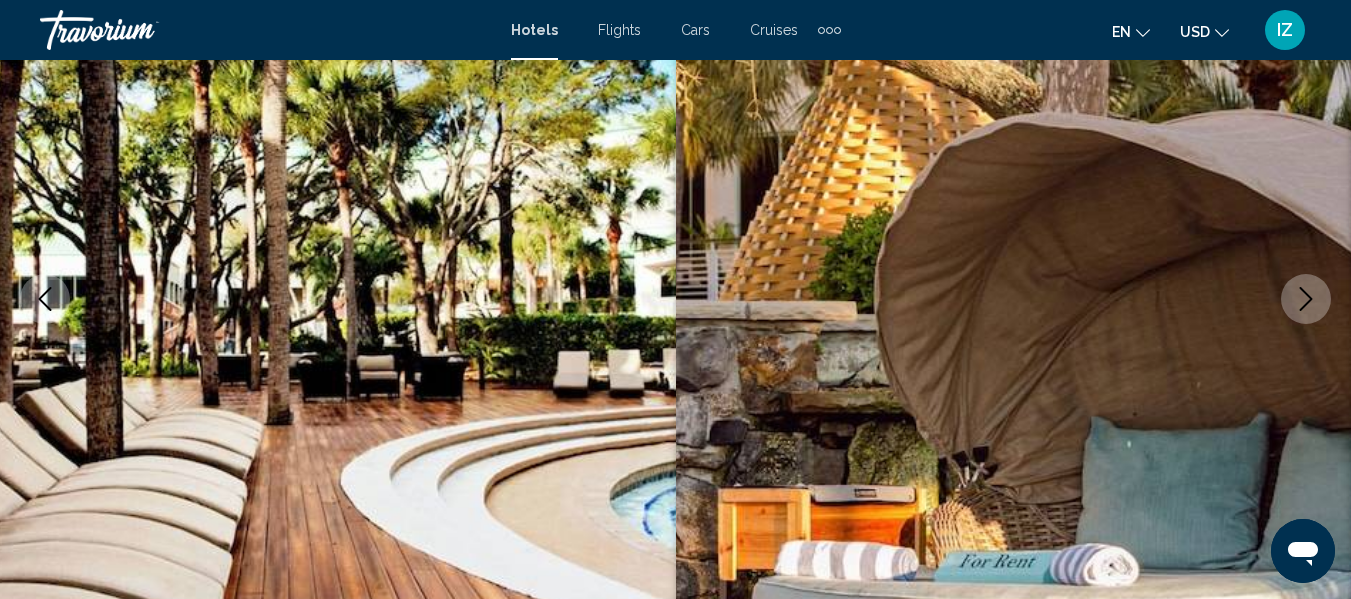 click 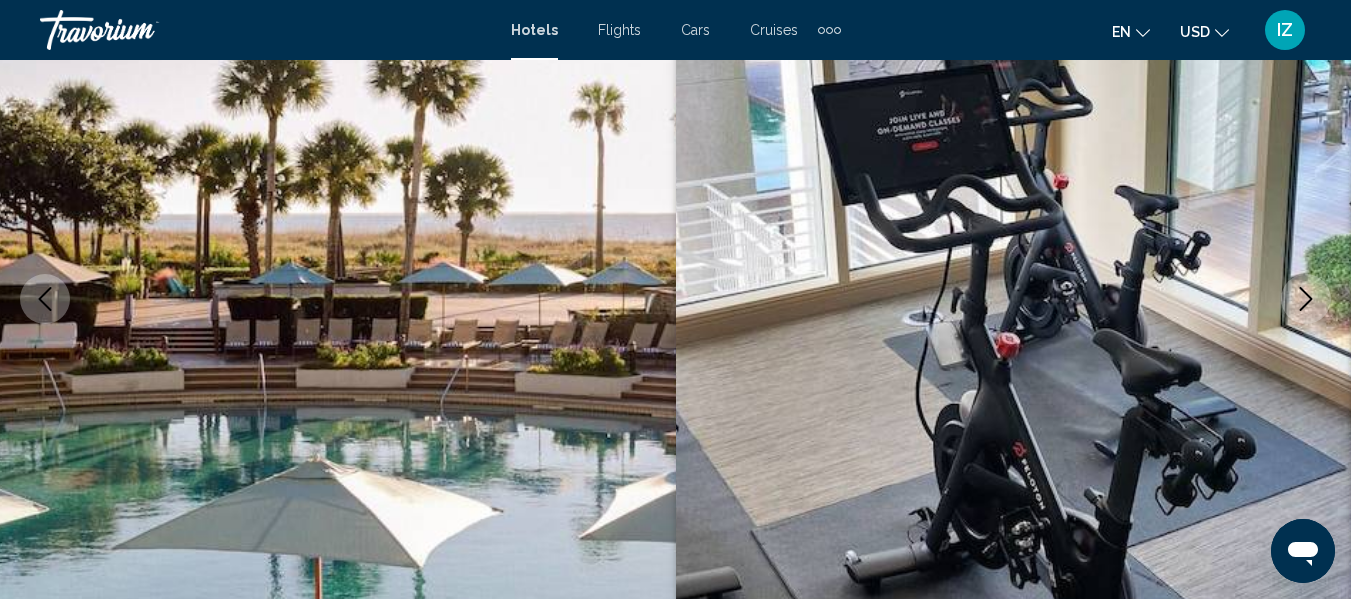 click 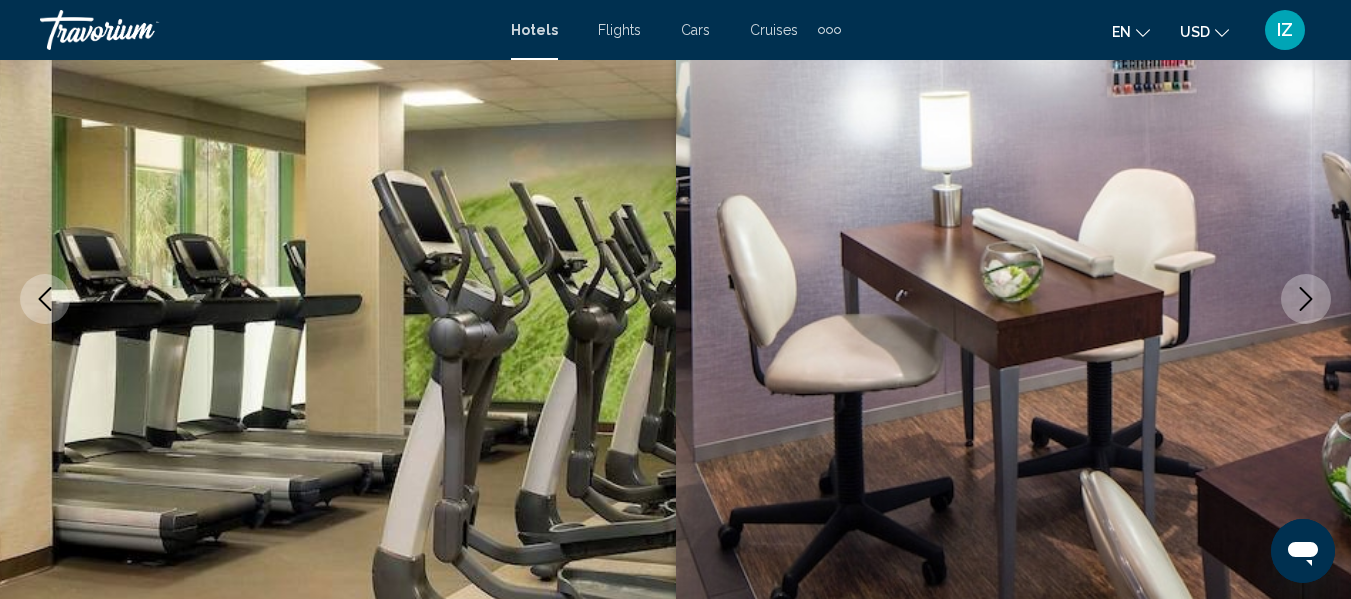 click 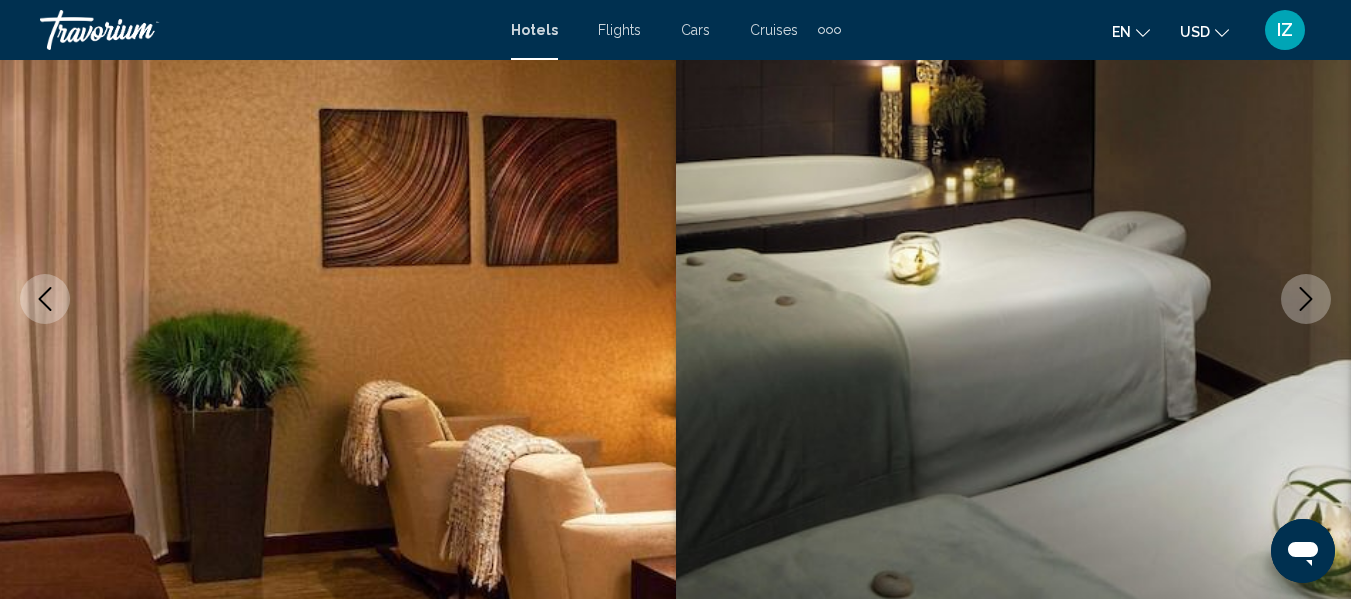 click 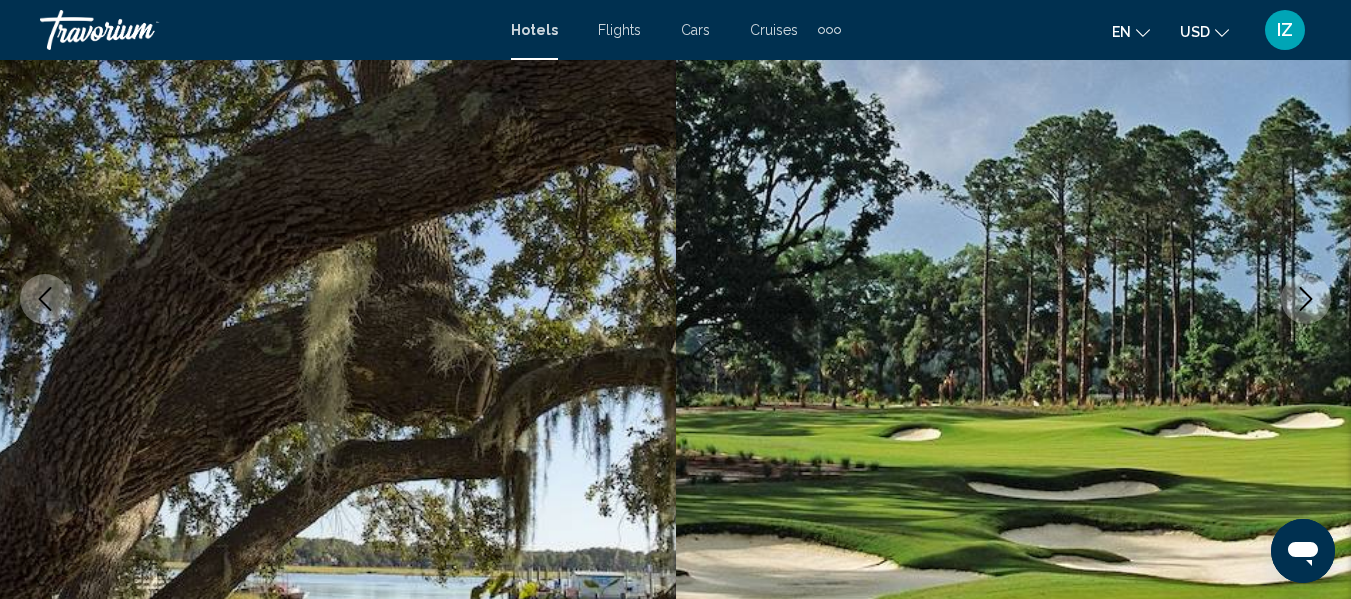 click 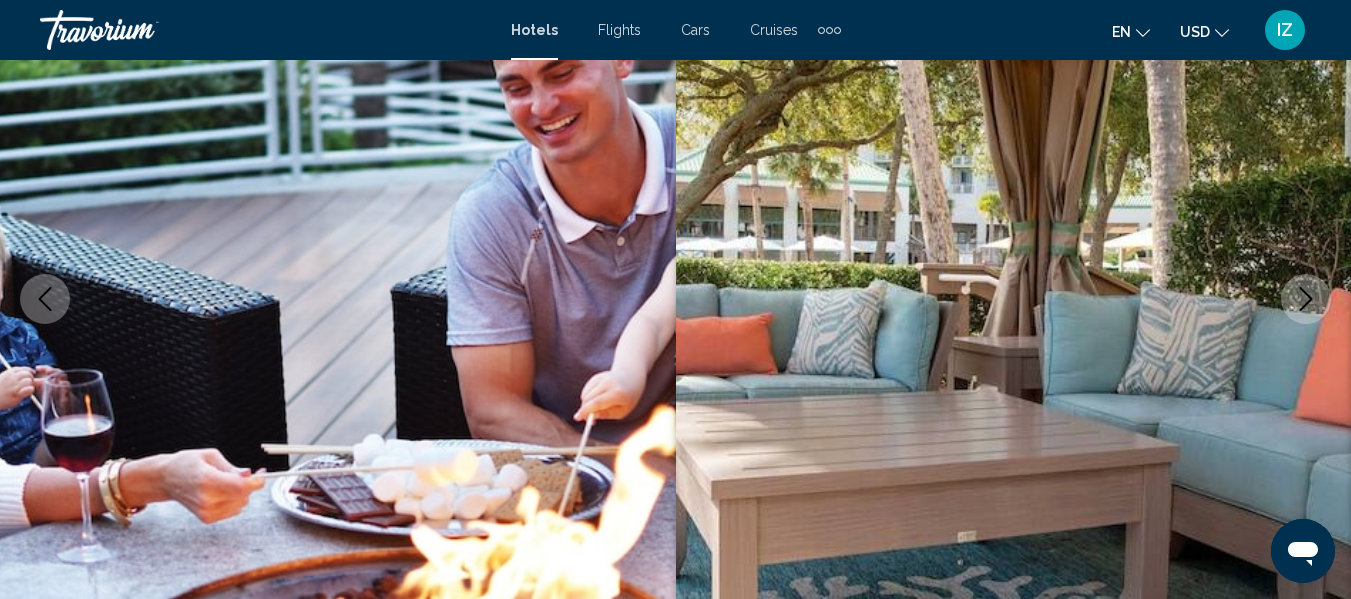 click 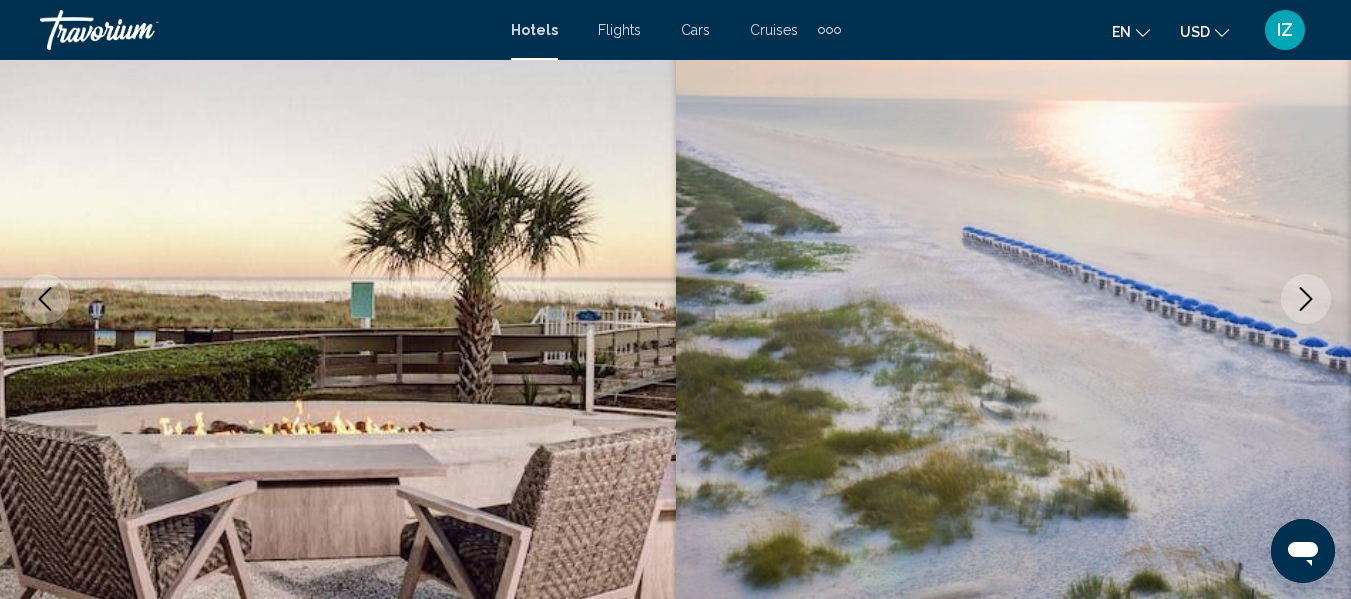 click 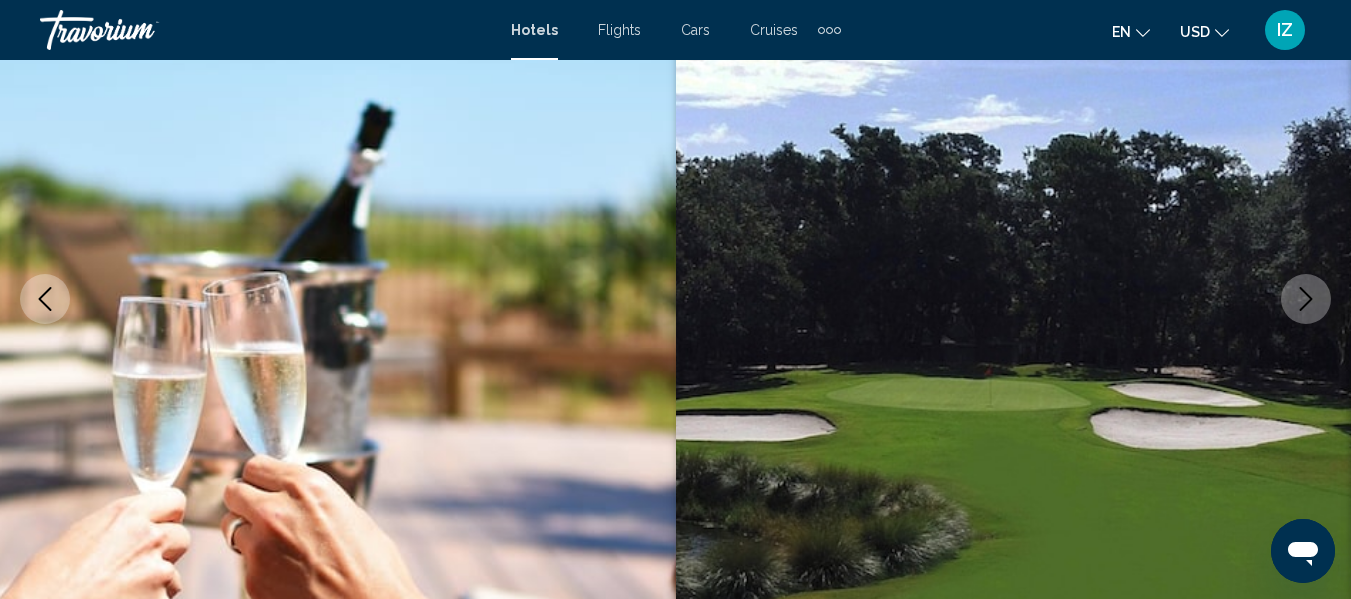 click 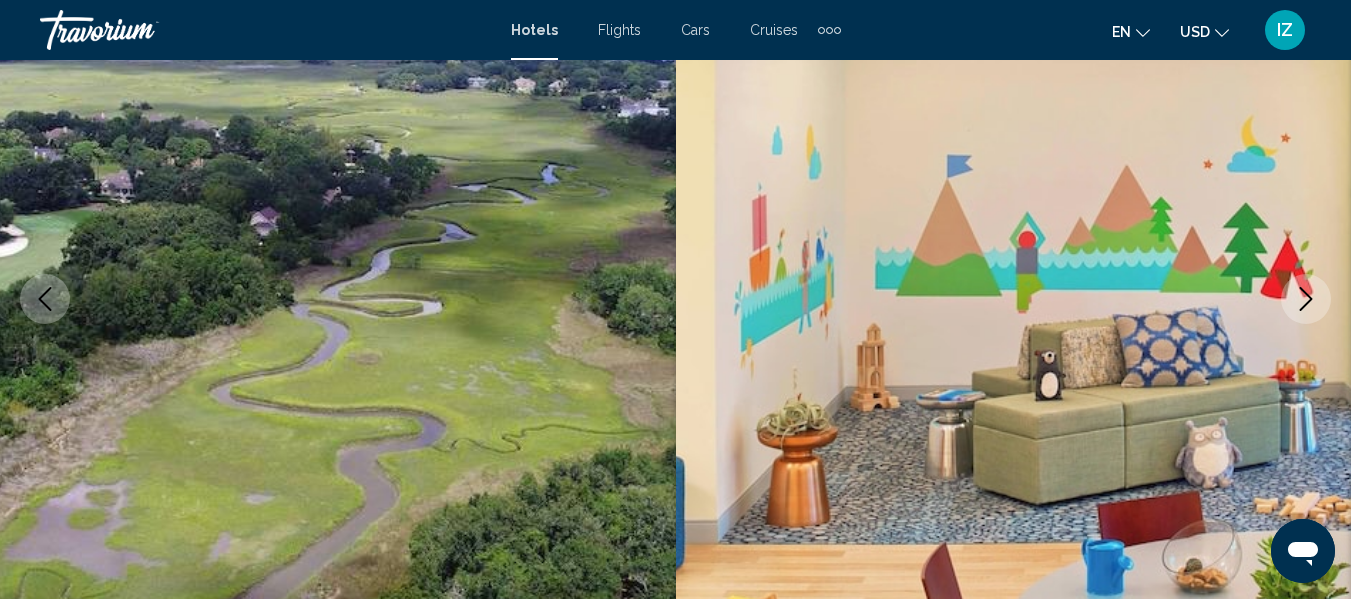 click 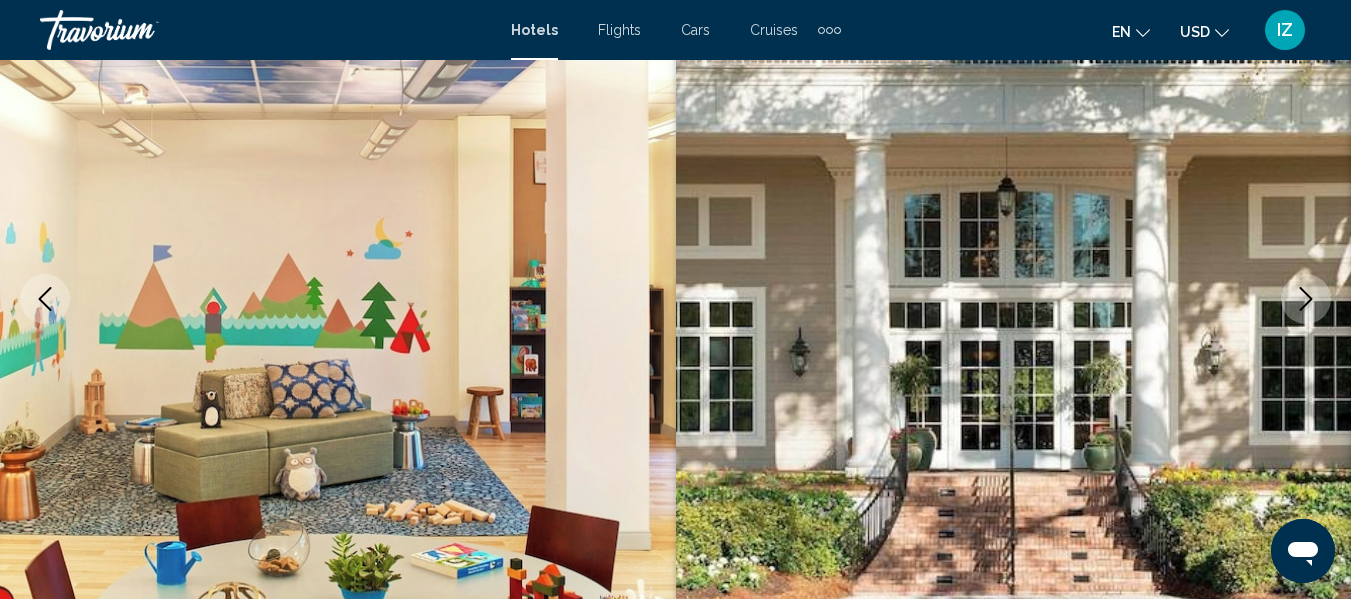 click 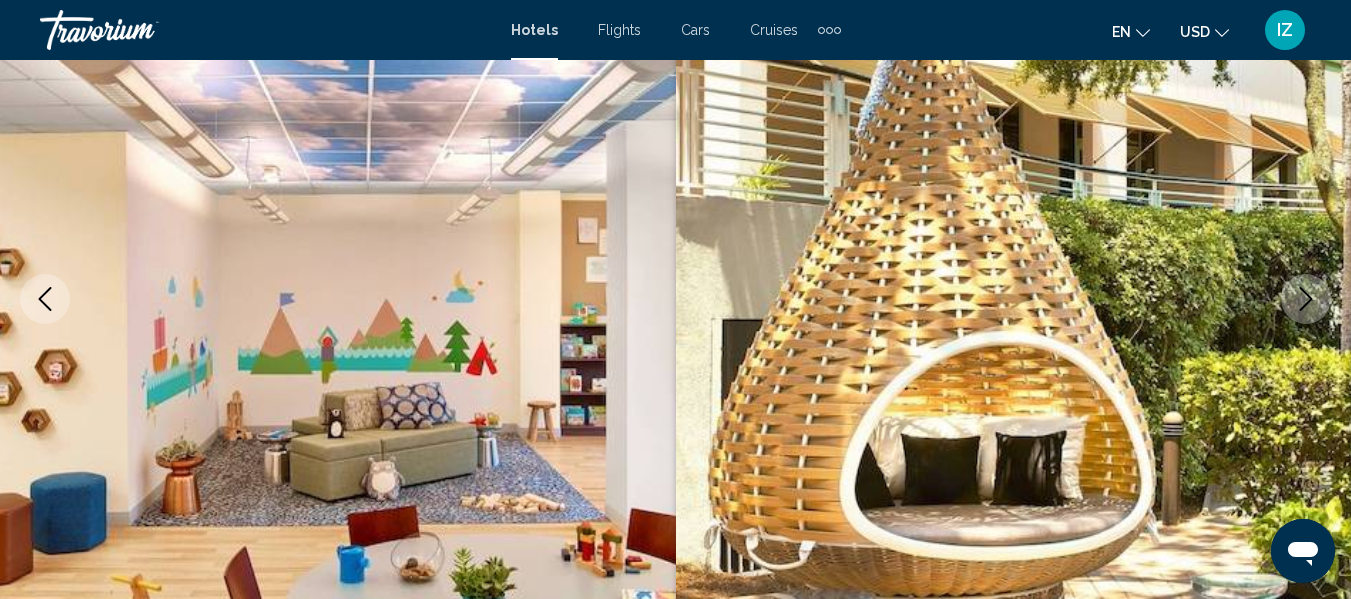 click 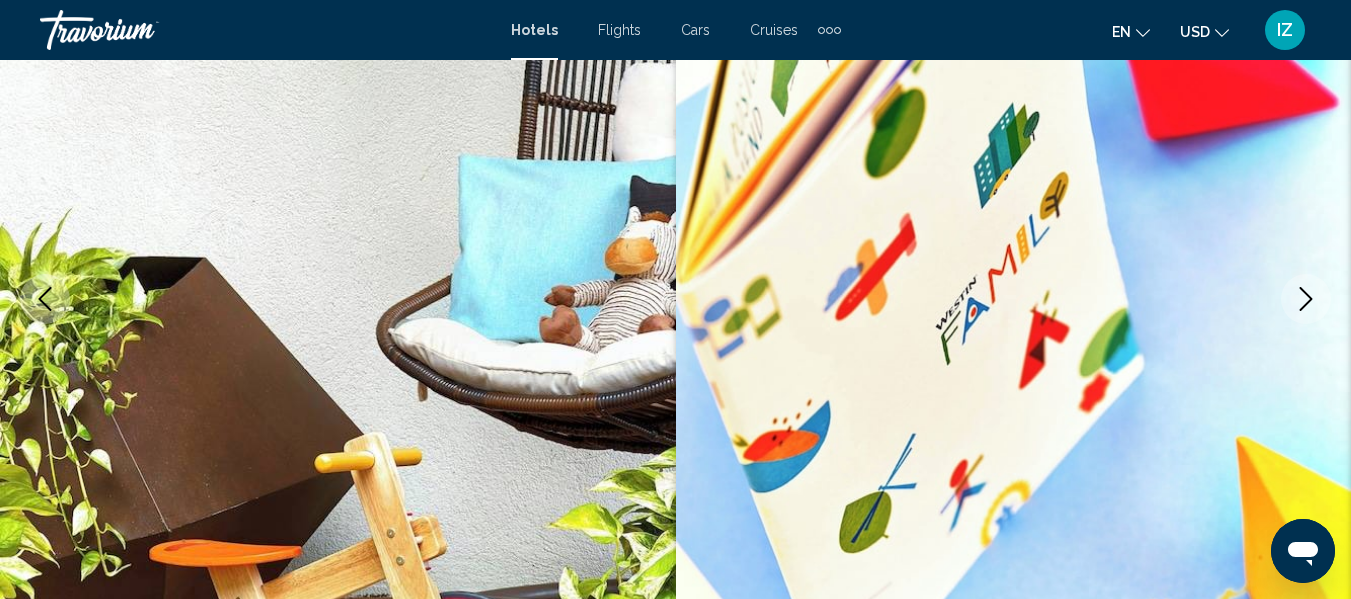 click 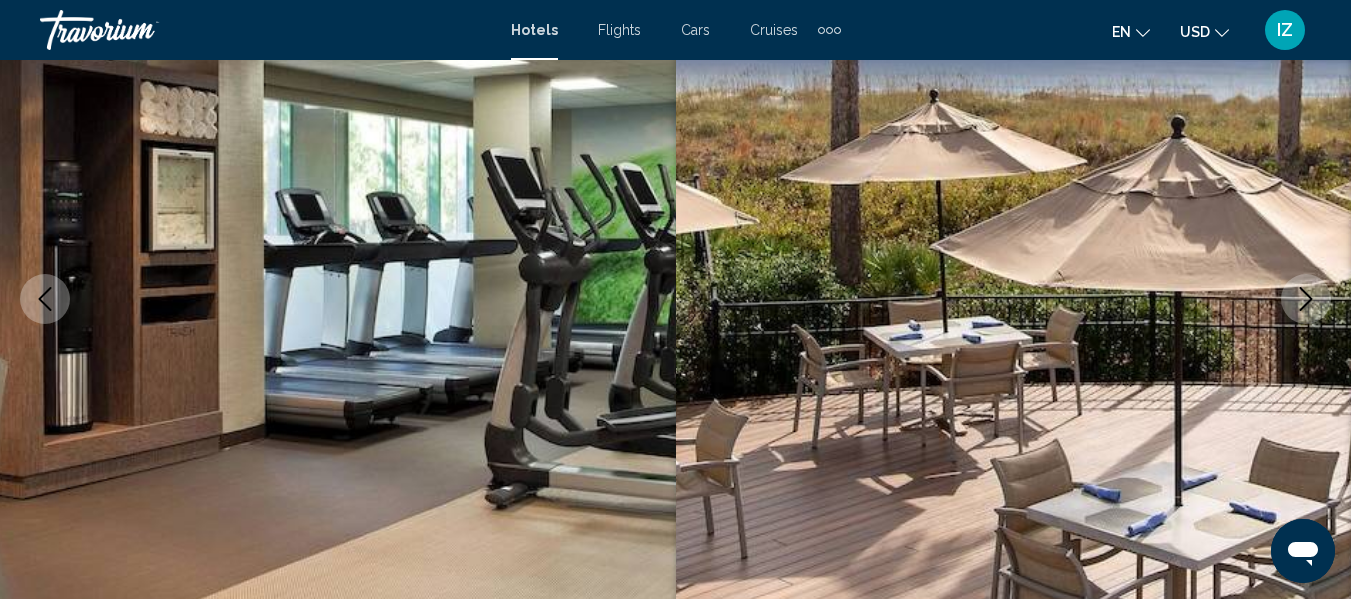 click 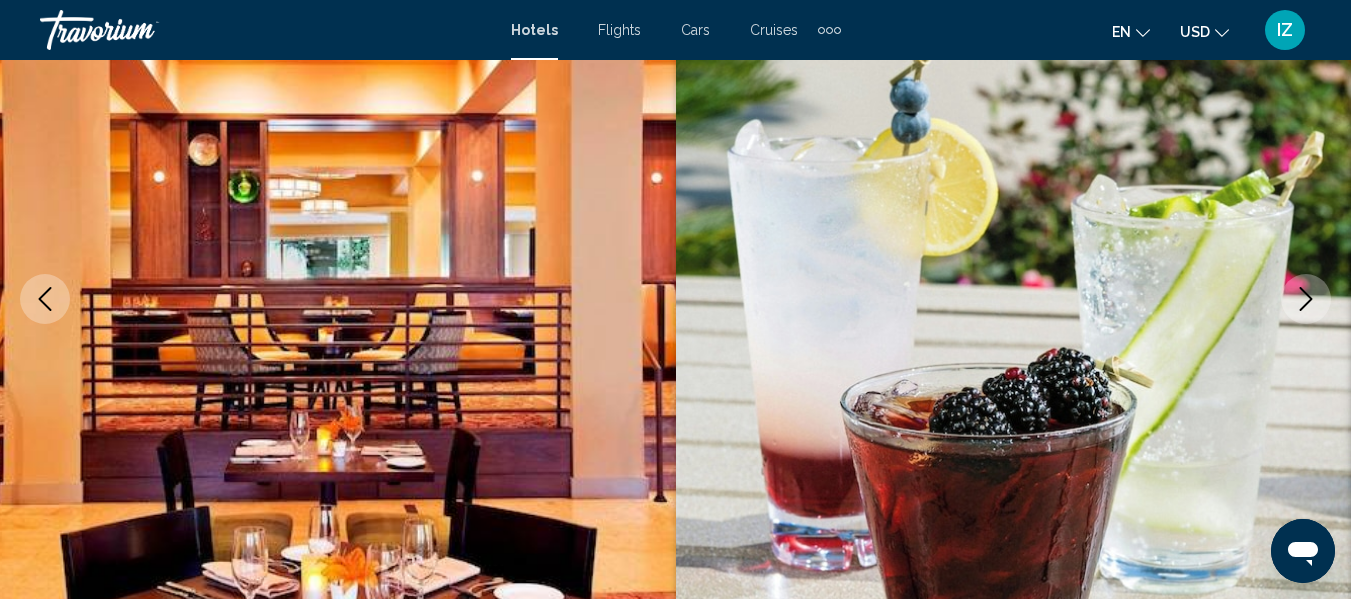 click 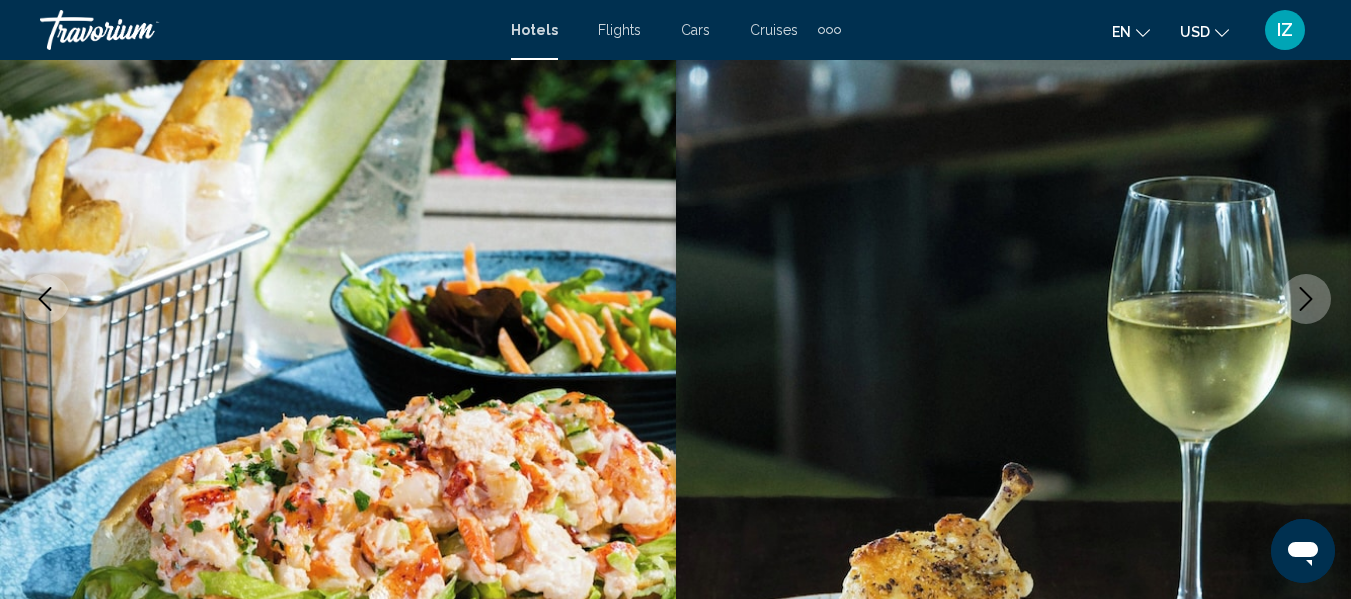 click 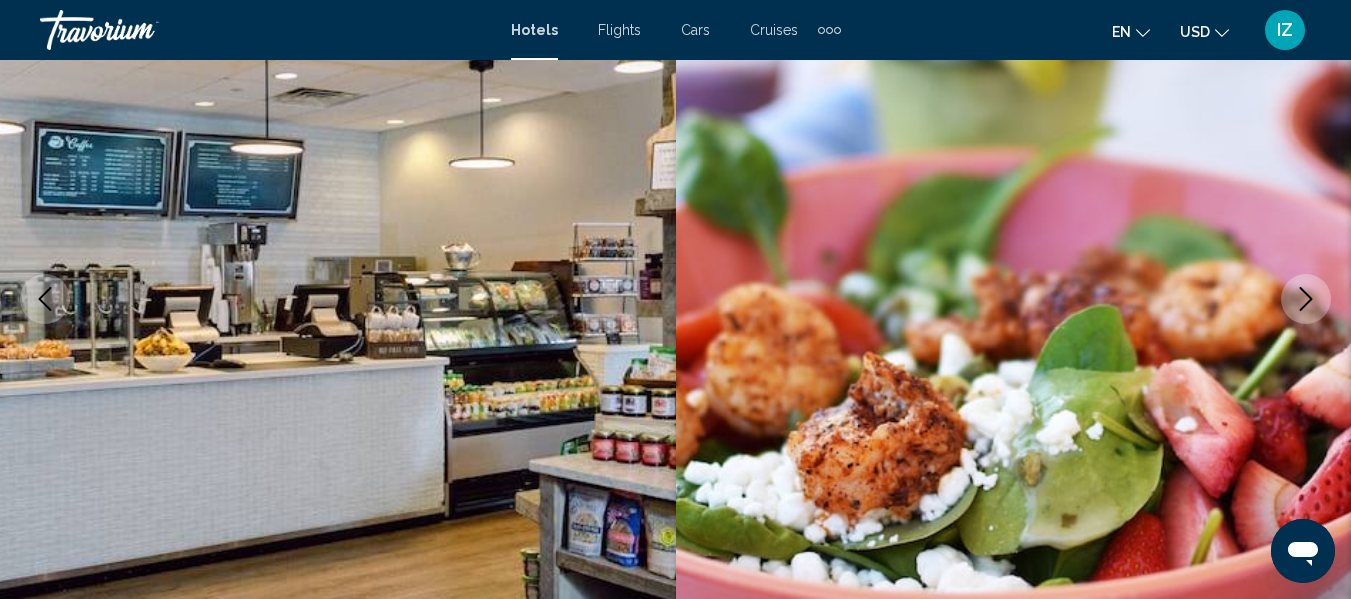 click 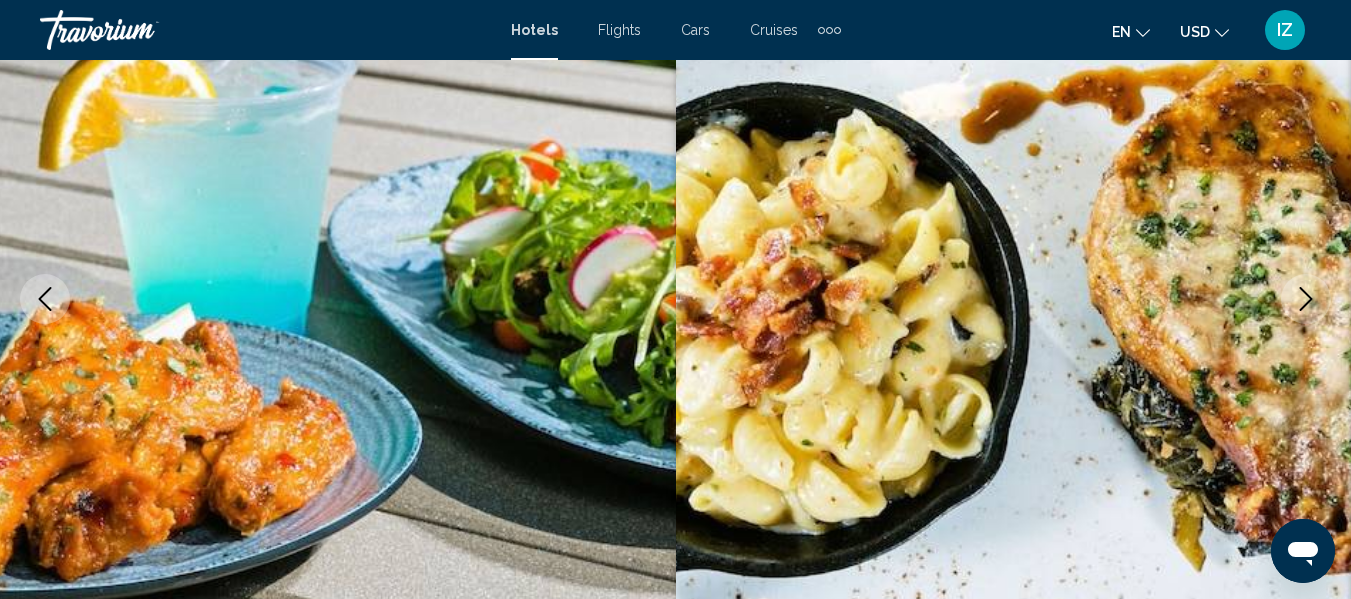 click 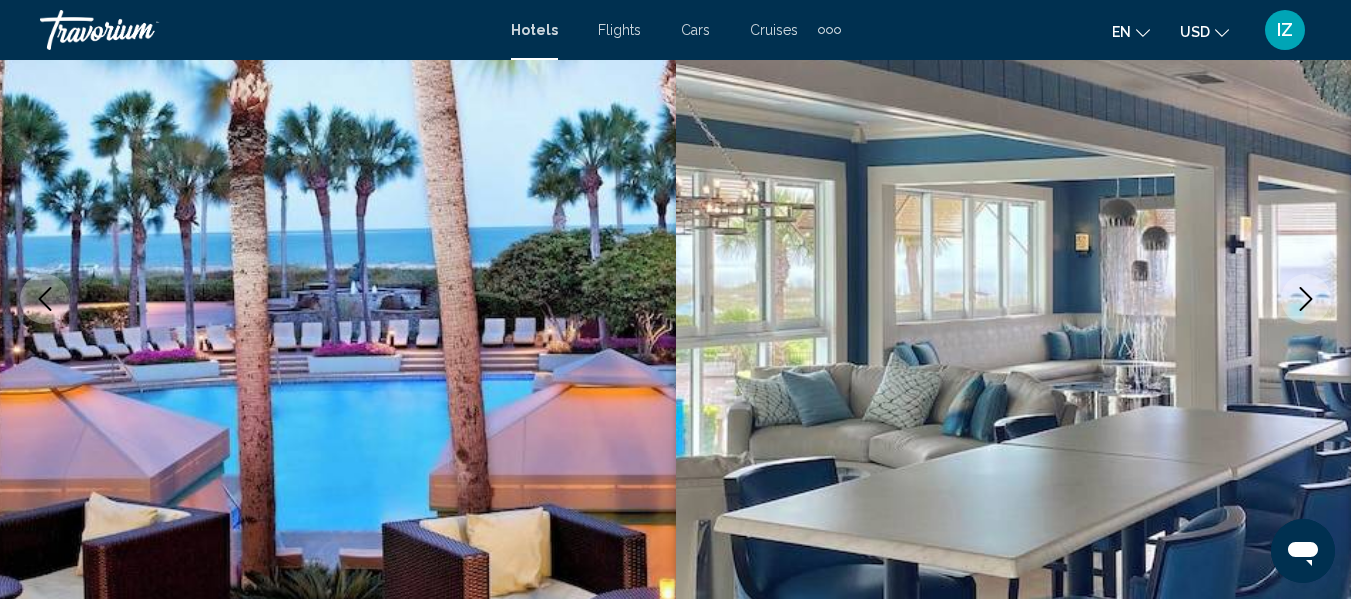 click 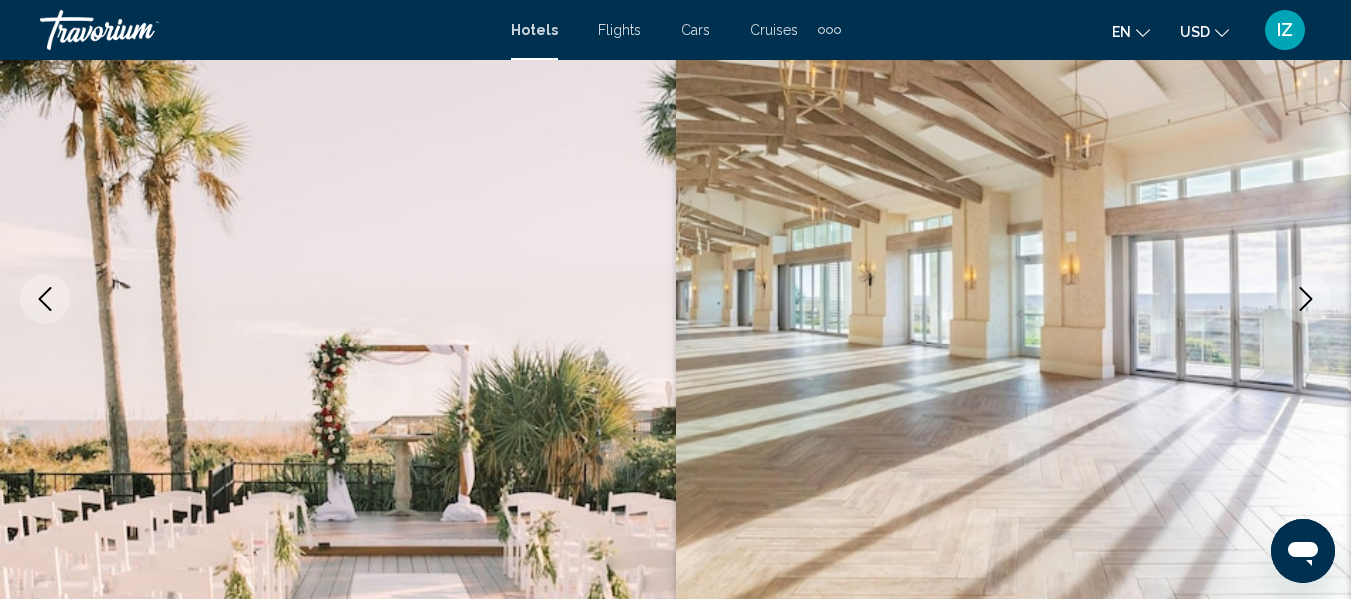 click 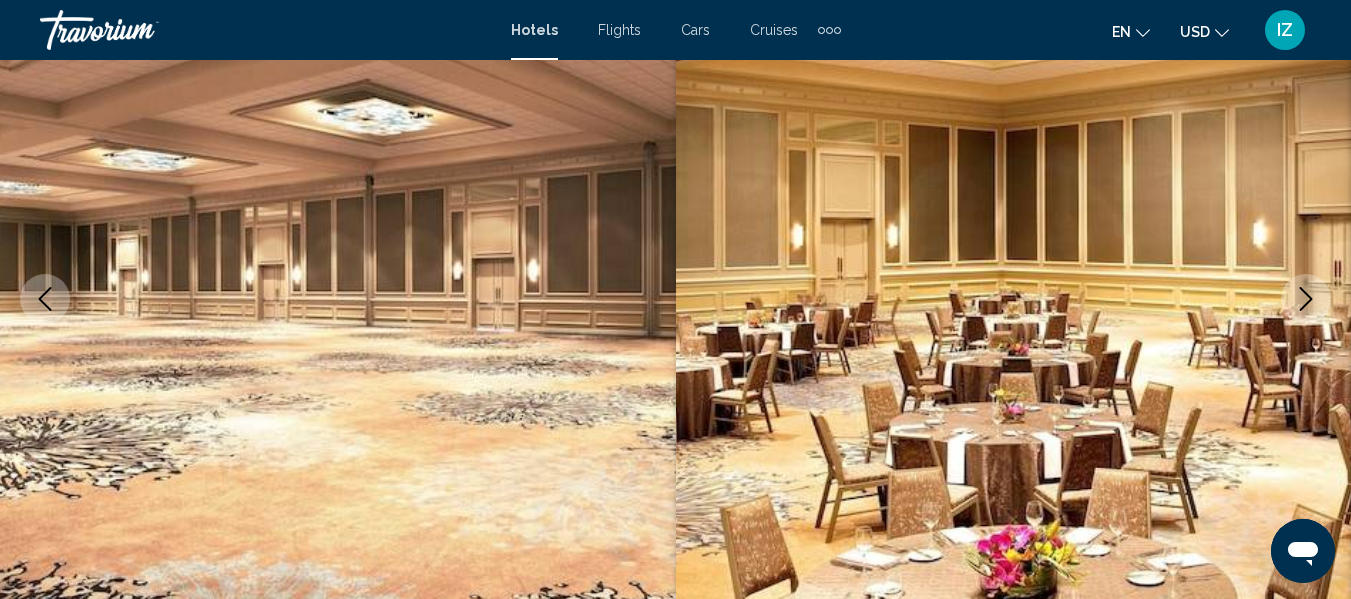 click at bounding box center [1306, 299] 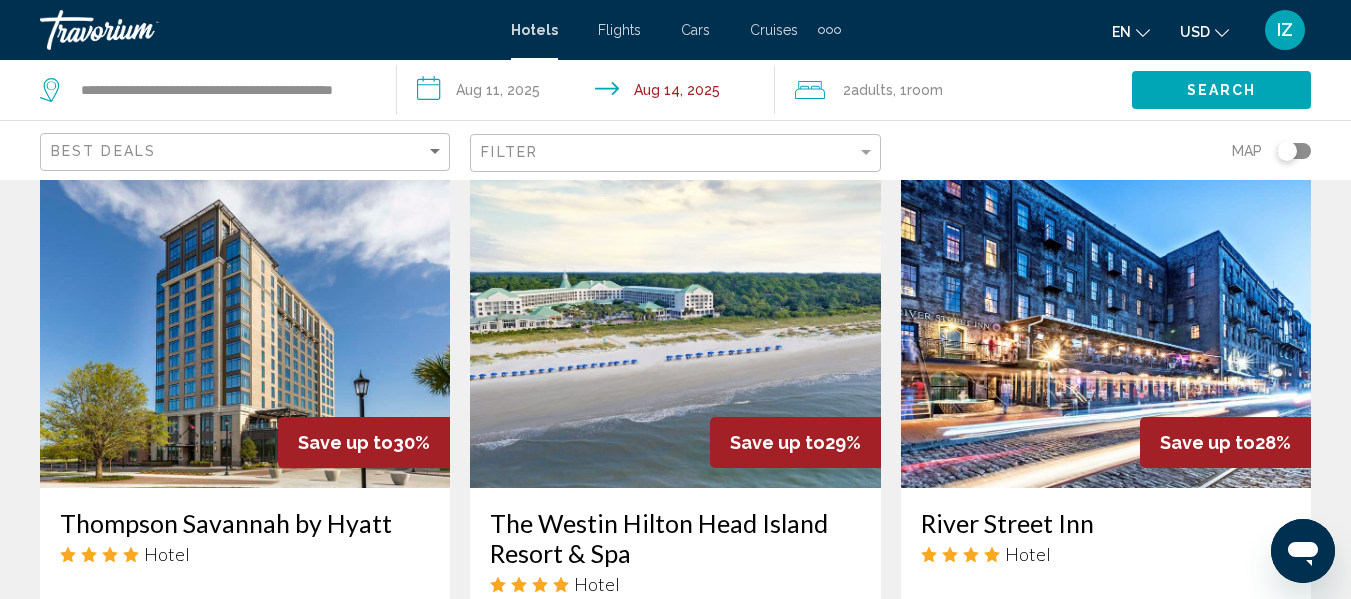 scroll, scrollTop: 900, scrollLeft: 0, axis: vertical 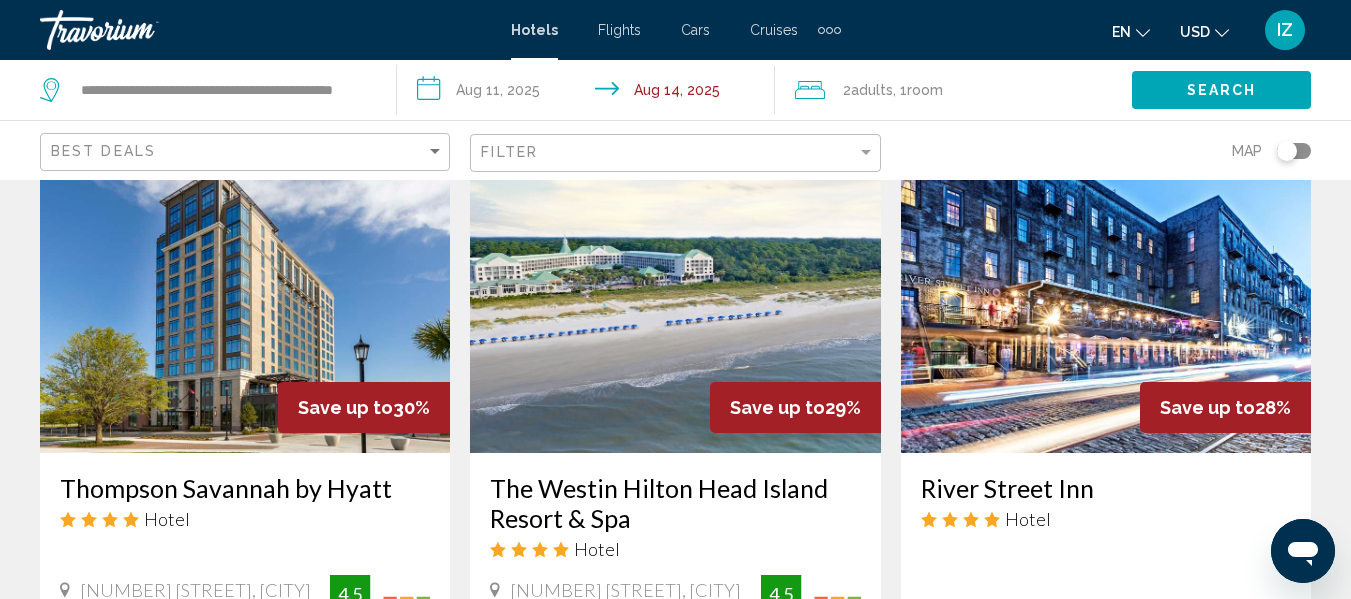 click at bounding box center (245, 293) 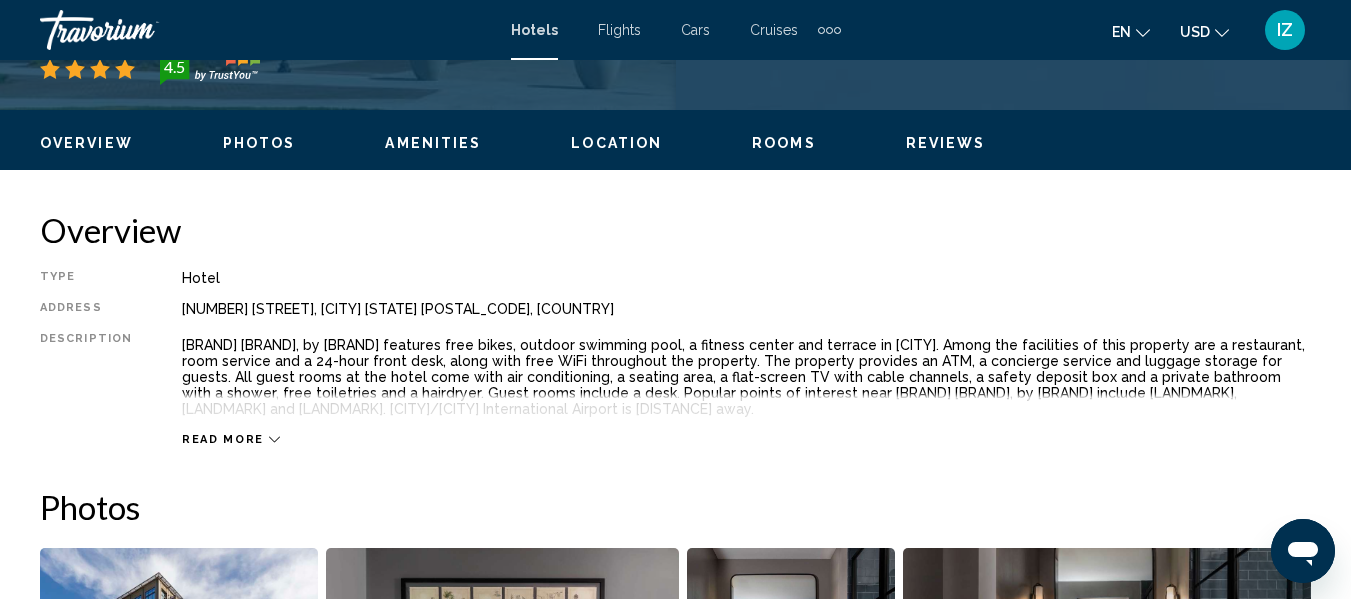 scroll, scrollTop: 236, scrollLeft: 0, axis: vertical 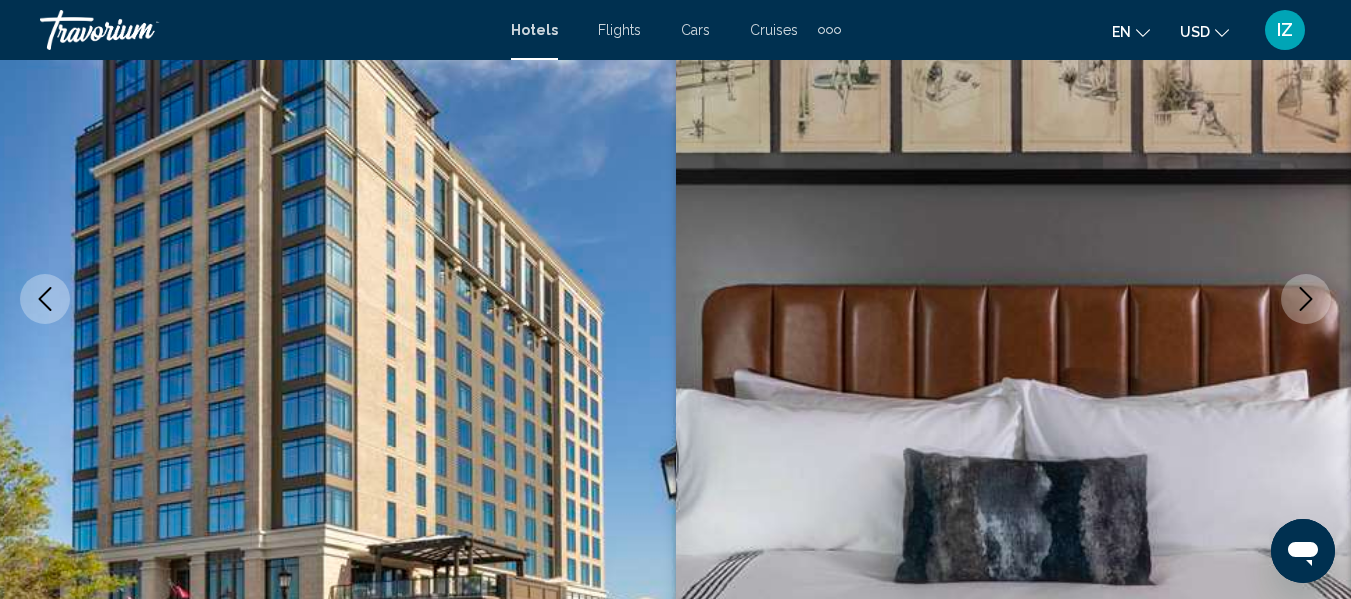 click 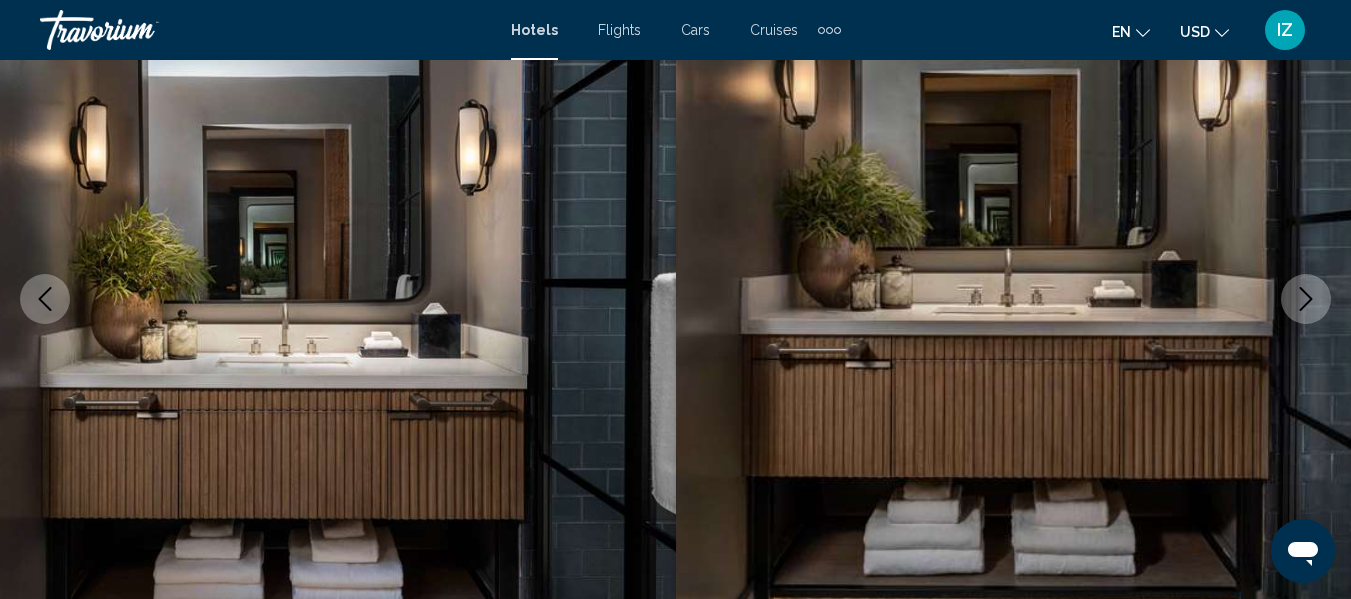 click 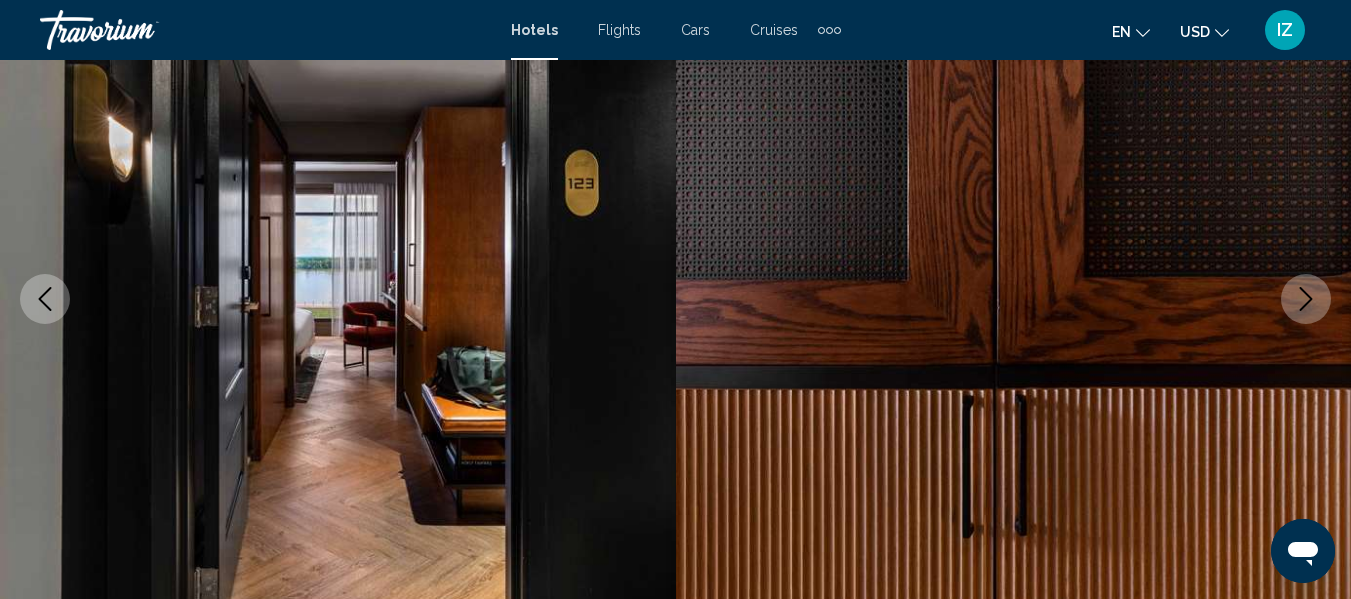 click 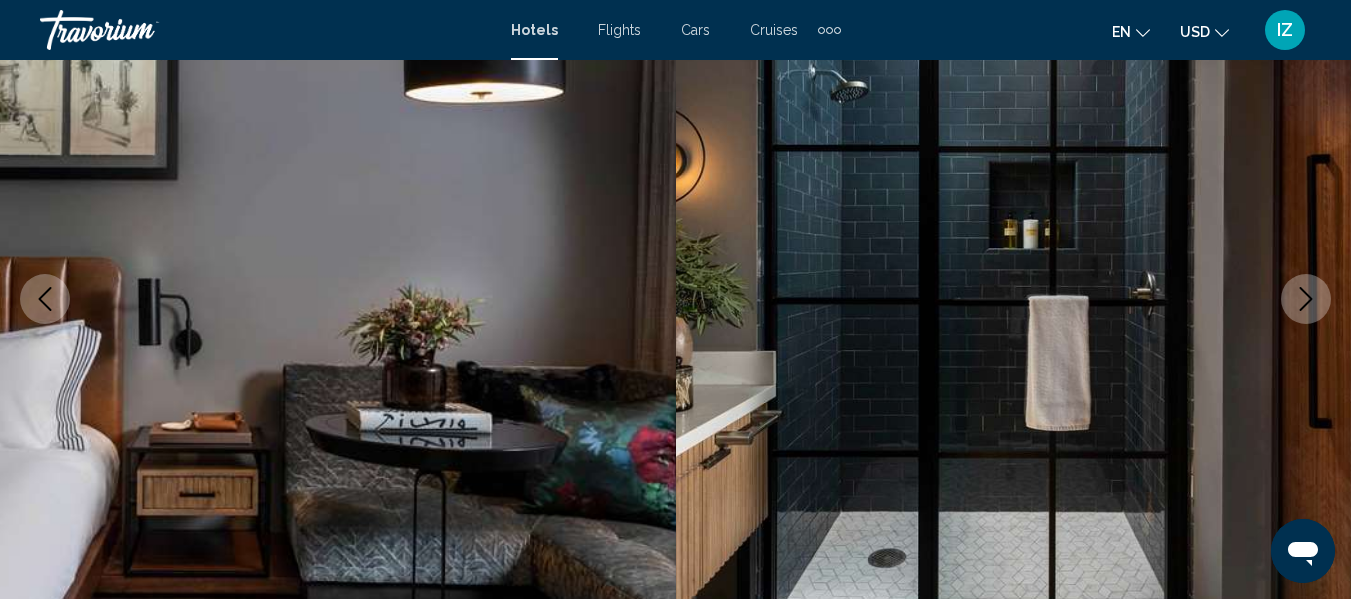click 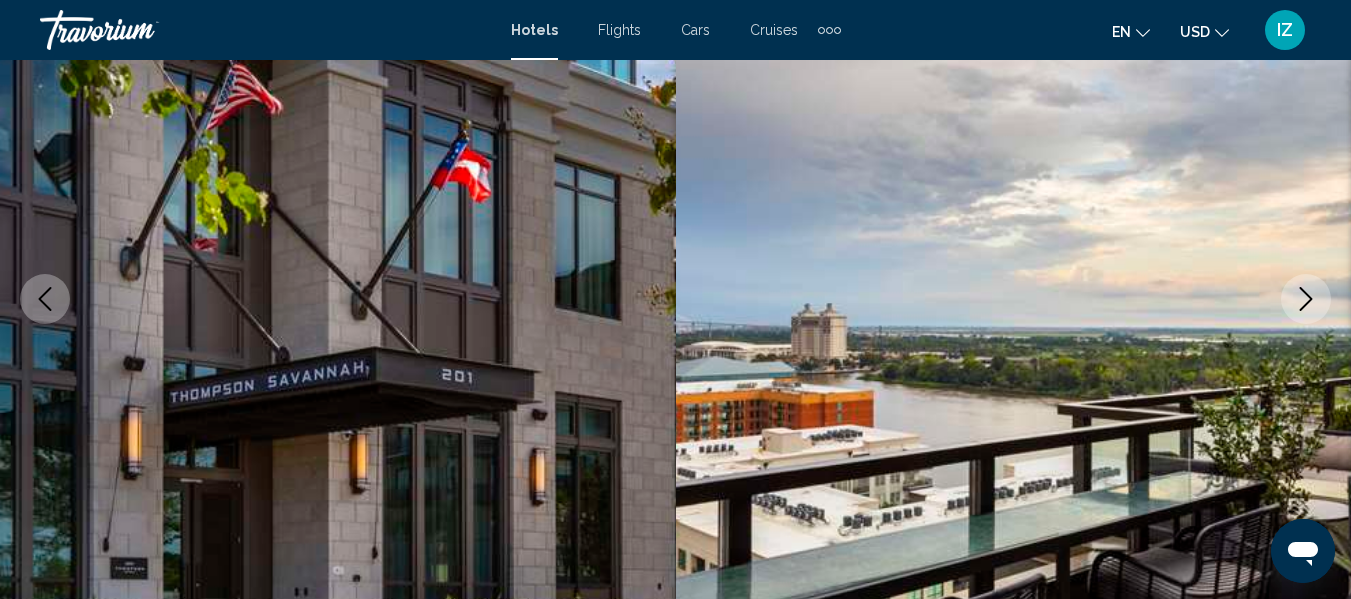click 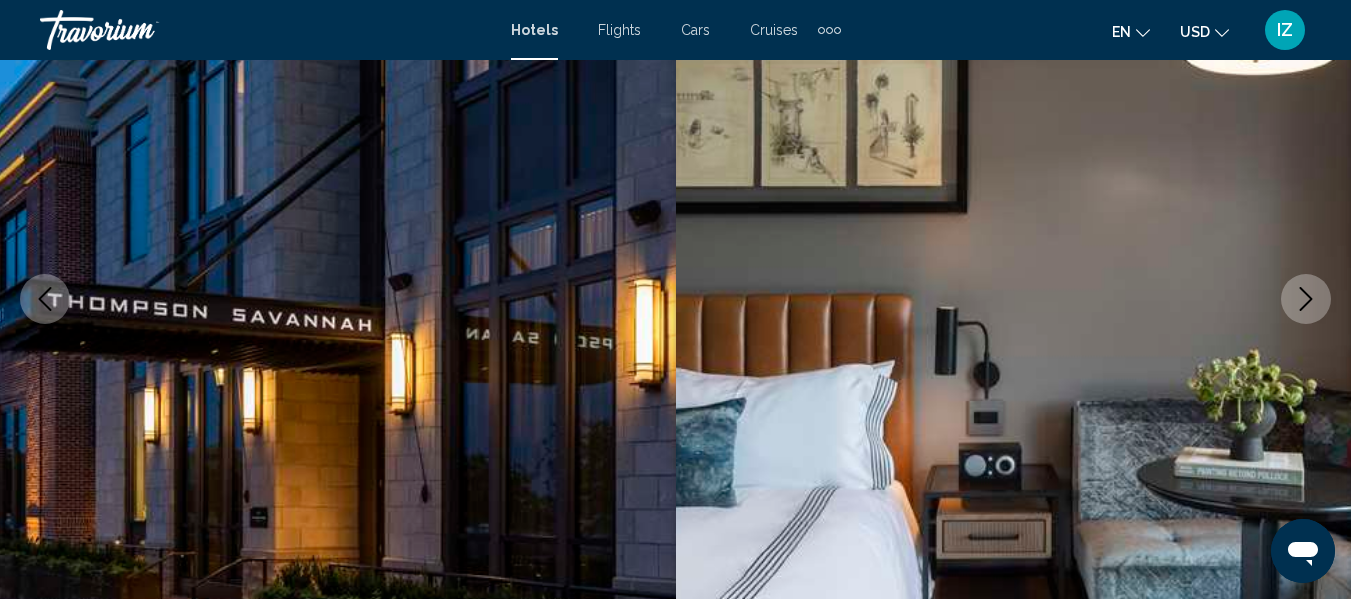 click 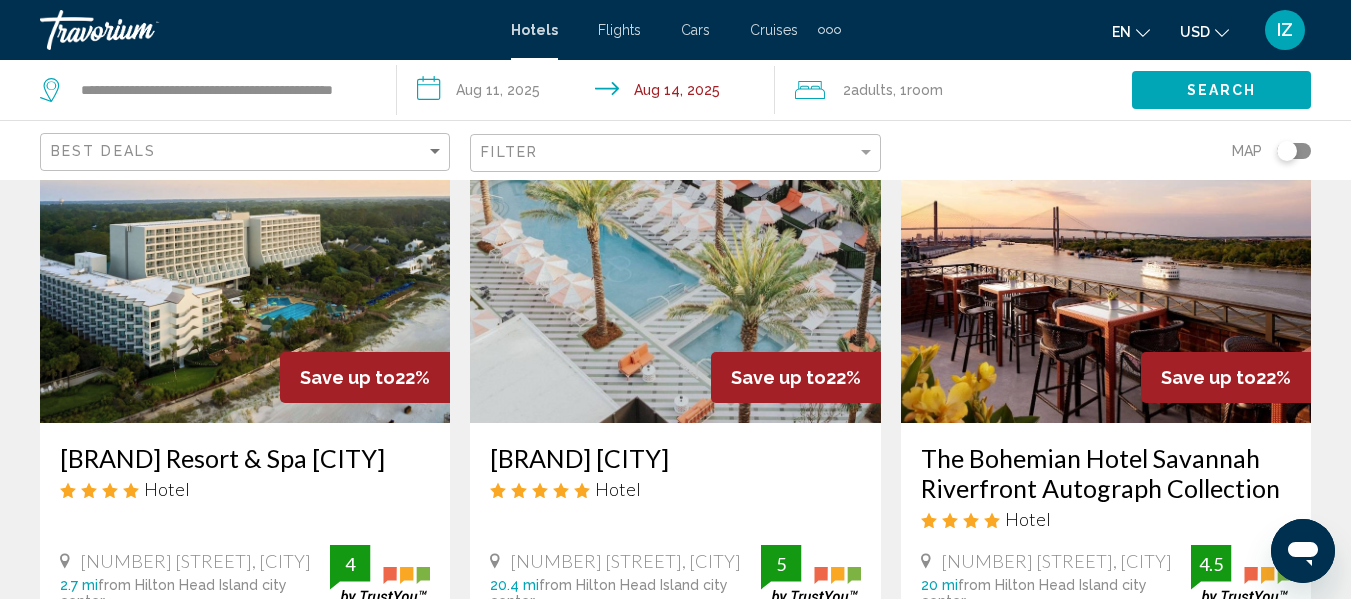 scroll, scrollTop: 2400, scrollLeft: 0, axis: vertical 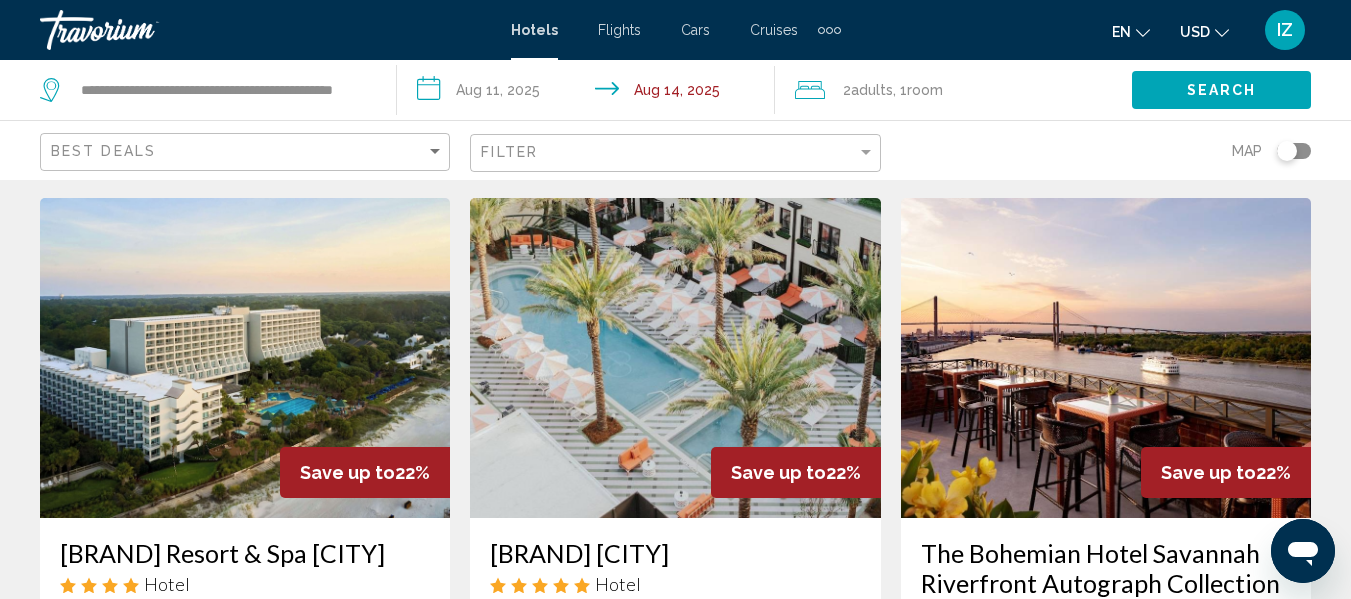 click at bounding box center [675, 358] 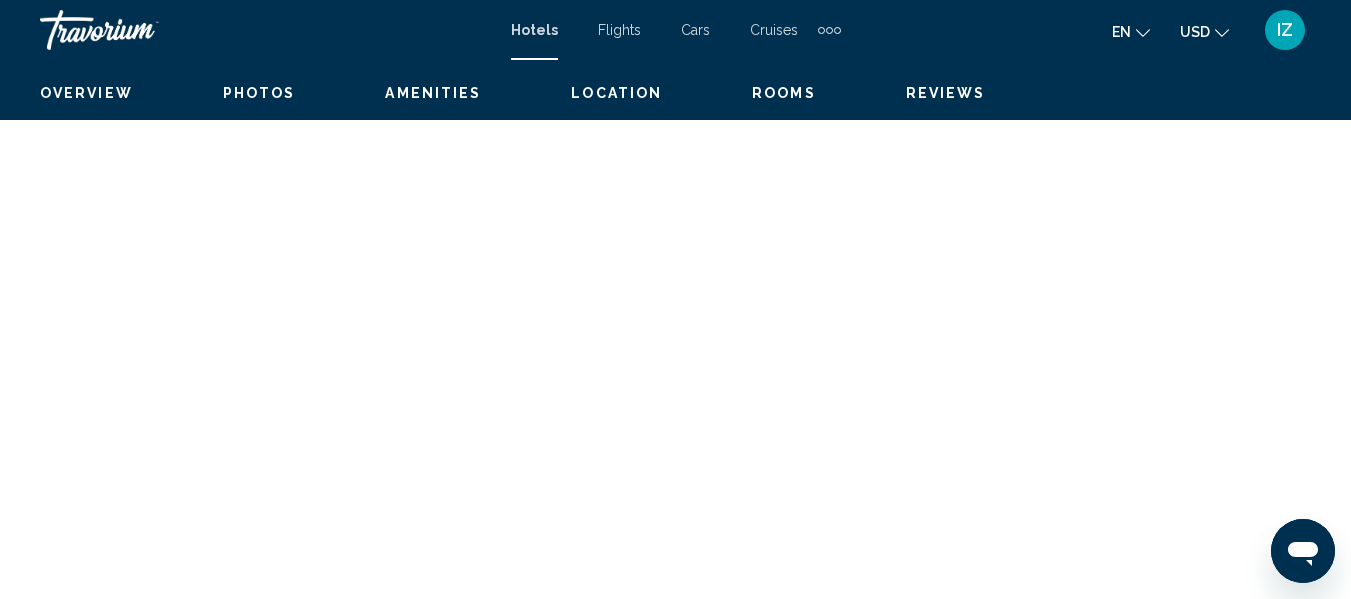 scroll, scrollTop: 236, scrollLeft: 0, axis: vertical 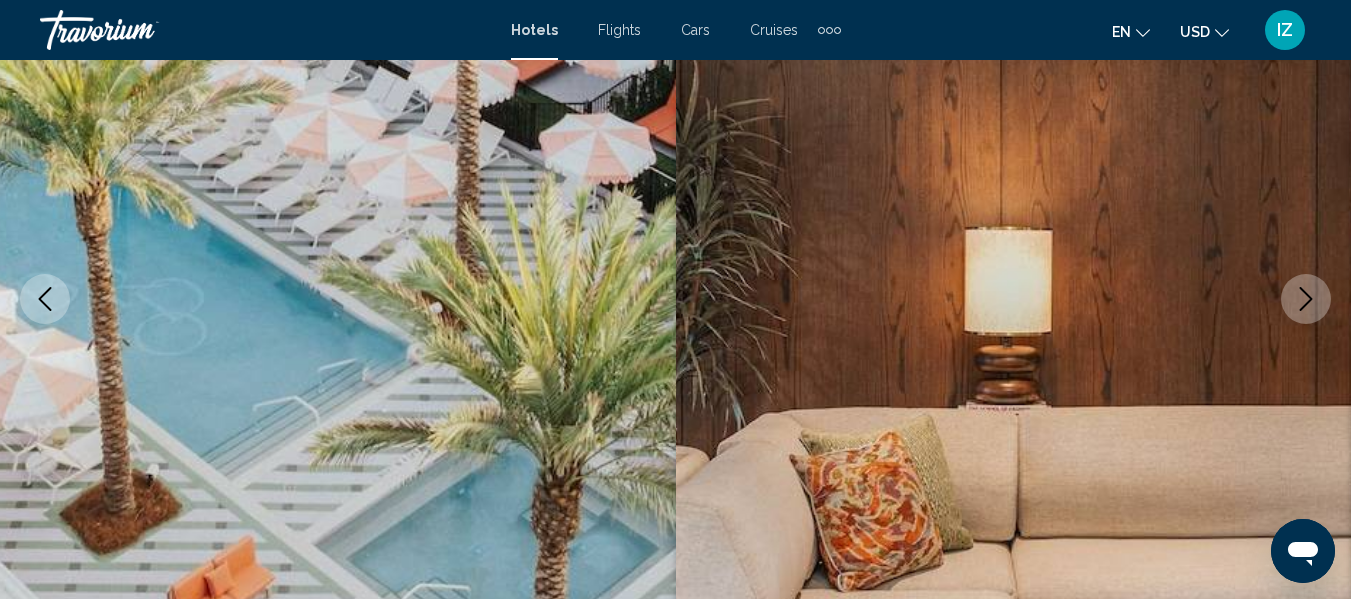 click 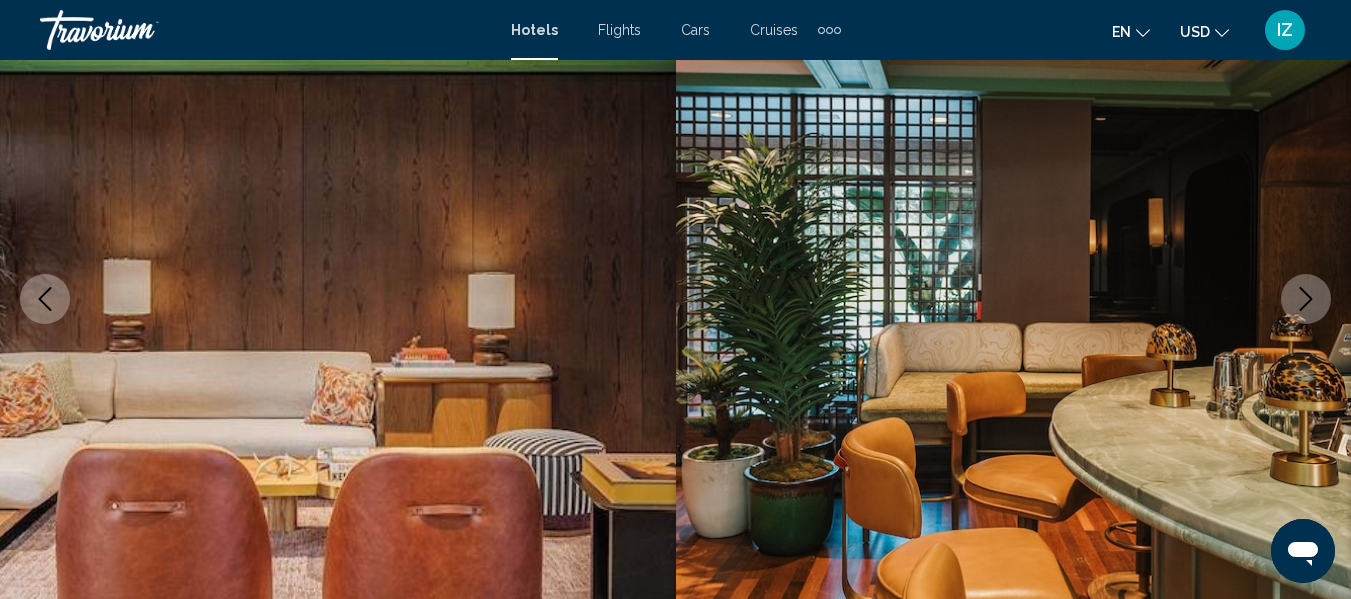 click 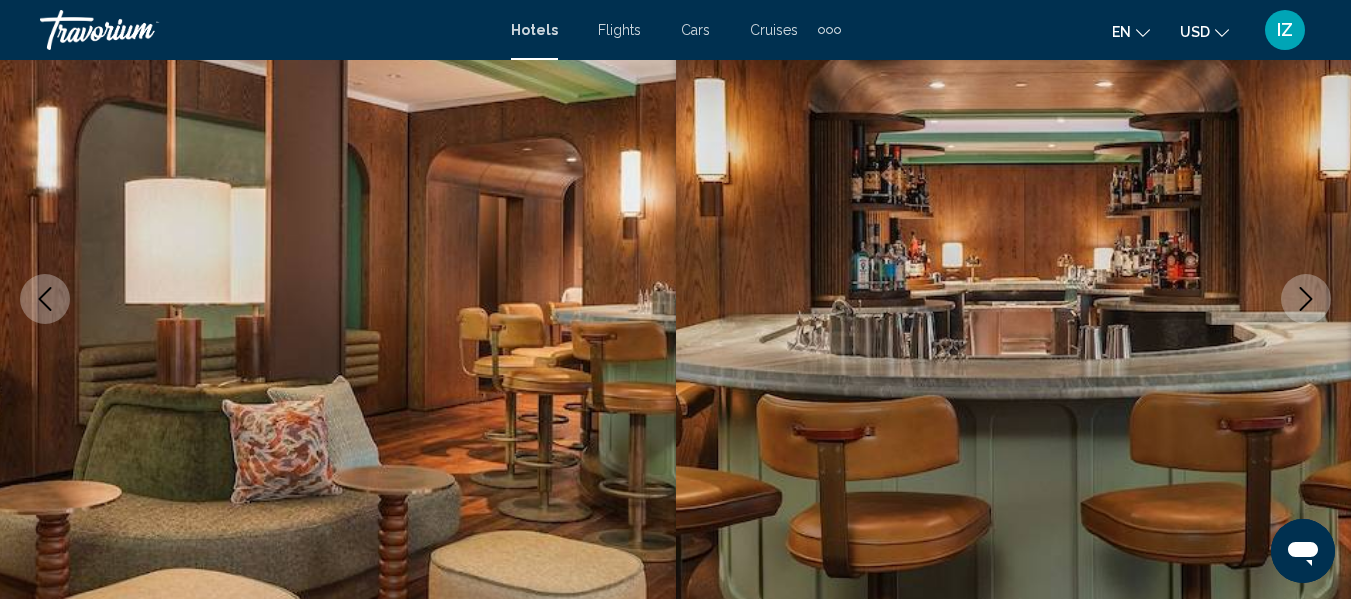 click 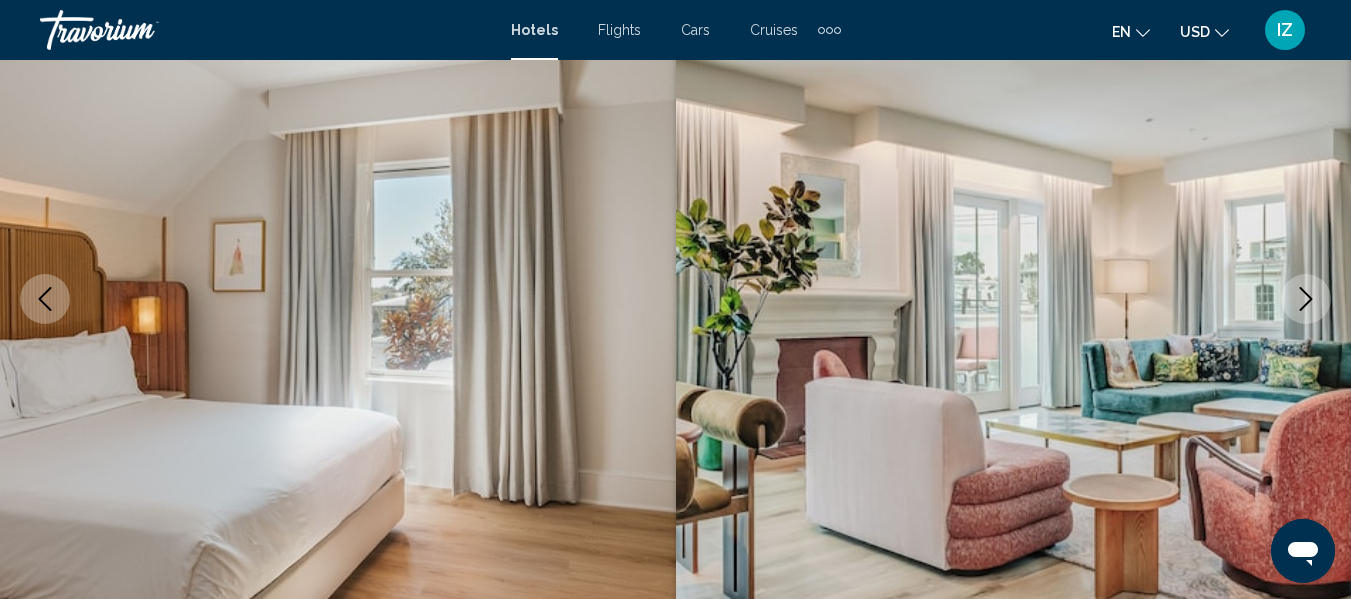 click 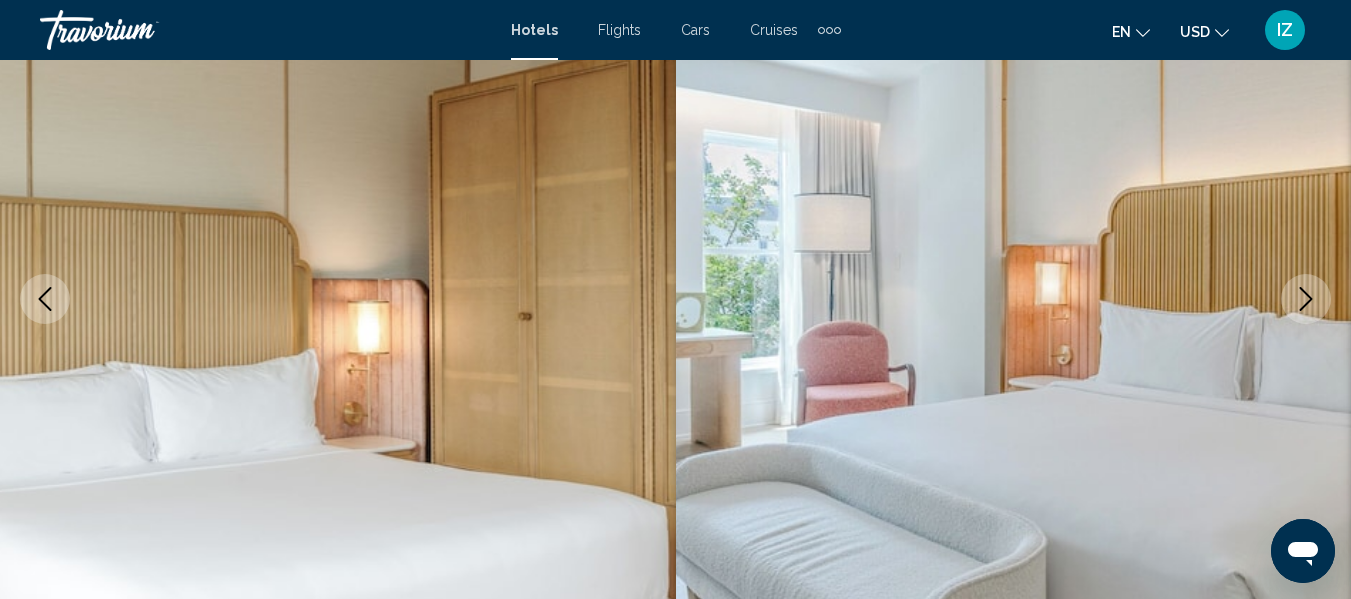 click 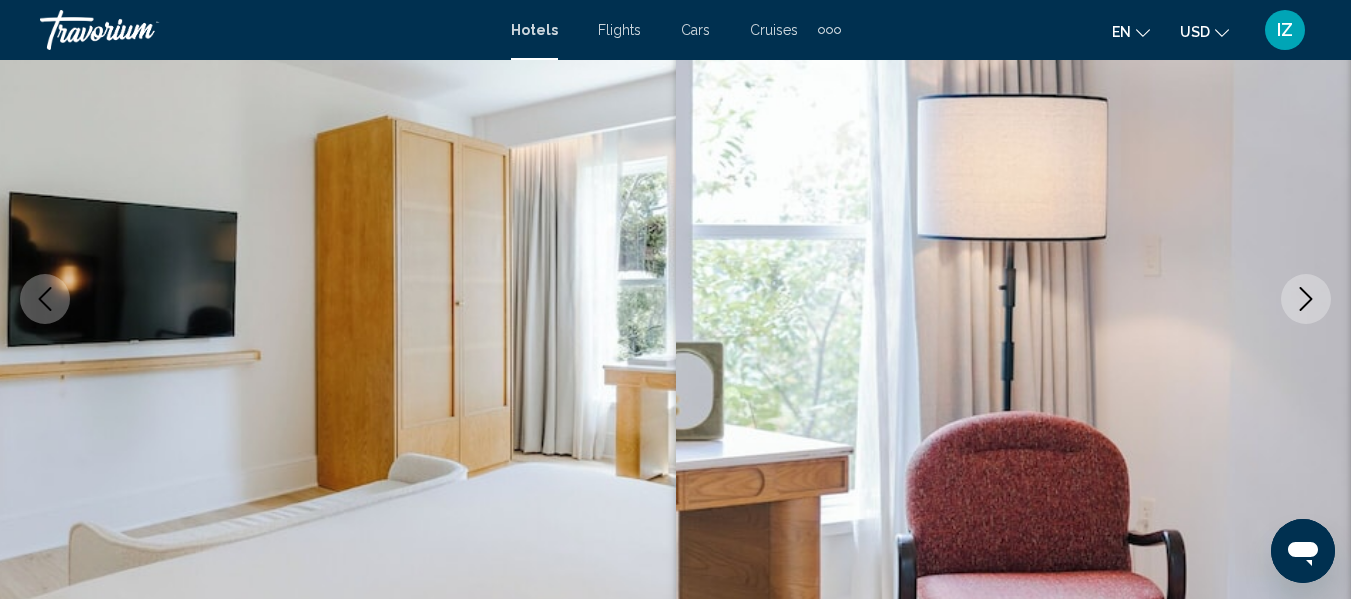 click 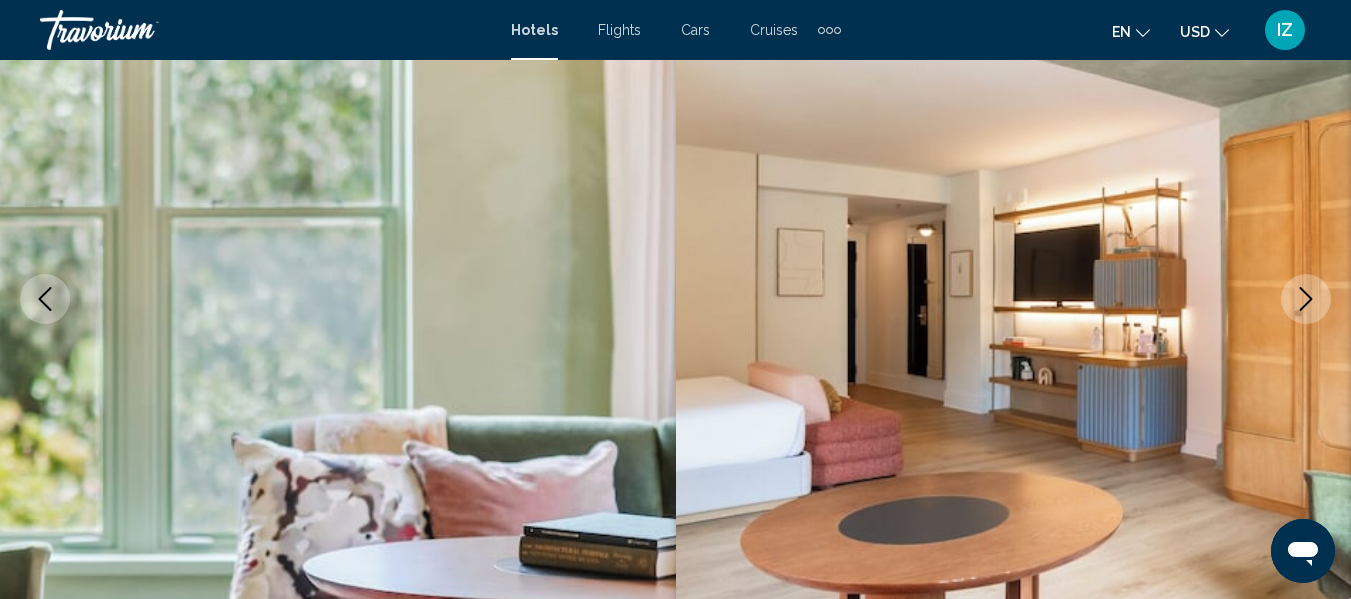 click 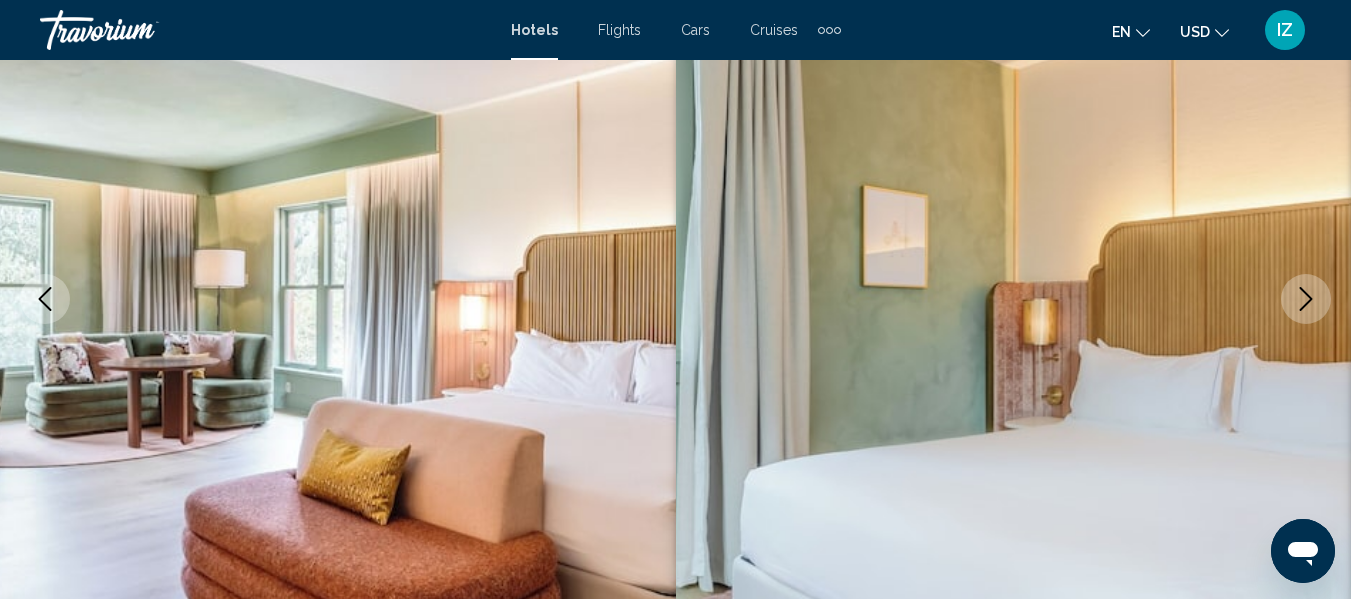 click 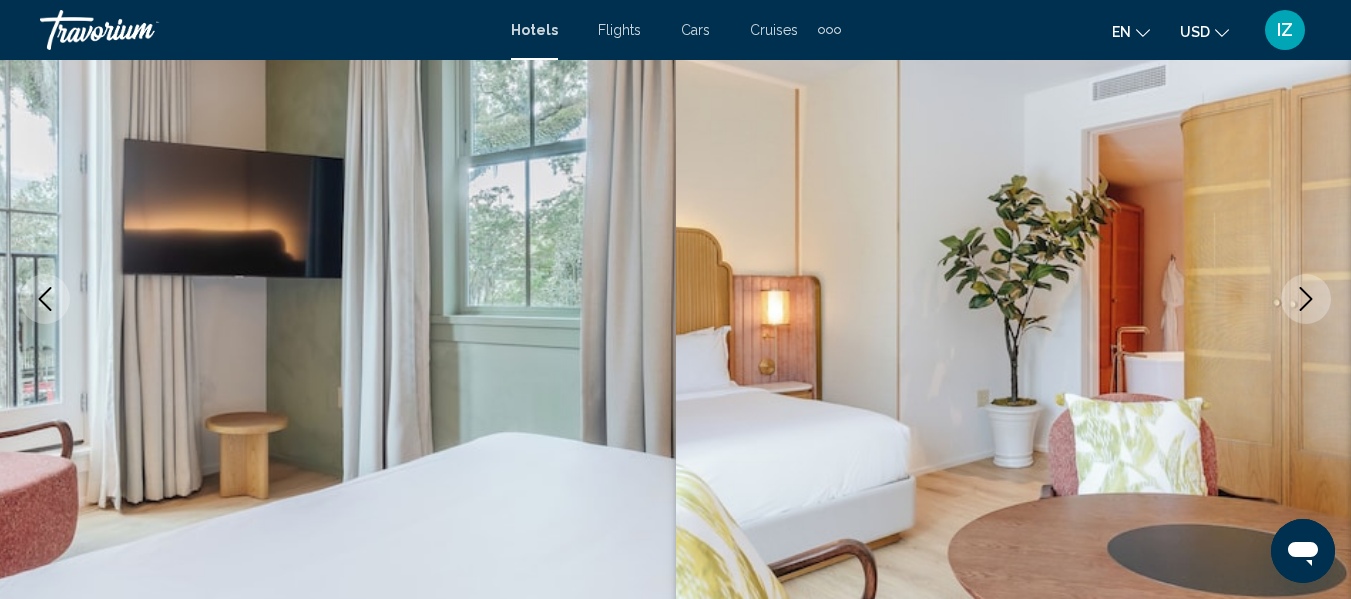 click 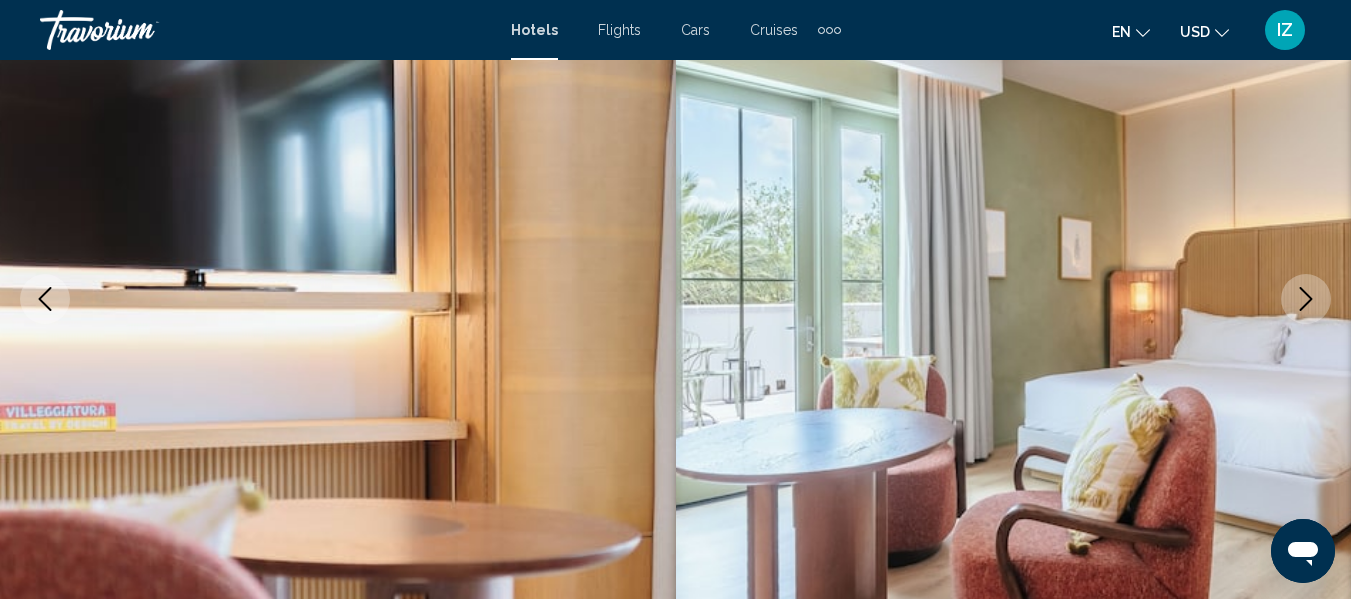 click 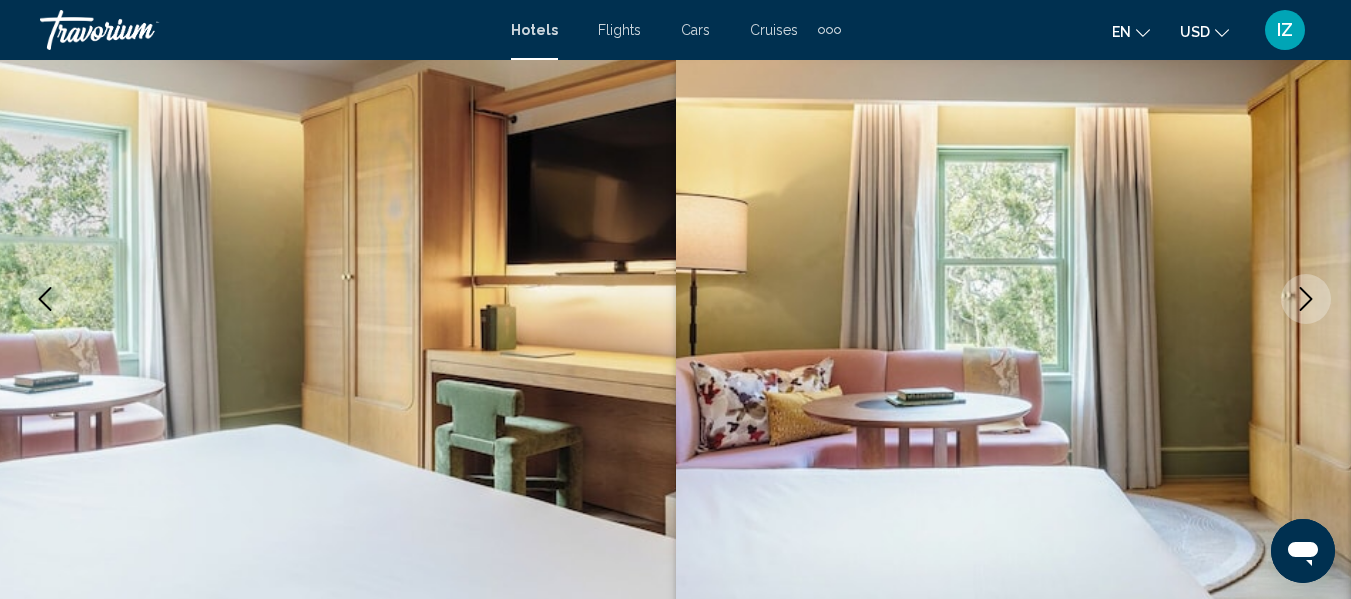click 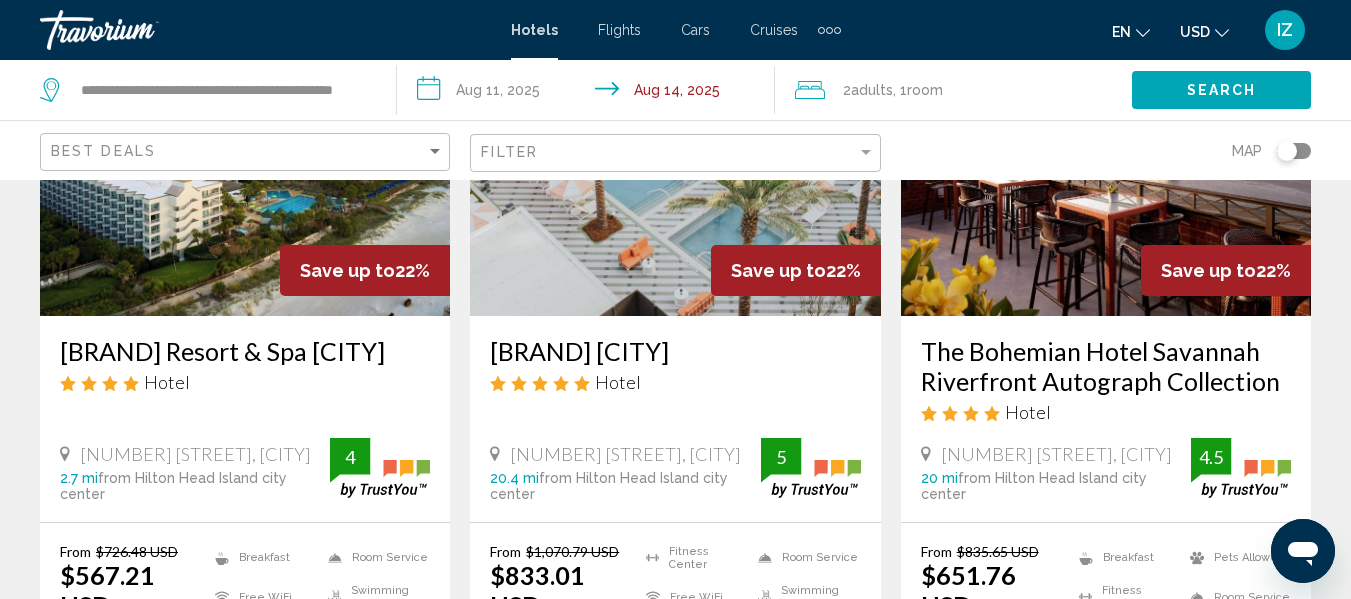 scroll, scrollTop: 2600, scrollLeft: 0, axis: vertical 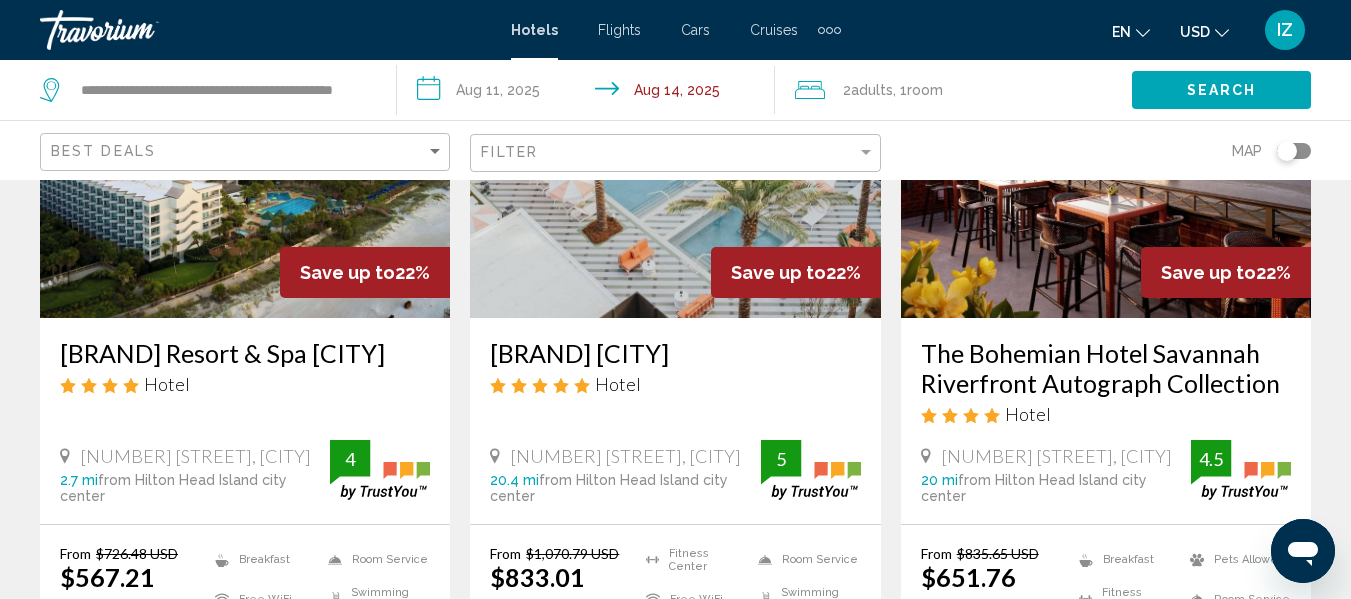 click at bounding box center [245, 158] 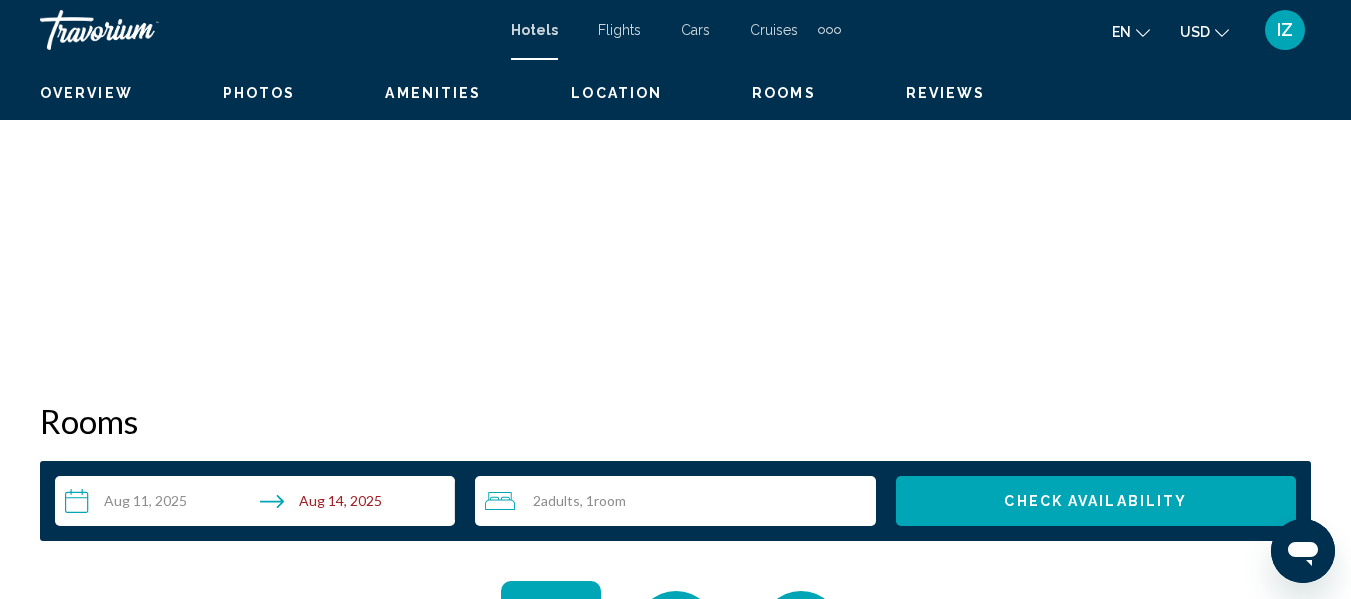 scroll, scrollTop: 236, scrollLeft: 0, axis: vertical 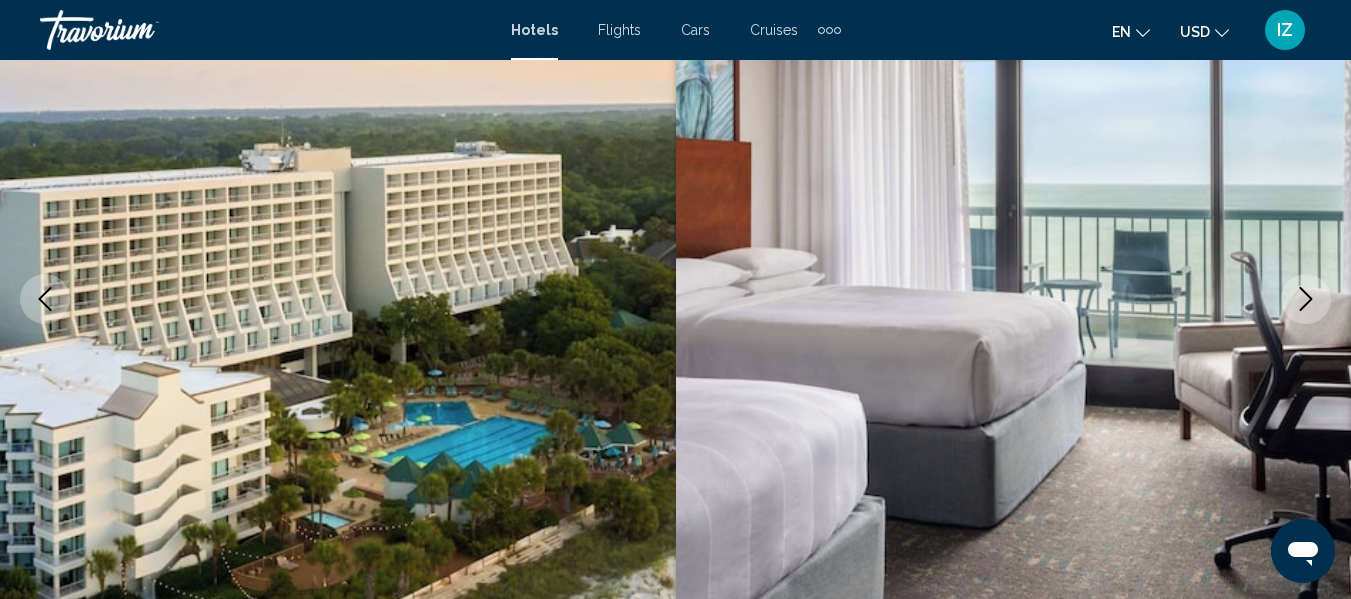click 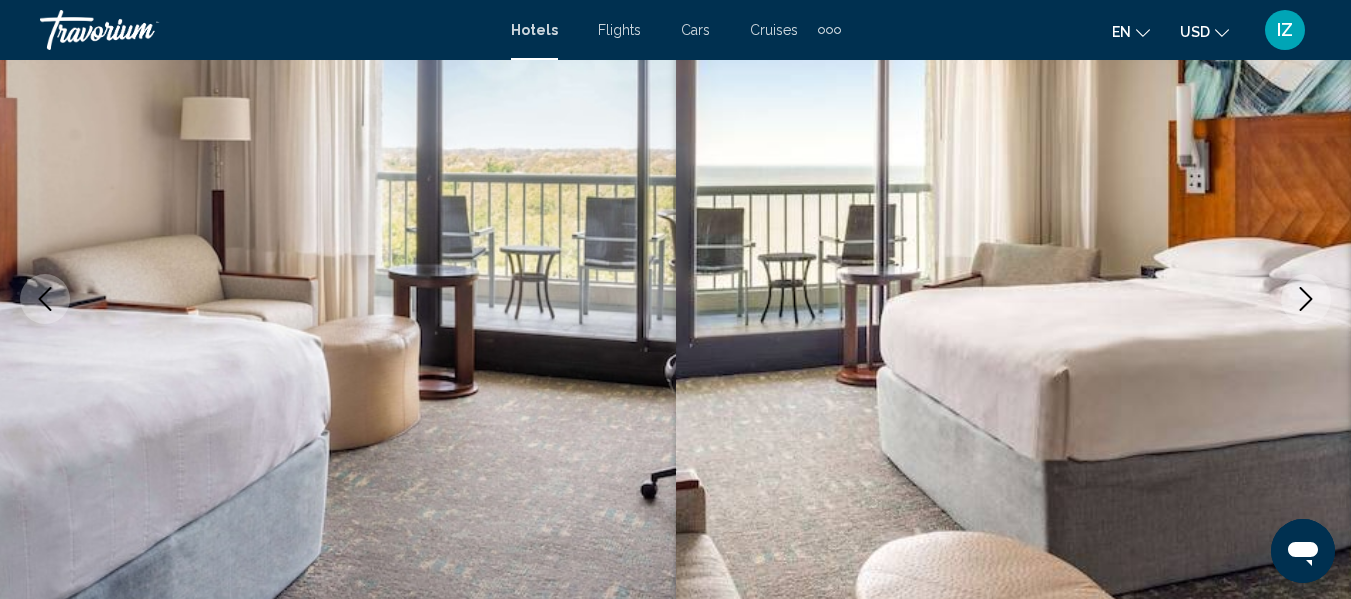 click 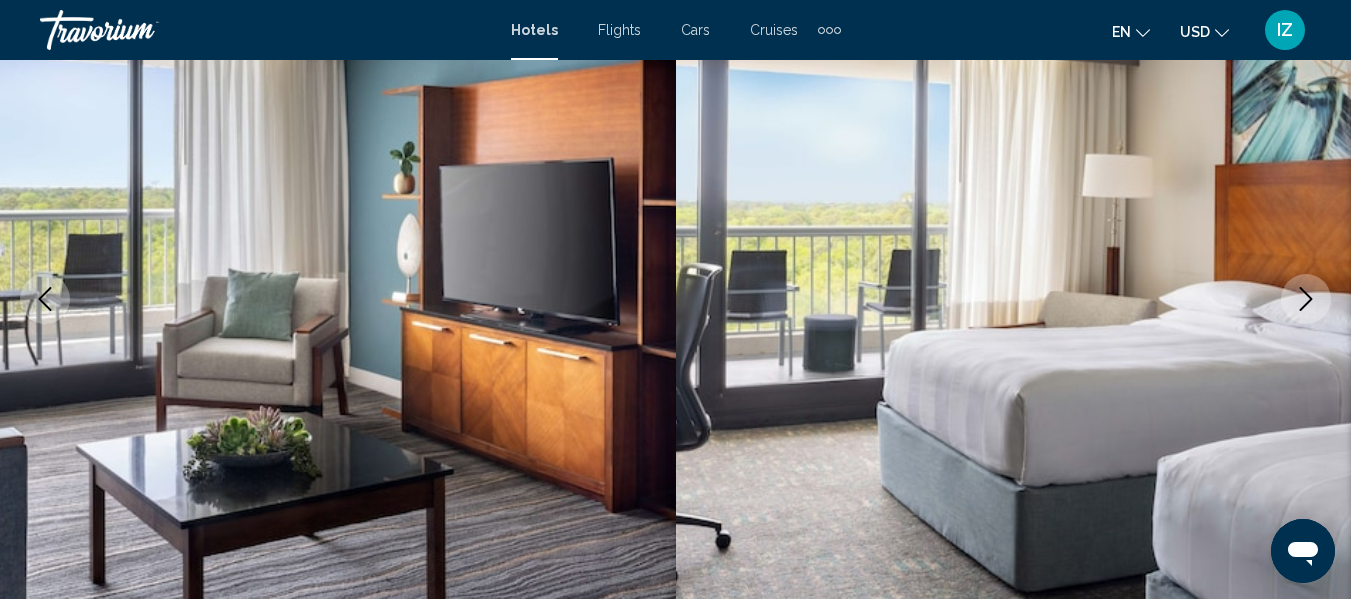 click 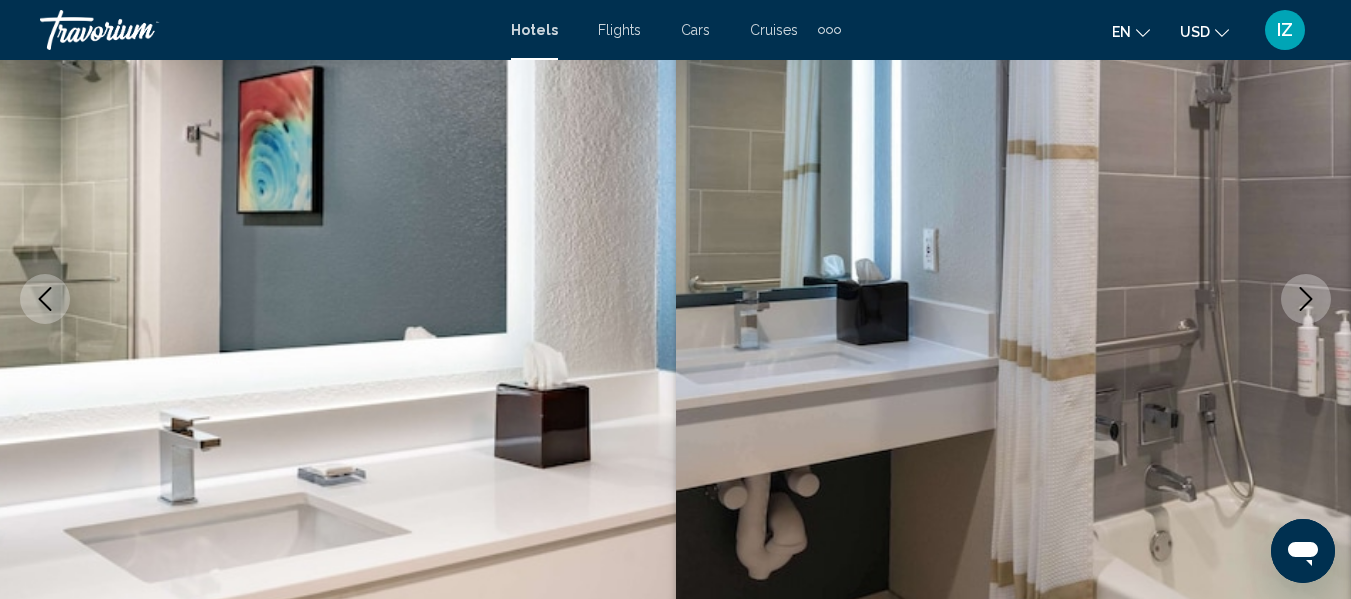 click 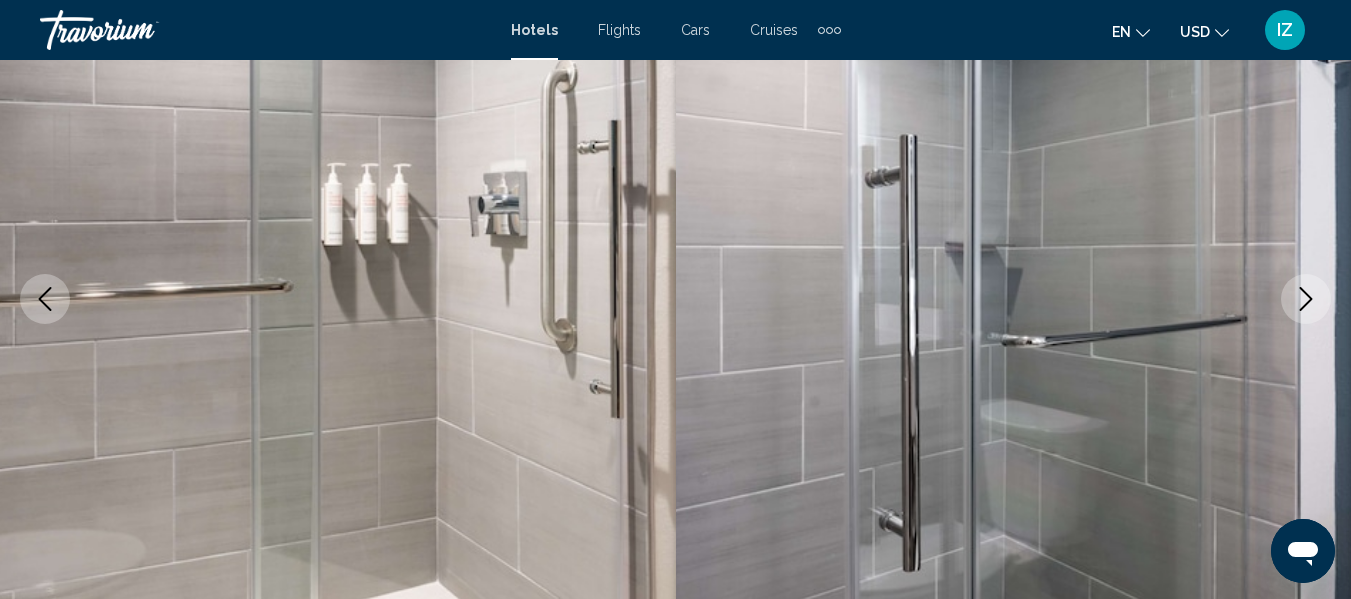 click 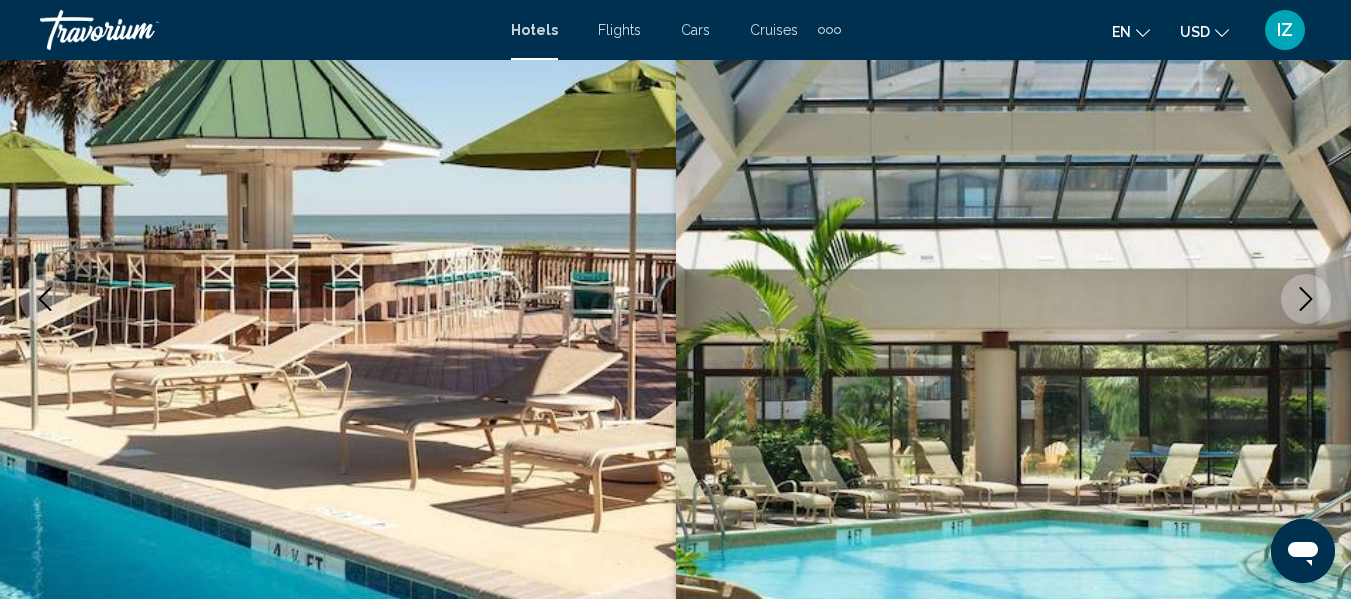 click 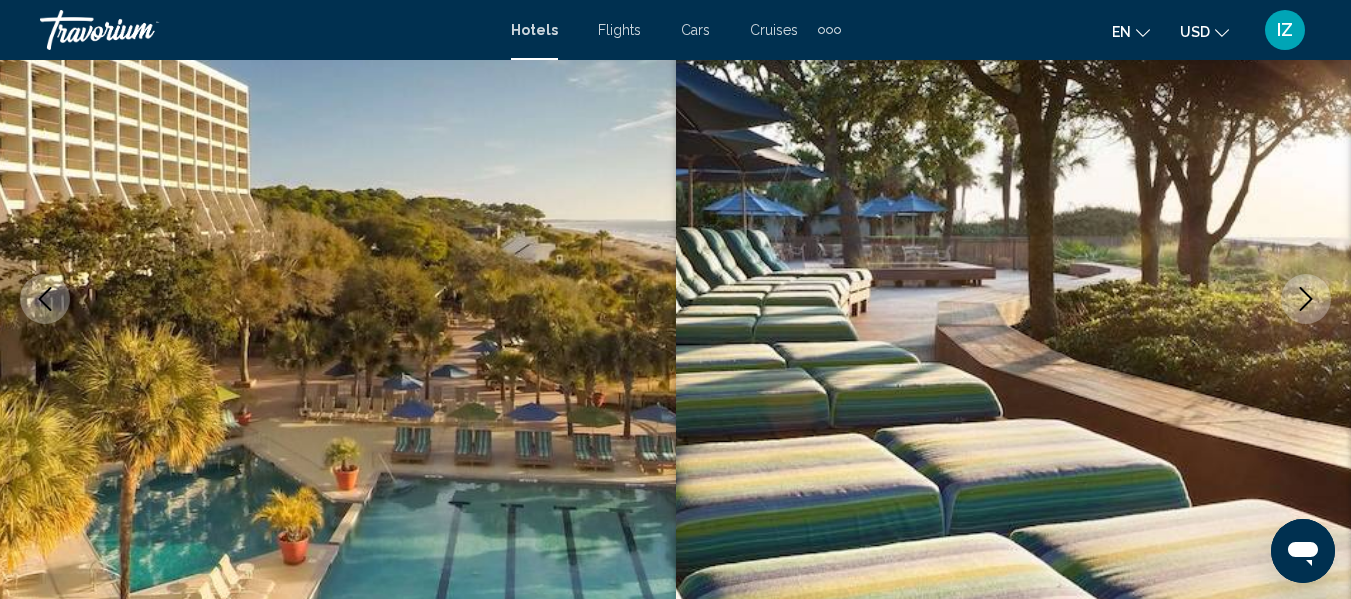 click 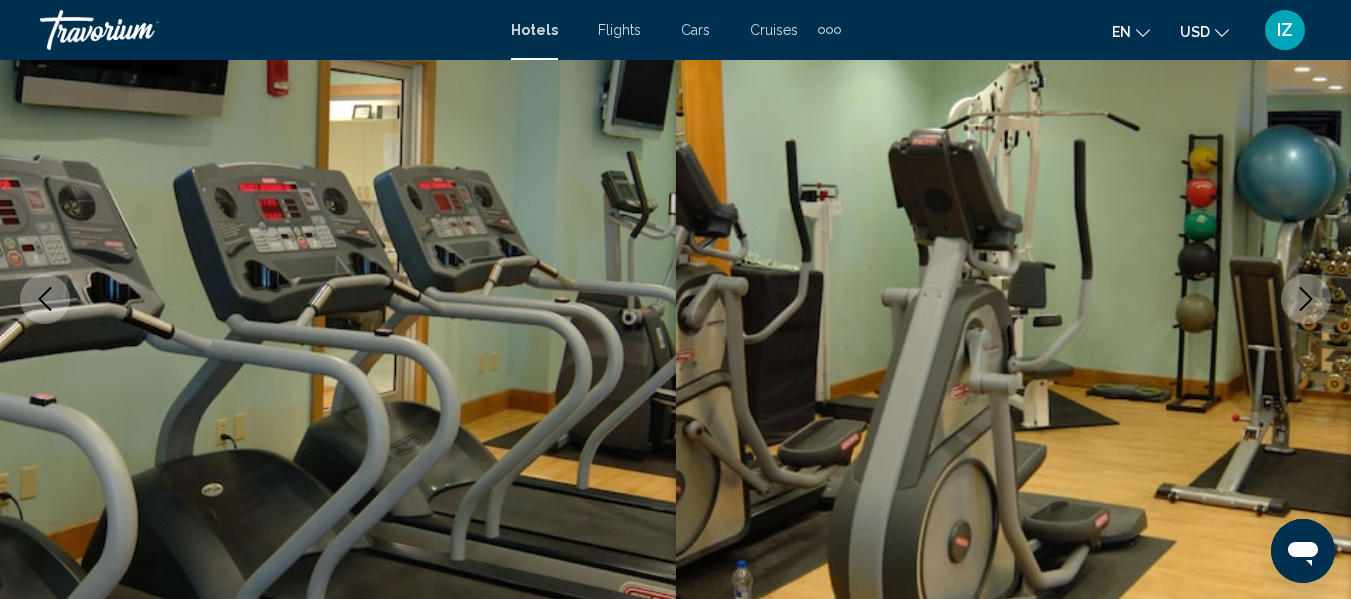 click 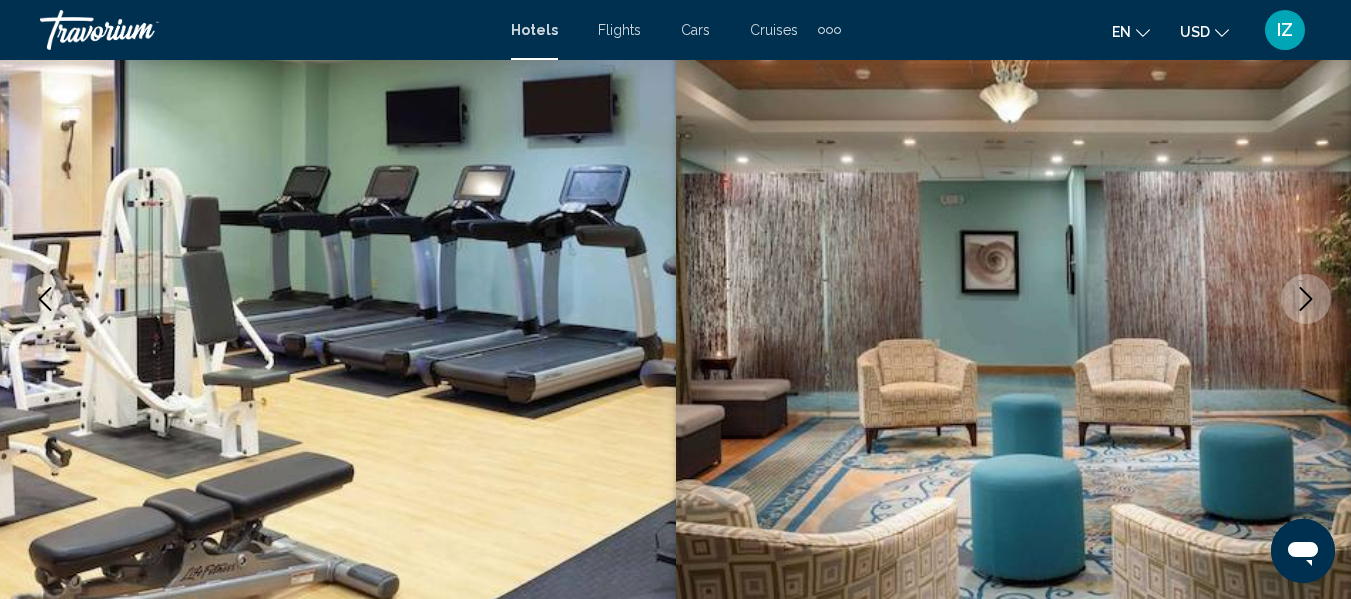 click 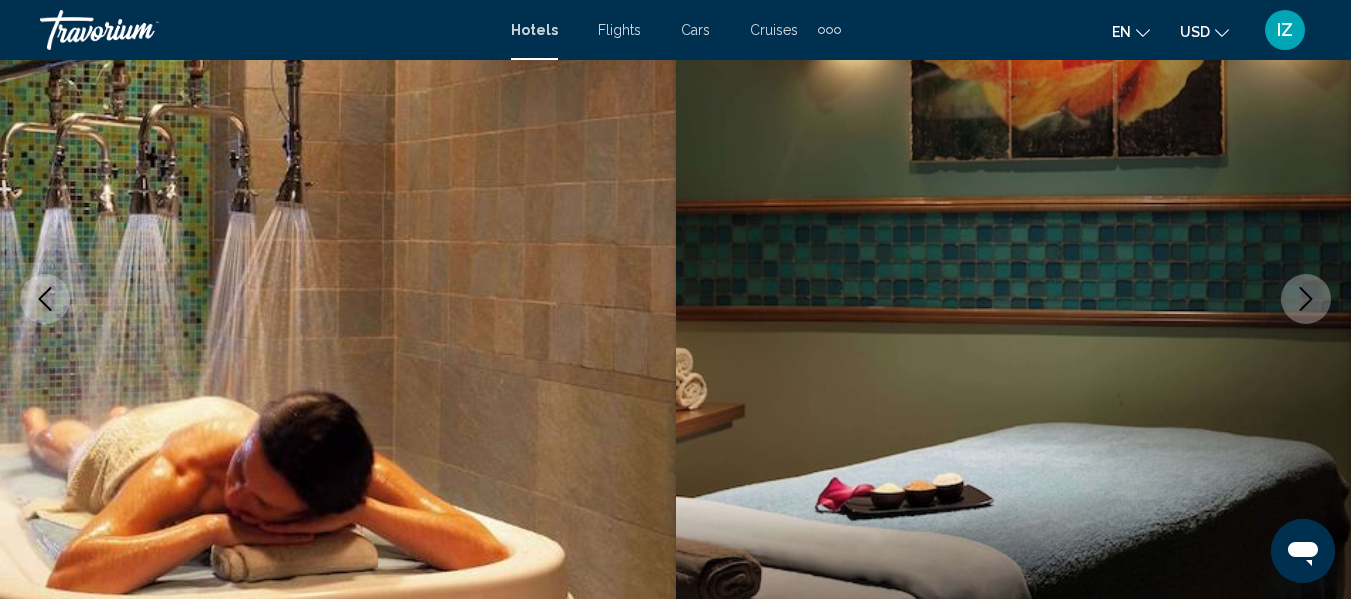 click 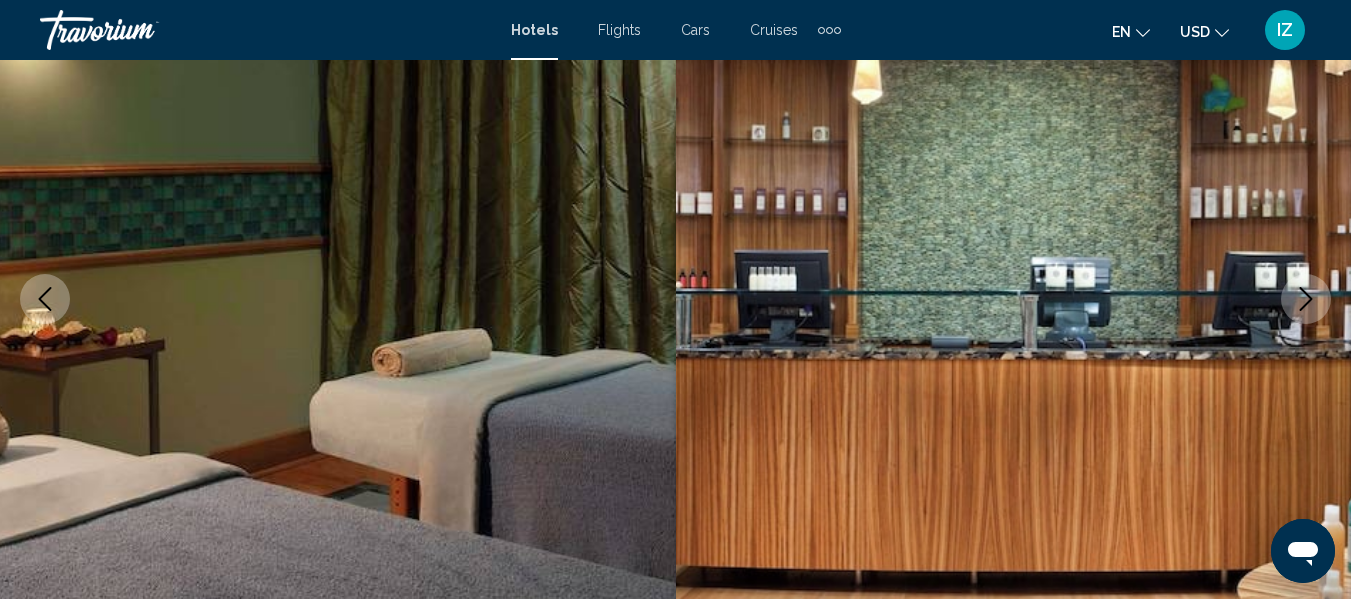 click 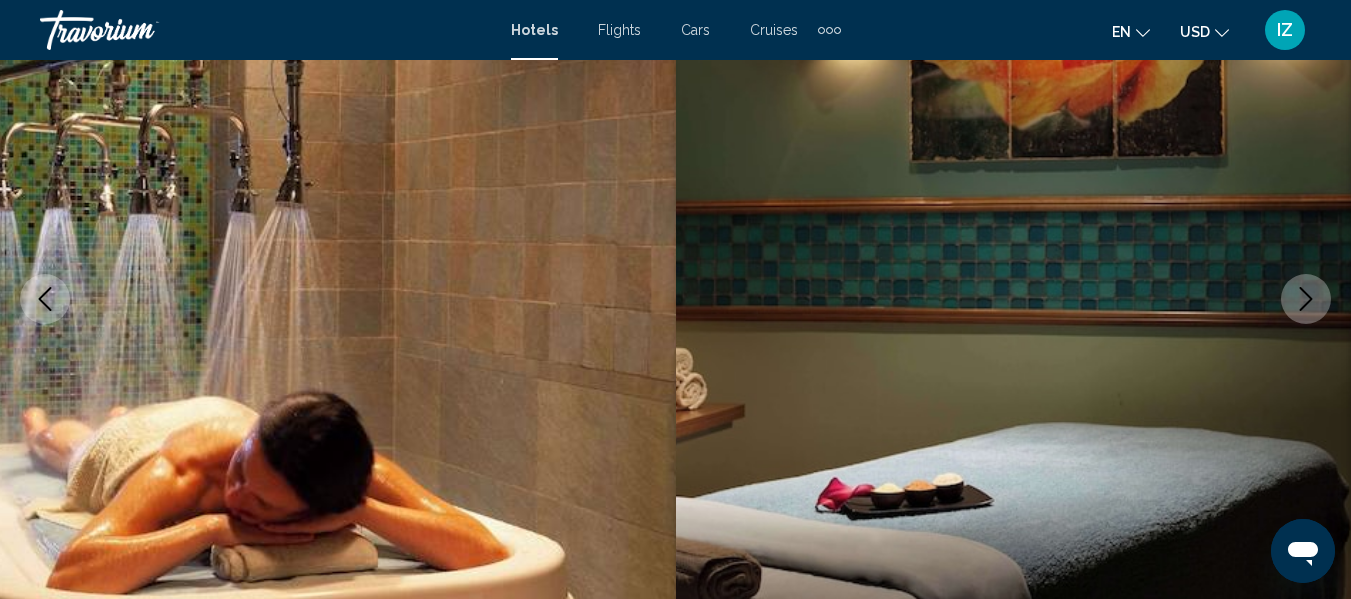 click 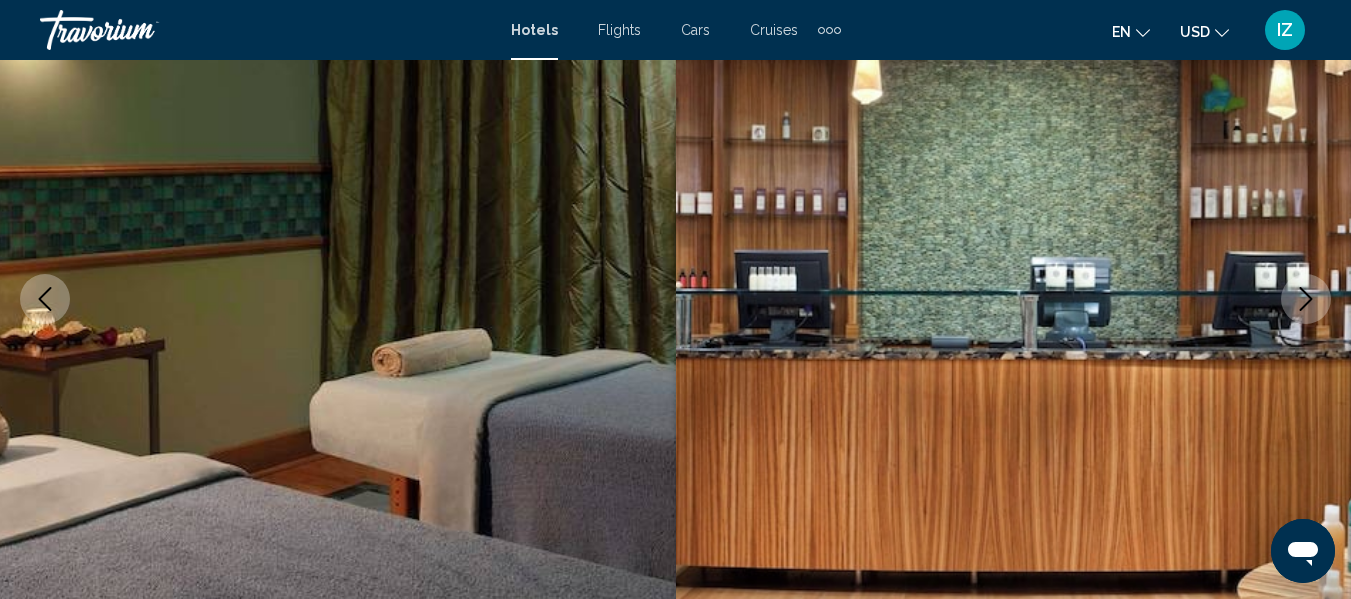 click 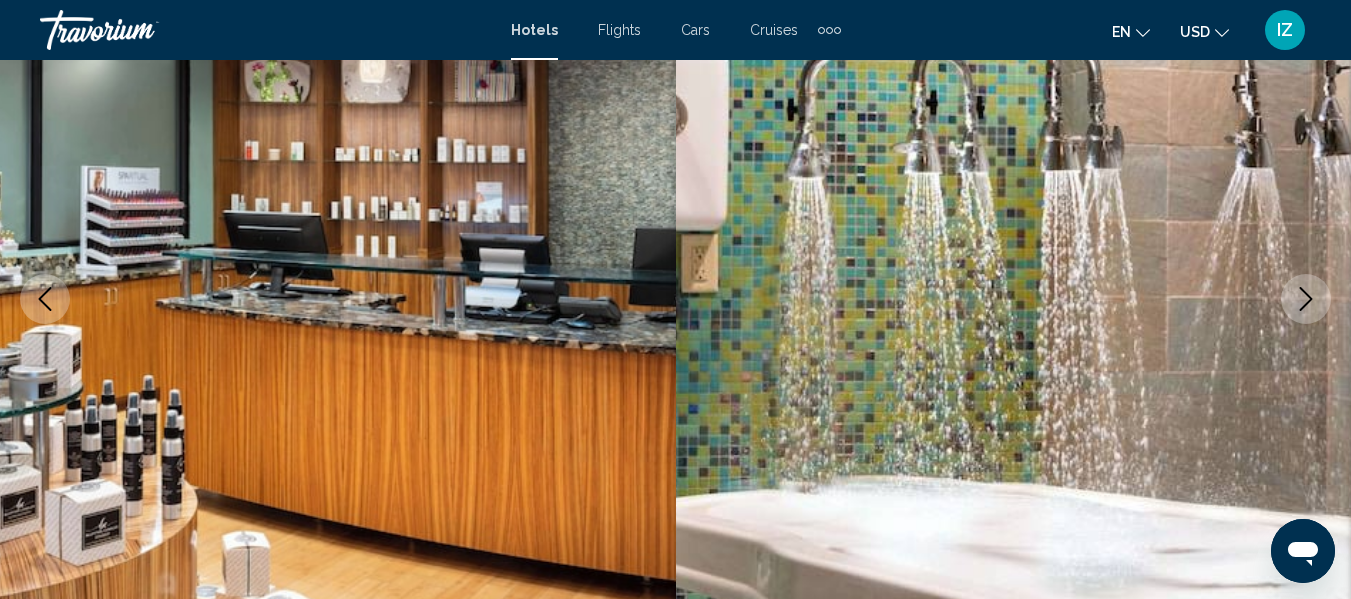 click 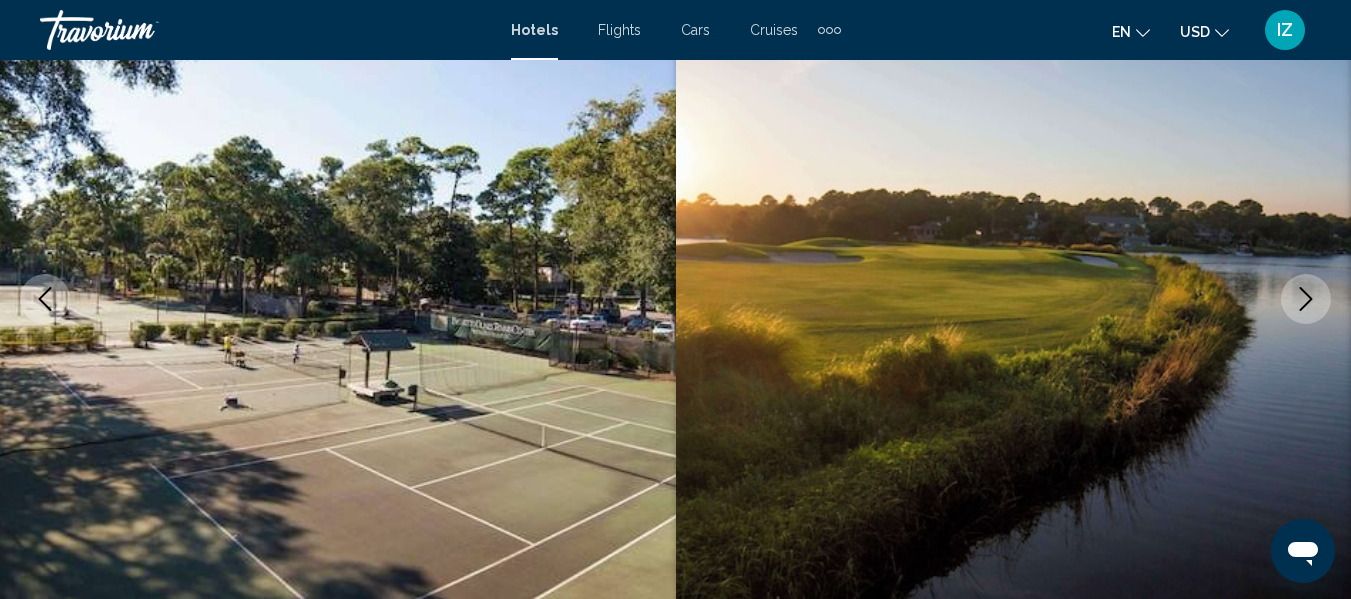 click 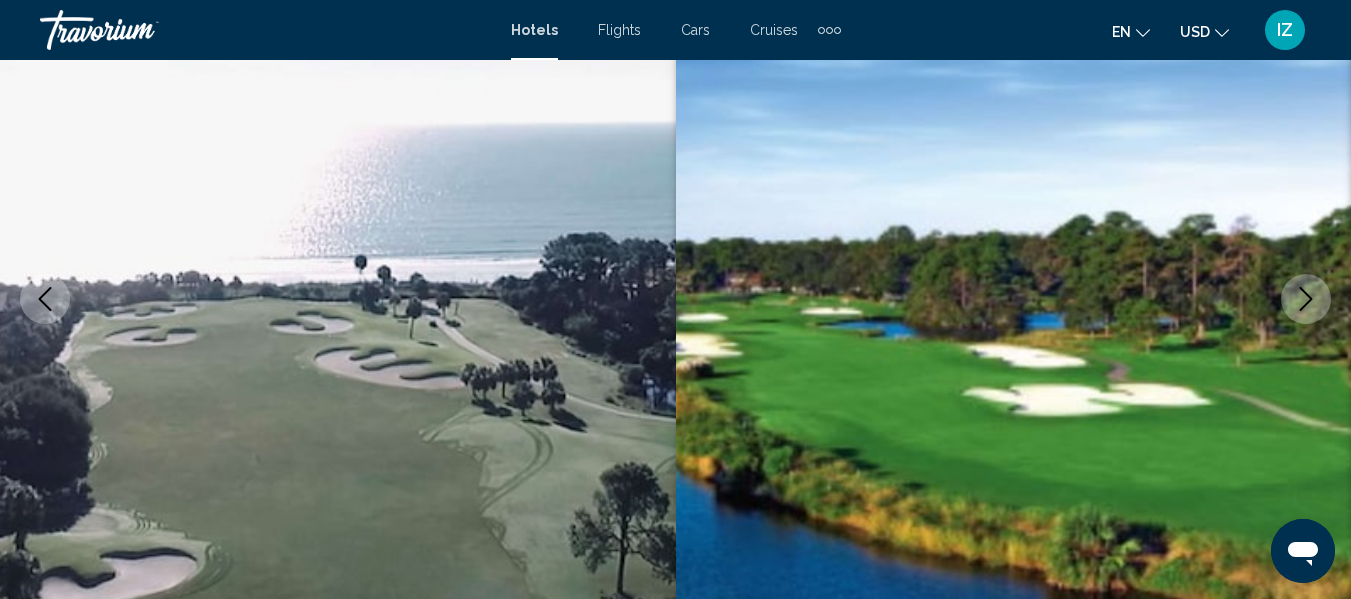 click 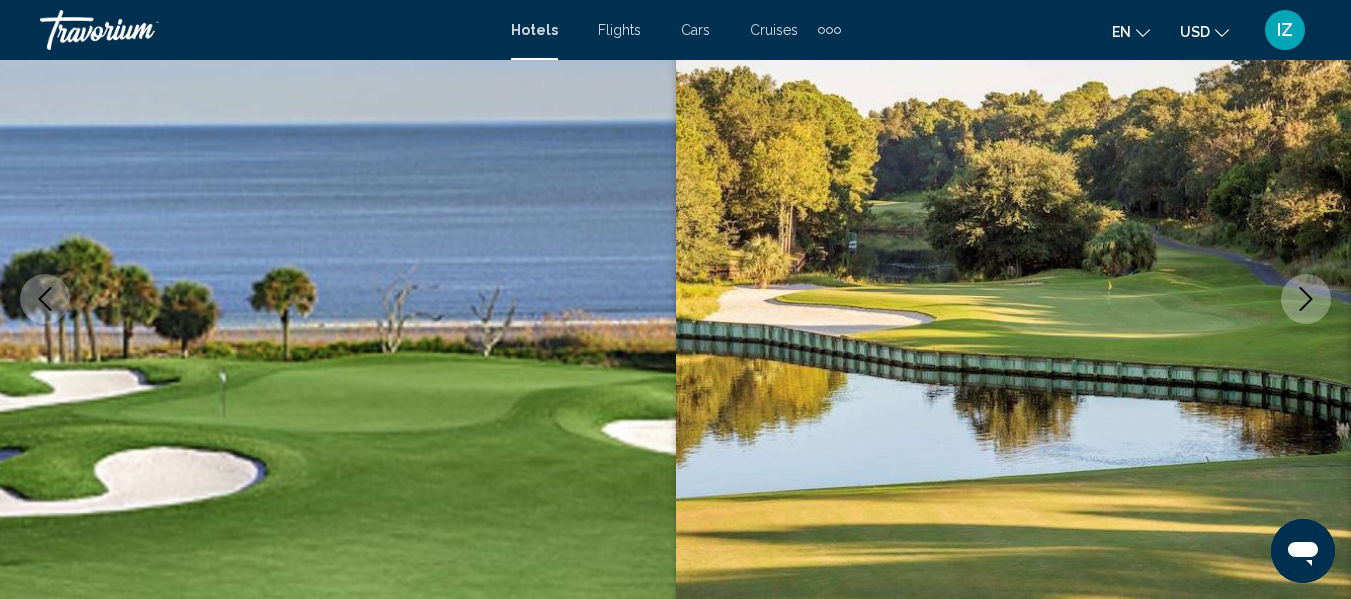 click 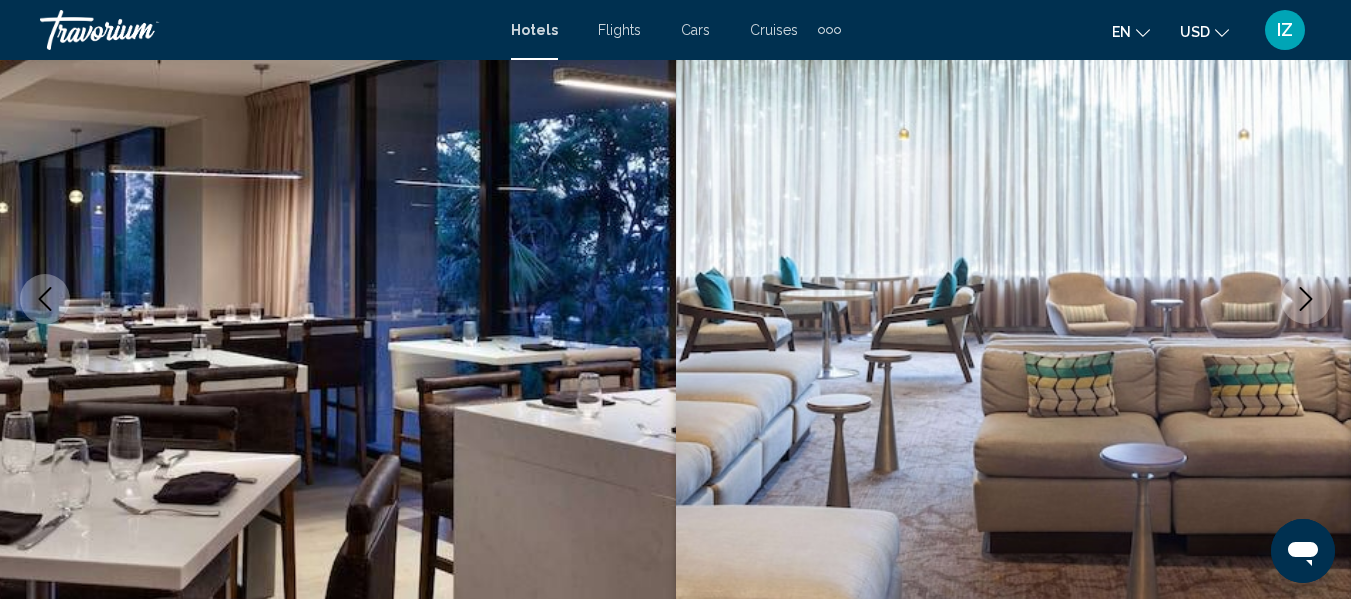 click 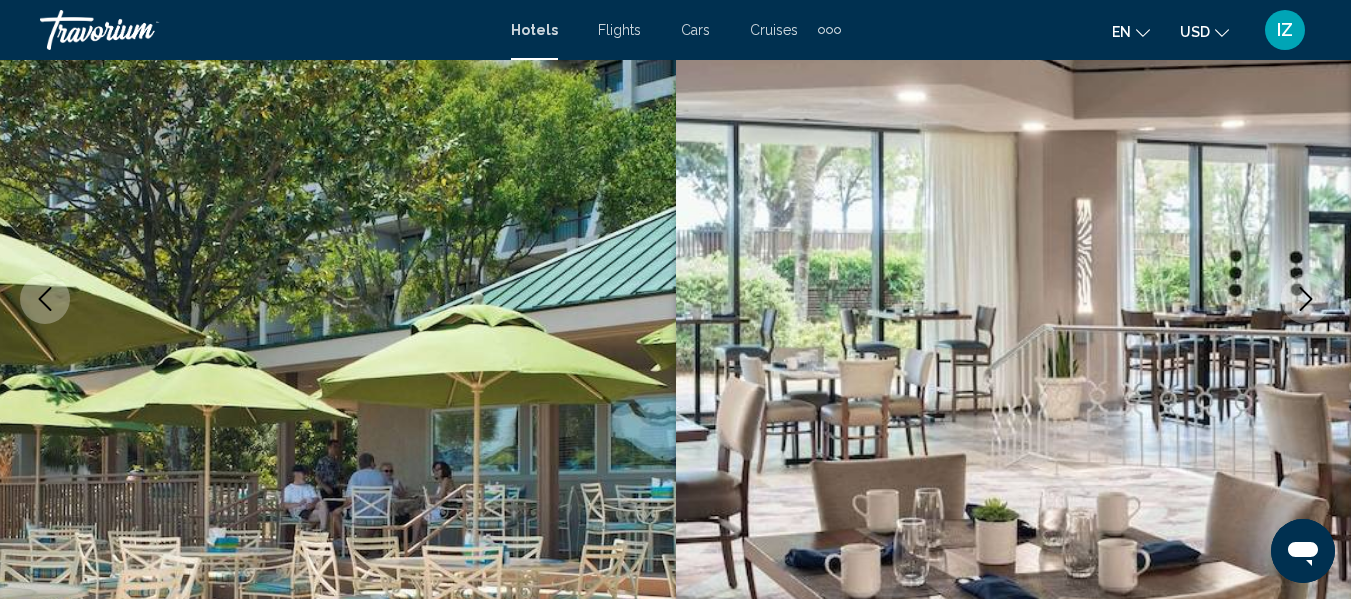 click 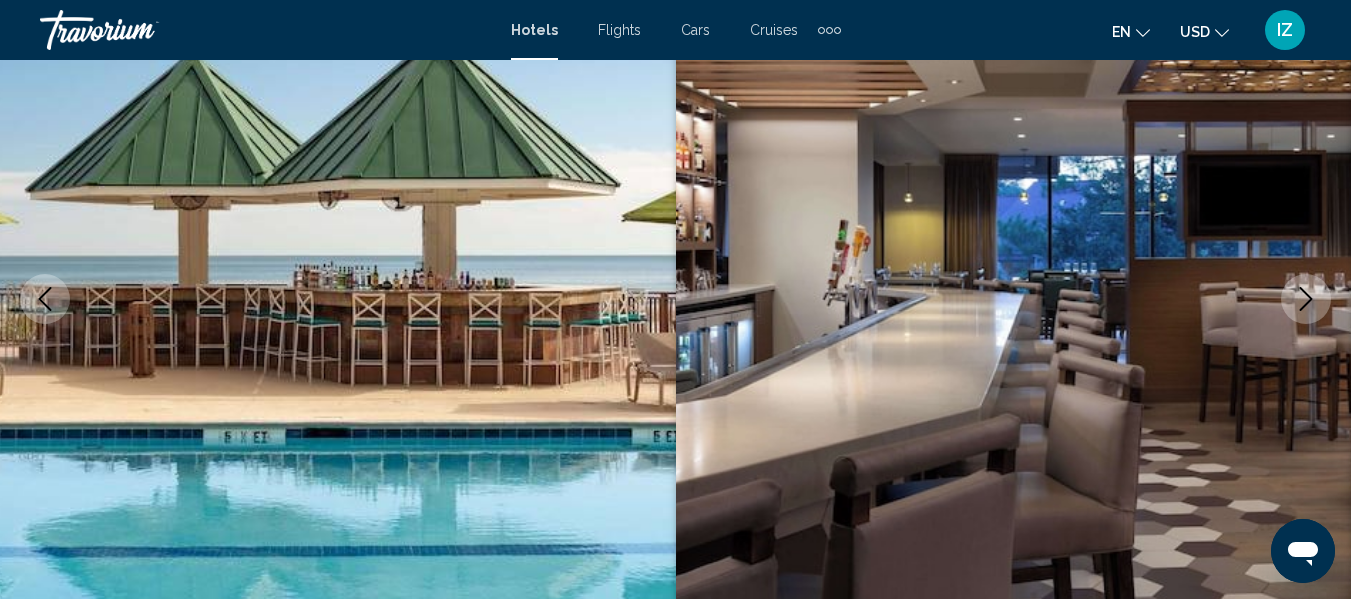 click 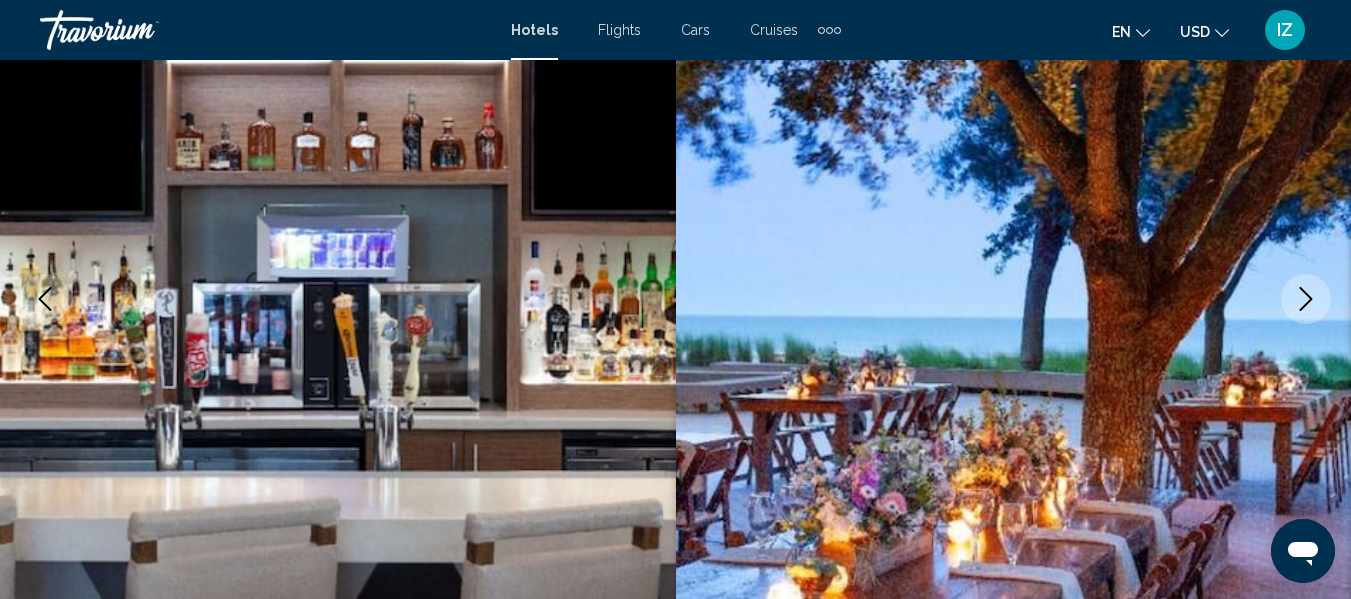 click 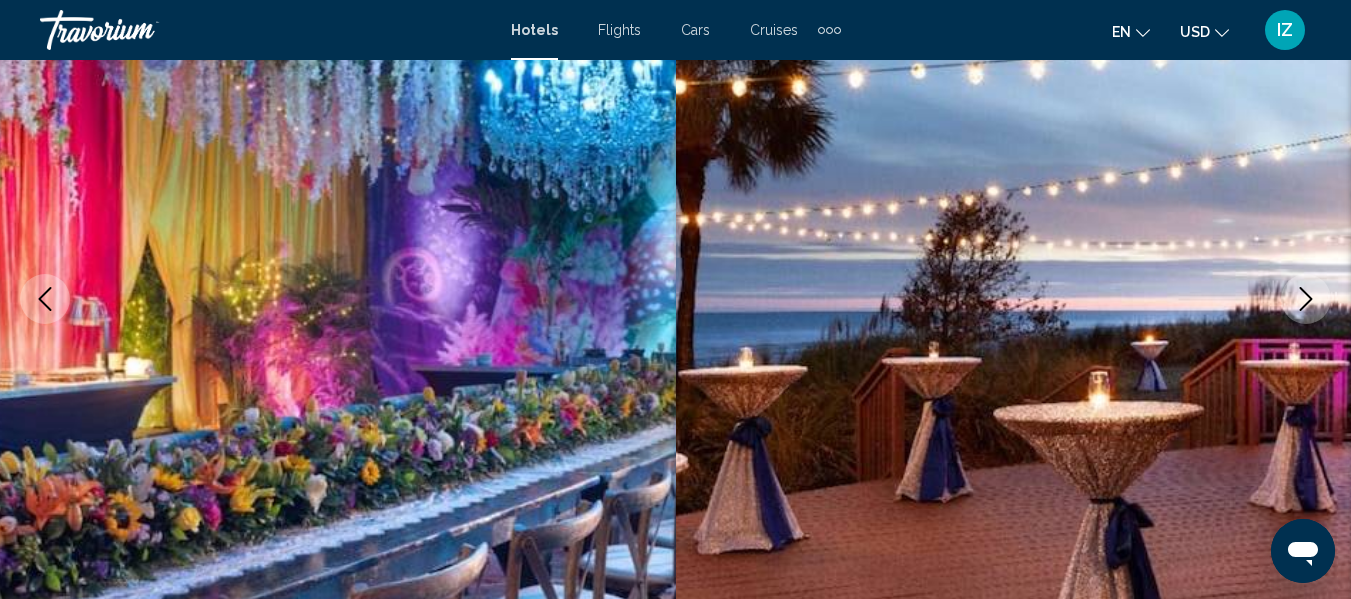 click 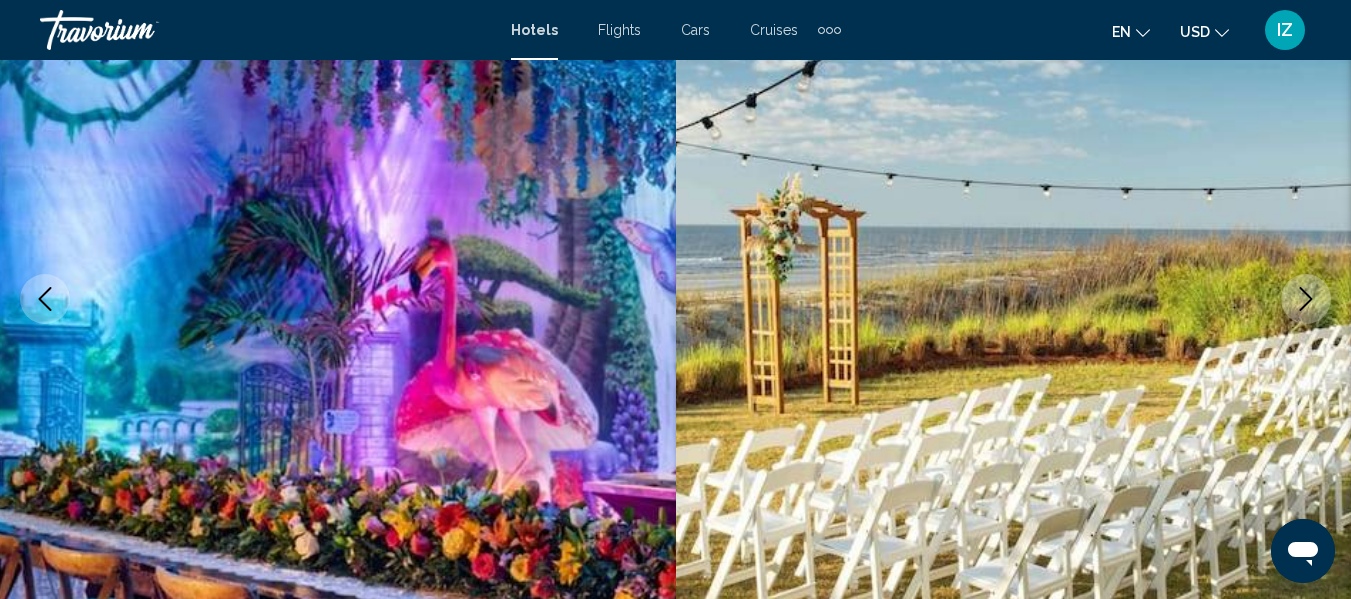 click 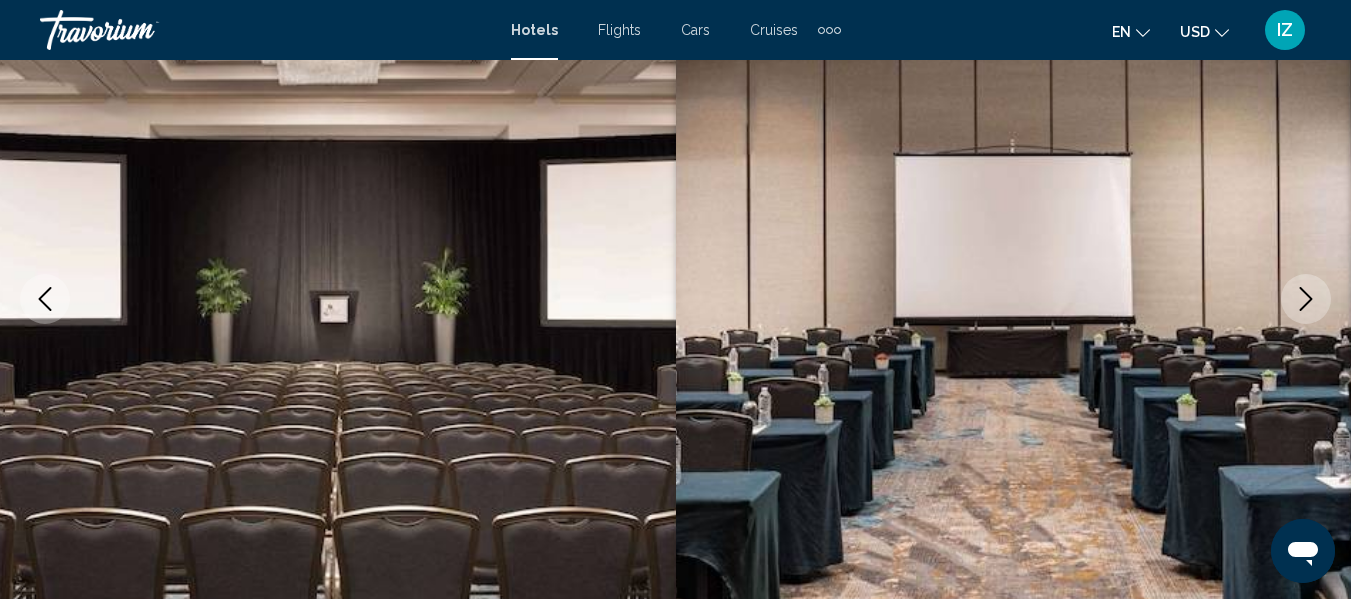 click 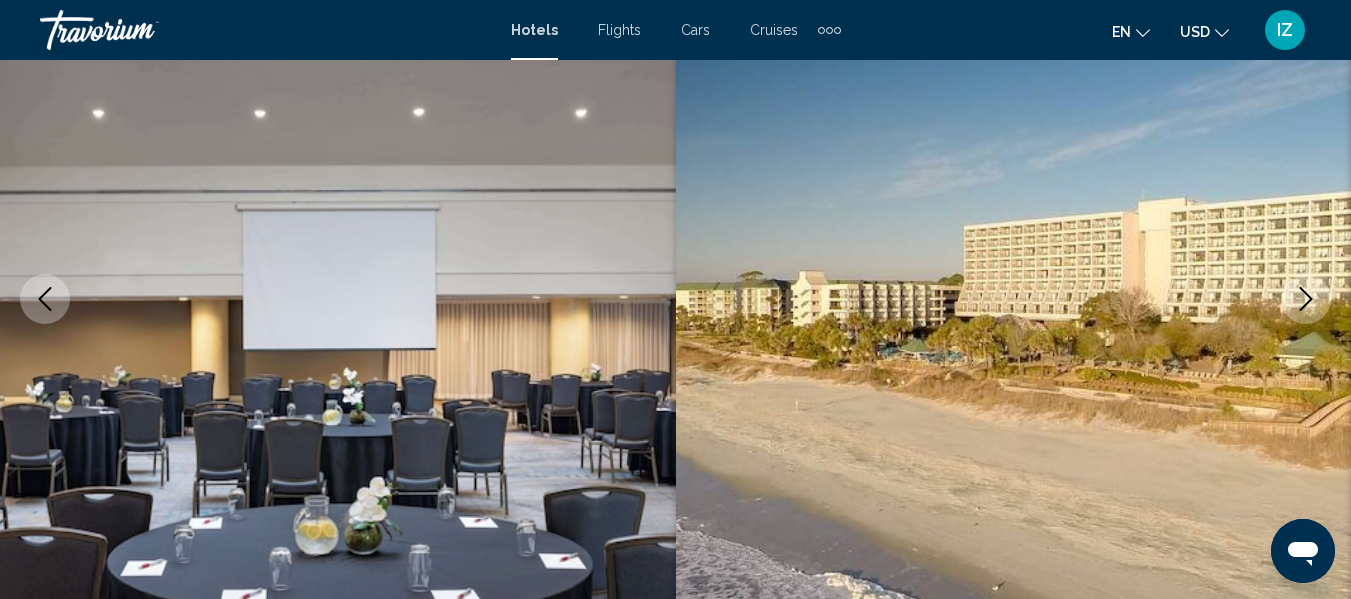 click 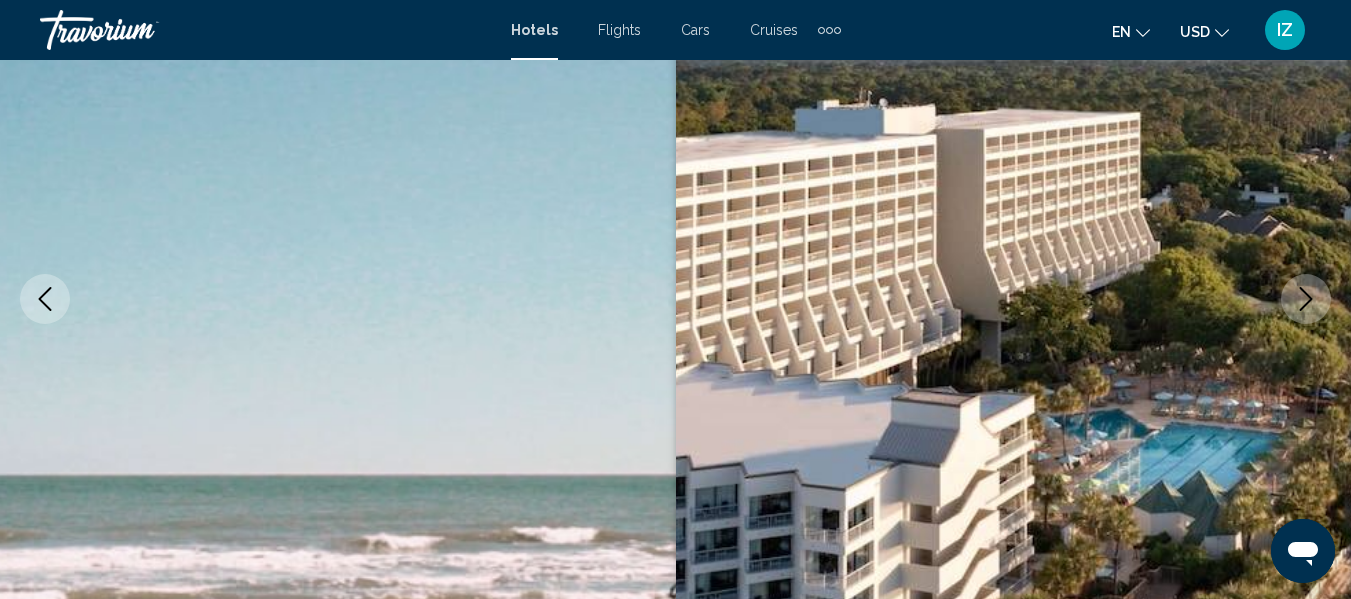 click 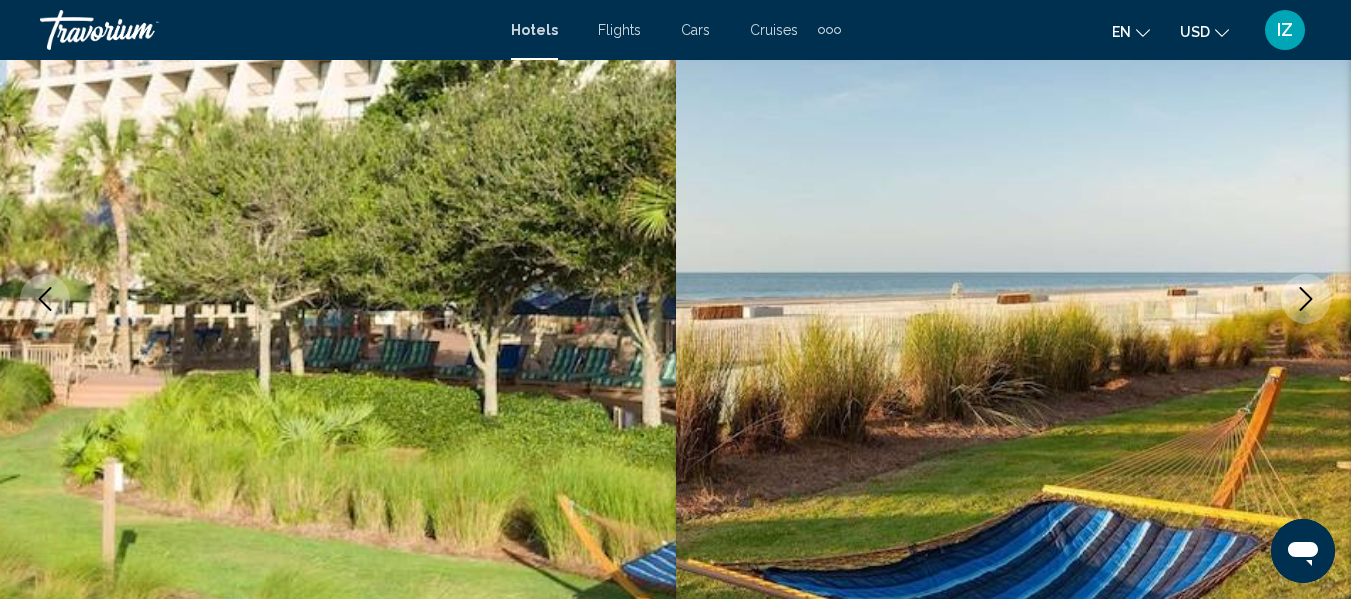 click 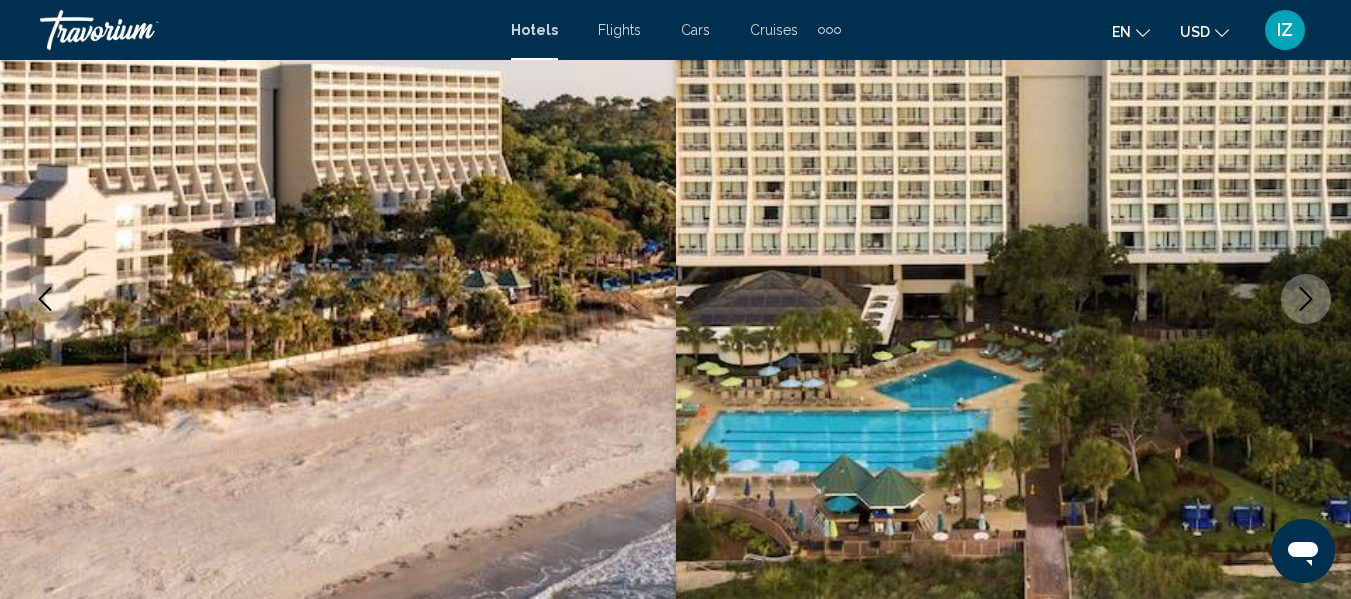 click 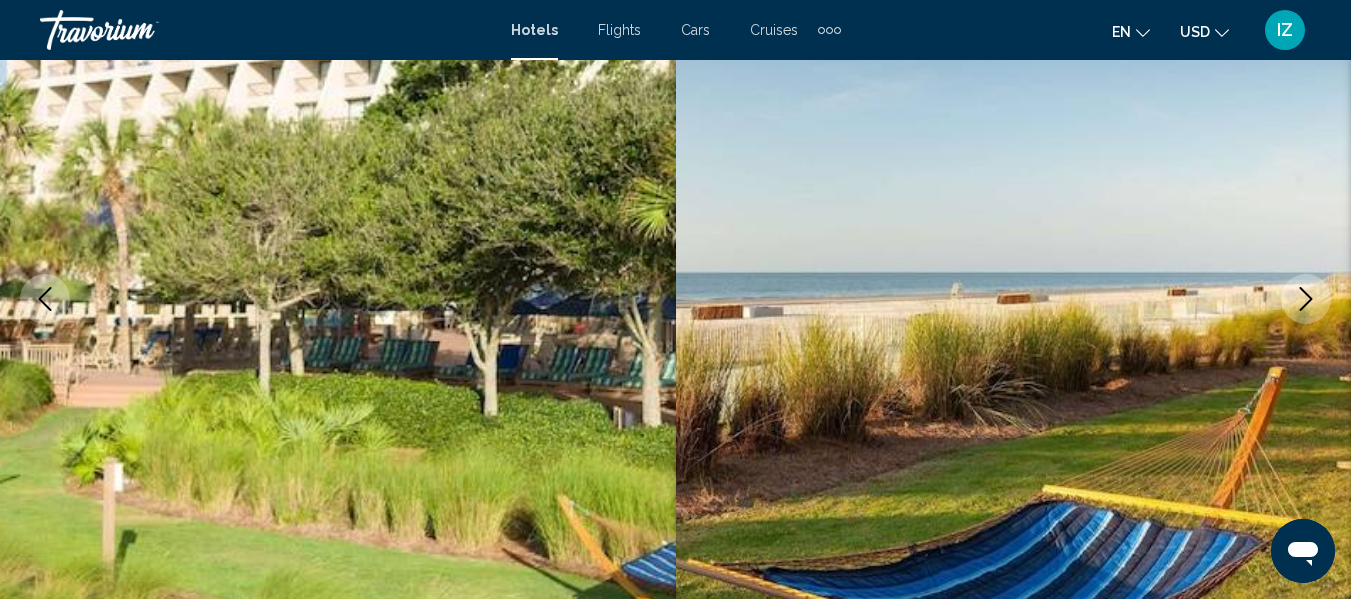 click 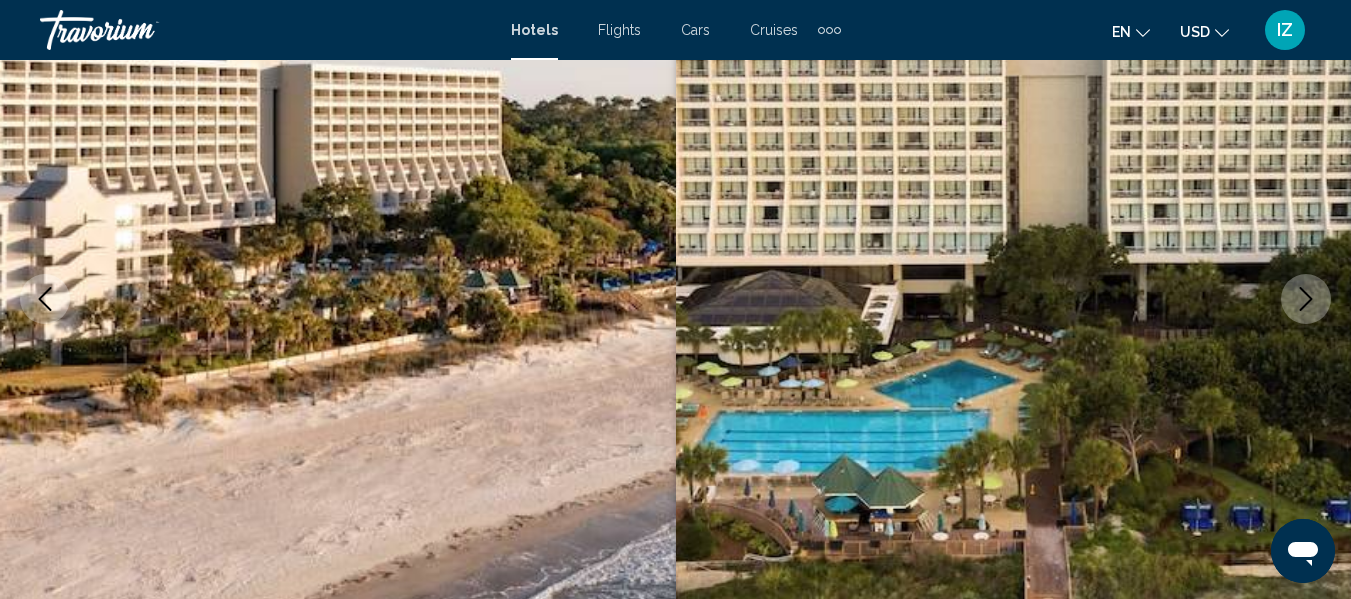 click 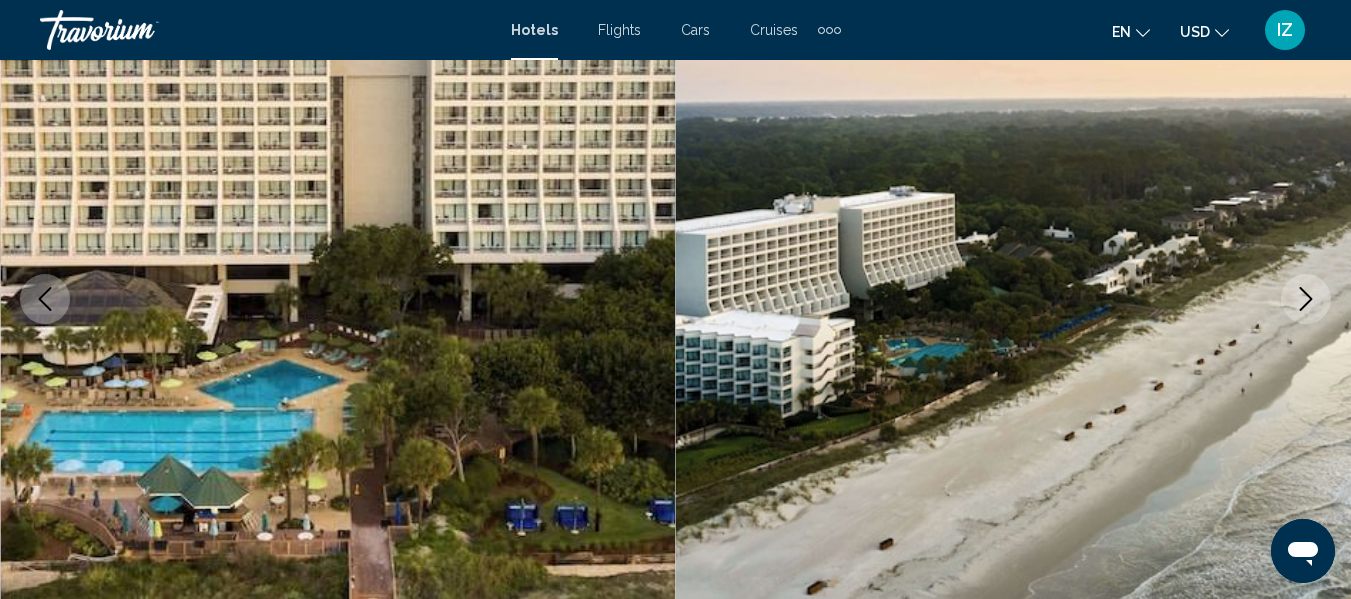 click 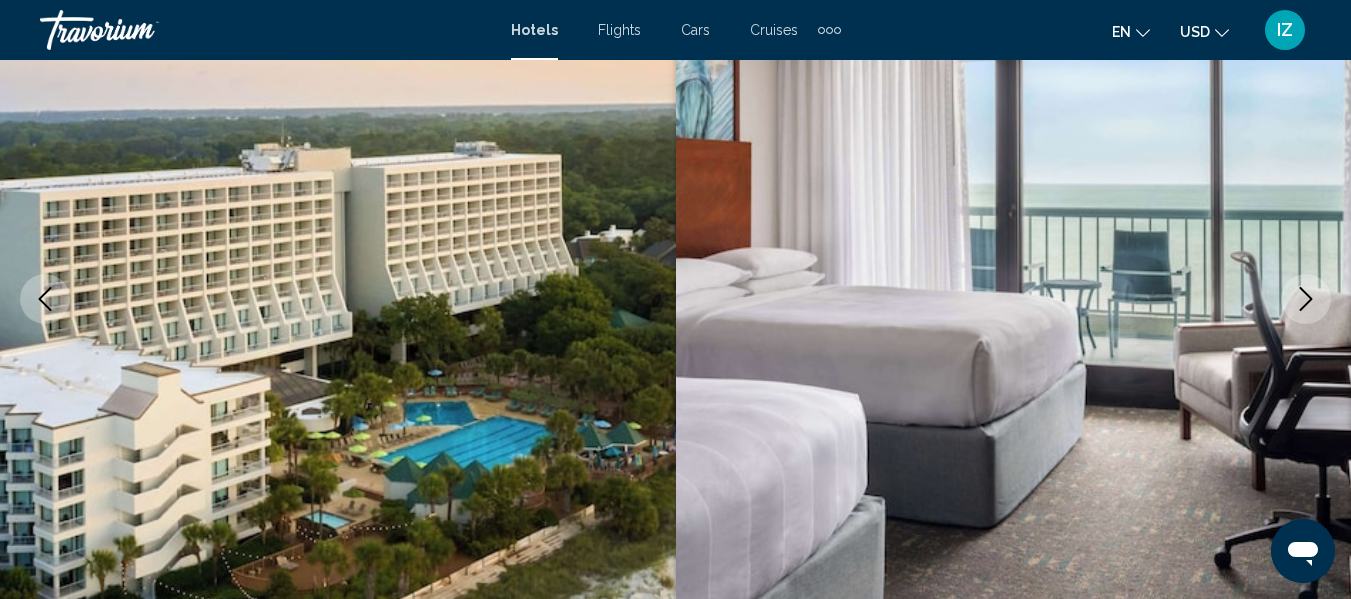 click 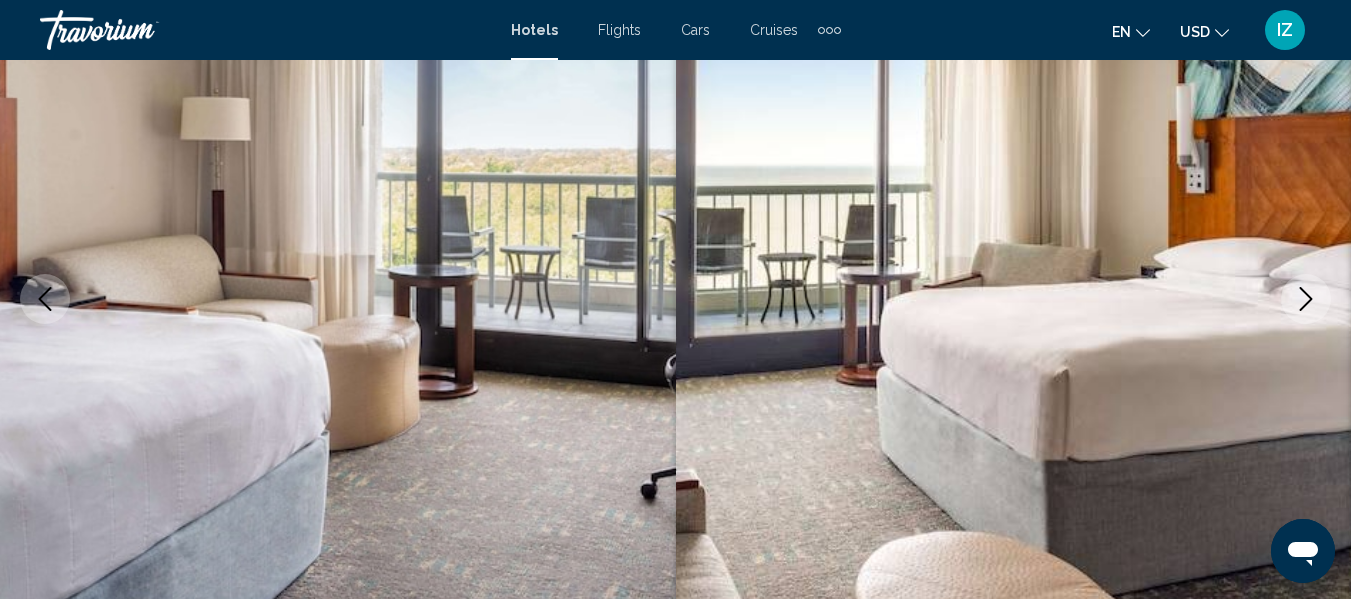 click 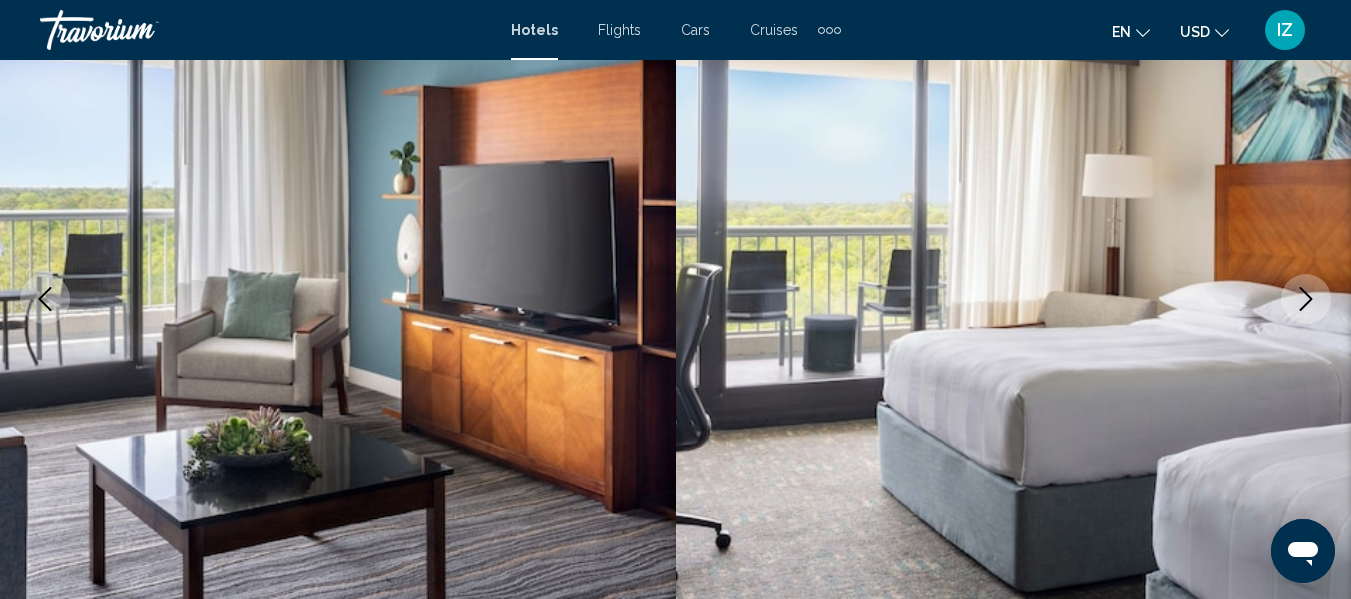 click 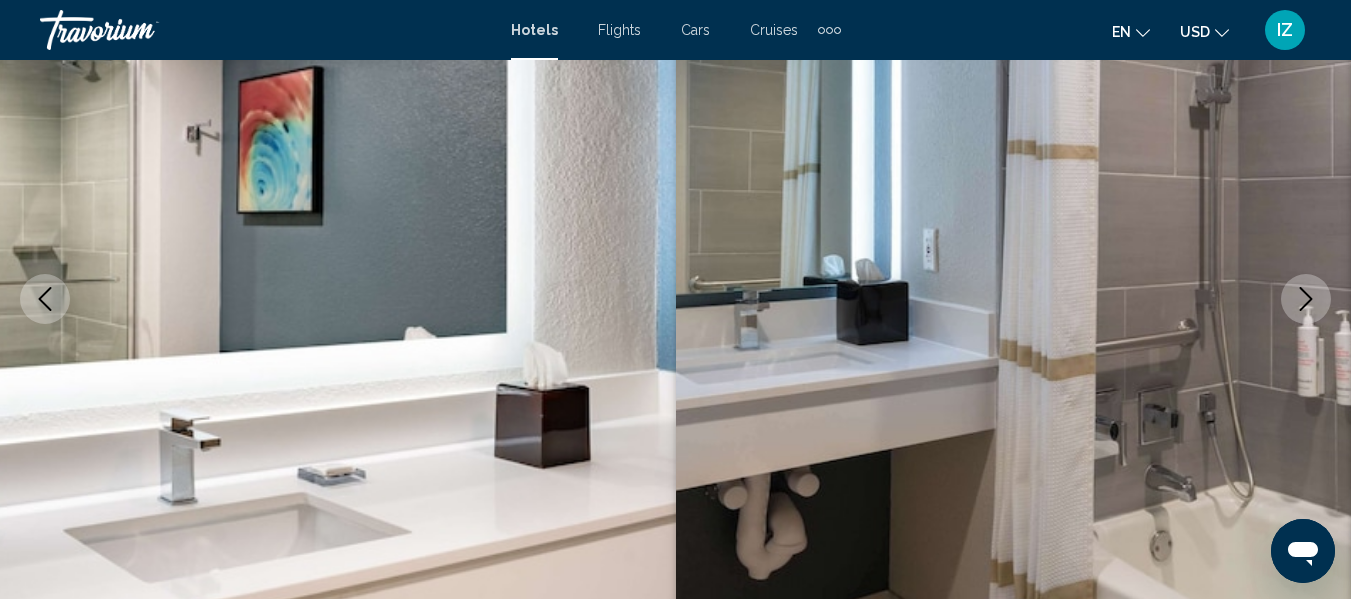 click 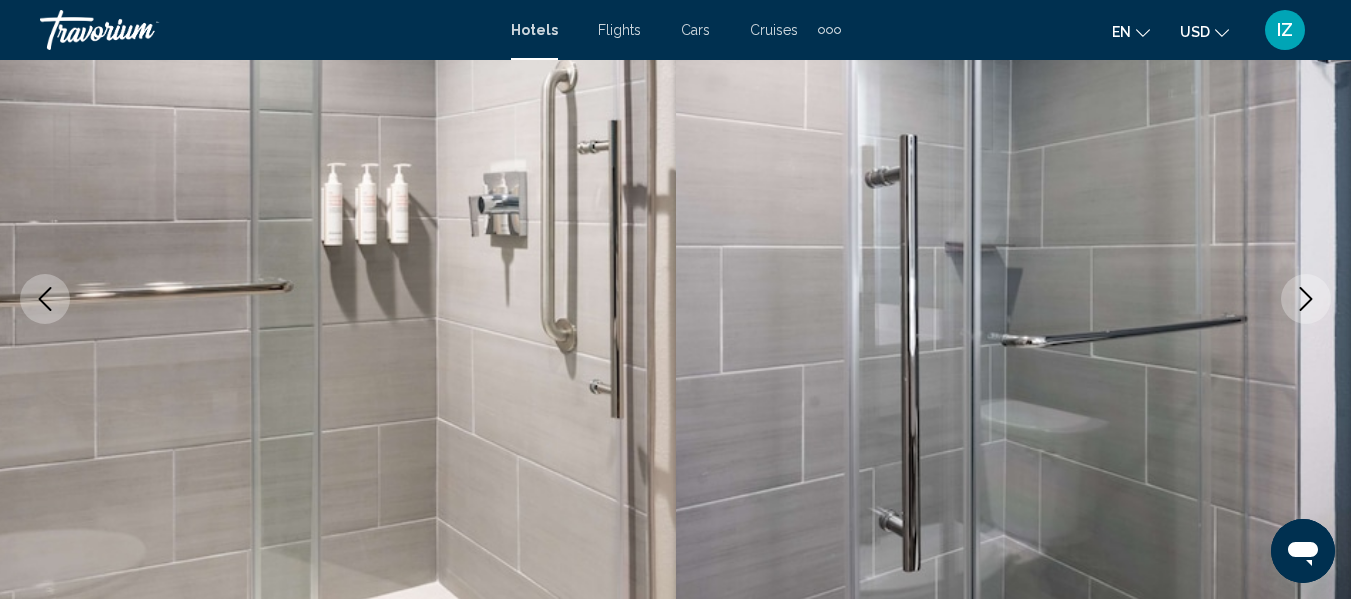 click 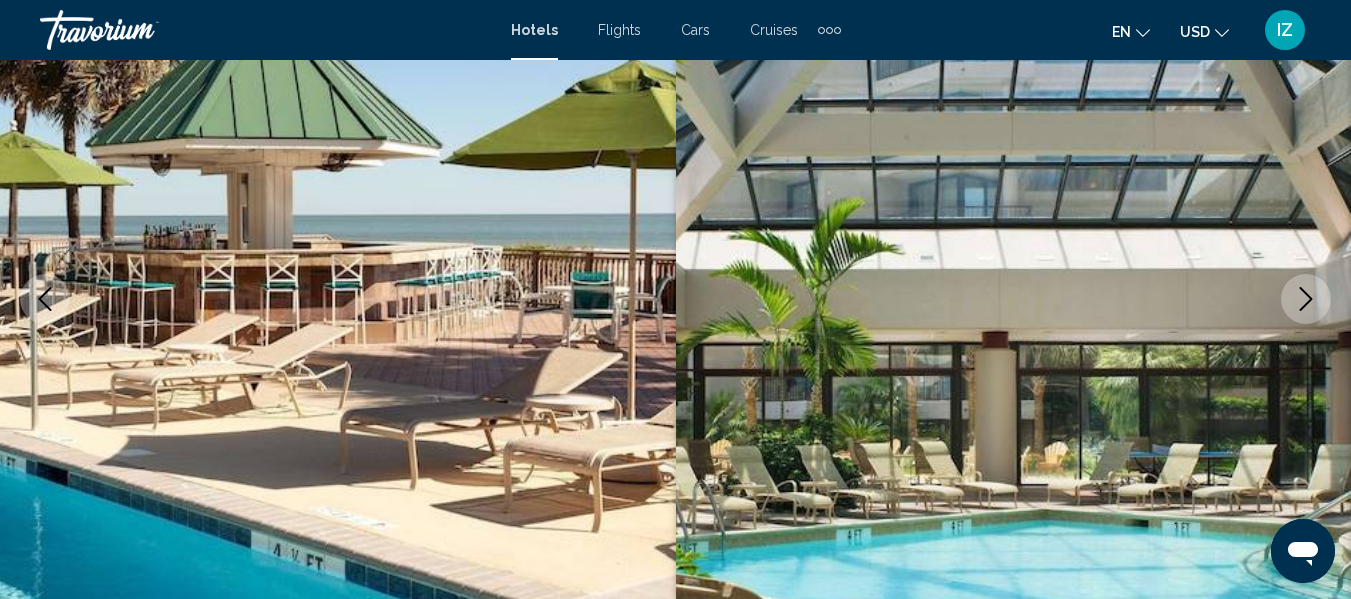 click 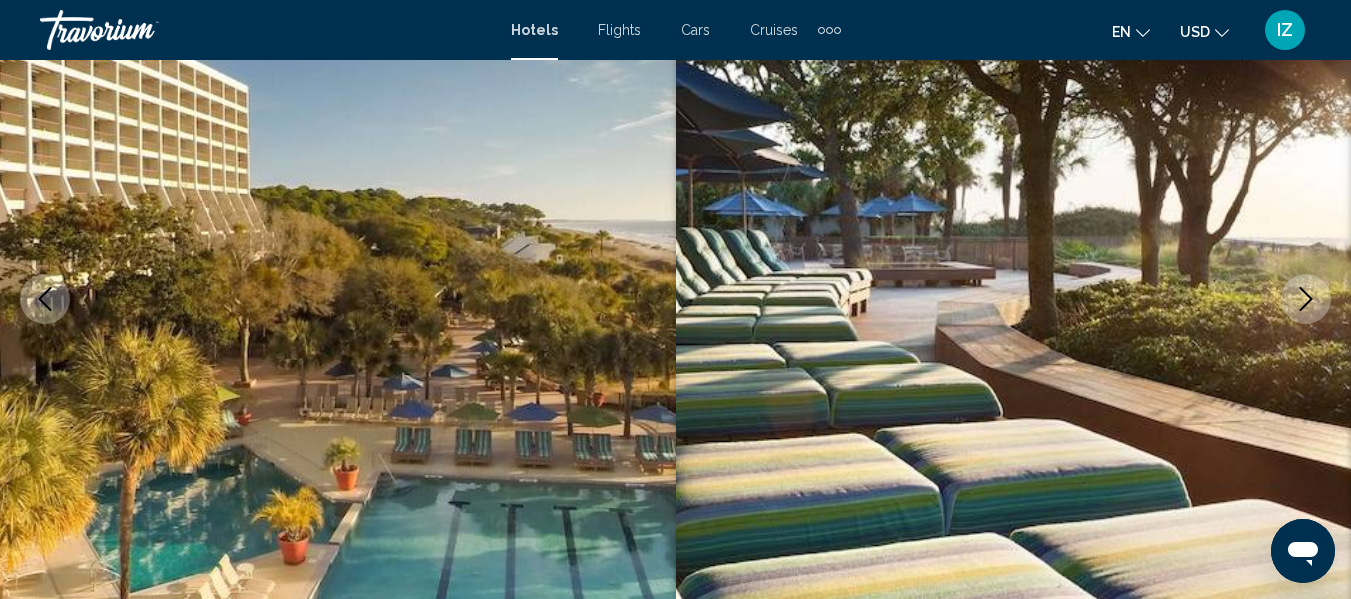 click 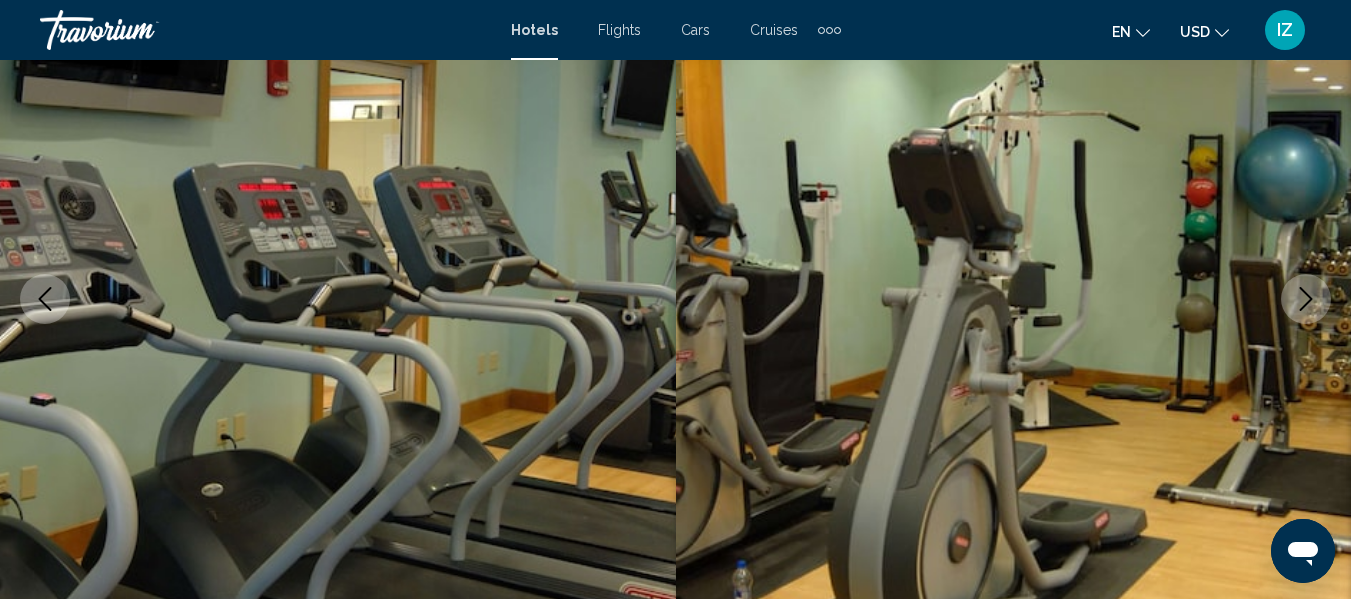 click 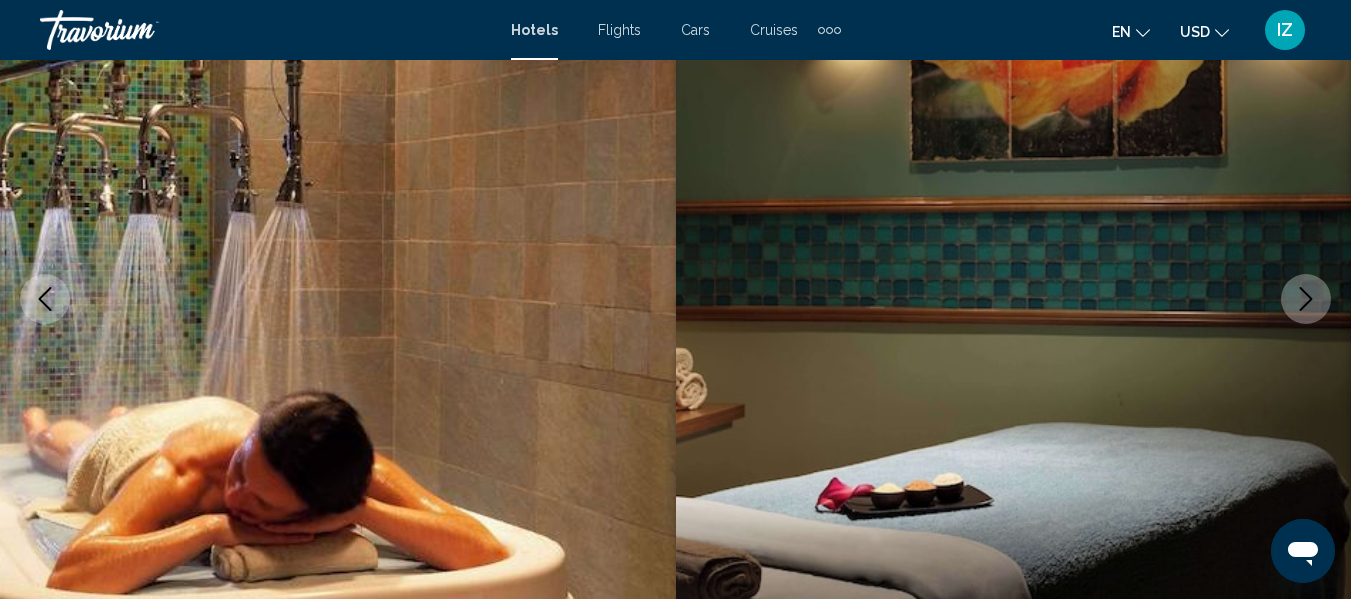 click 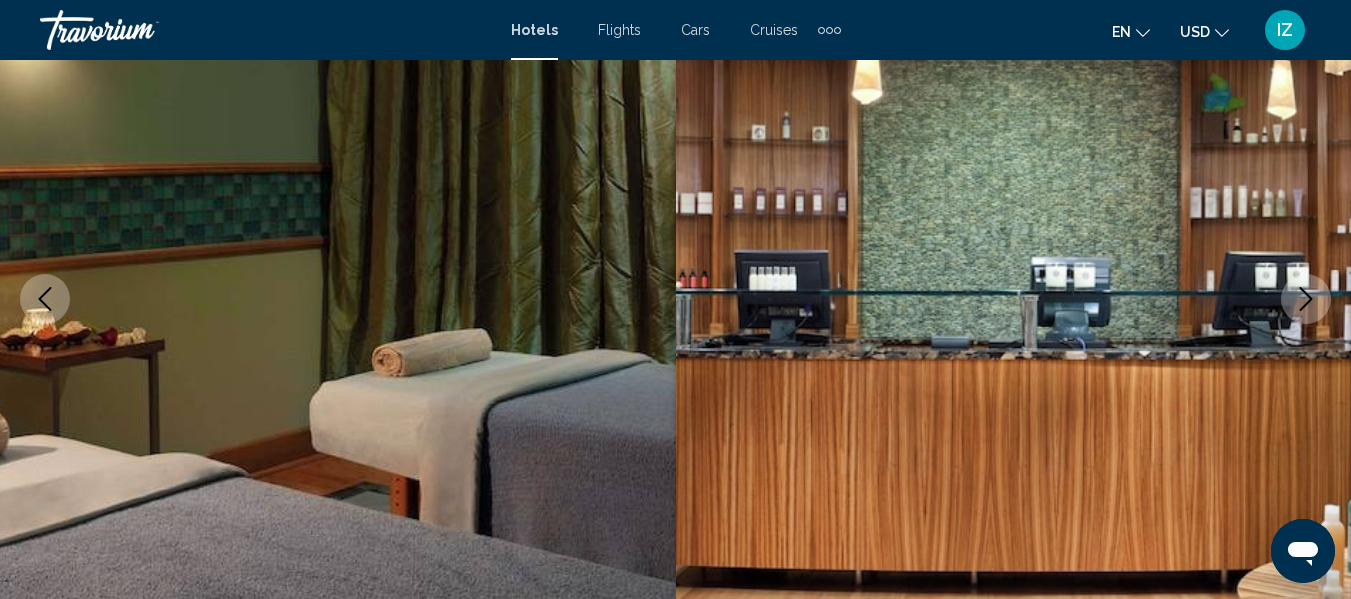 click 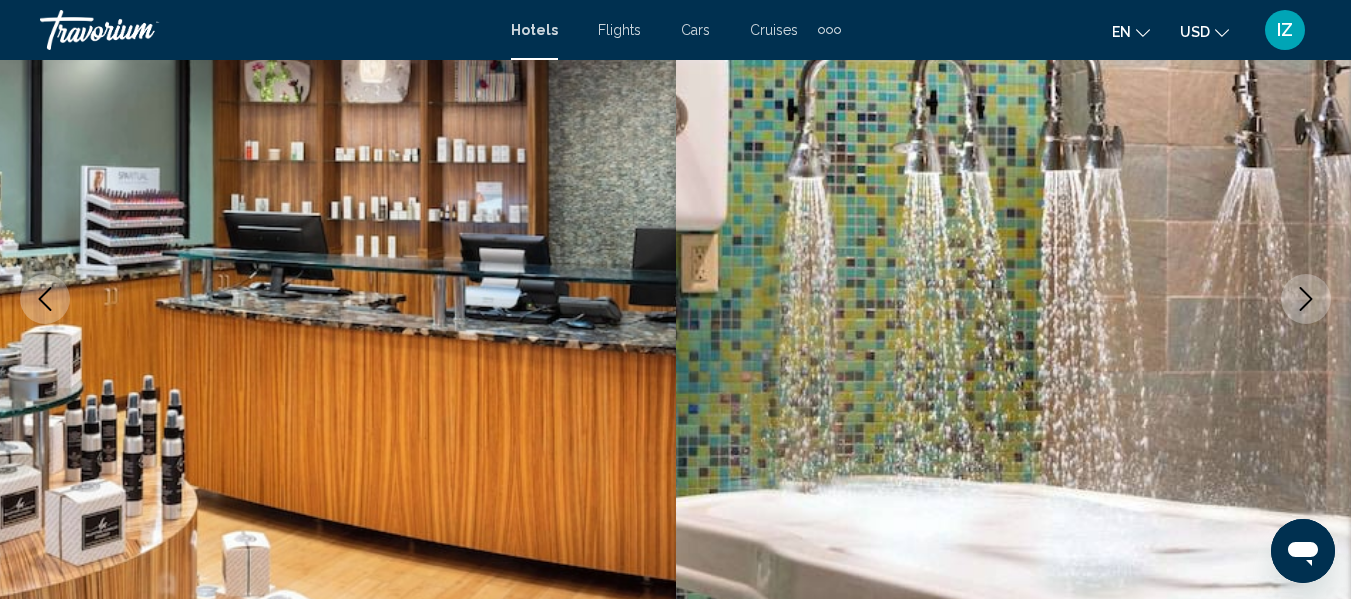click 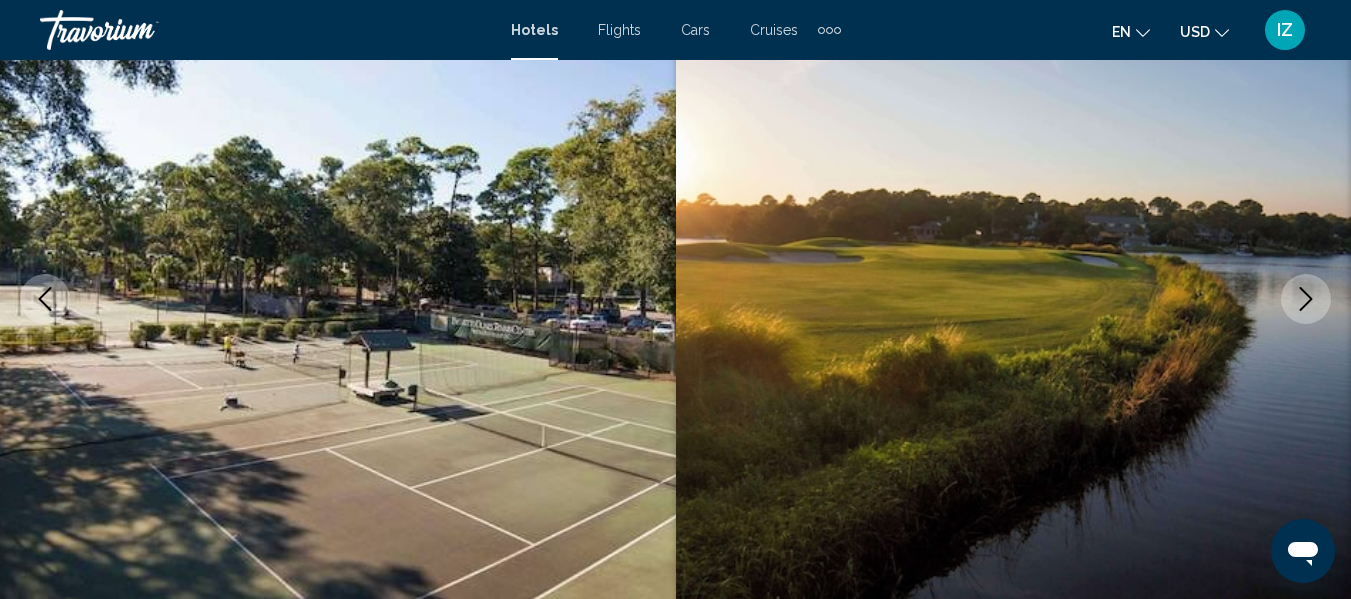 click 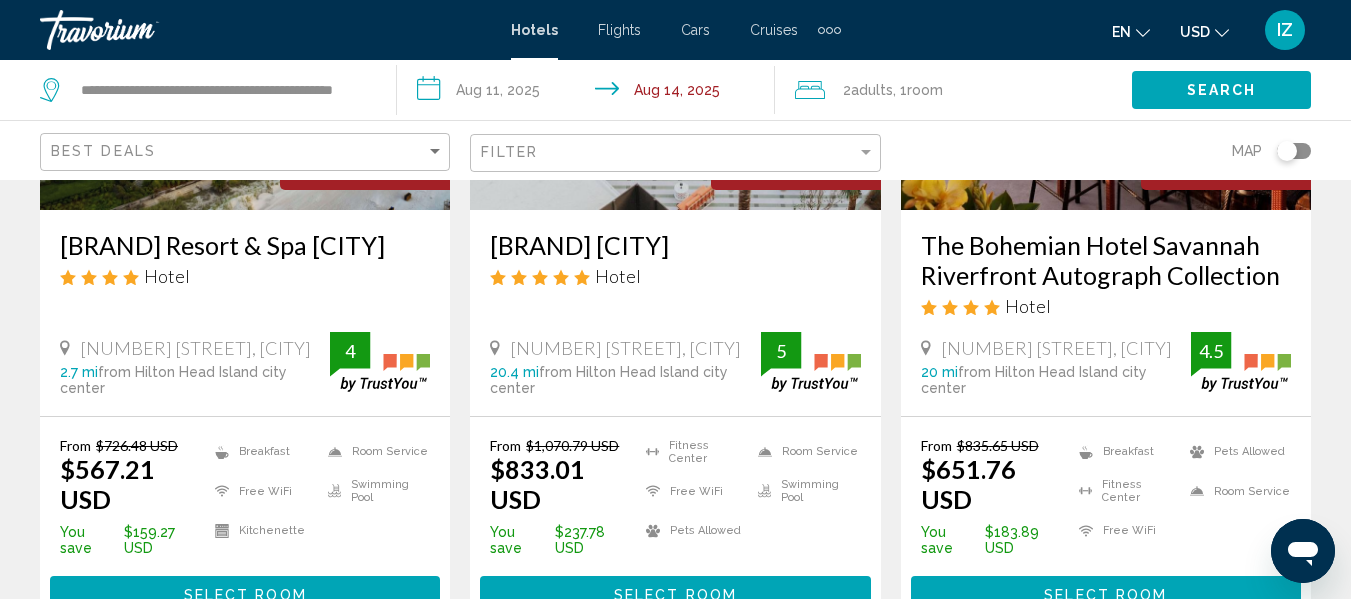scroll, scrollTop: 2807, scrollLeft: 0, axis: vertical 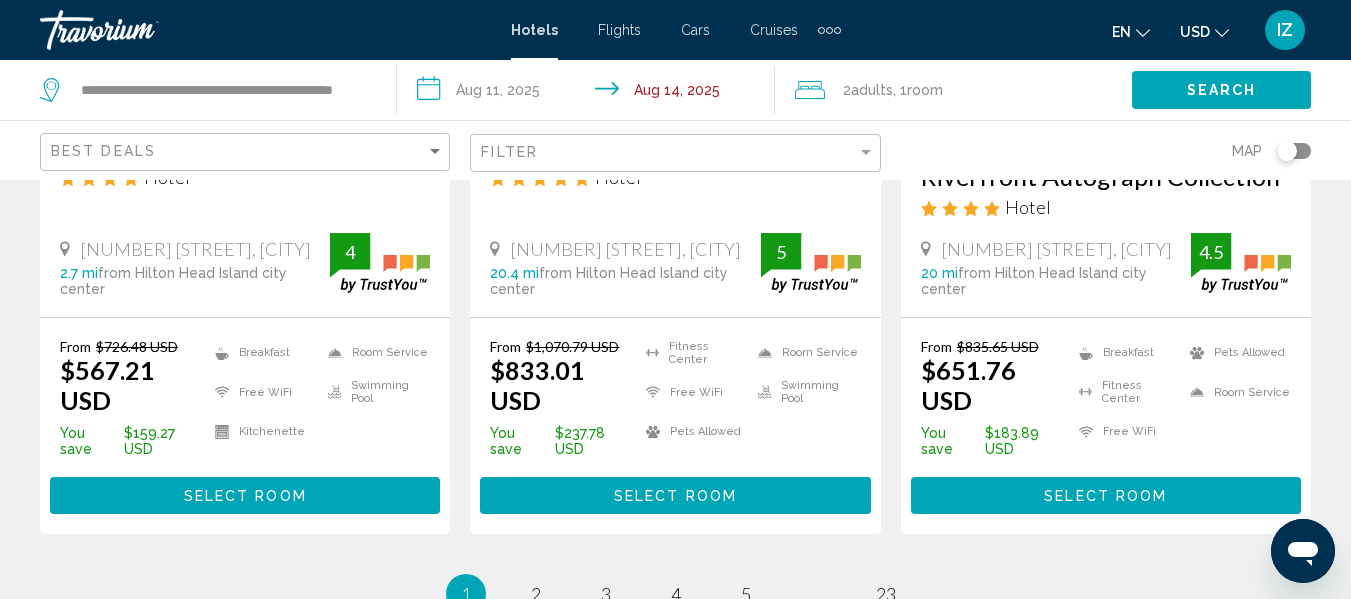 click 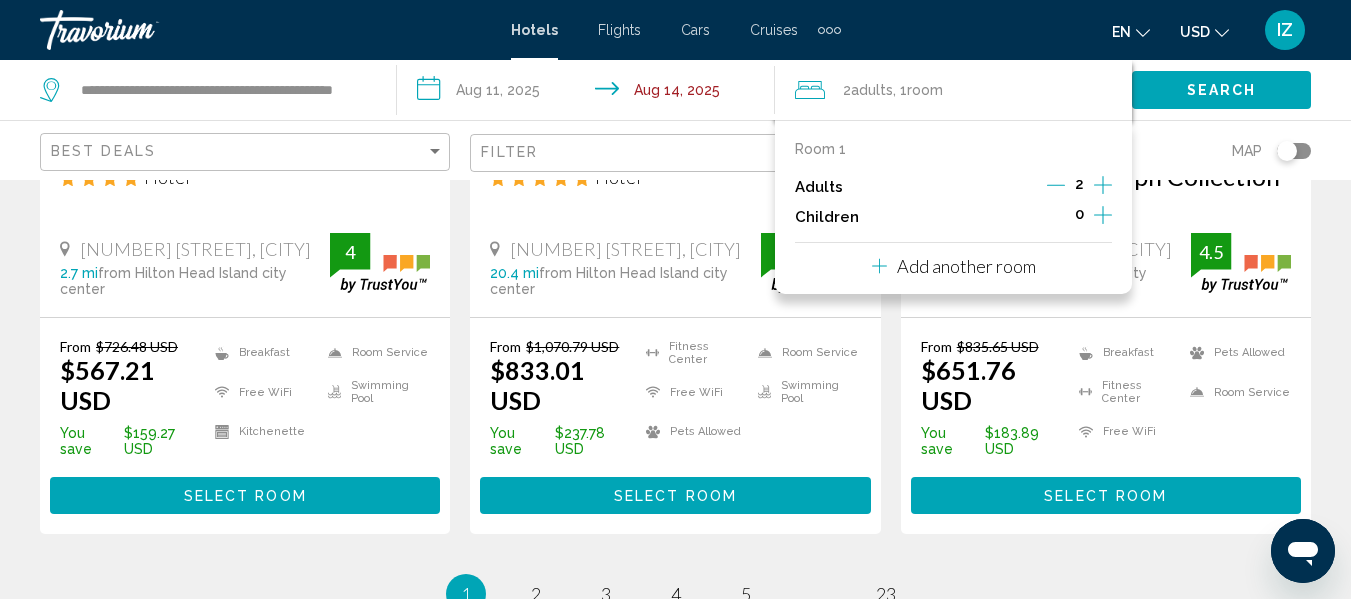 click 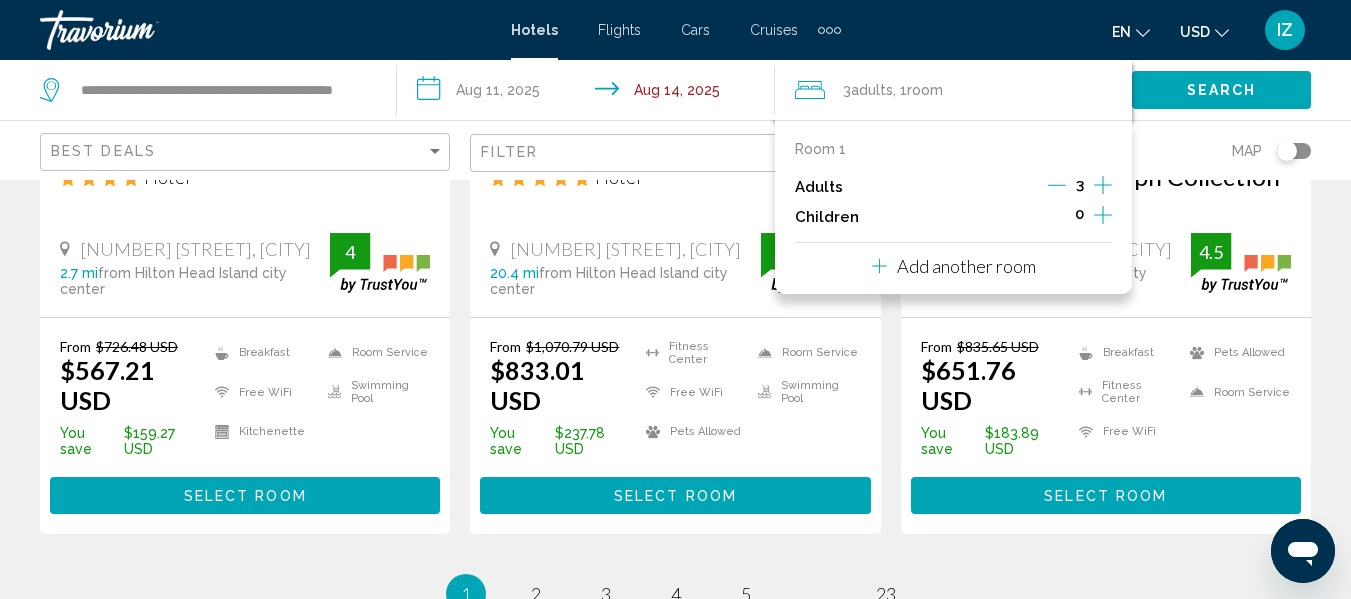 click on "Hotel Search Results - 267 places to spend your time Save up to 55% Park View
Hotel
[NUMBER] [STREET], [CITY] [DISTANCE] from [CITY] city center from hotel From $[PRICE] USD $[PRICE] USD You save $[PRICE] USD
Free WiFi
Kitchenette Select Room Save up to 33% Desoto Beach Bed & Breakfast
Apartment/Condo/Home
[NUMBER] [STREET], [CITY] [DISTANCE] from [CITY] city center from hotel 4.5 From $[PRICE] USD $[PRICE] USD You save $[PRICE] USD
Free WiFi
Swimming Pool 4.5 Select Room Save up to 31% Hotel" at bounding box center [675, -997] 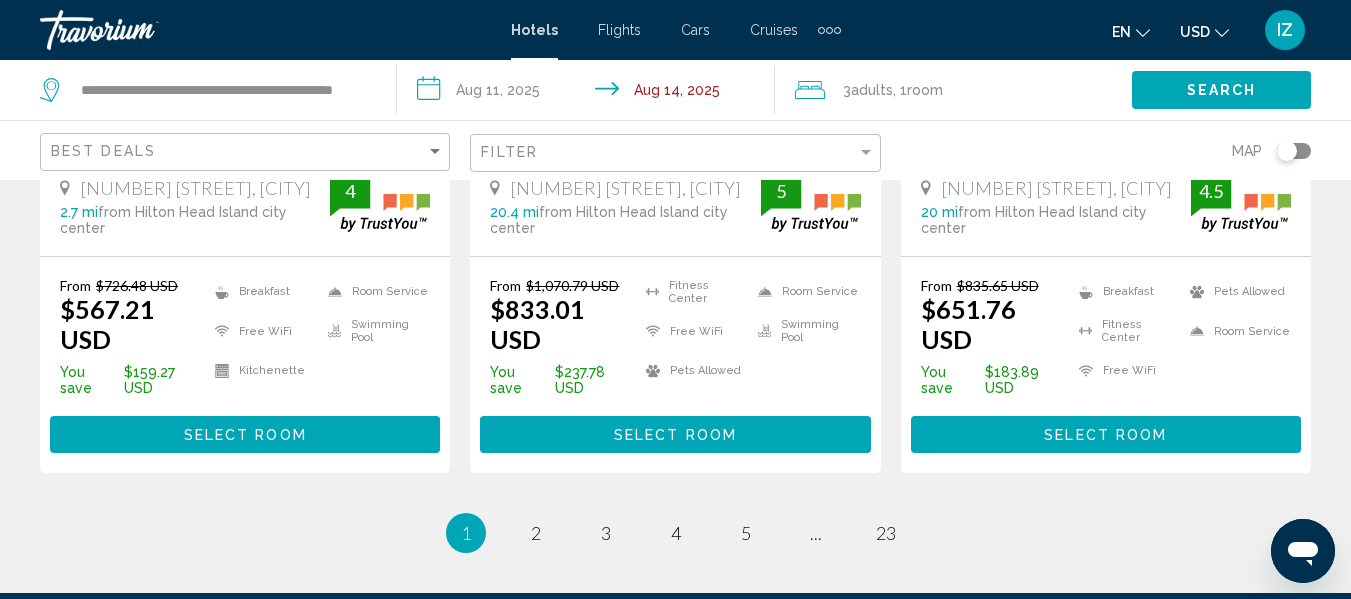 scroll, scrollTop: 2907, scrollLeft: 0, axis: vertical 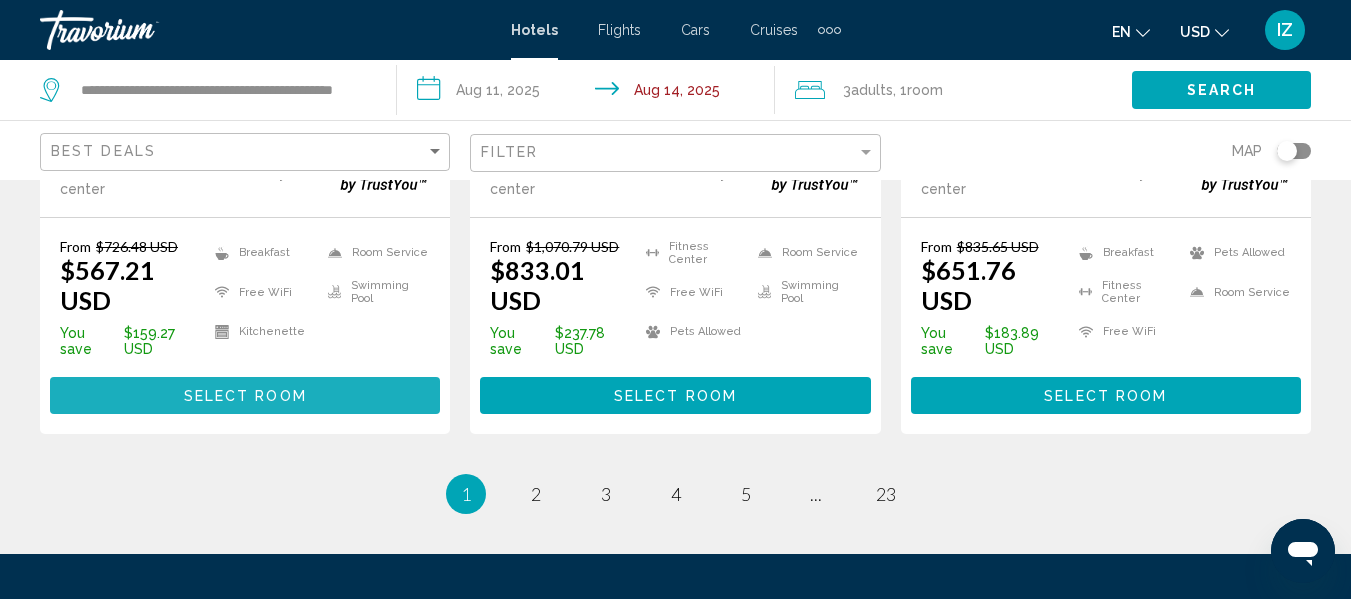 click on "Select Room" at bounding box center (245, 396) 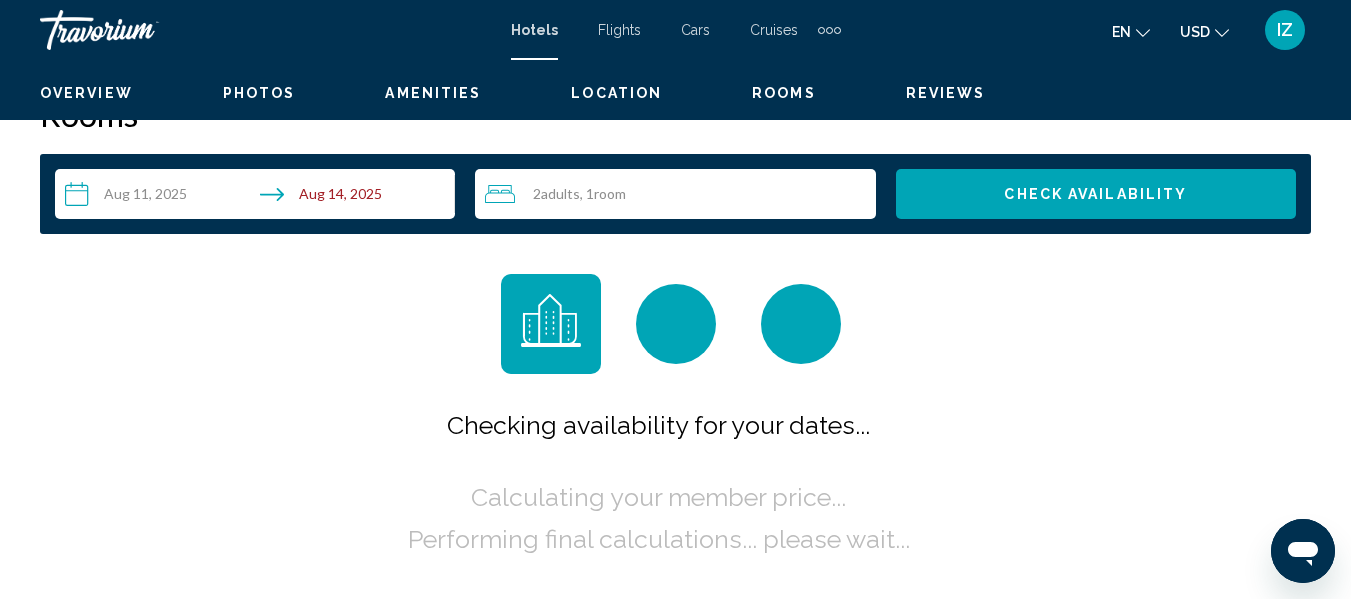 scroll, scrollTop: 236, scrollLeft: 0, axis: vertical 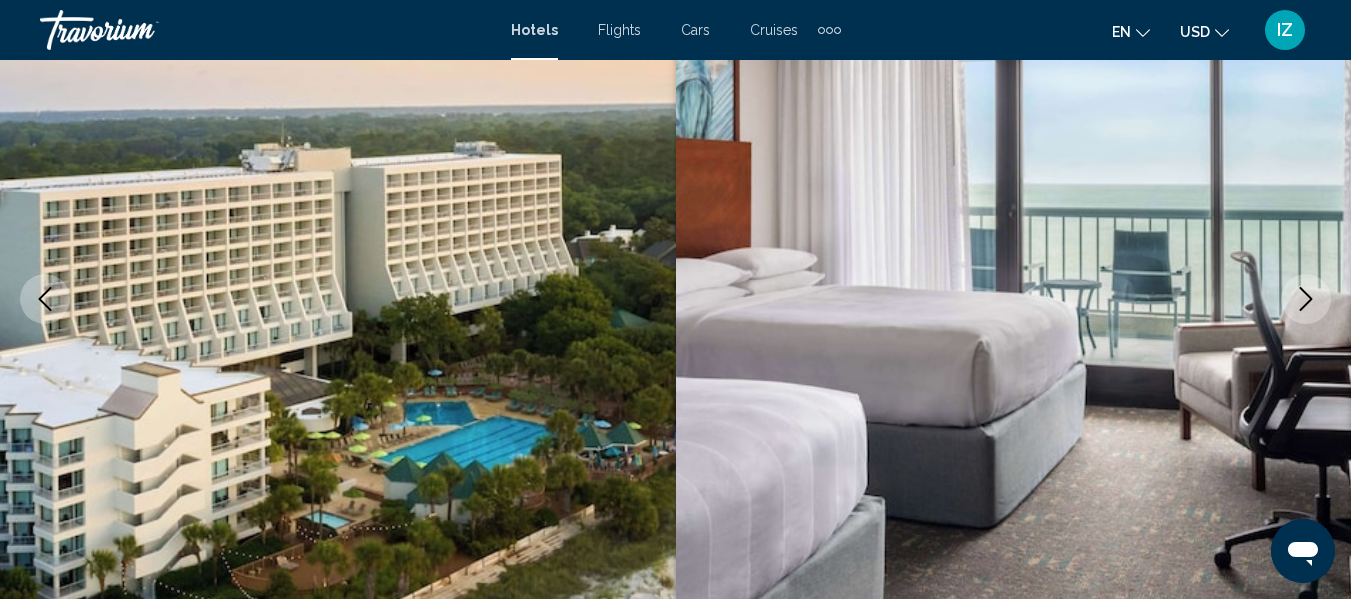 click 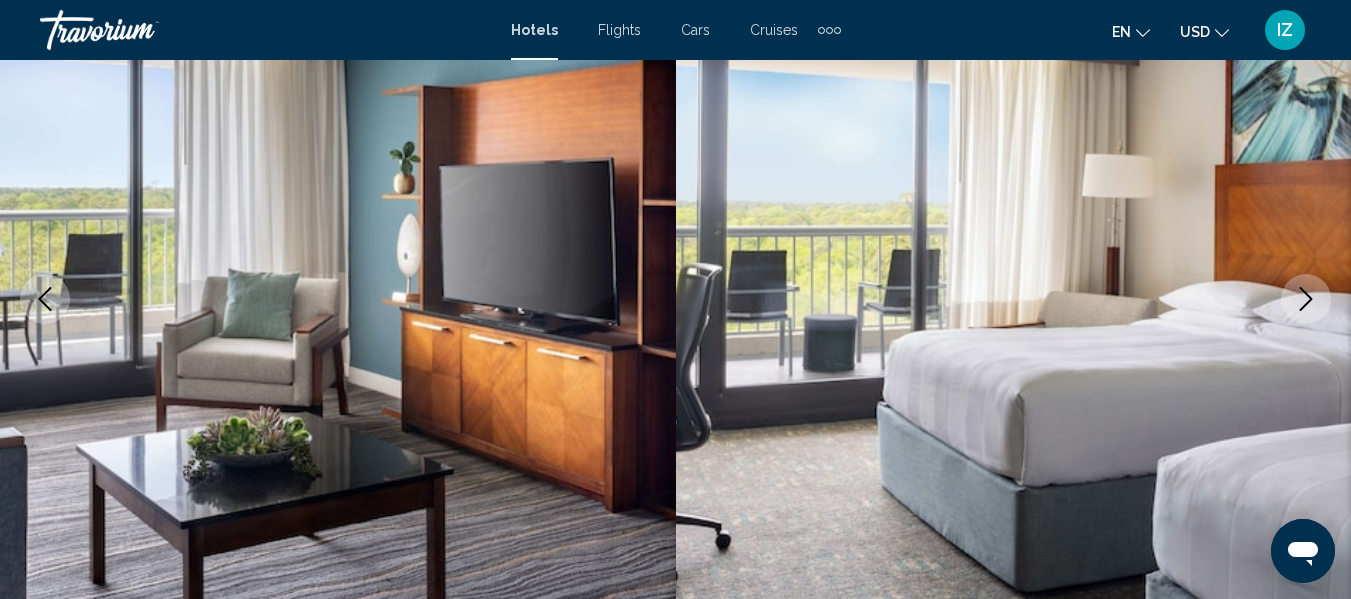 click 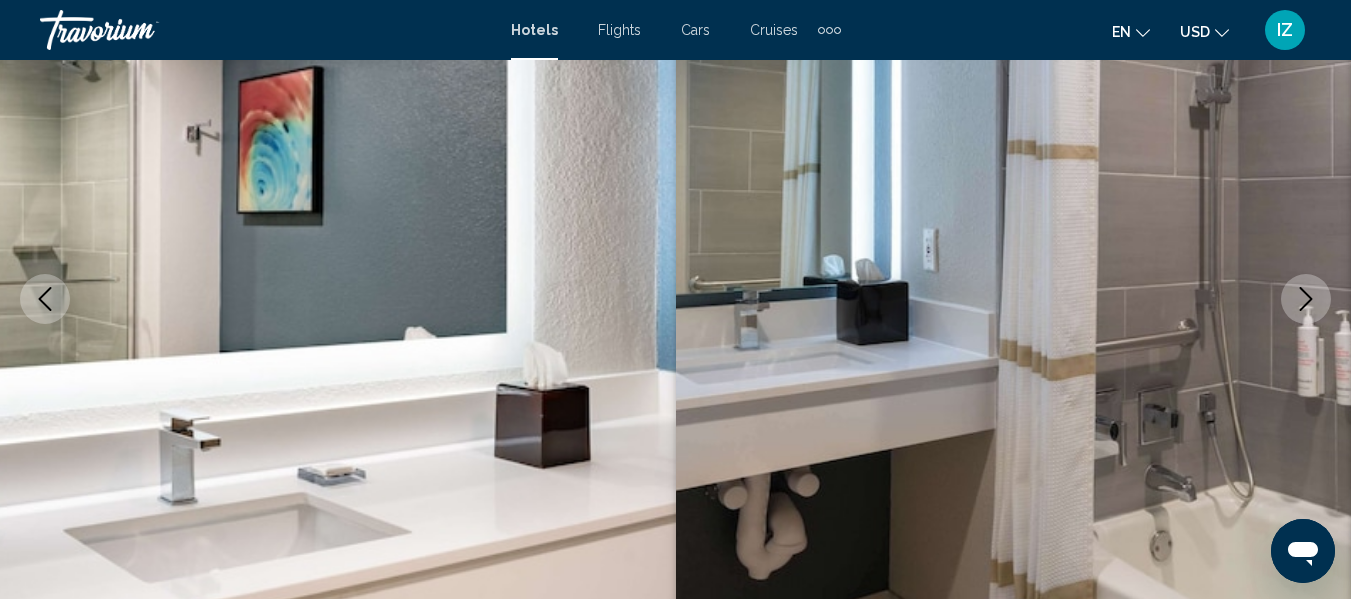 click 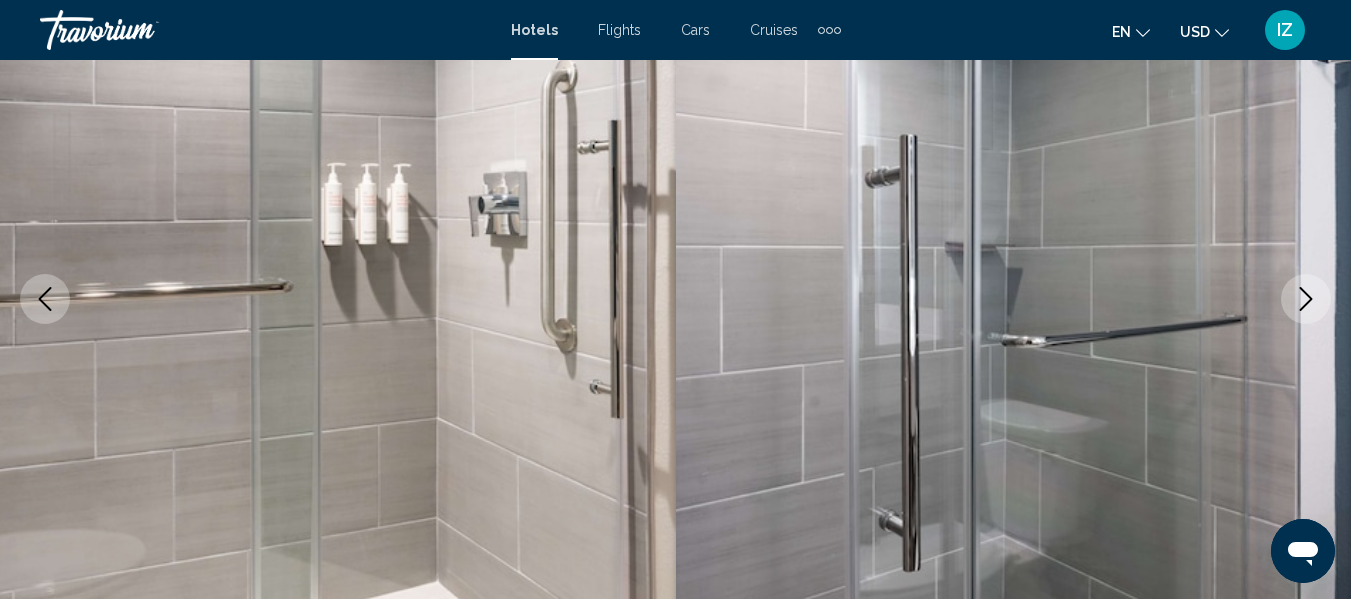 click 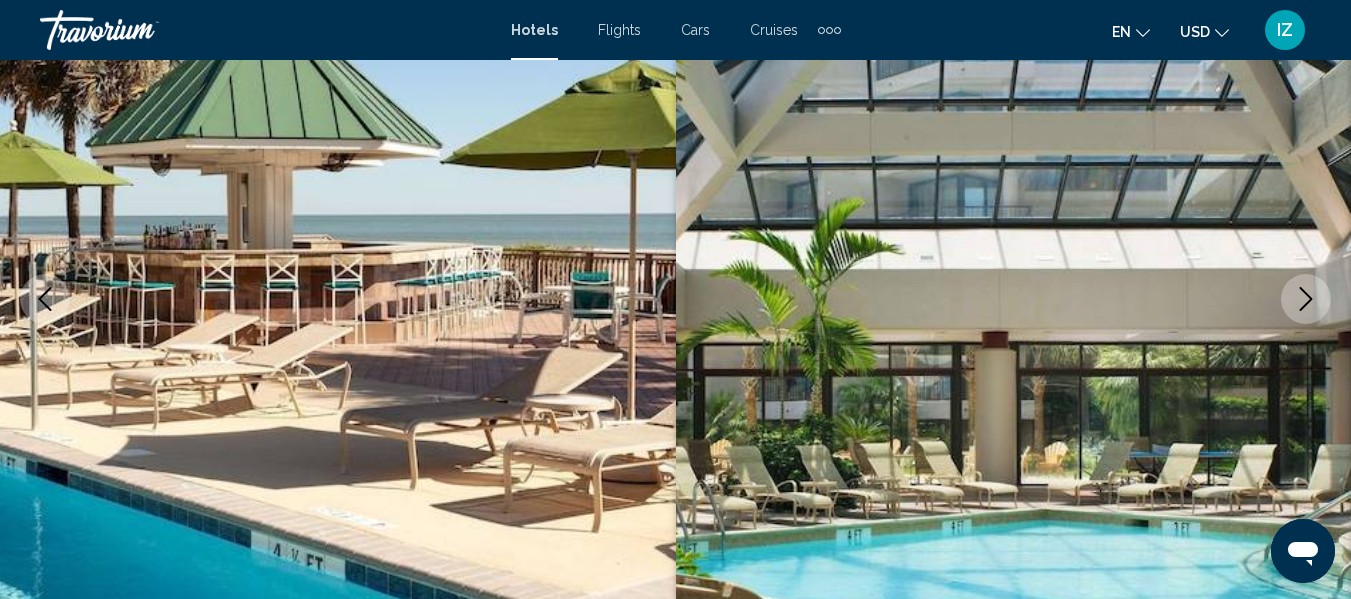 click 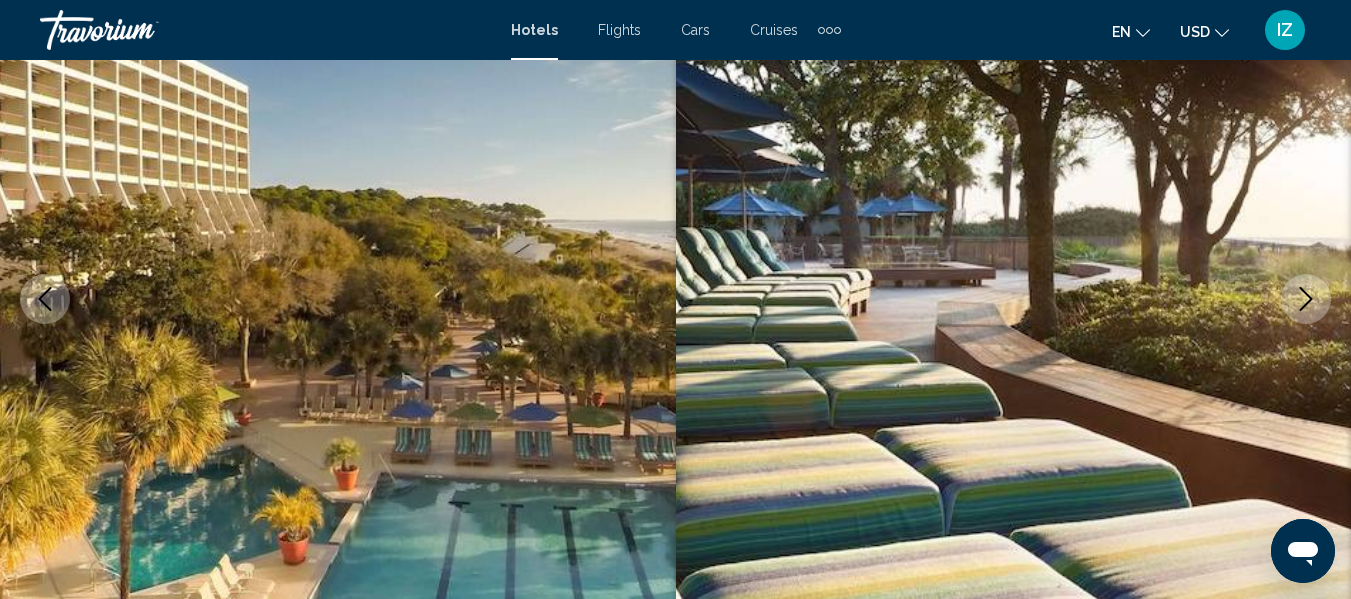 click 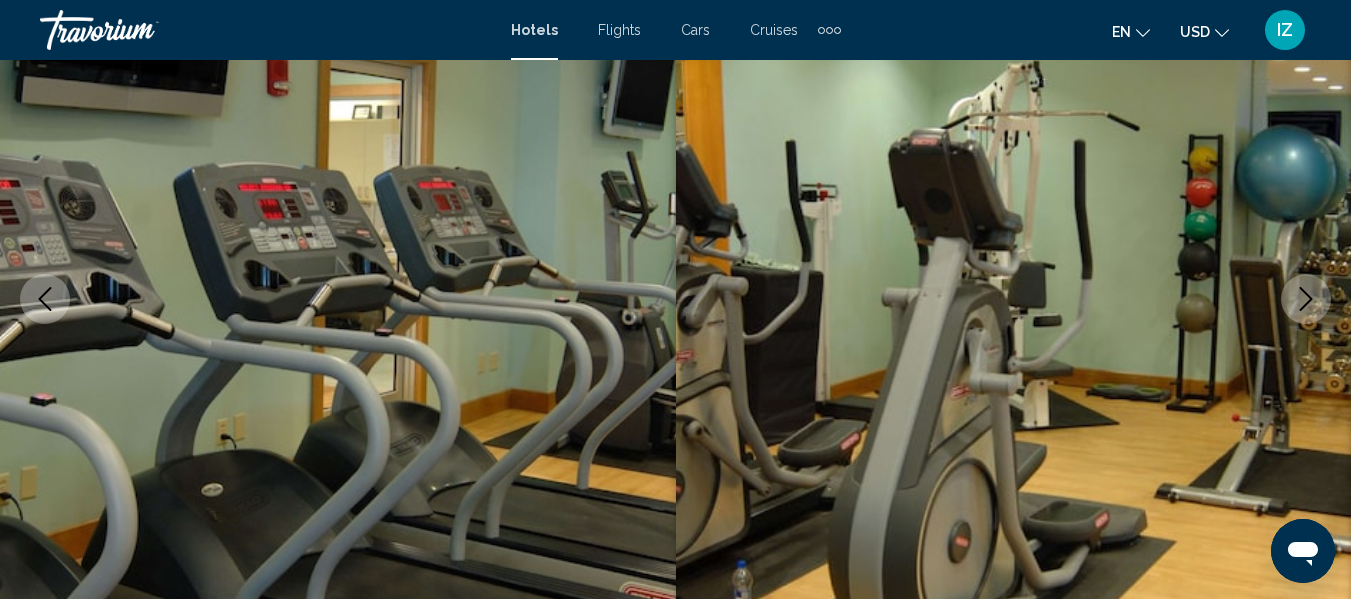 click 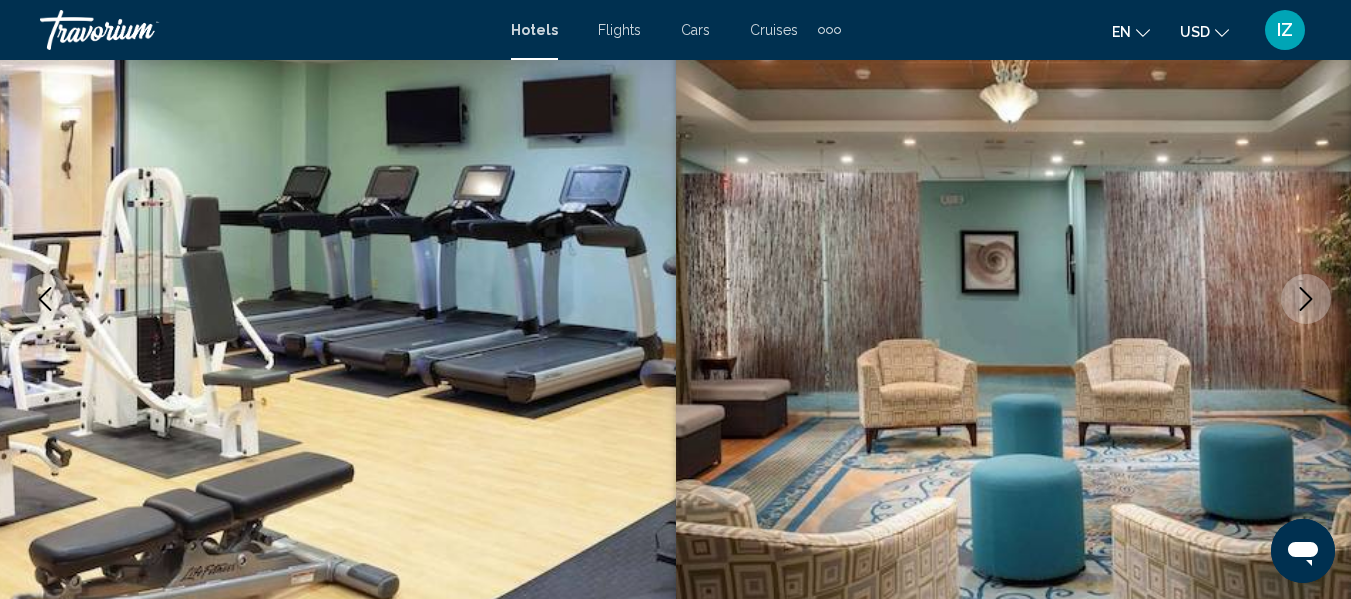 click 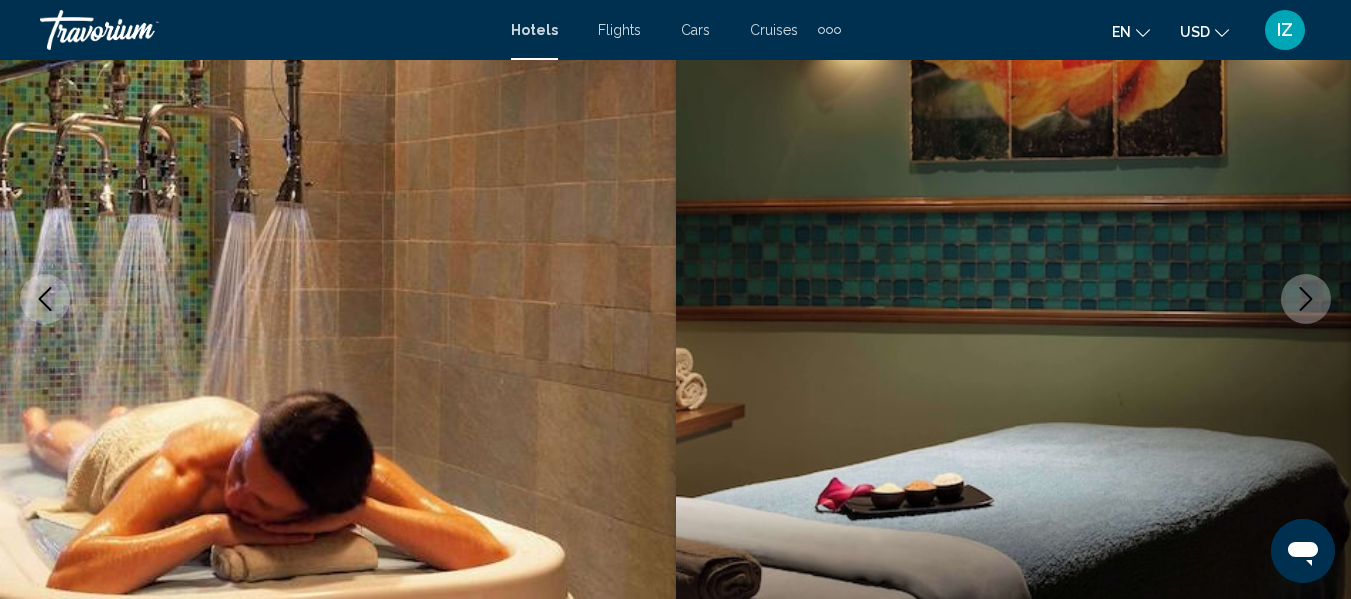 click 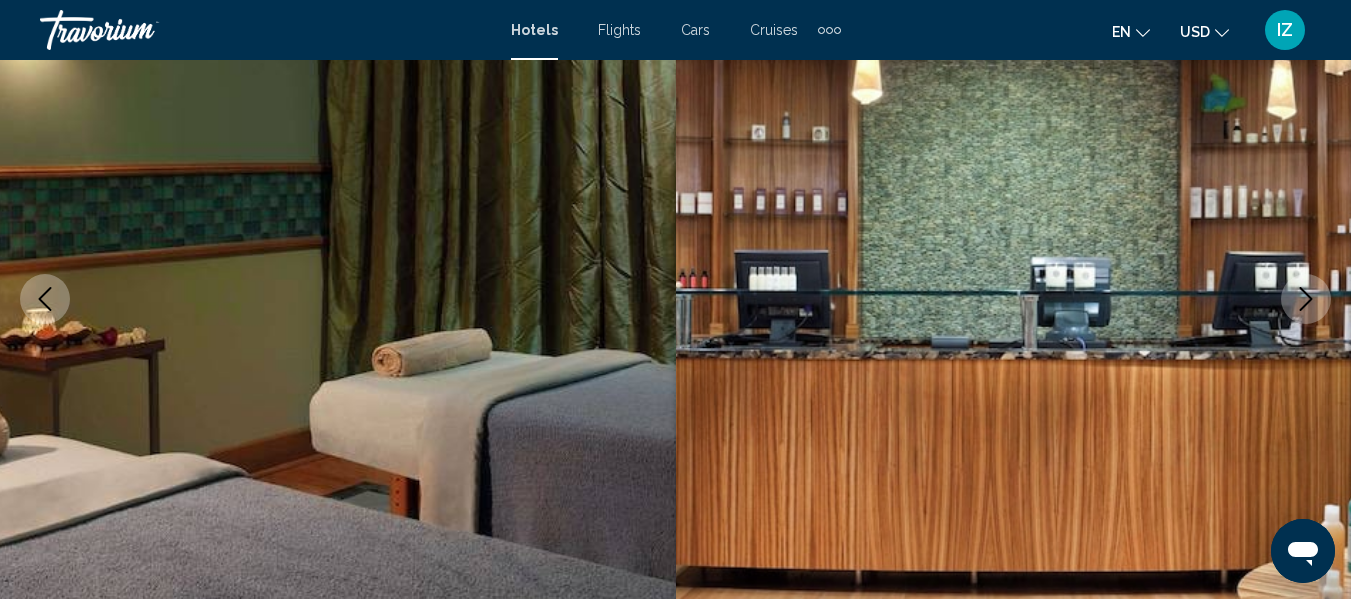 click 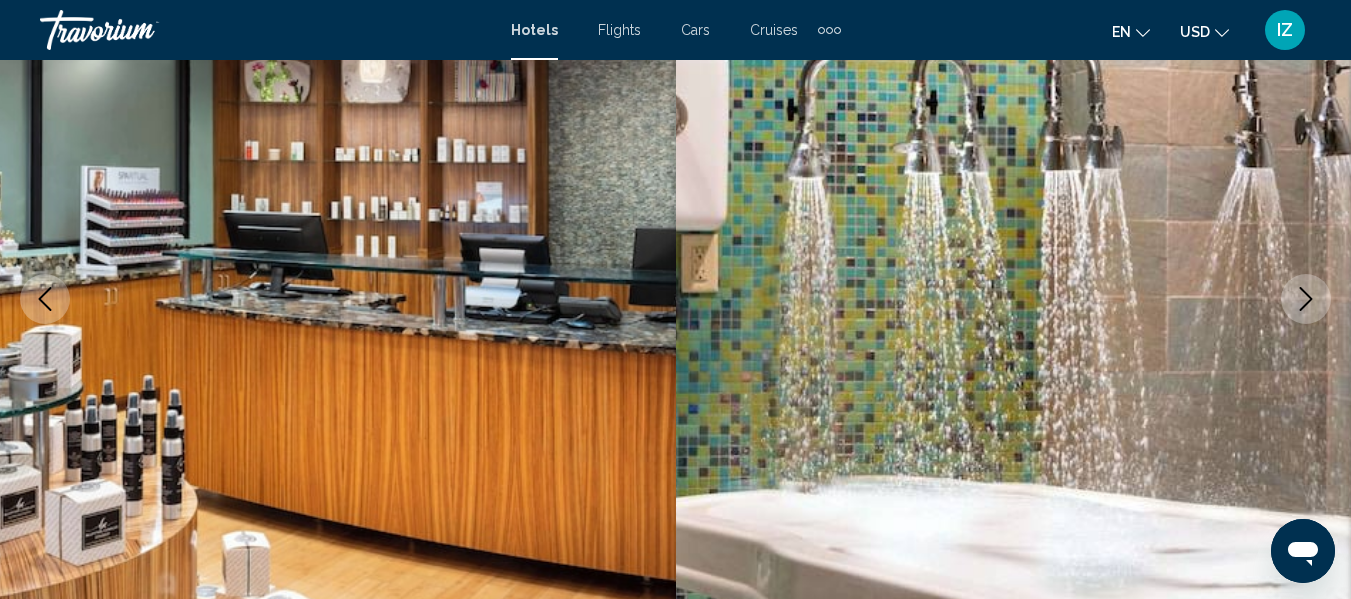 click 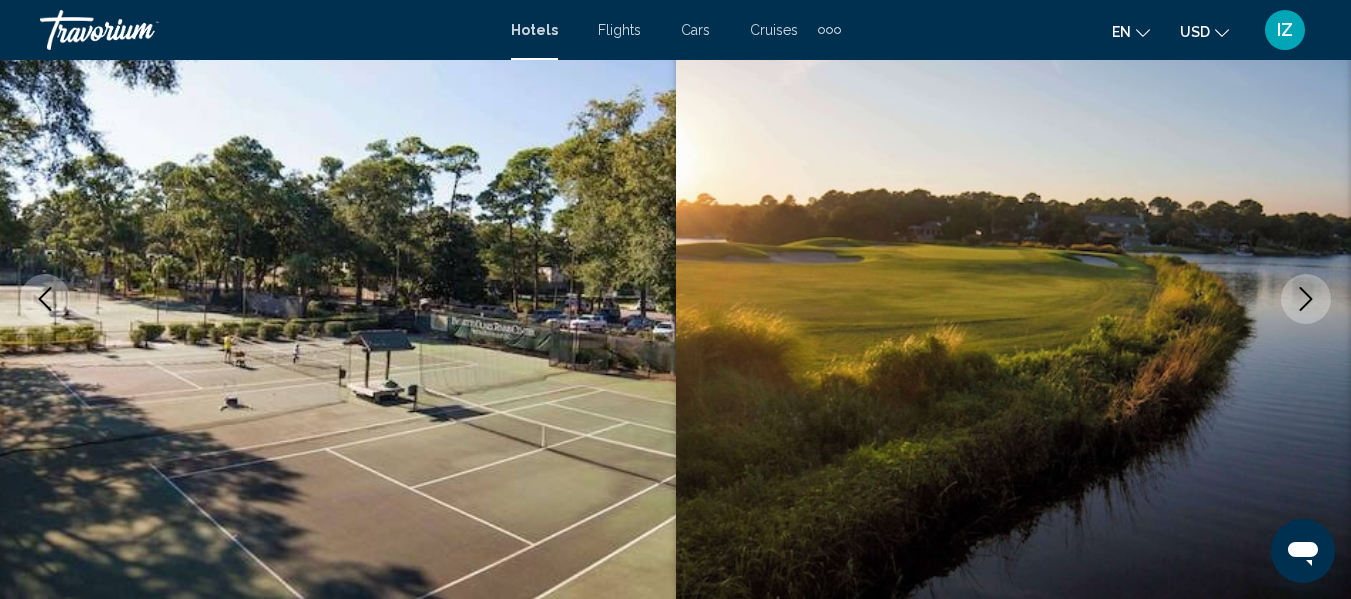 click 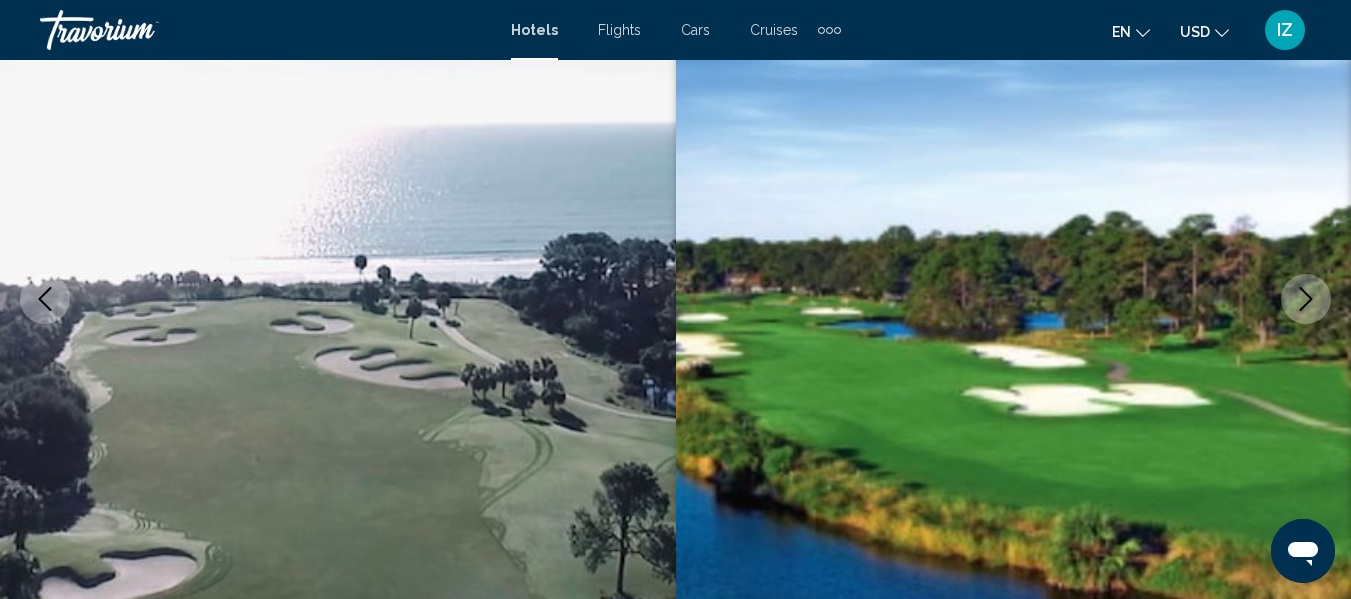 click 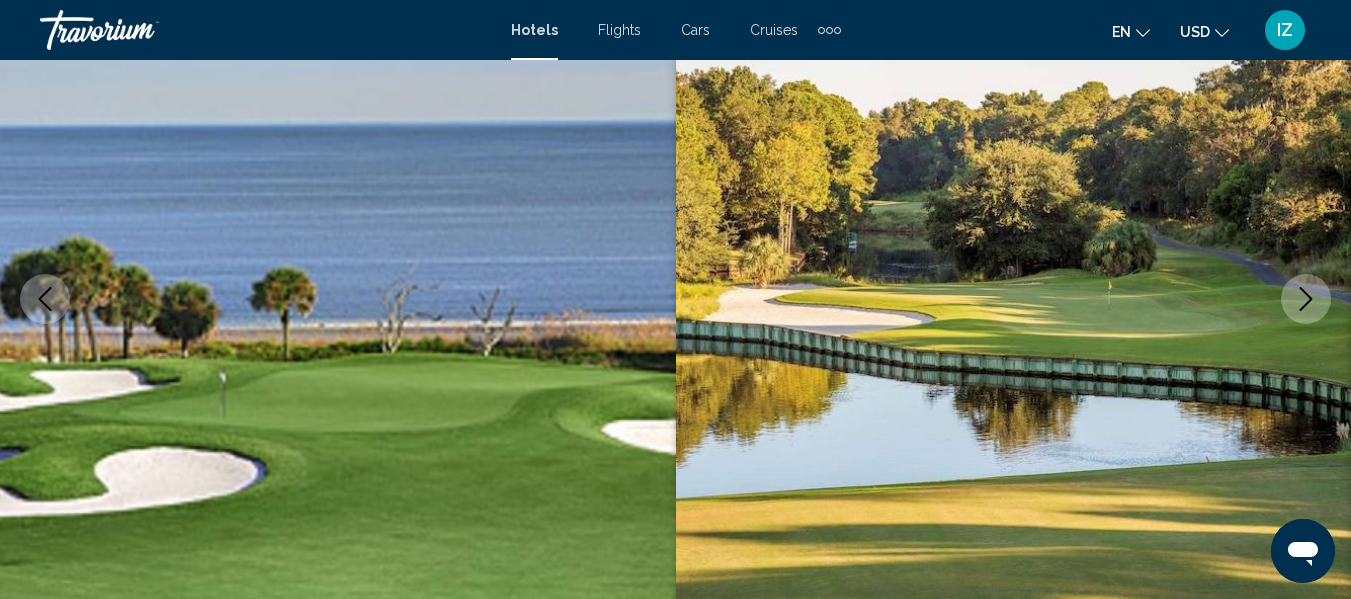 click 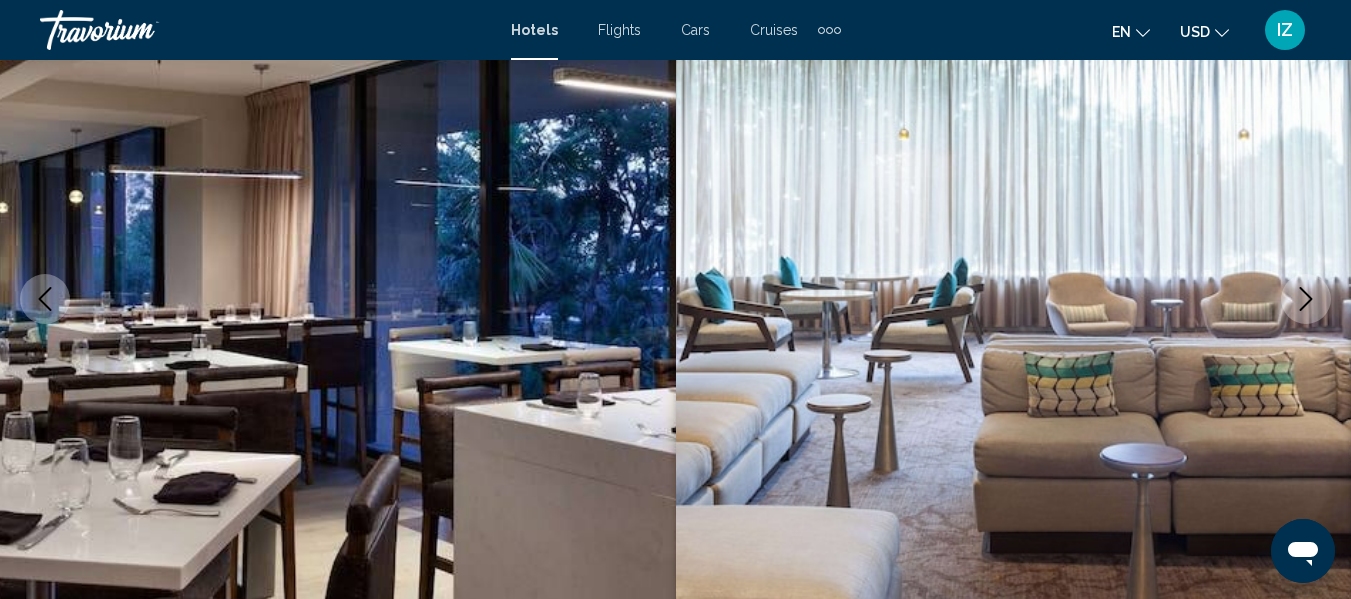 click 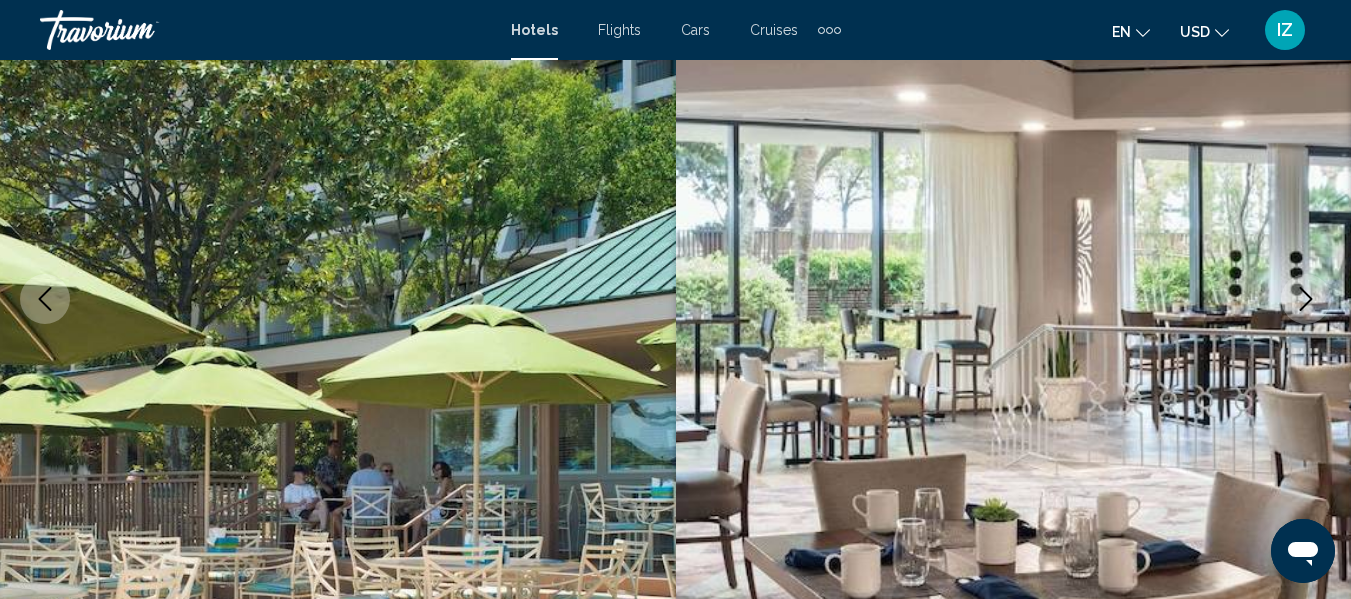 click 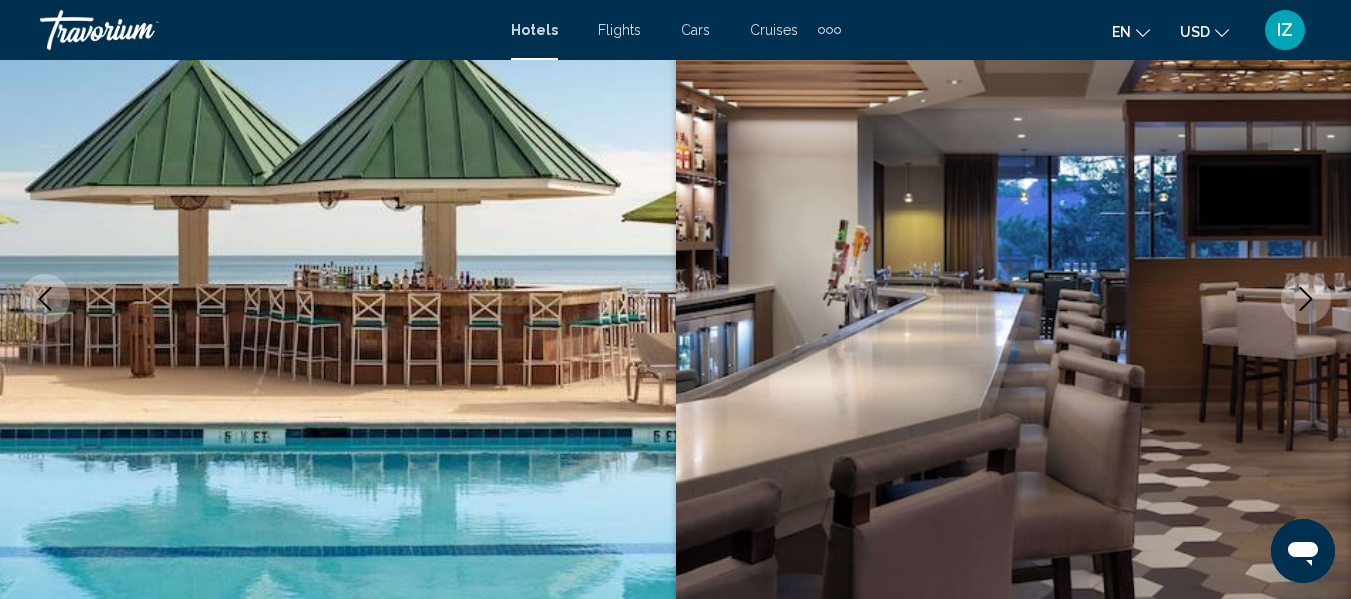 click 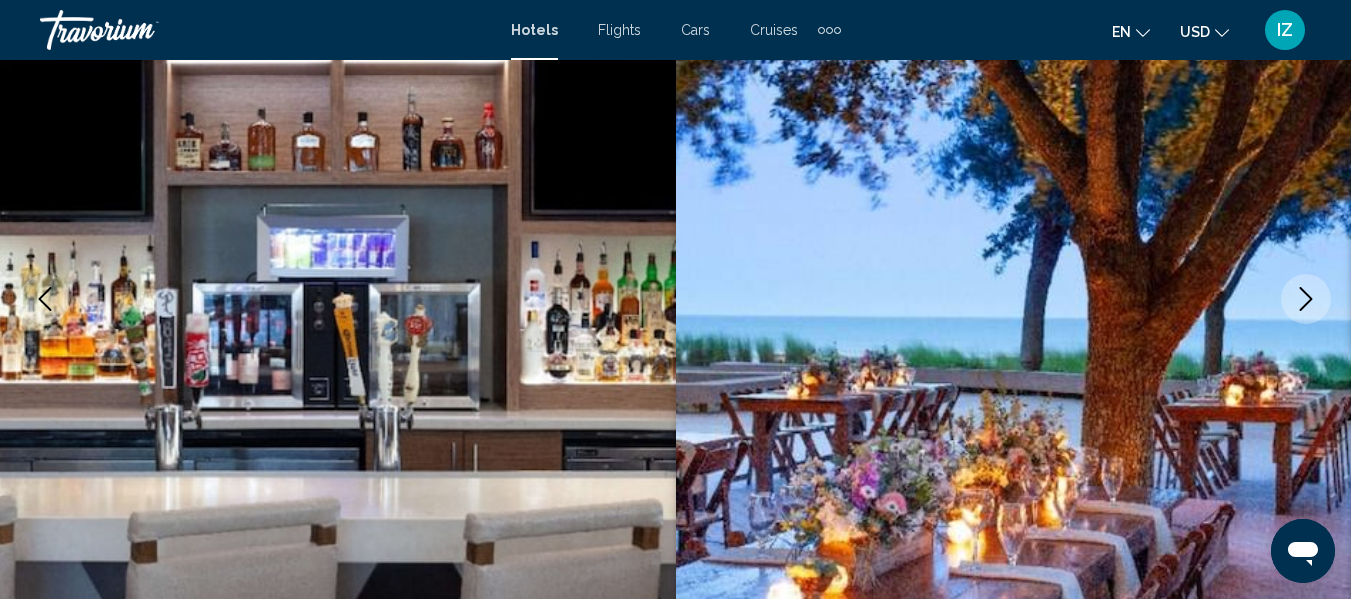 click 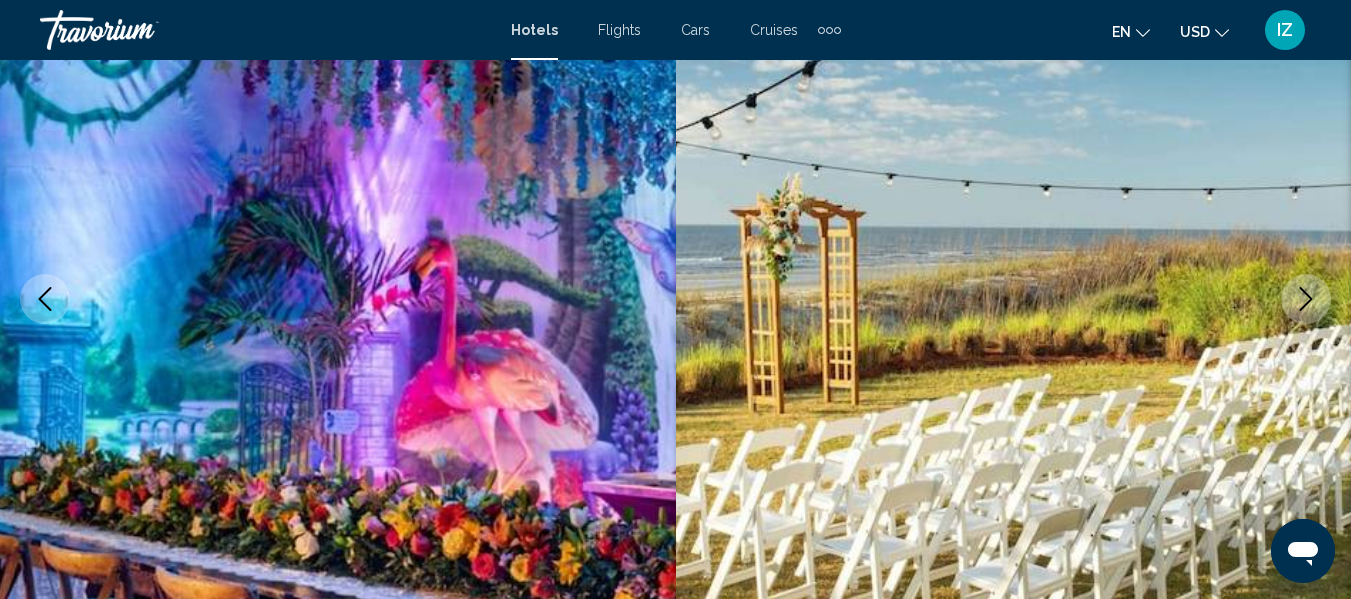 click 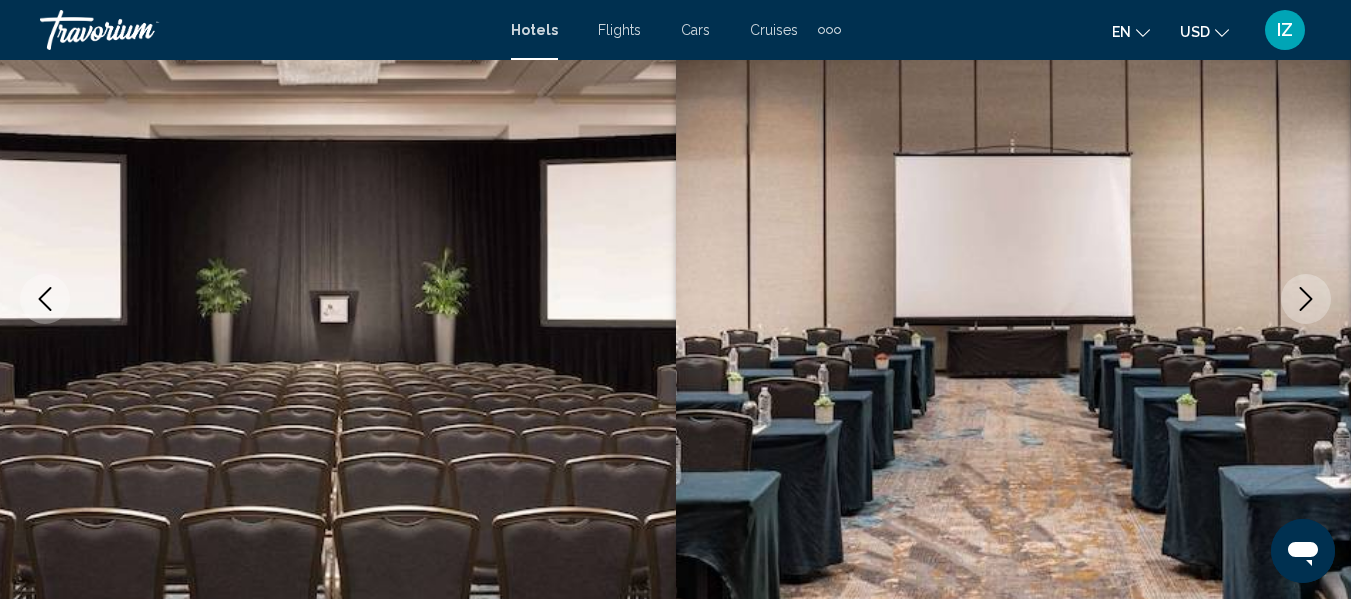 click 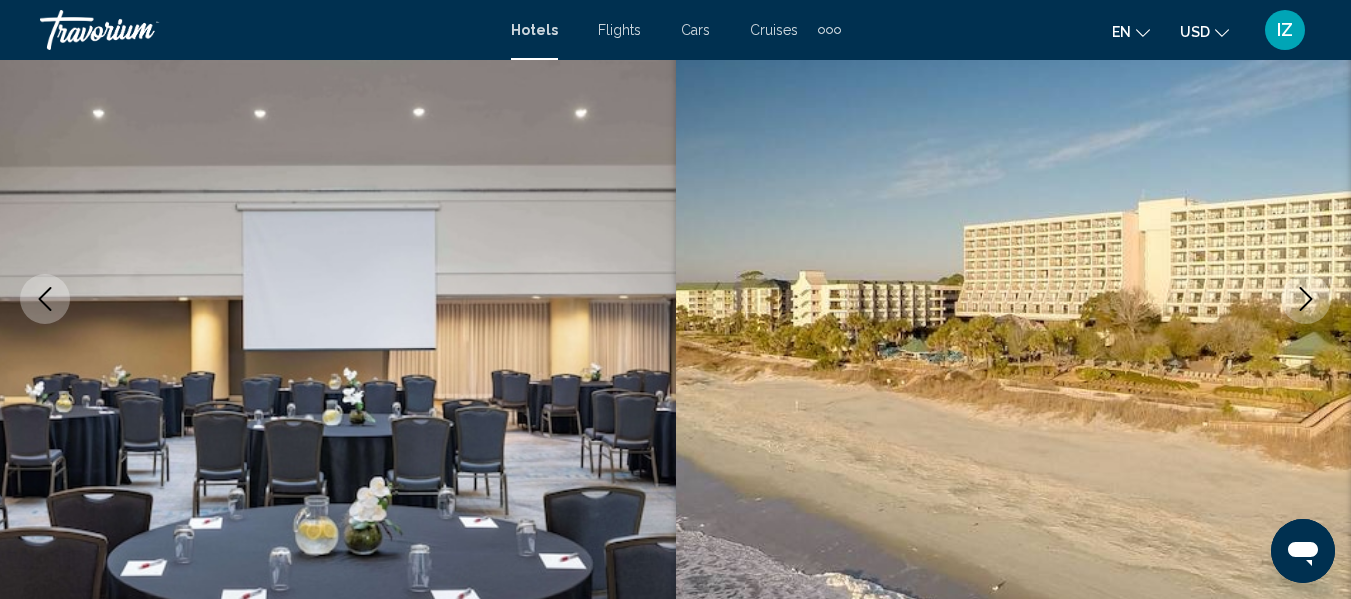 click 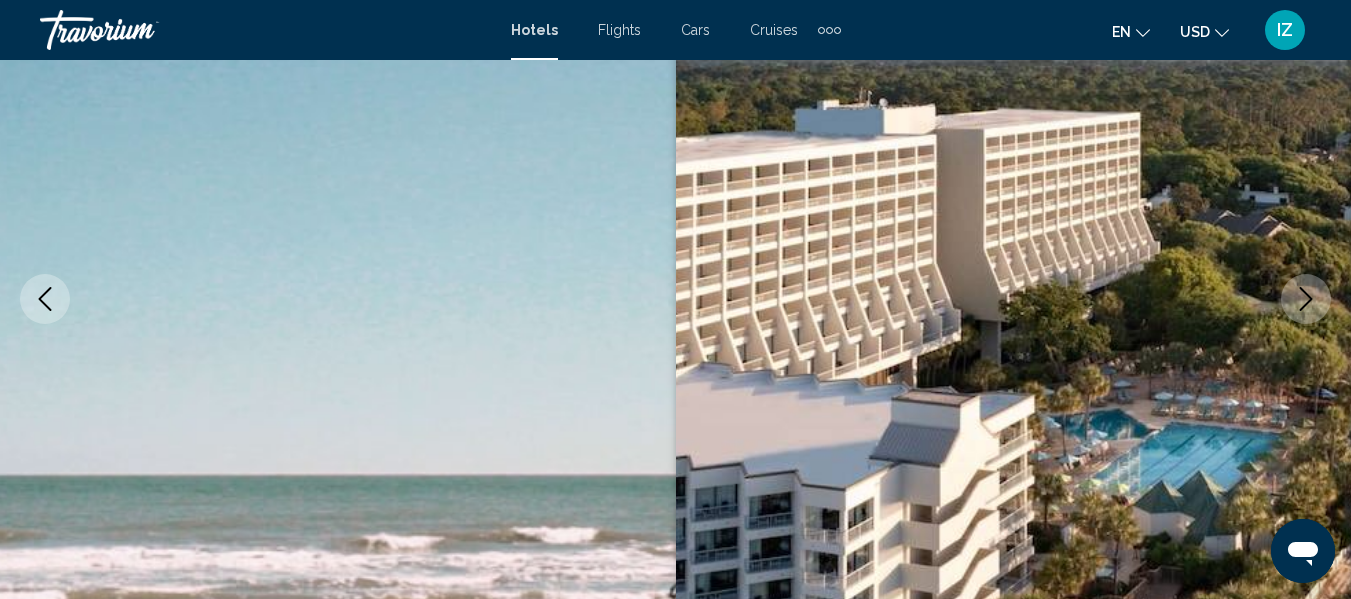 click 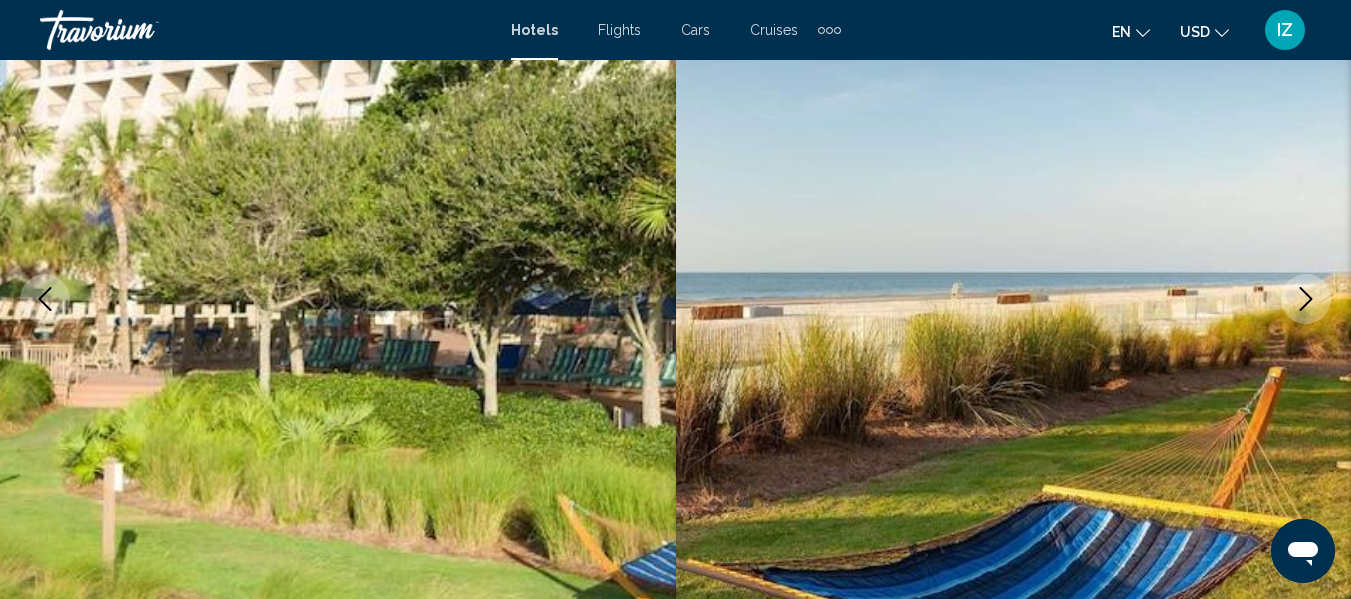 click 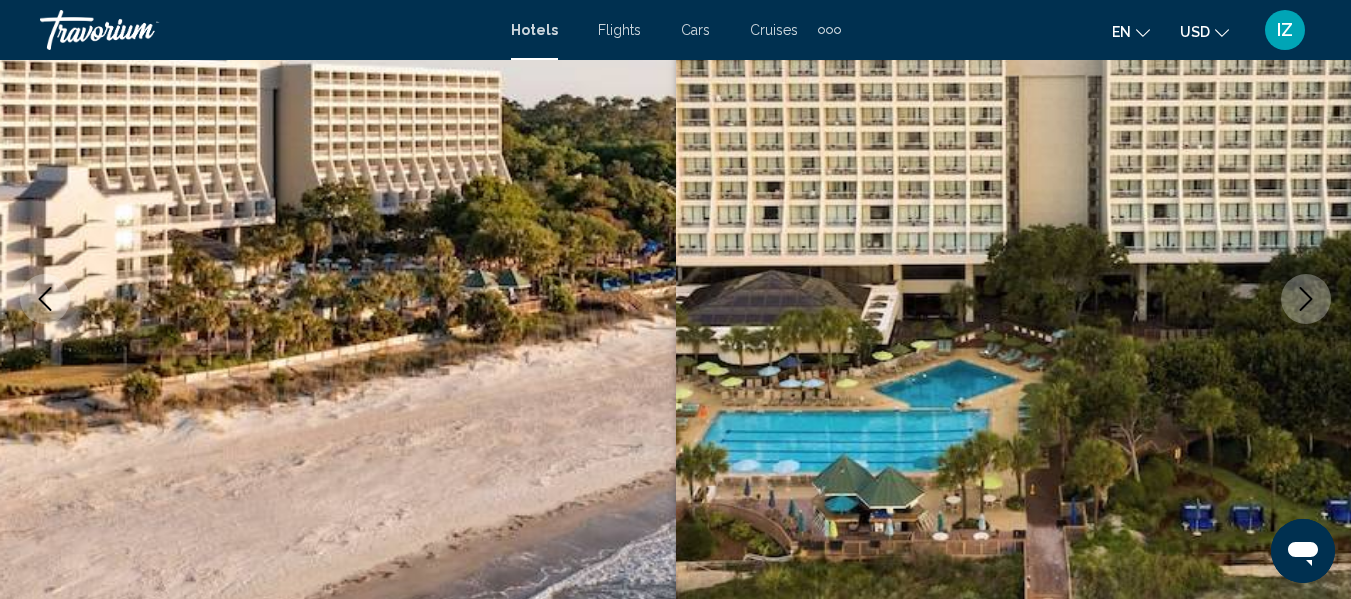 click 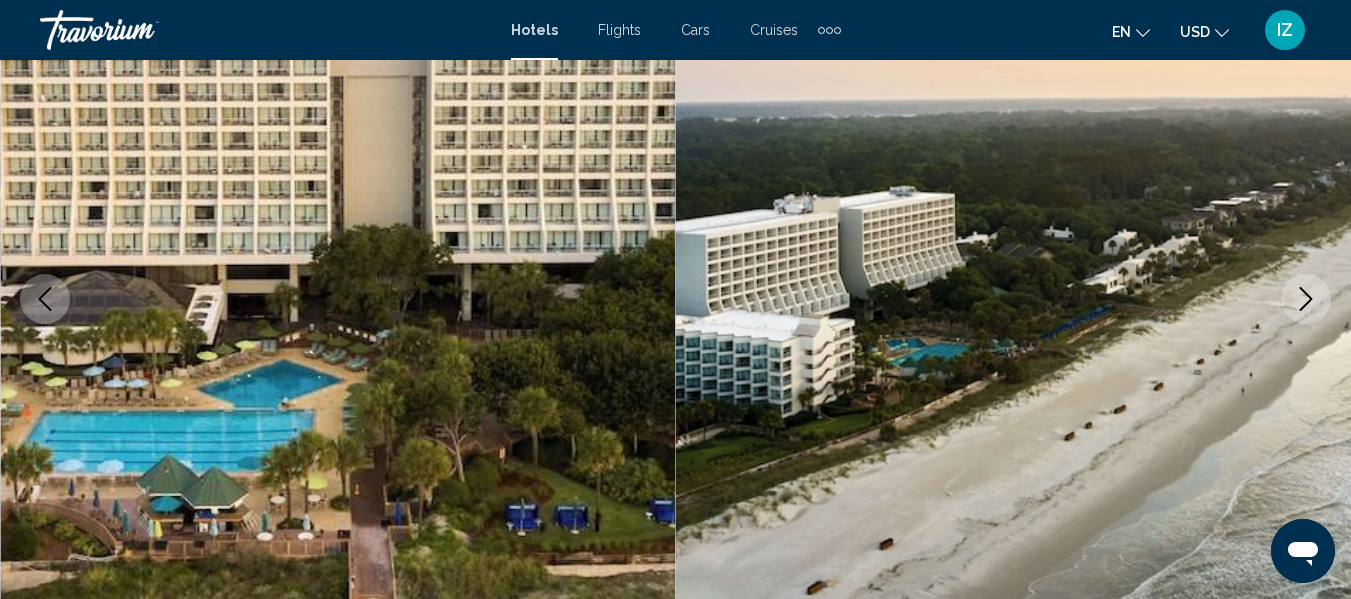 click 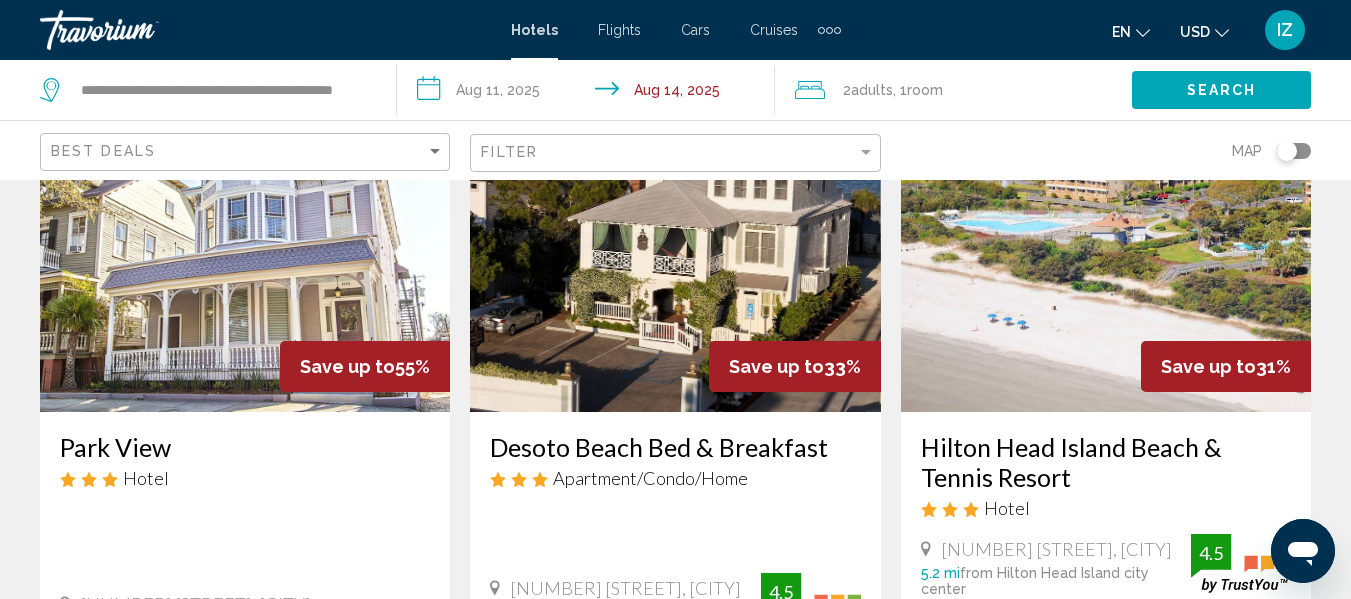 scroll, scrollTop: 0, scrollLeft: 0, axis: both 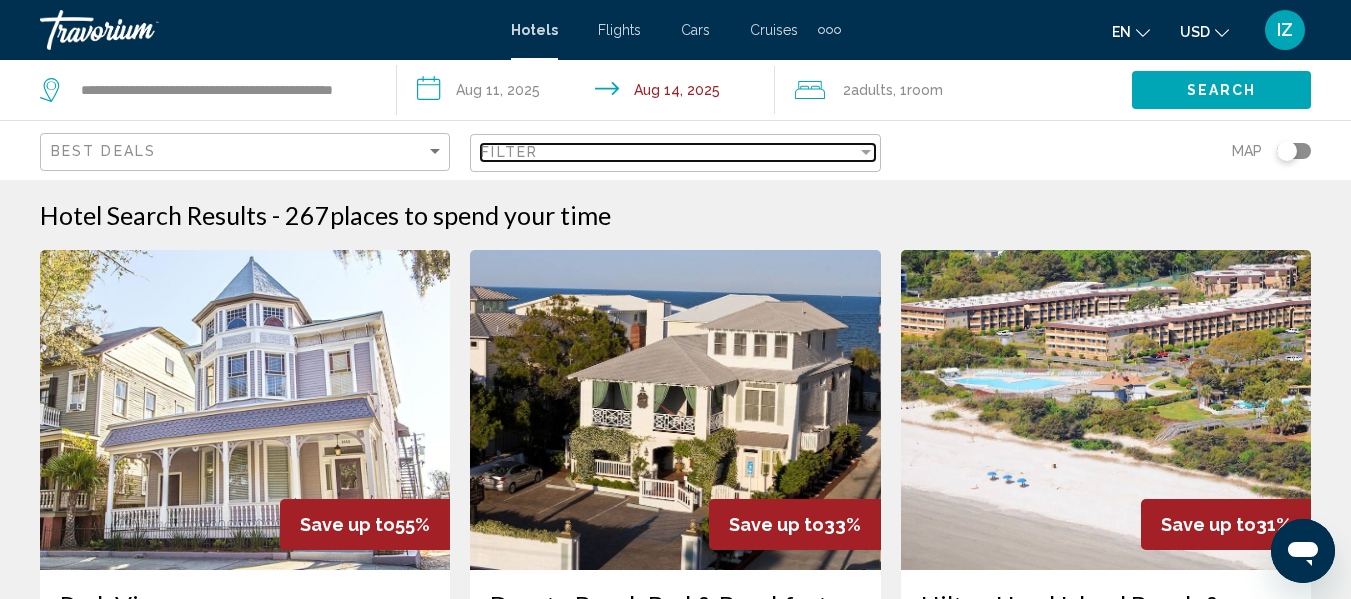 click at bounding box center [866, 152] 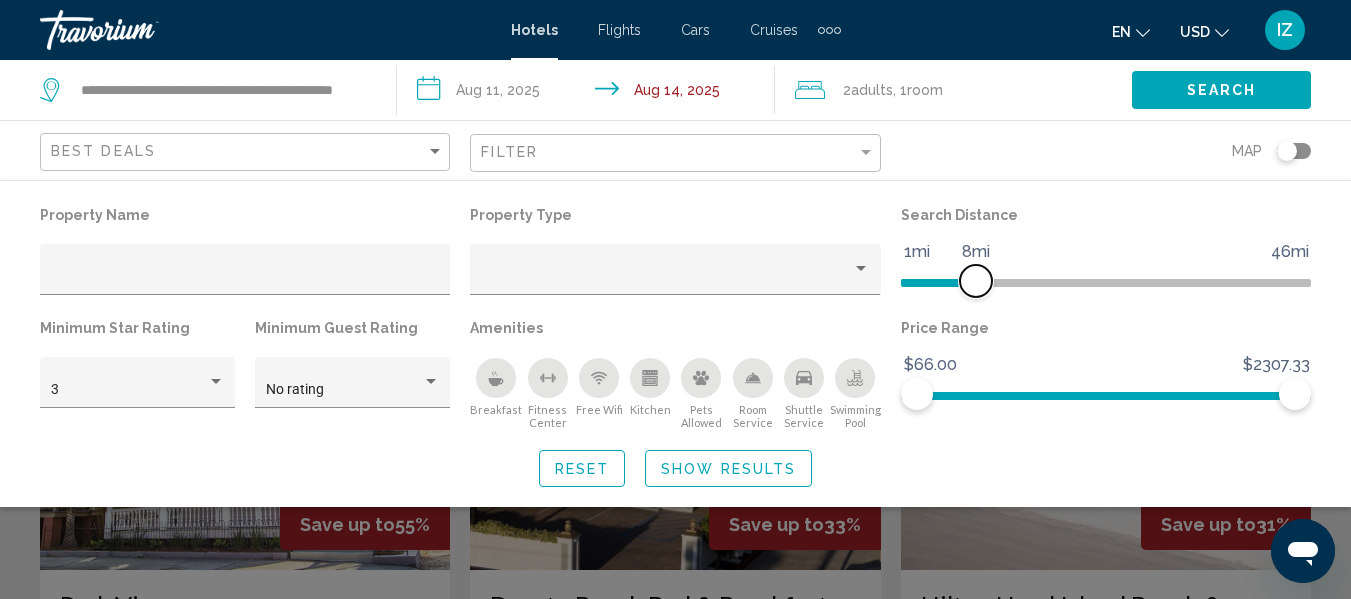 drag, startPoint x: 1168, startPoint y: 289, endPoint x: 961, endPoint y: 301, distance: 207.34753 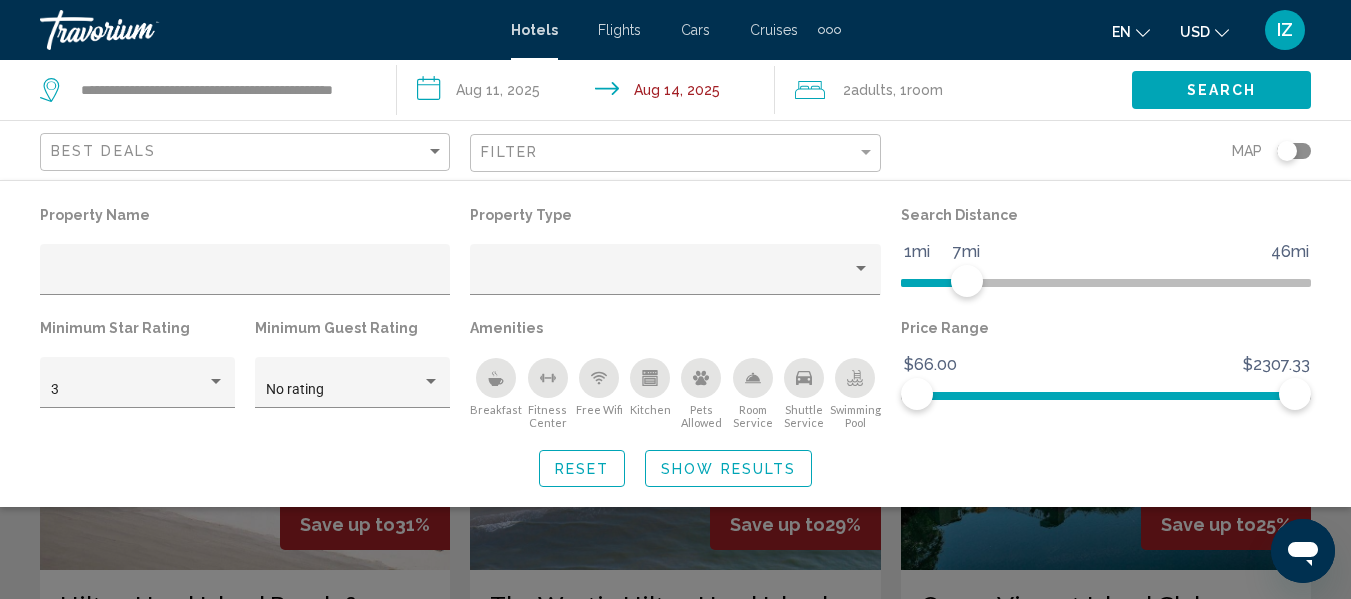 click on "Search Distance 1mi 46mi 7mi" 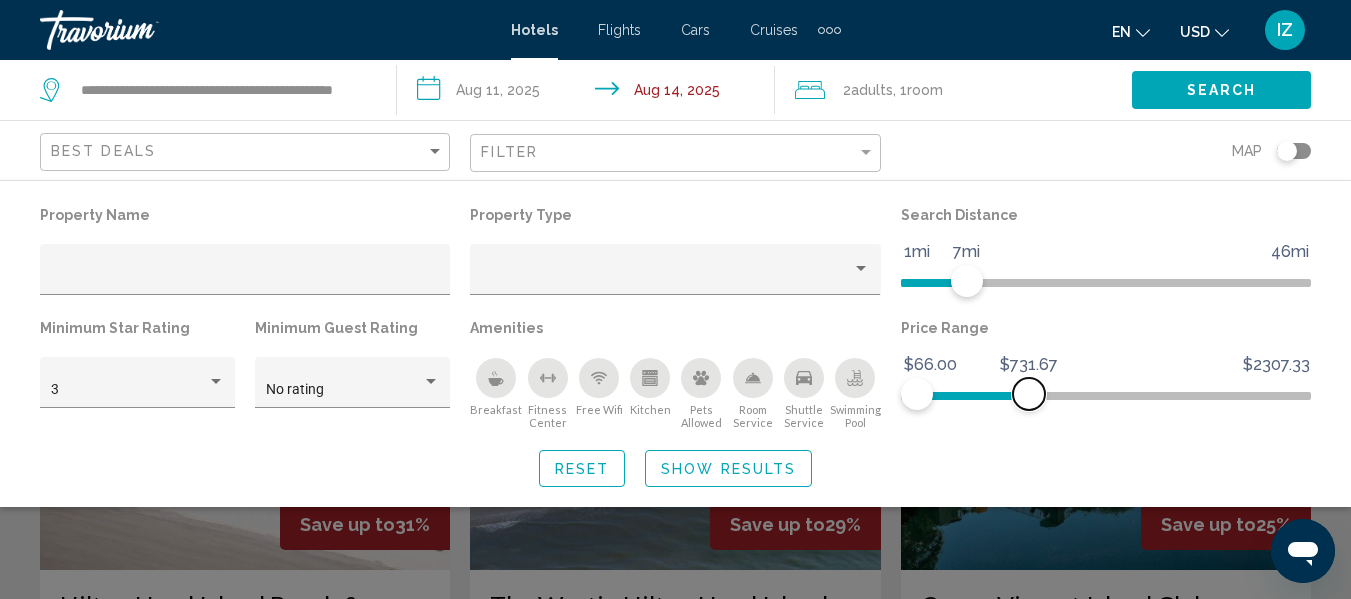 drag, startPoint x: 1275, startPoint y: 393, endPoint x: 1029, endPoint y: 395, distance: 246.00813 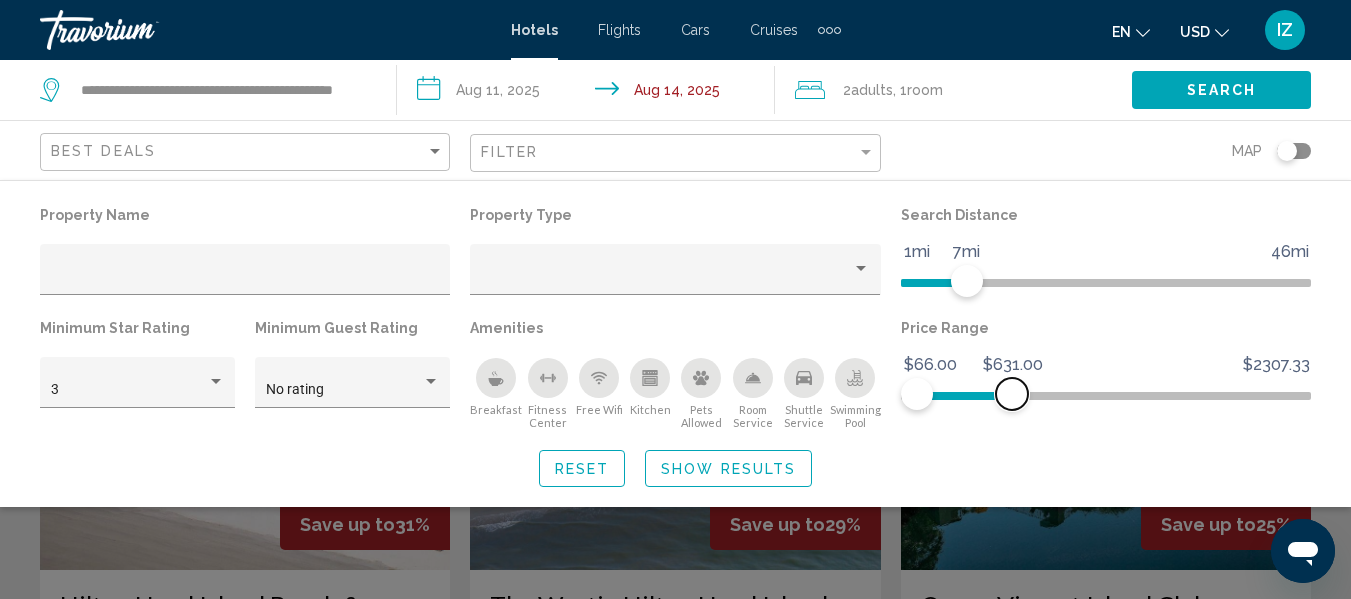 drag, startPoint x: 1029, startPoint y: 395, endPoint x: 1012, endPoint y: 394, distance: 17.029387 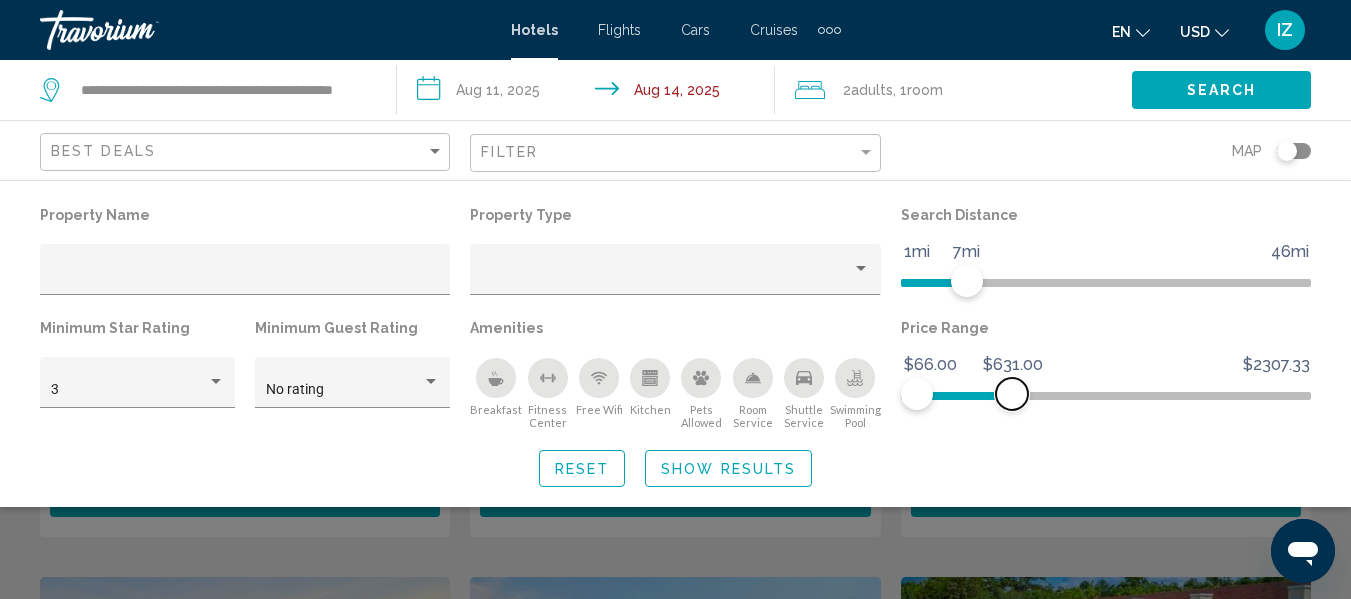 scroll, scrollTop: 500, scrollLeft: 0, axis: vertical 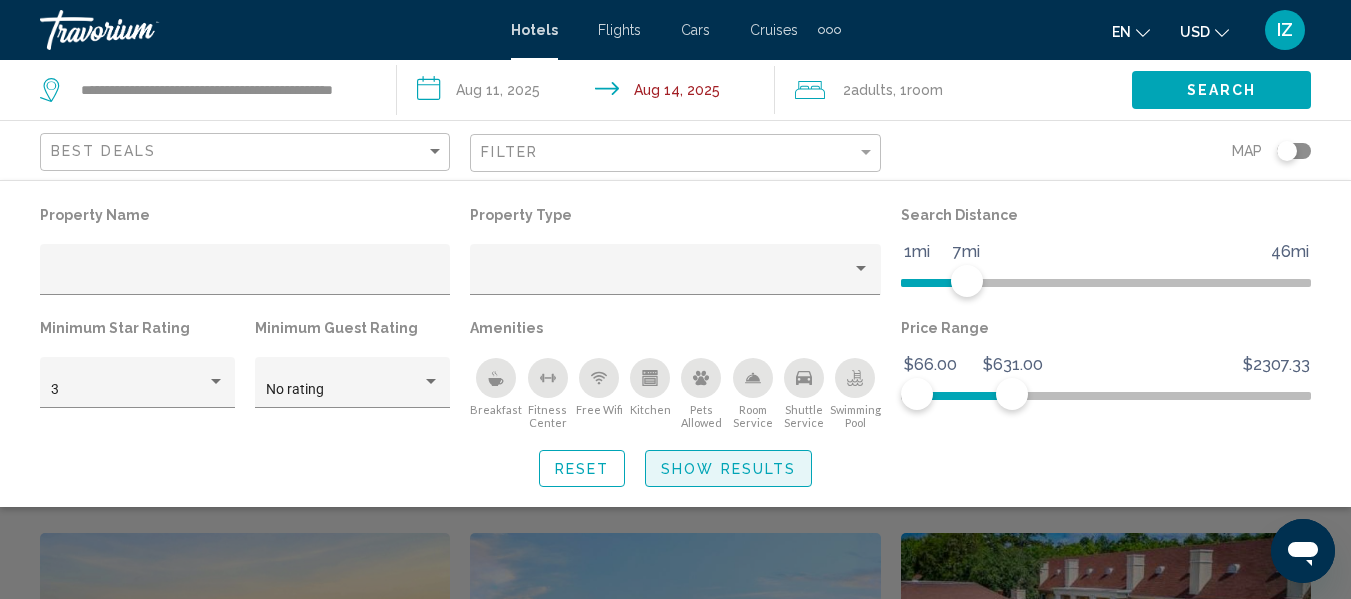 click on "Show Results" 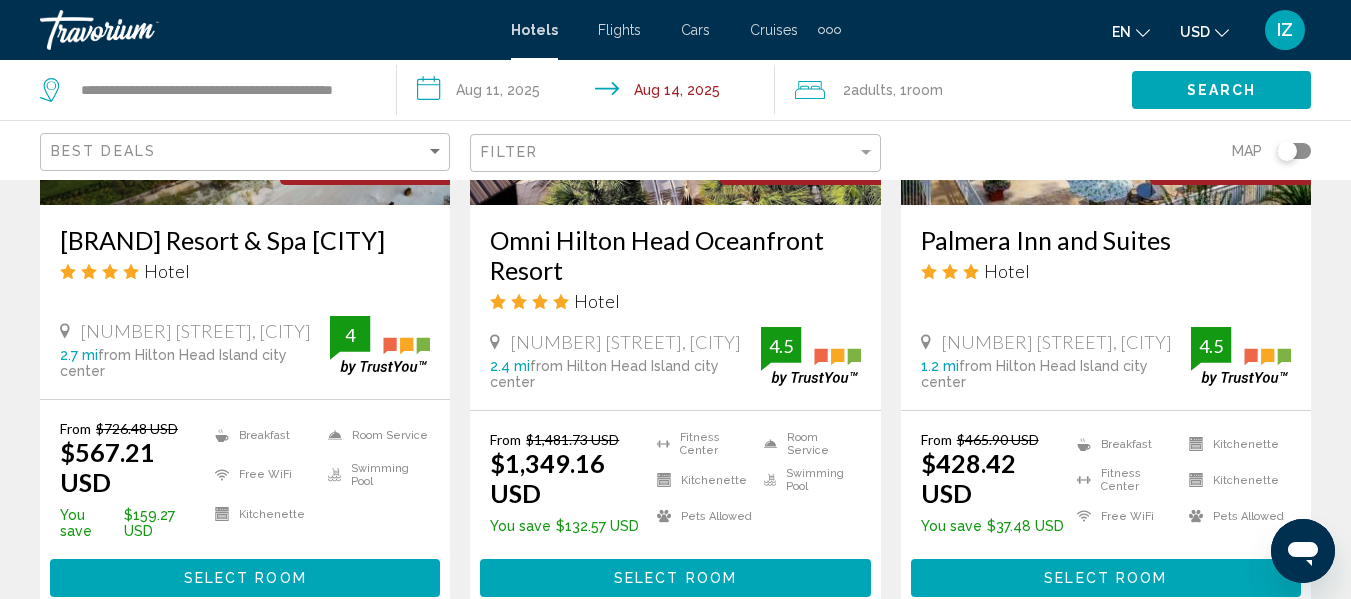 scroll, scrollTop: 1100, scrollLeft: 0, axis: vertical 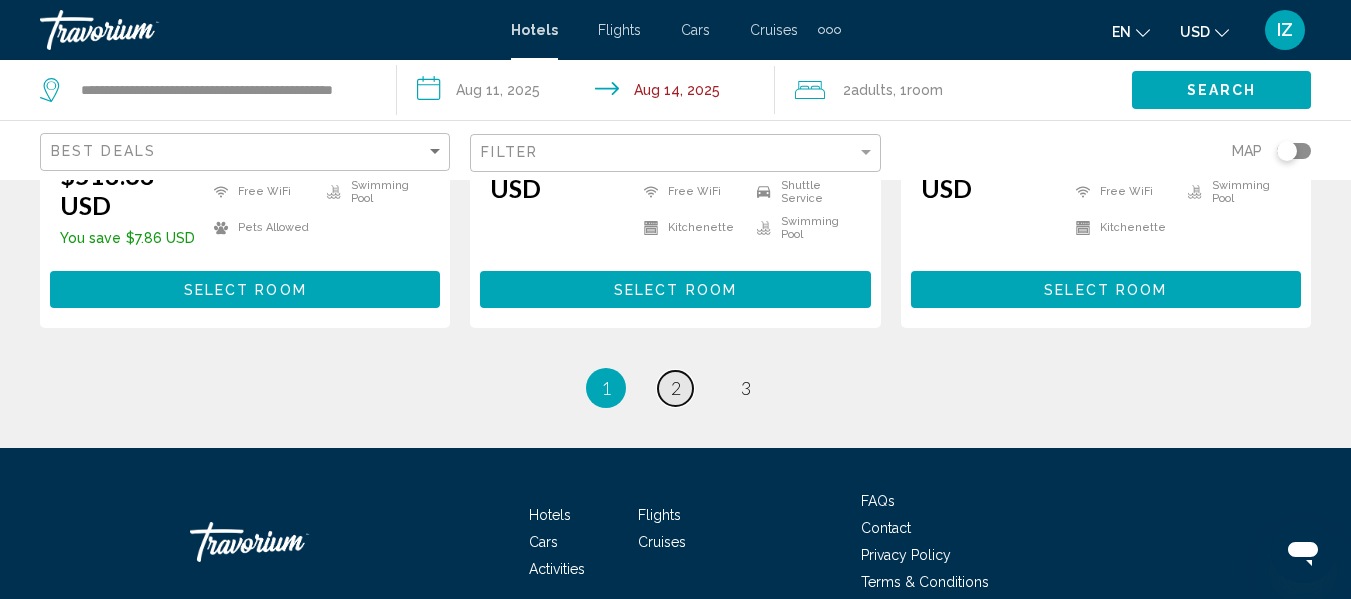 click on "2" at bounding box center (676, 388) 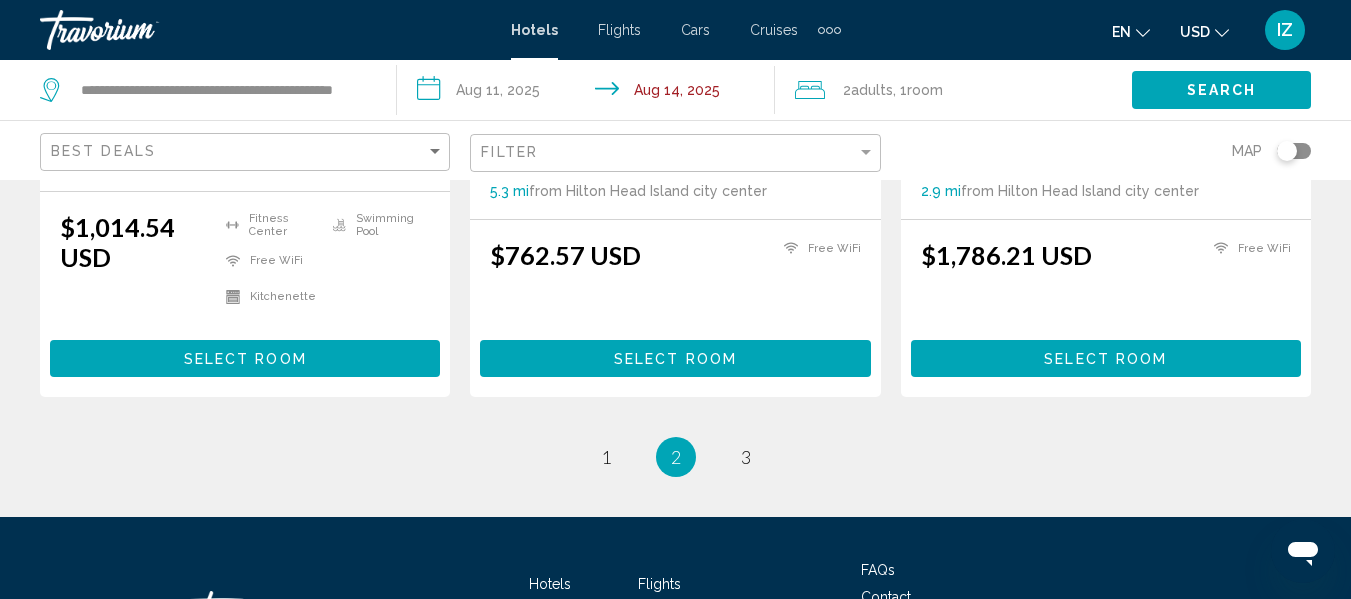 scroll, scrollTop: 2900, scrollLeft: 0, axis: vertical 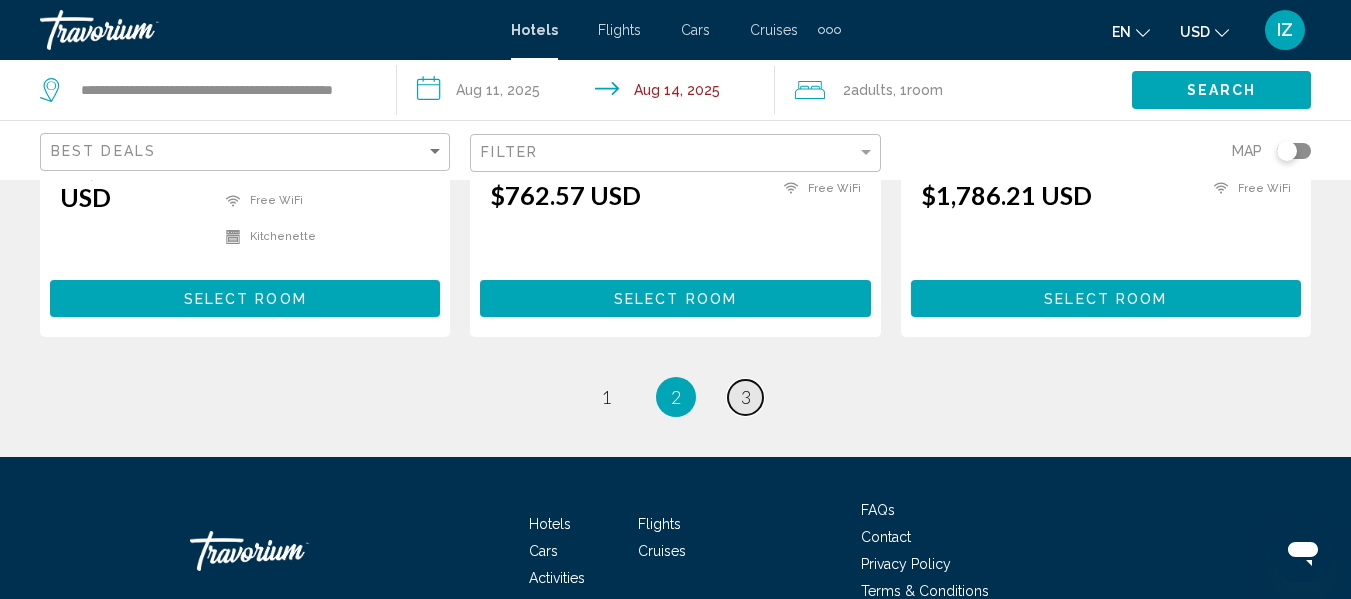 click on "3" at bounding box center [746, 397] 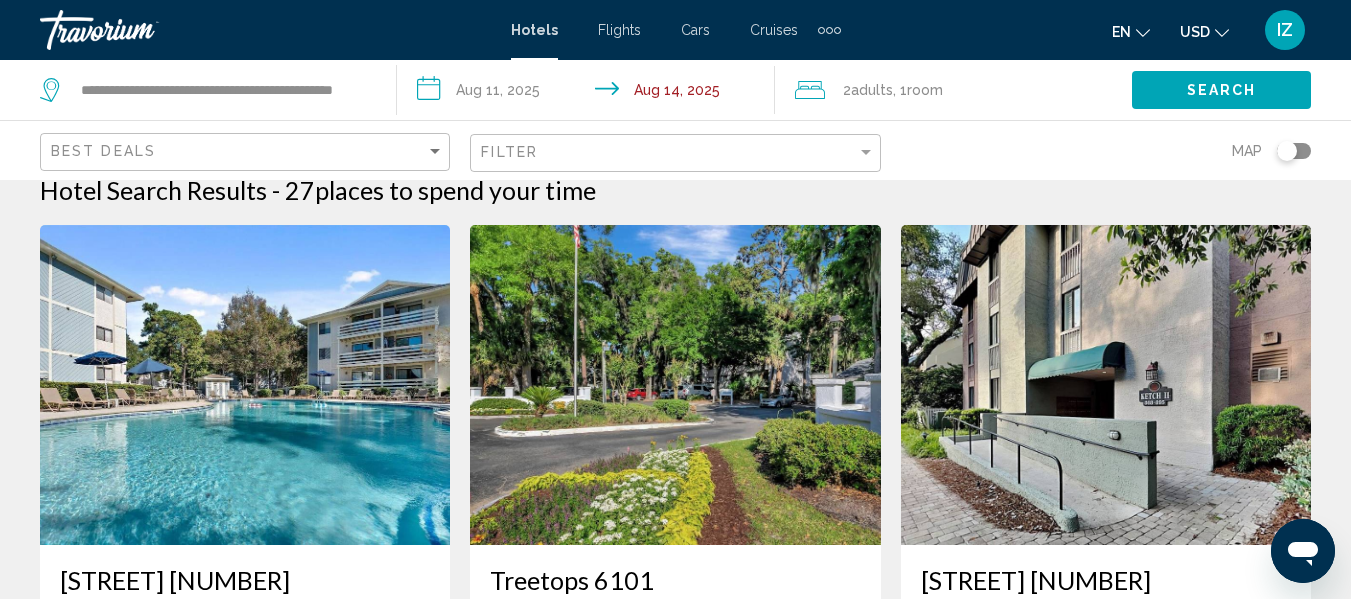 scroll, scrollTop: 0, scrollLeft: 0, axis: both 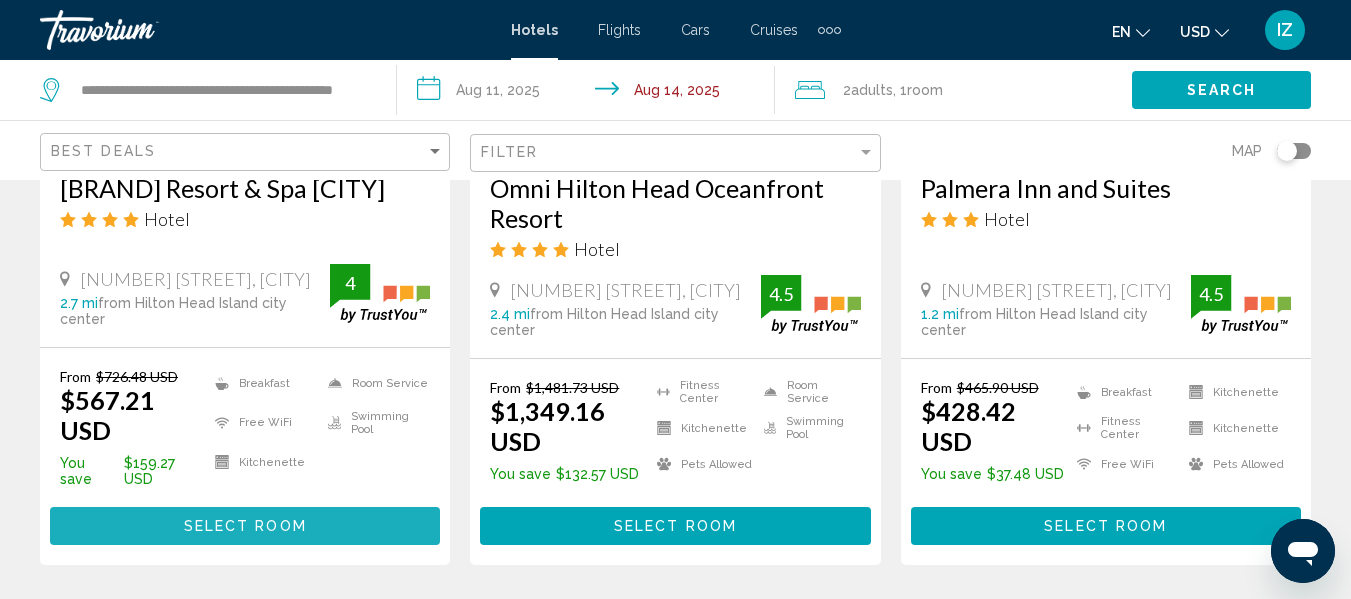 click on "Select Room" at bounding box center [245, 527] 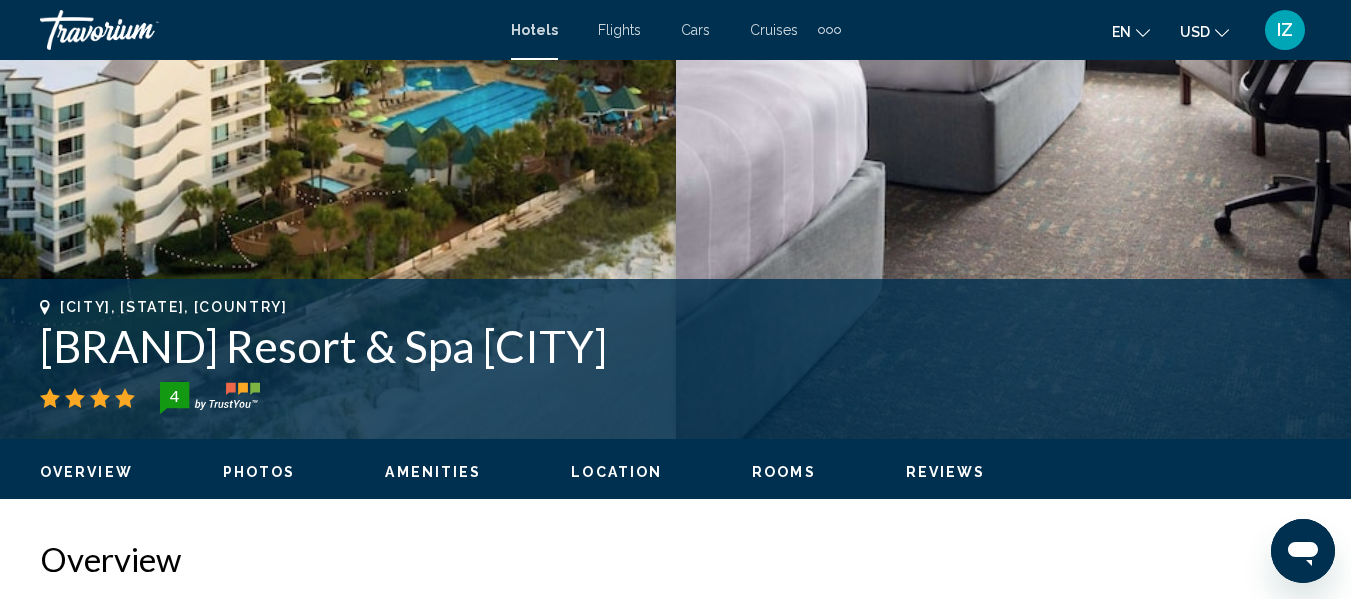 scroll, scrollTop: 636, scrollLeft: 0, axis: vertical 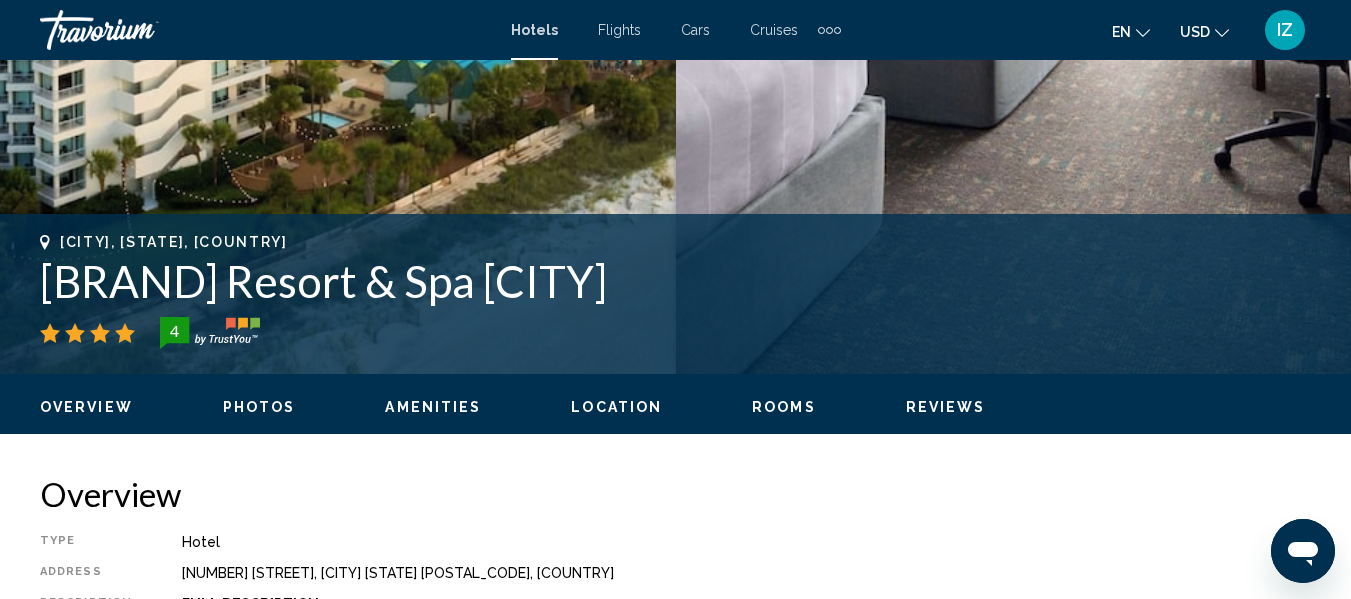 click on "Photos" at bounding box center [259, 407] 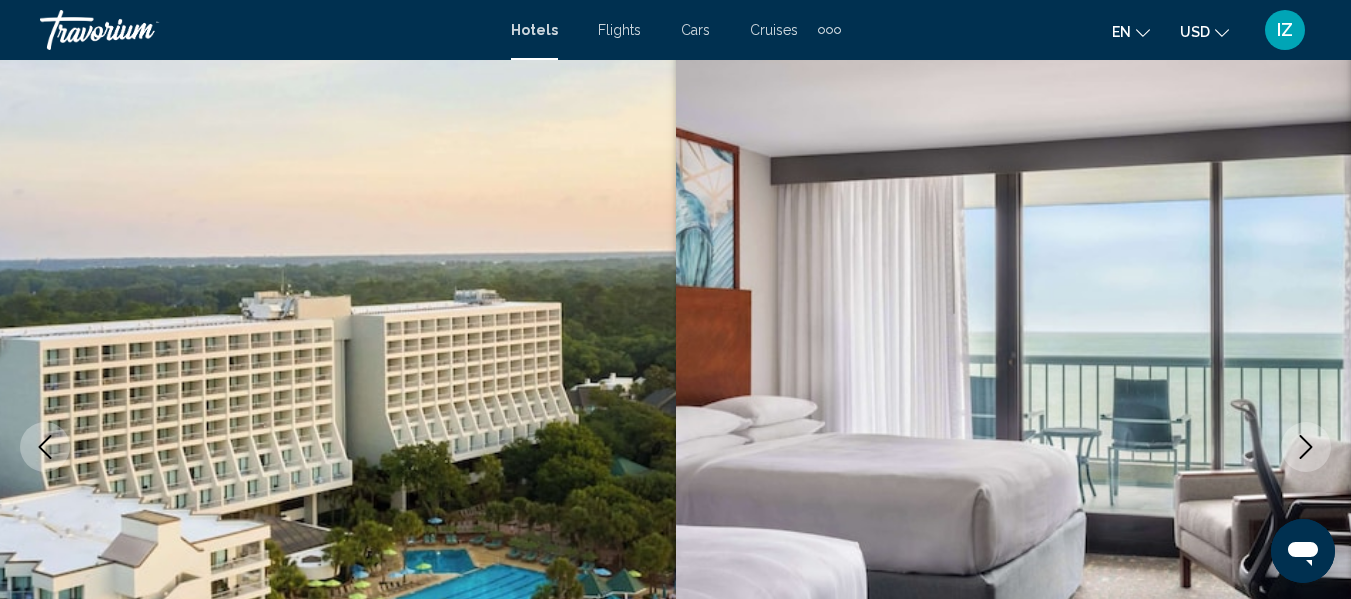 scroll, scrollTop: 0, scrollLeft: 0, axis: both 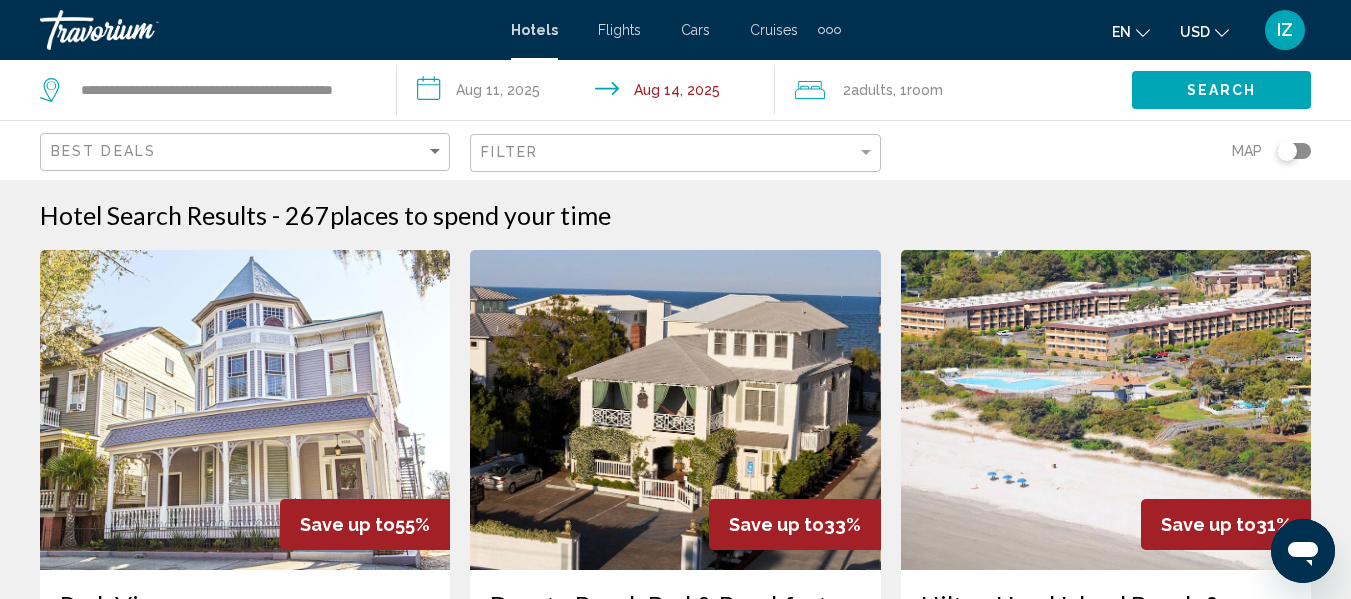 click 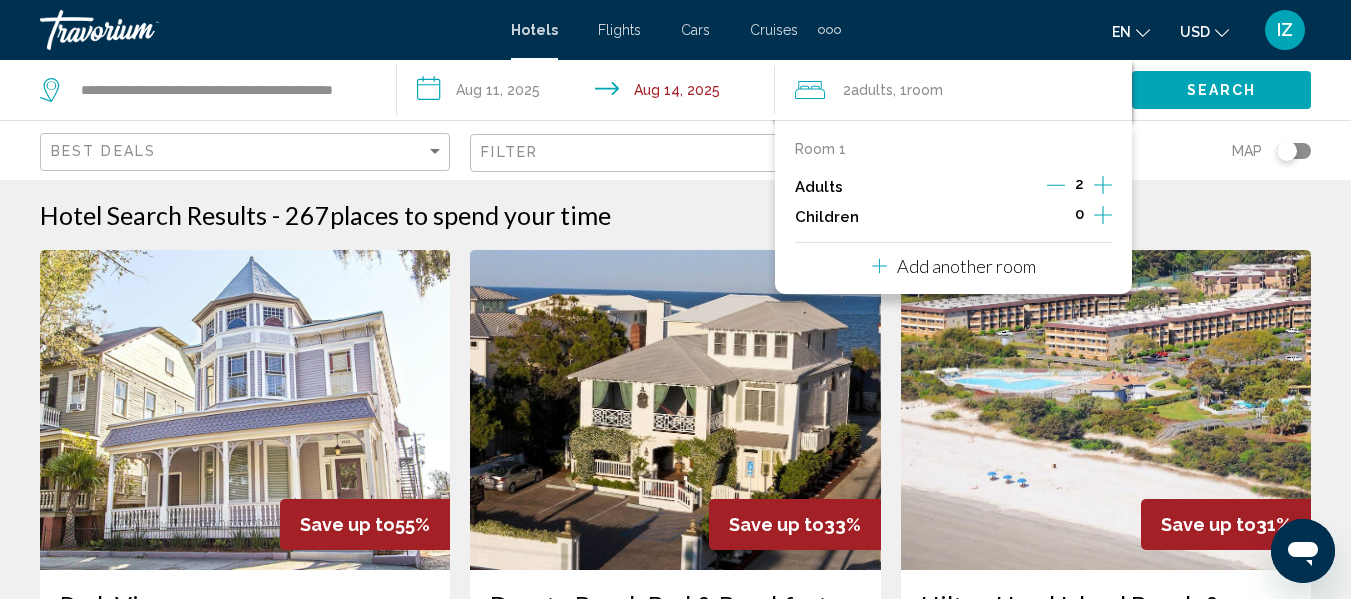 click 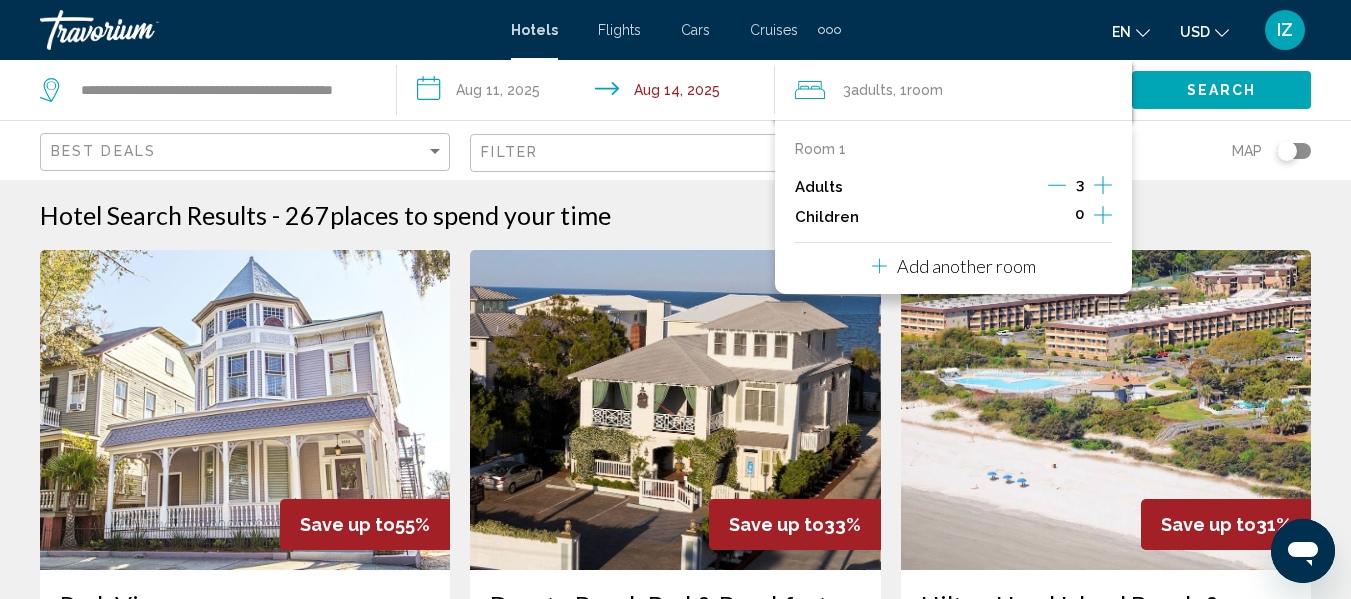 click on "Hotel Search Results  -   267  places to spend your time" at bounding box center [675, 215] 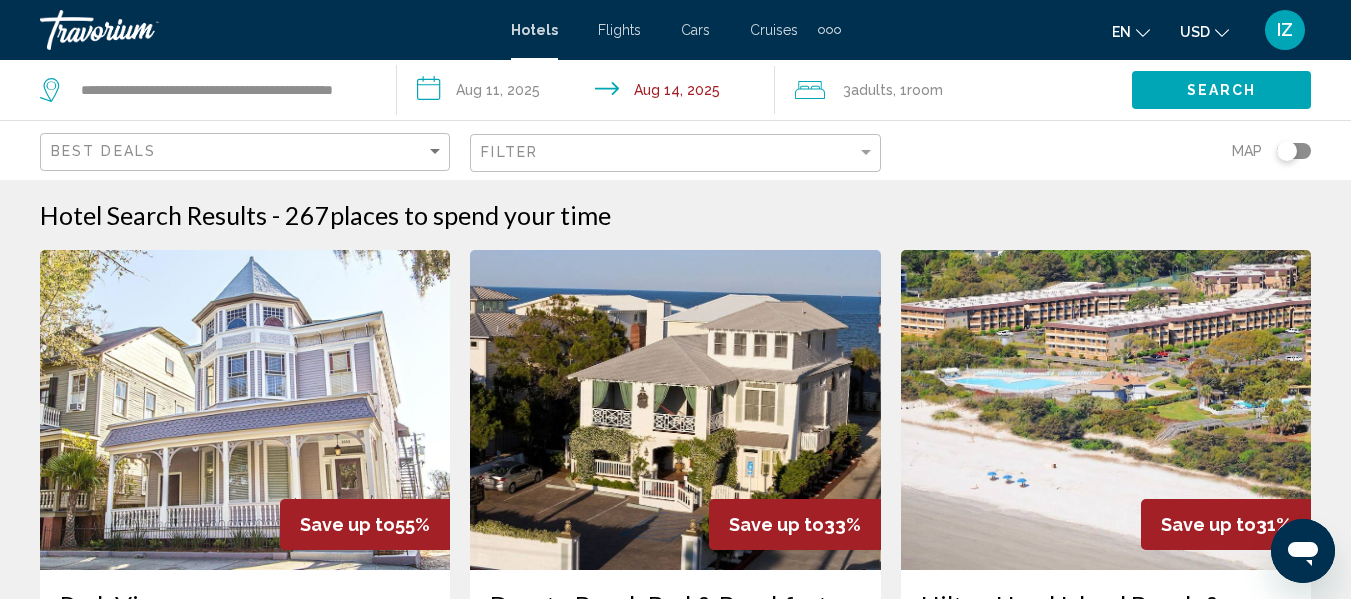 click on "**********" at bounding box center [589, 93] 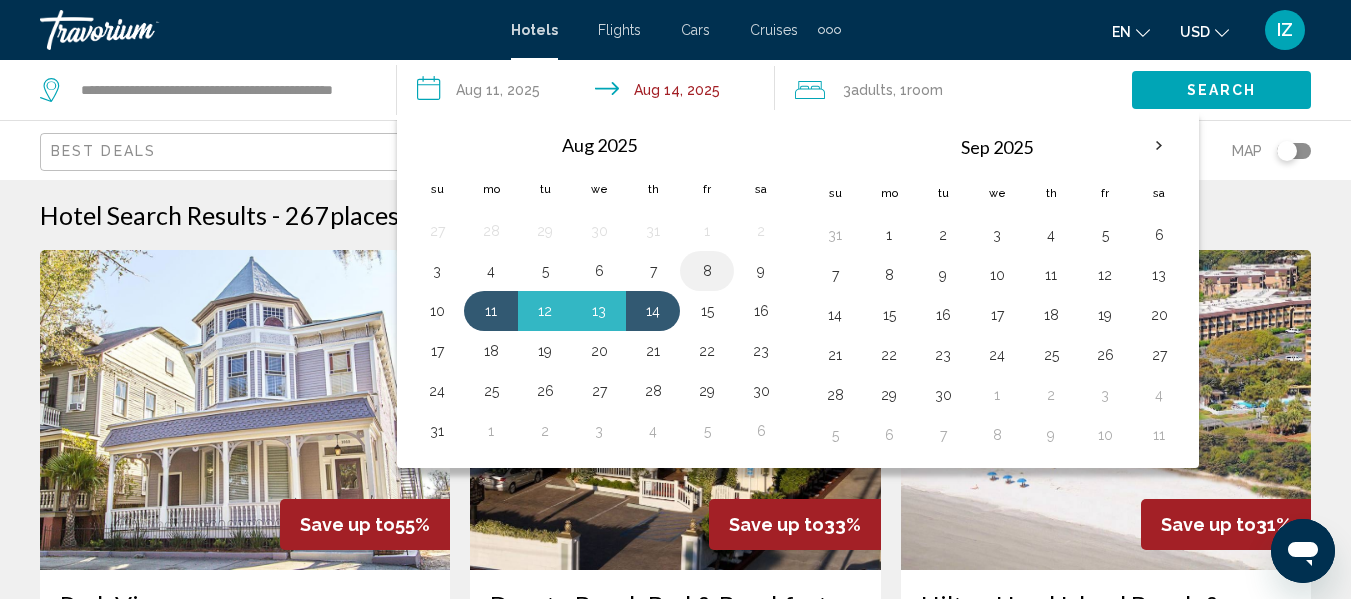 click on "8" at bounding box center (707, 271) 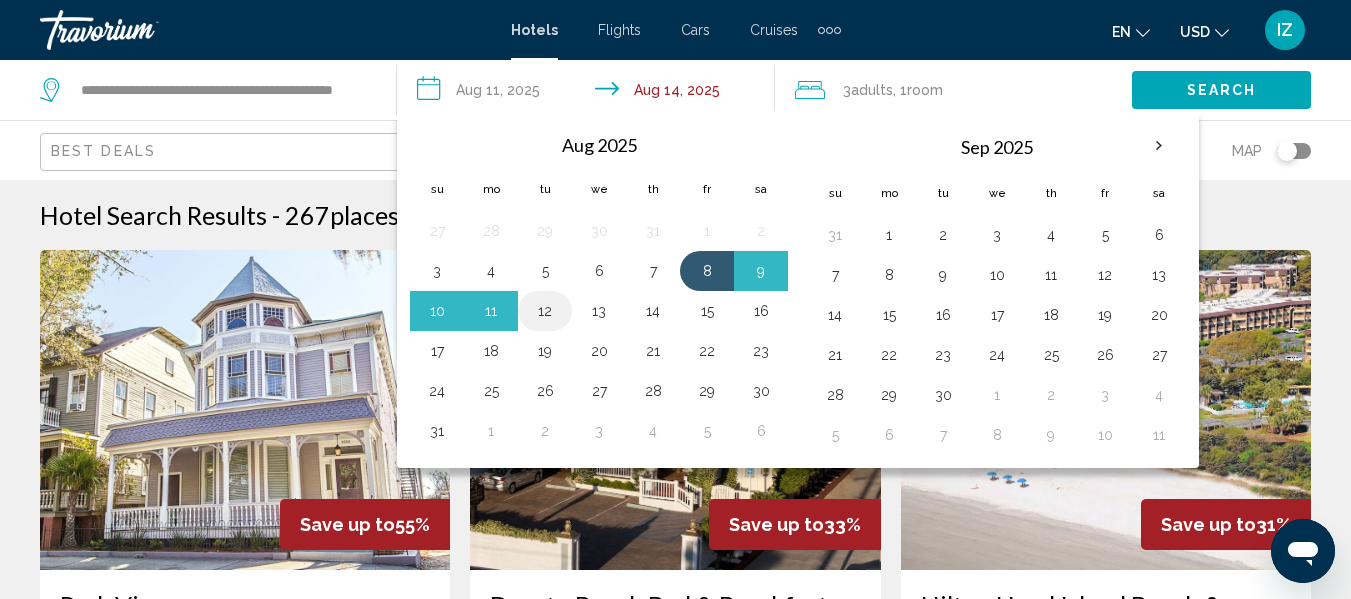 click on "12" at bounding box center (545, 311) 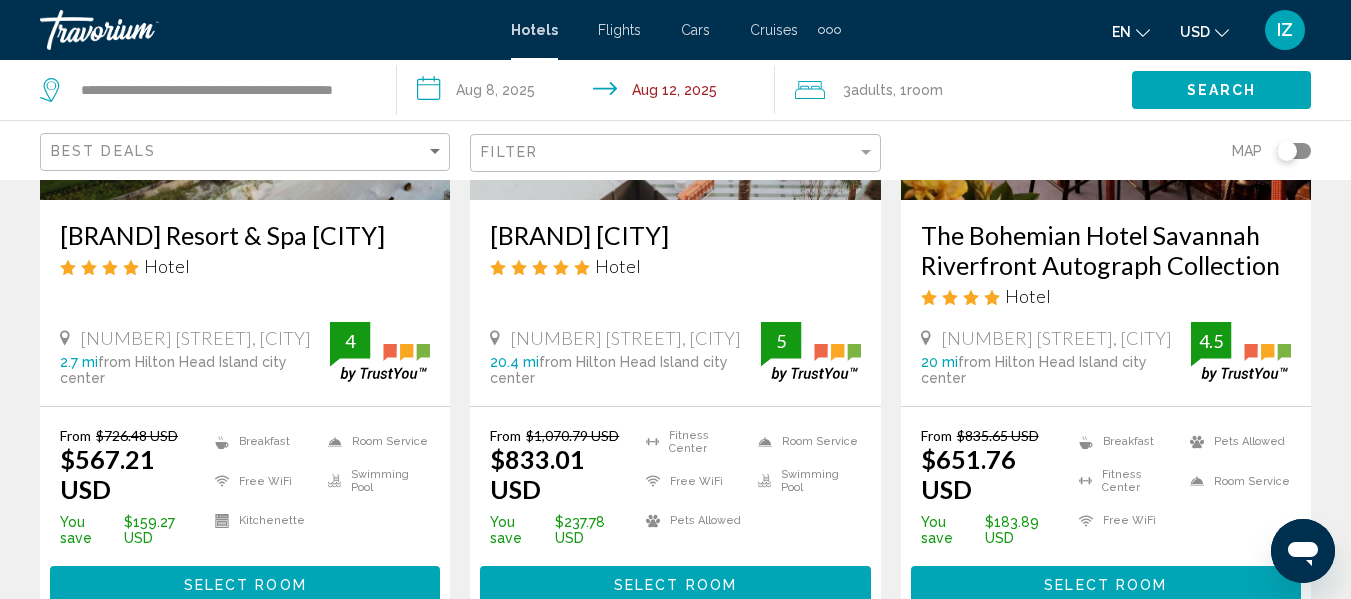 scroll, scrollTop: 2800, scrollLeft: 0, axis: vertical 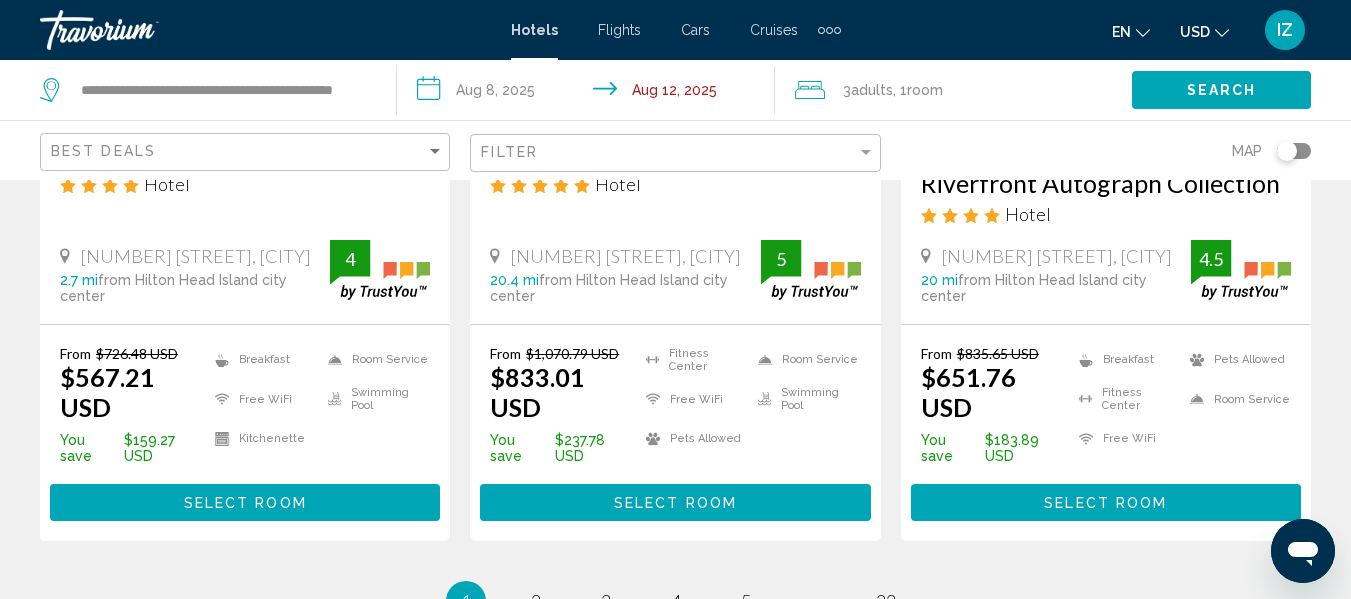 click on "Select Room" at bounding box center (245, 503) 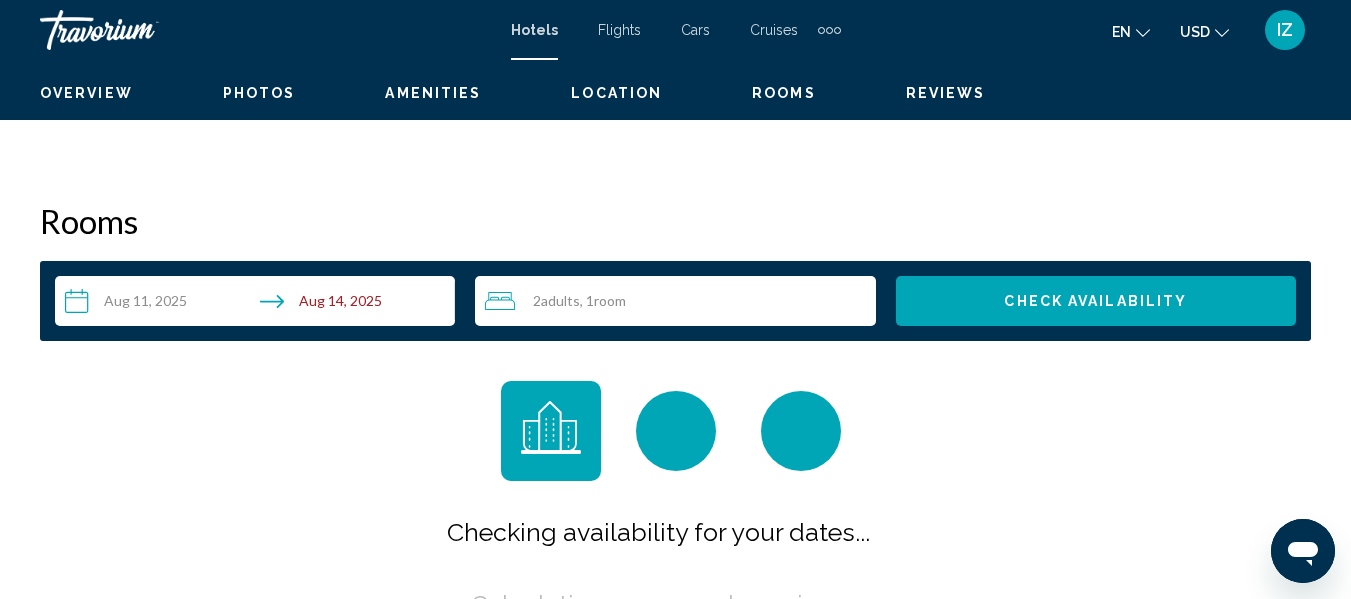 scroll, scrollTop: 236, scrollLeft: 0, axis: vertical 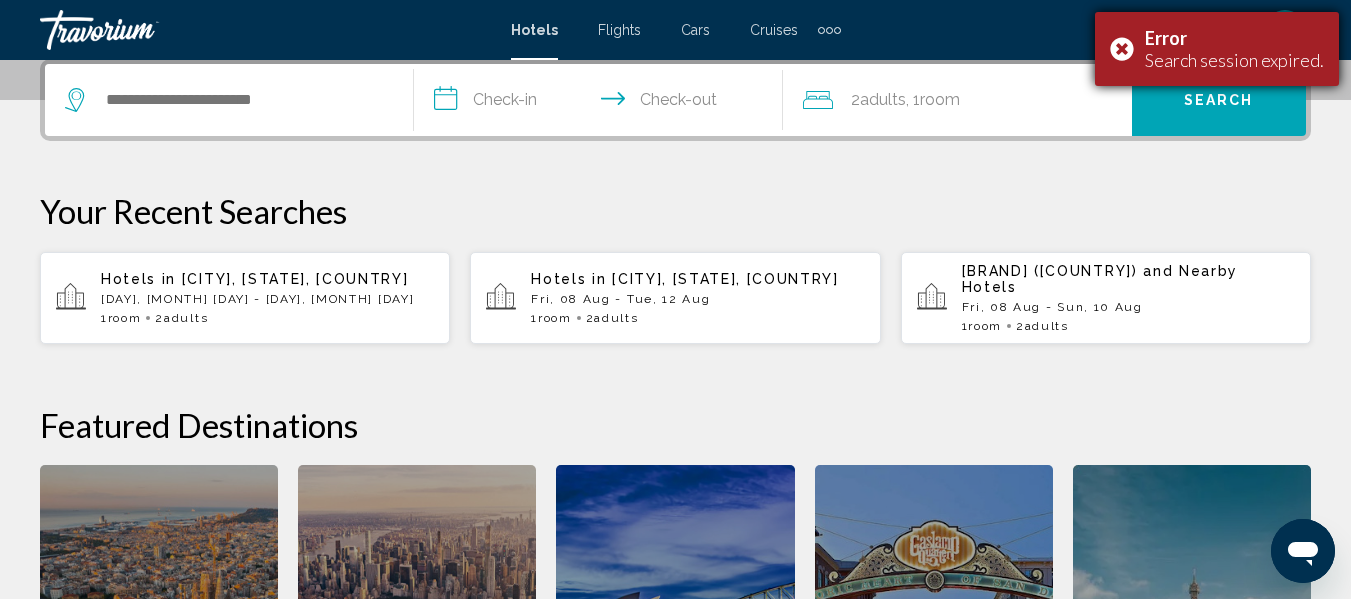 click on "Error   Search session expired." at bounding box center (1217, 49) 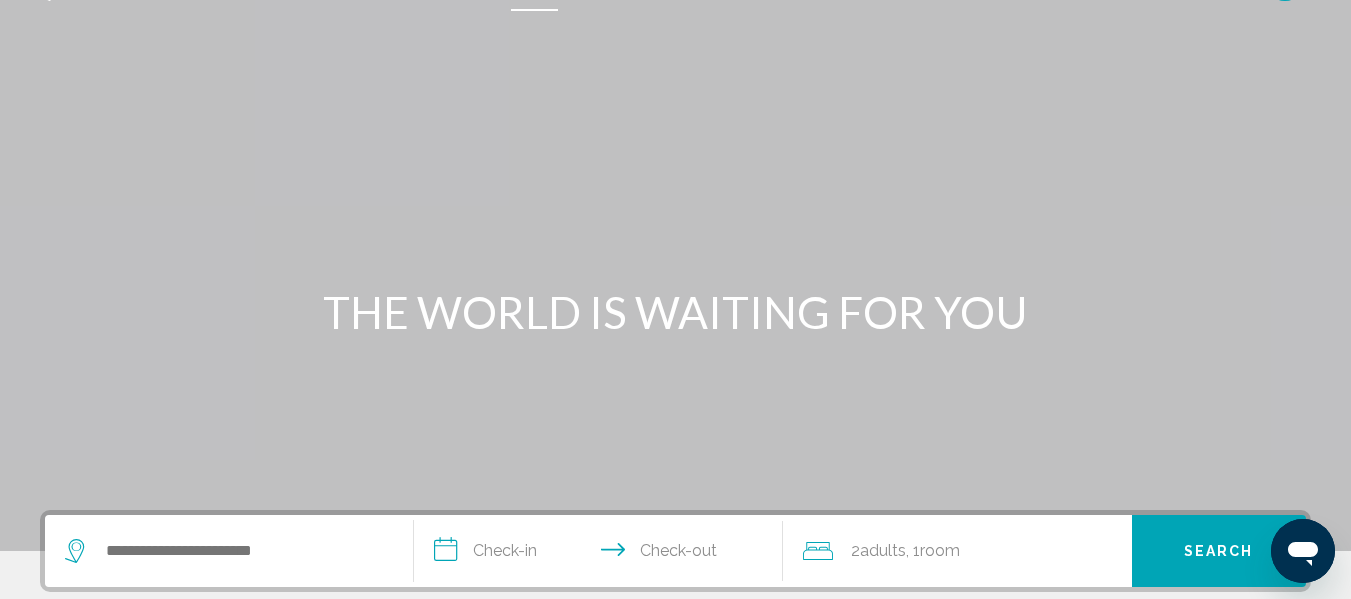scroll, scrollTop: 0, scrollLeft: 0, axis: both 